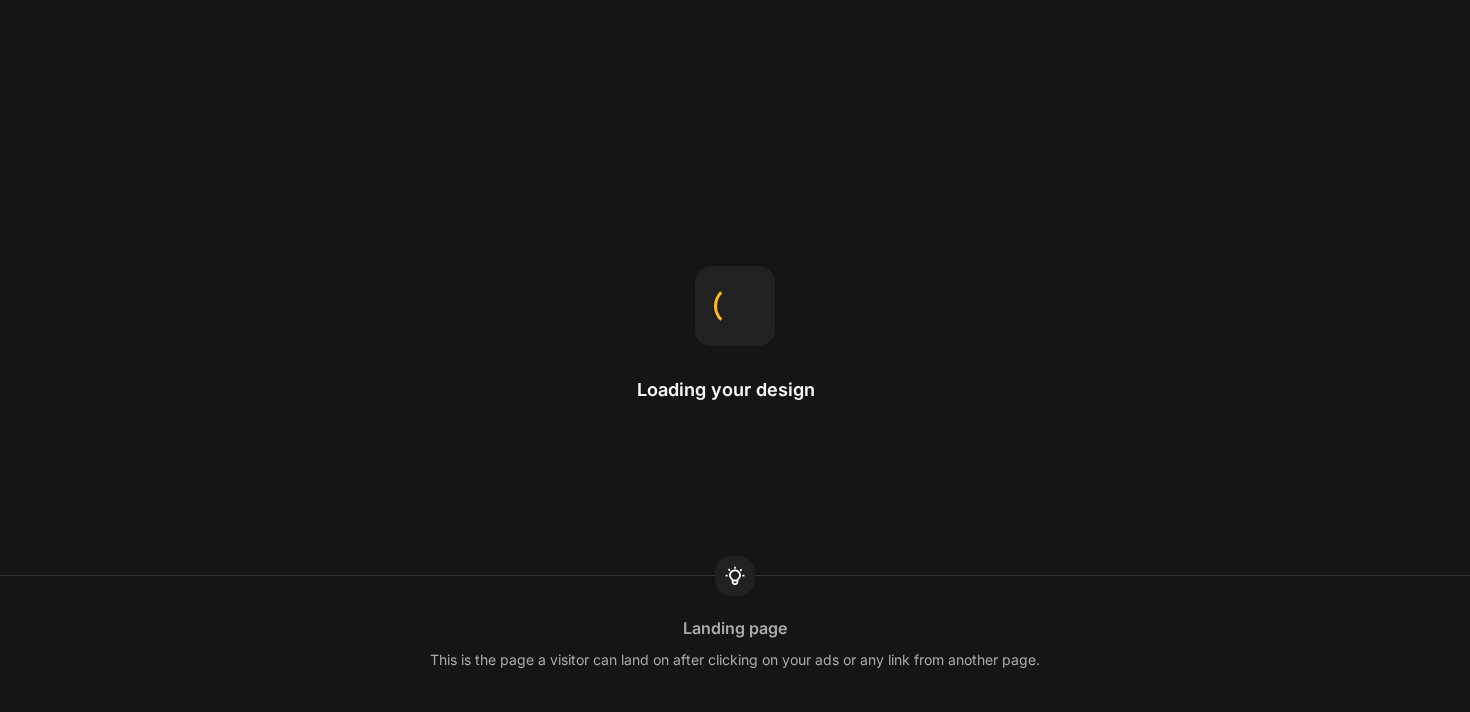 scroll, scrollTop: 0, scrollLeft: 0, axis: both 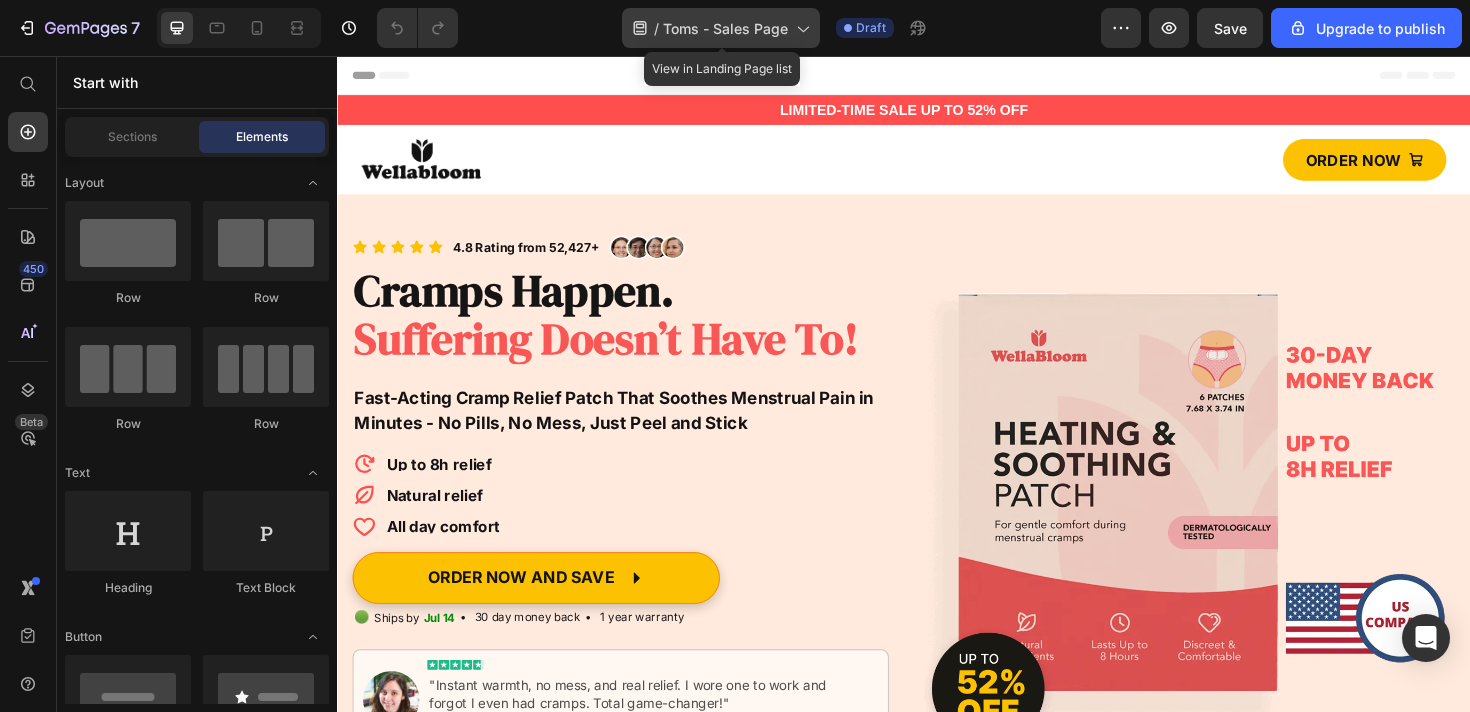 click on "Toms - Sales Page" at bounding box center [725, 28] 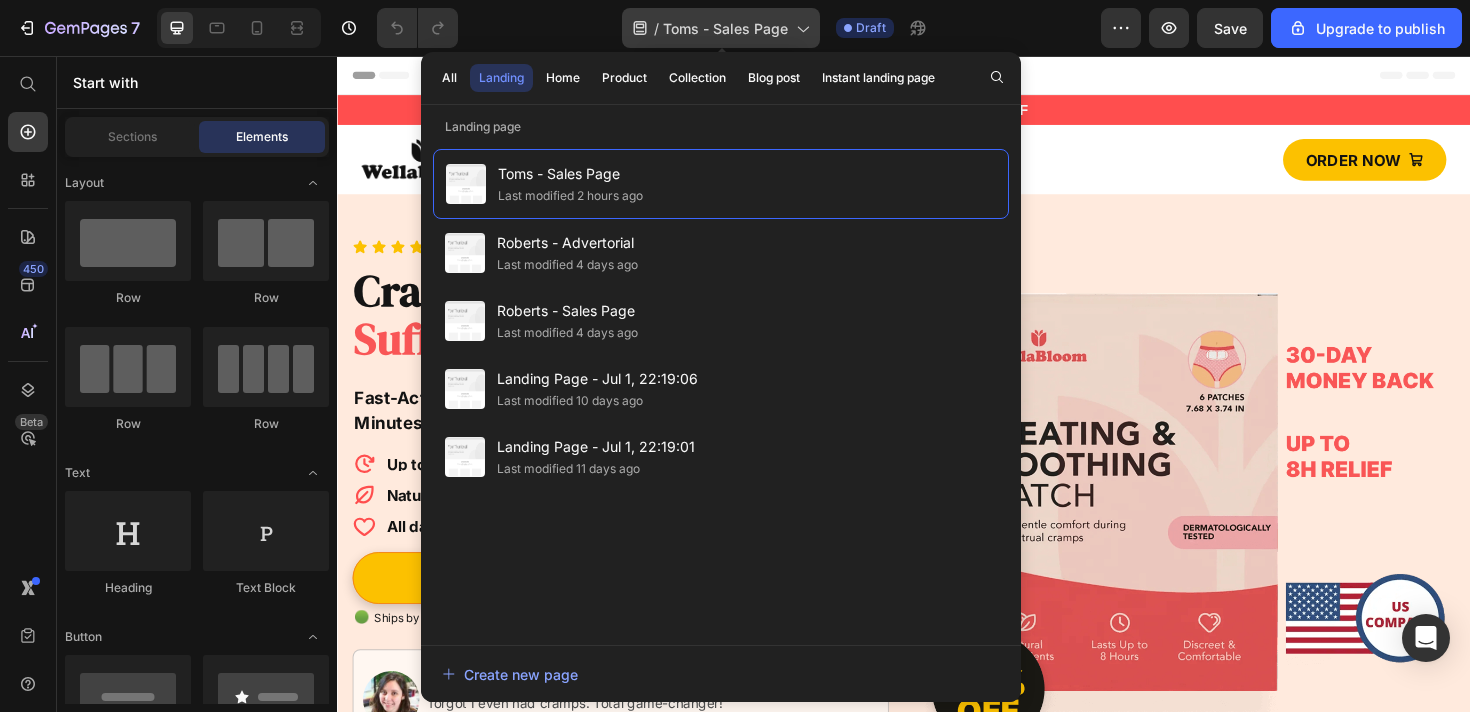 click on "Toms - Sales Page" at bounding box center [725, 28] 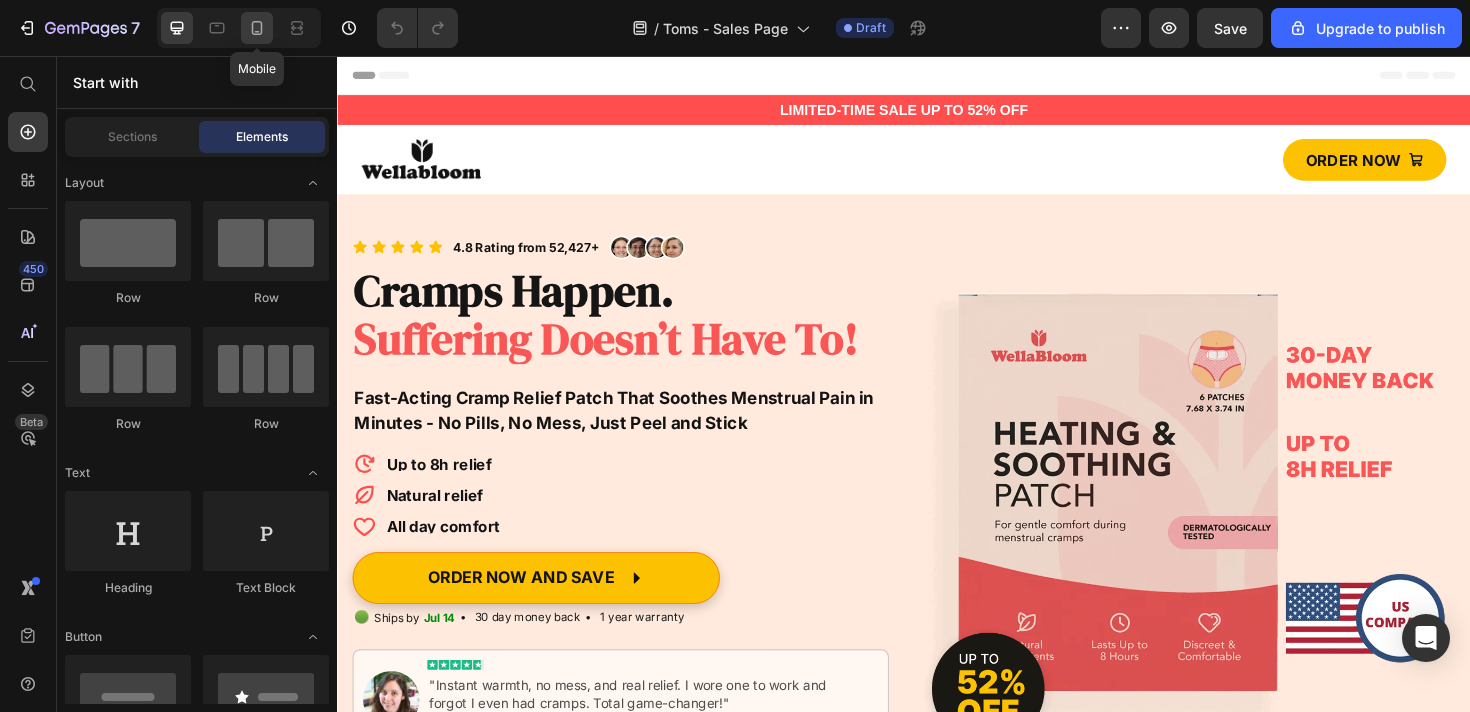 click 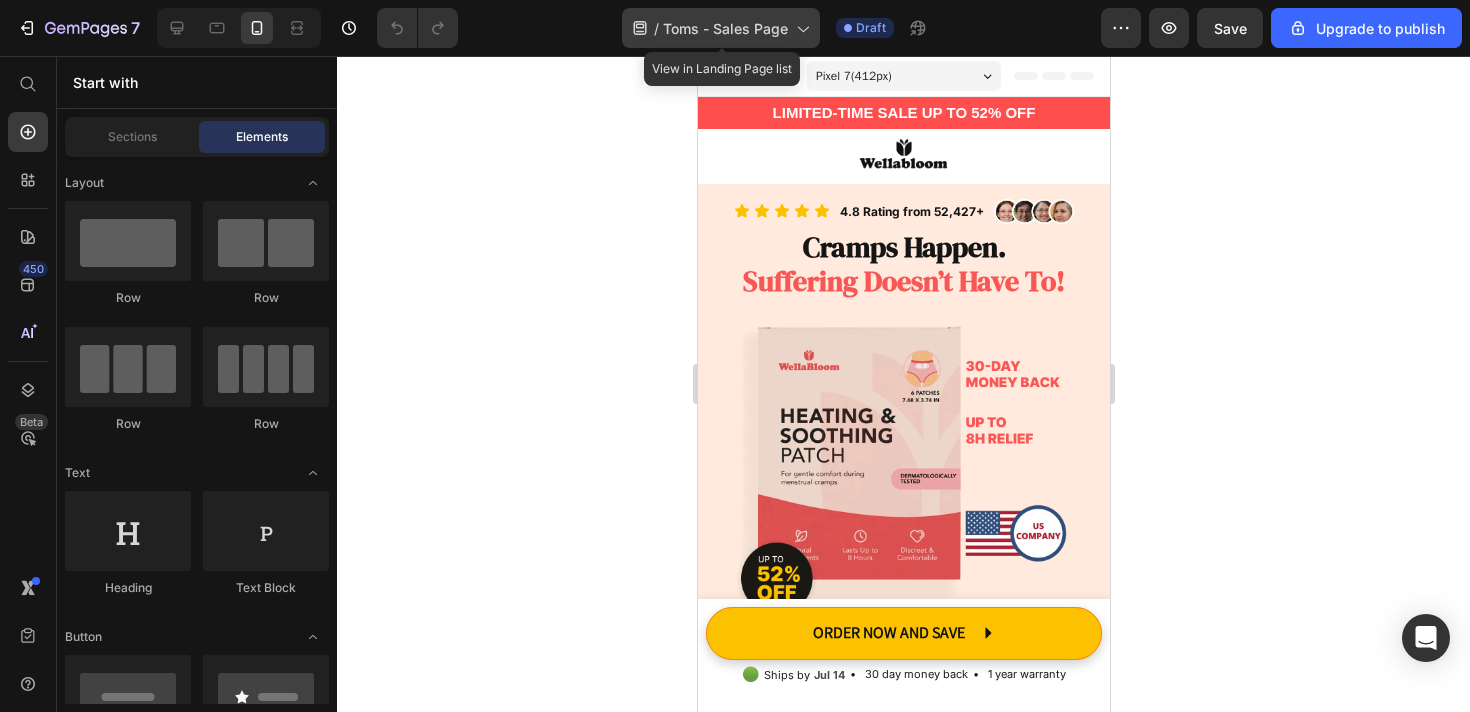 click on "Toms - Sales Page" at bounding box center [725, 28] 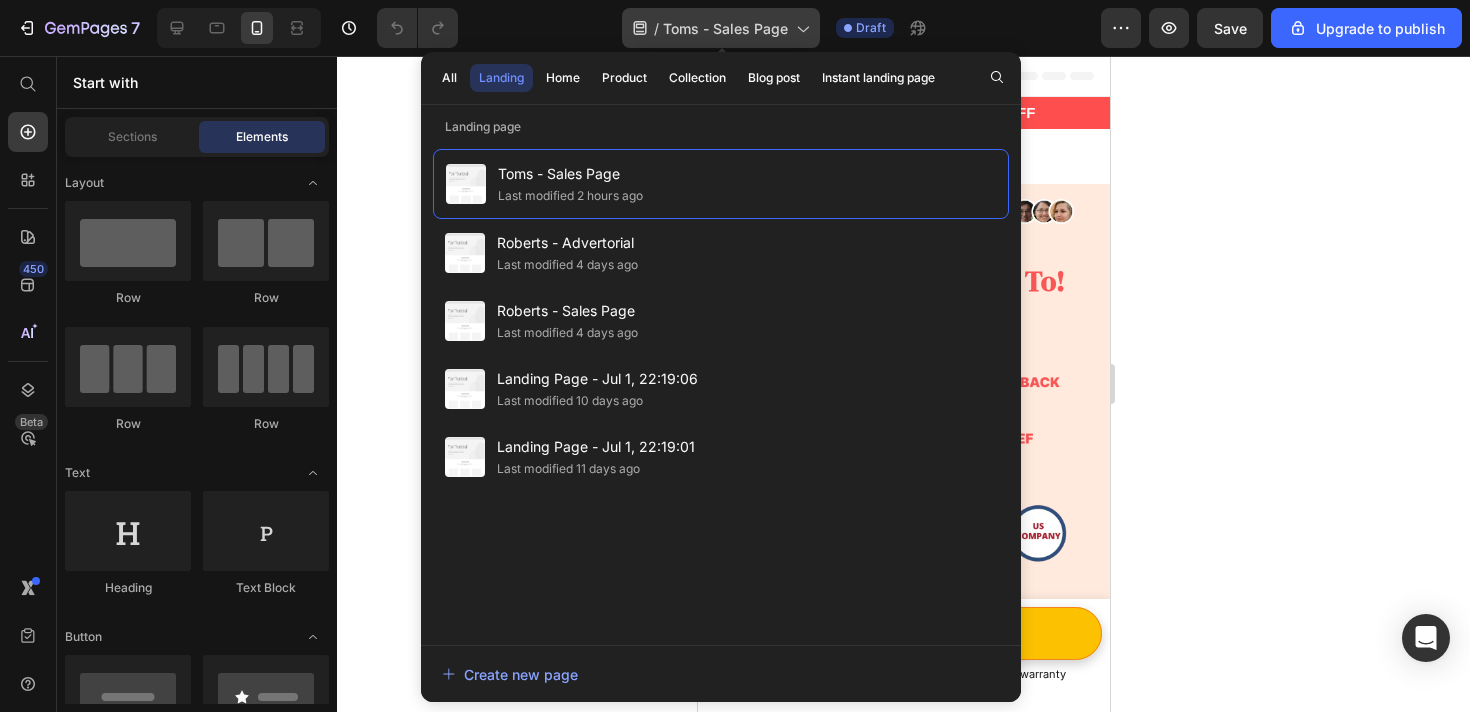 click on "Toms - Sales Page" at bounding box center [725, 28] 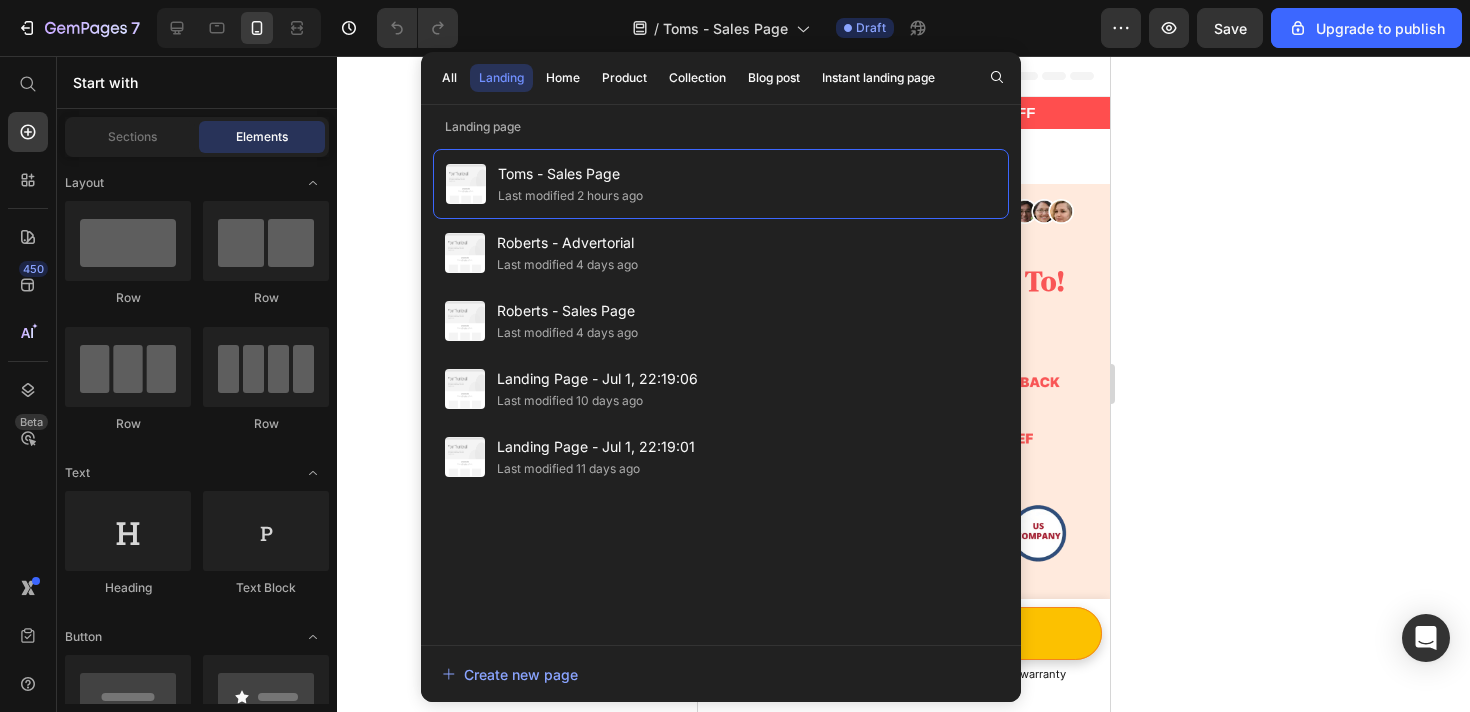 click 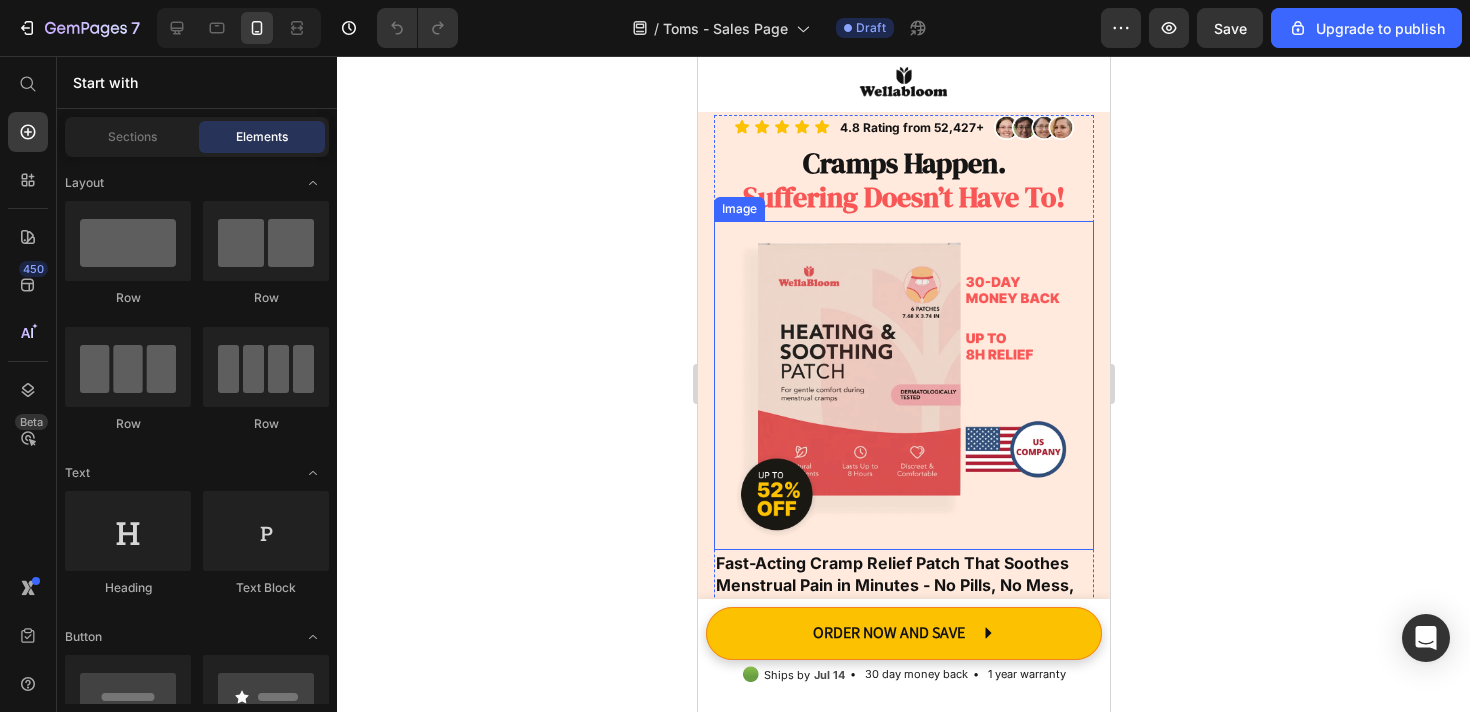 scroll, scrollTop: 0, scrollLeft: 0, axis: both 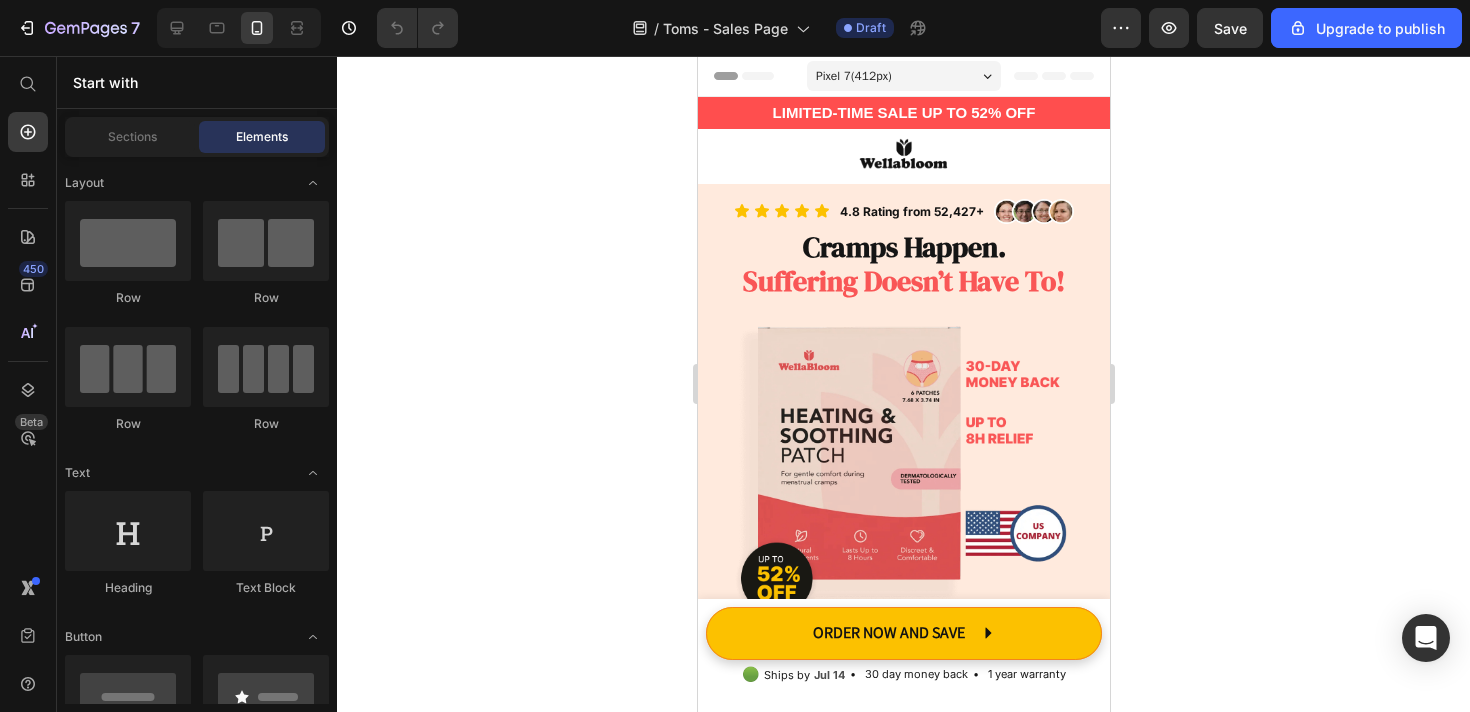 click 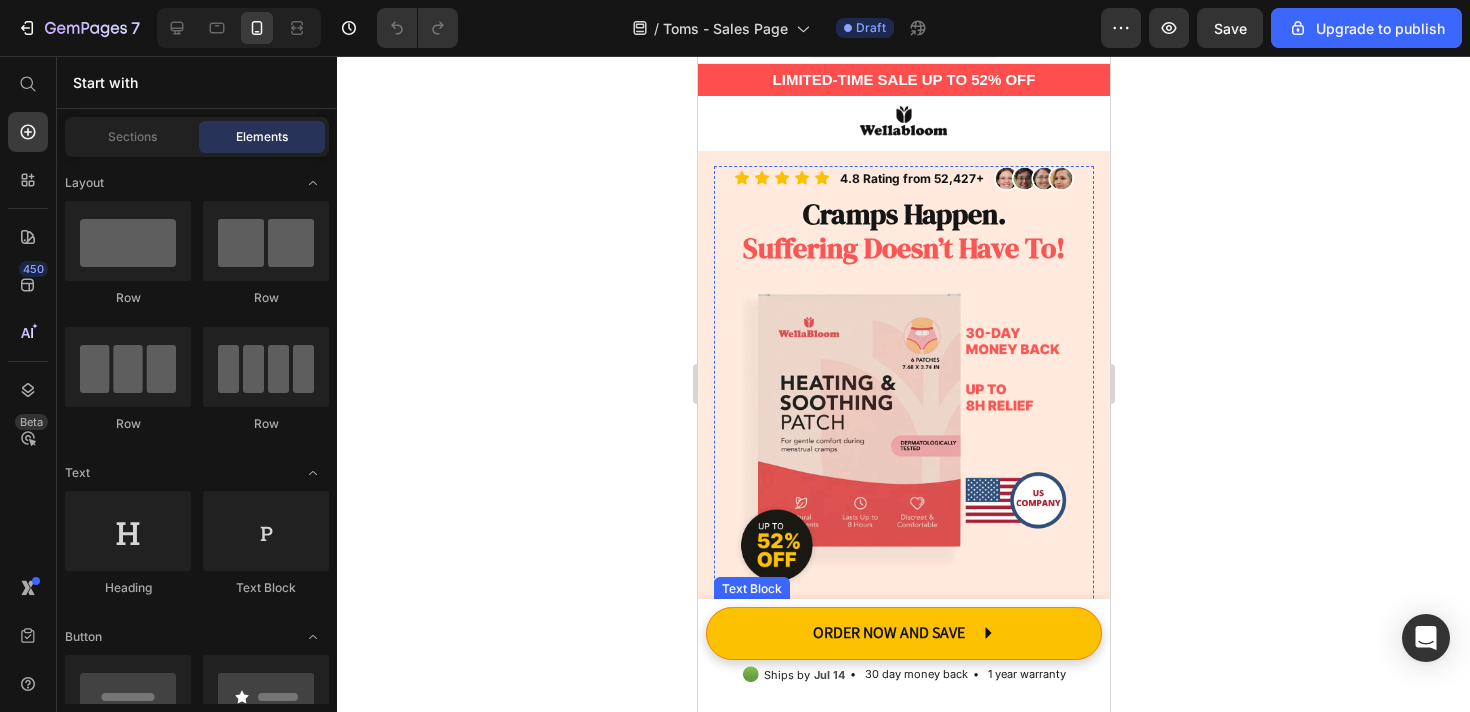 scroll, scrollTop: 0, scrollLeft: 0, axis: both 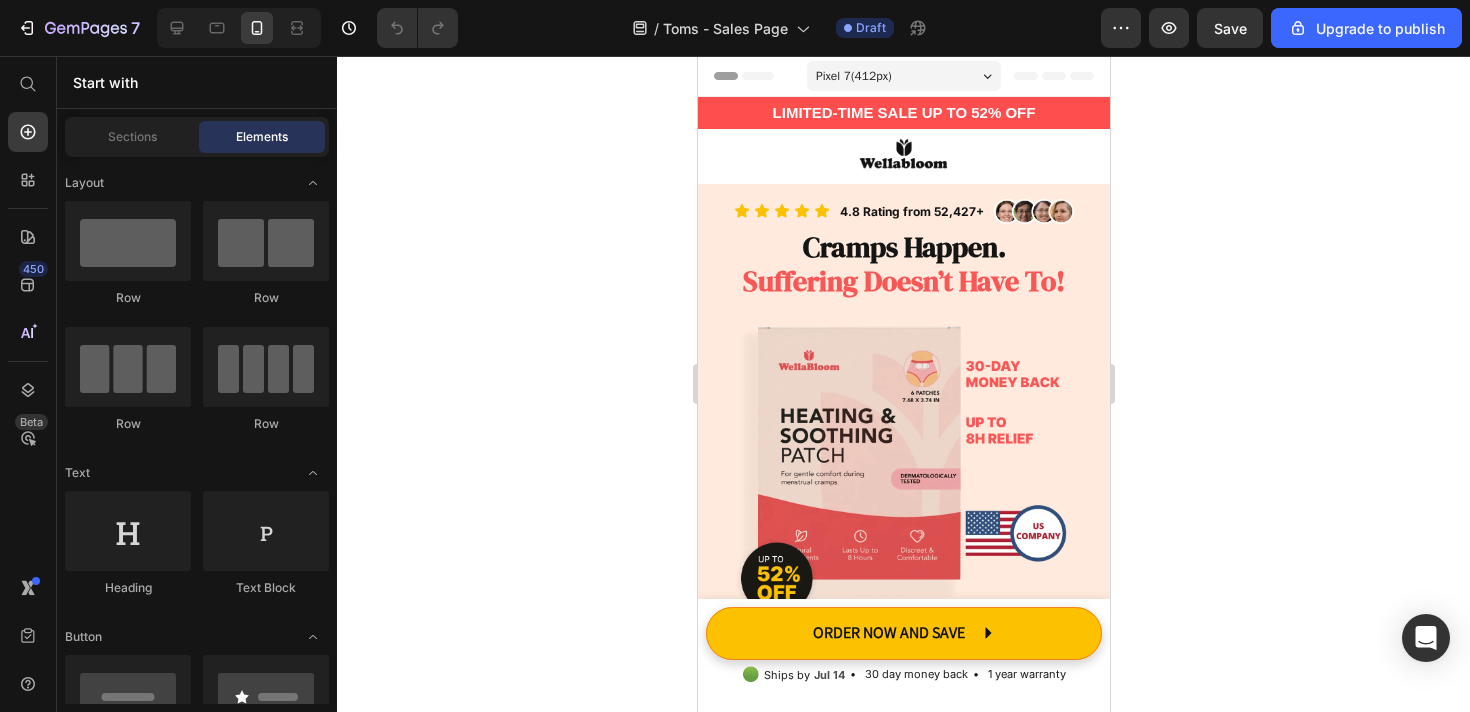 click on "7   /  Toms - Sales Page Draft Preview  Save  Upgrade to publish" 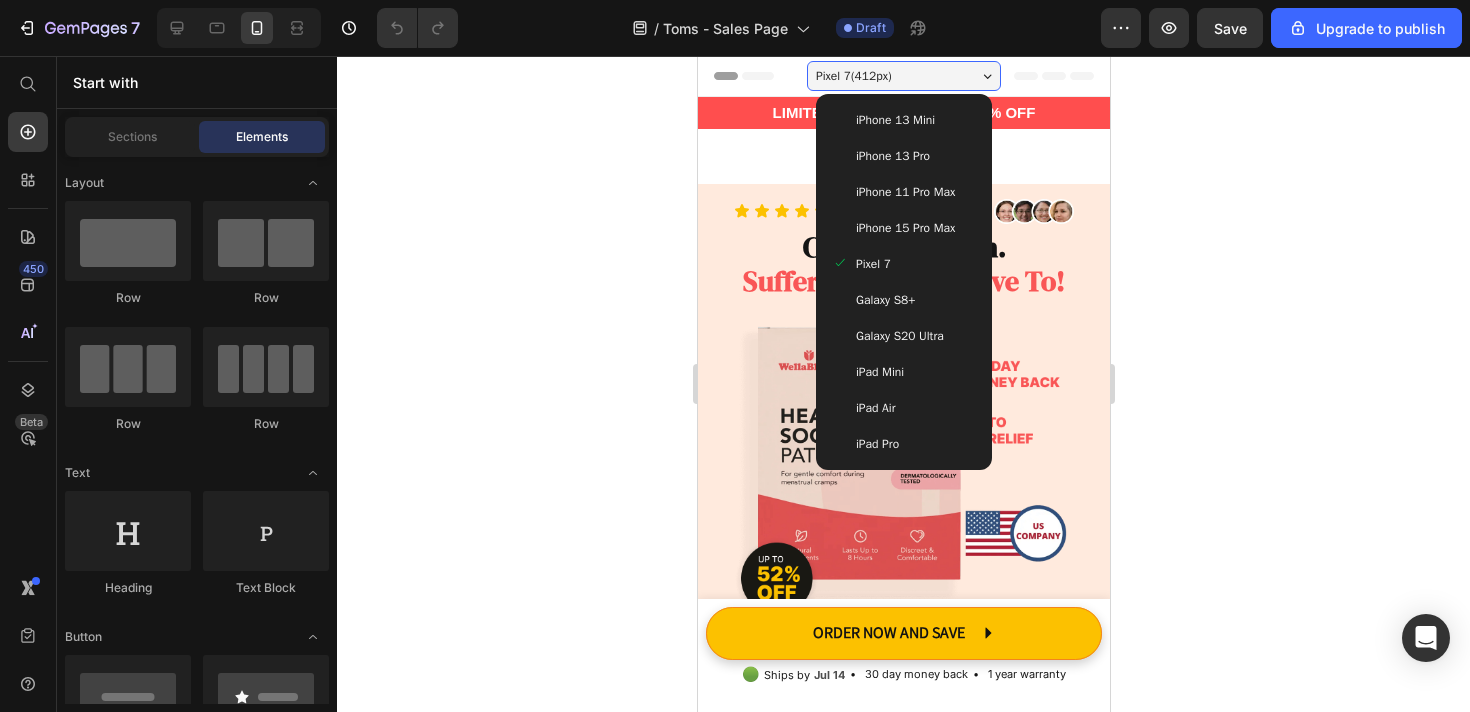 click on "iPhone 15 Pro Max" at bounding box center [904, 228] 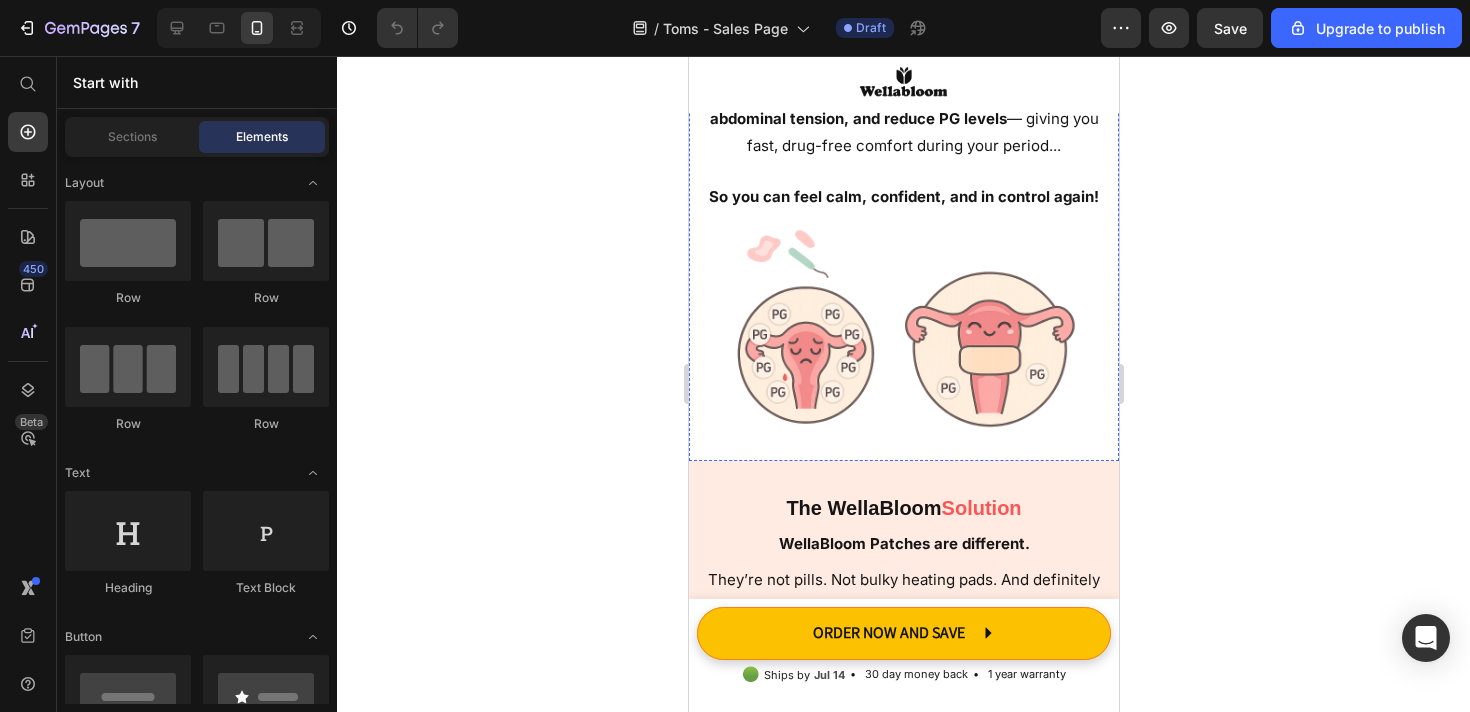 scroll, scrollTop: 3047, scrollLeft: 0, axis: vertical 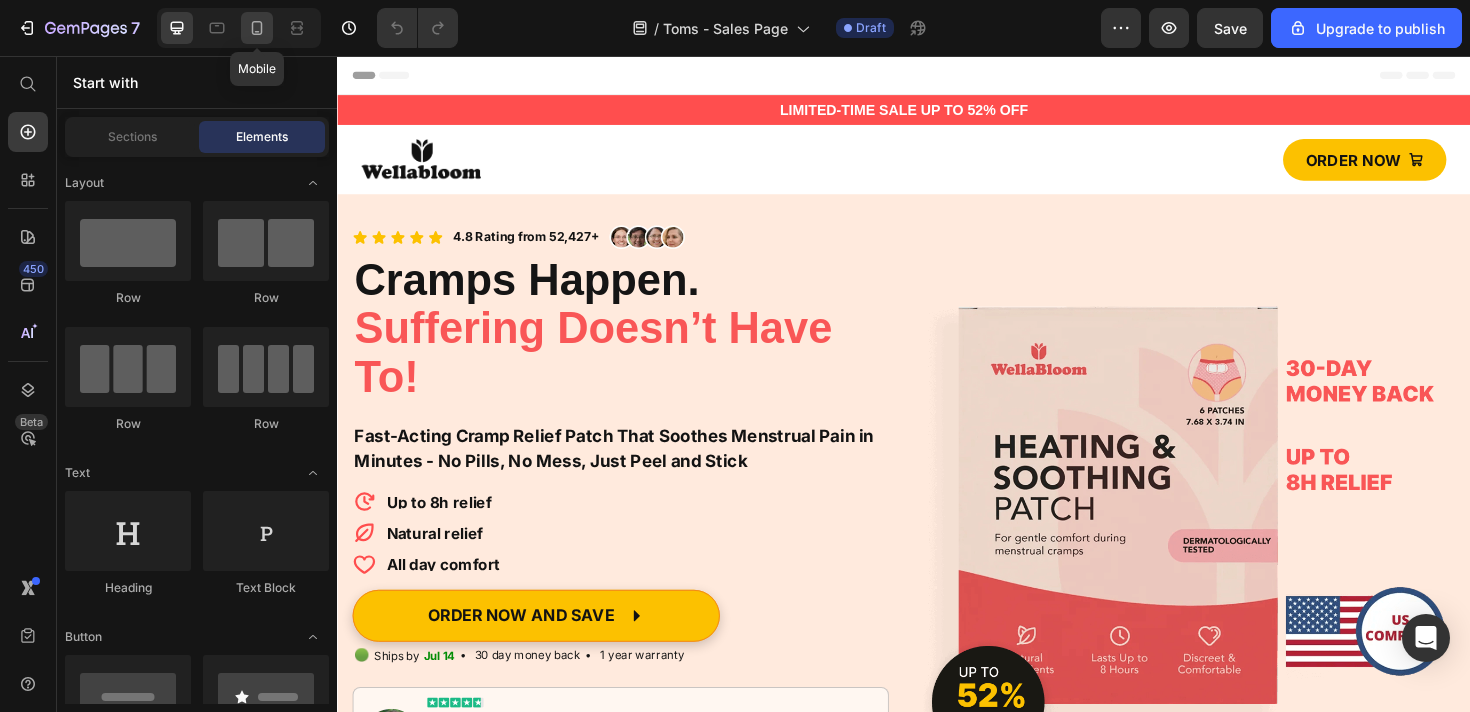 click 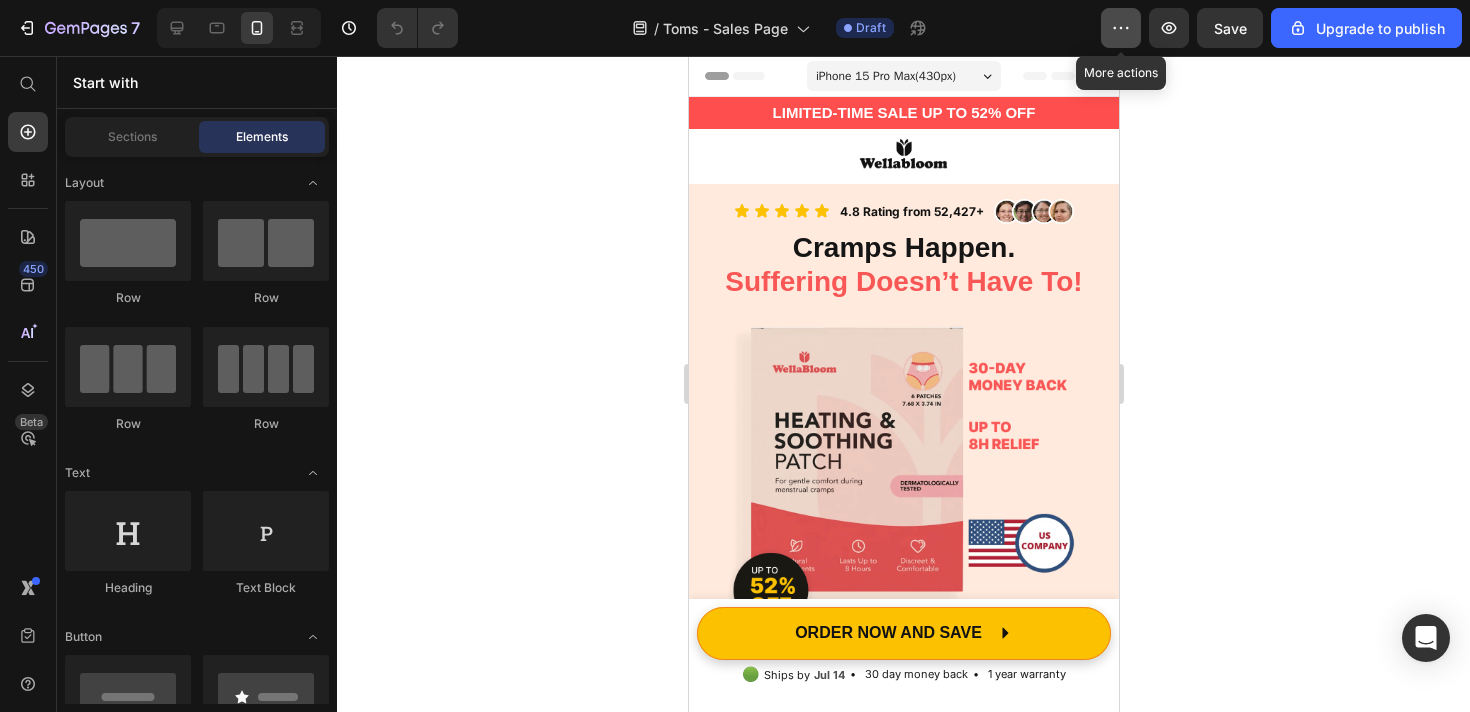 click 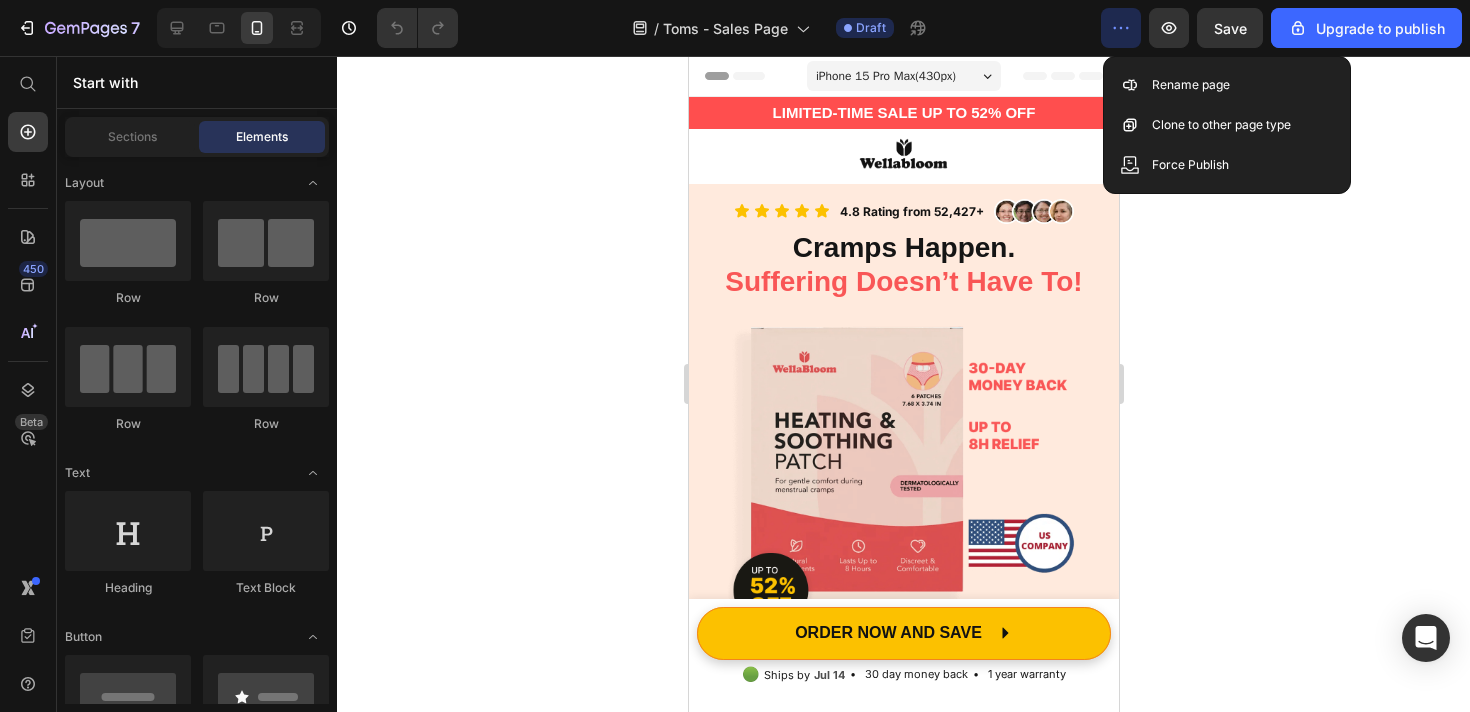 click 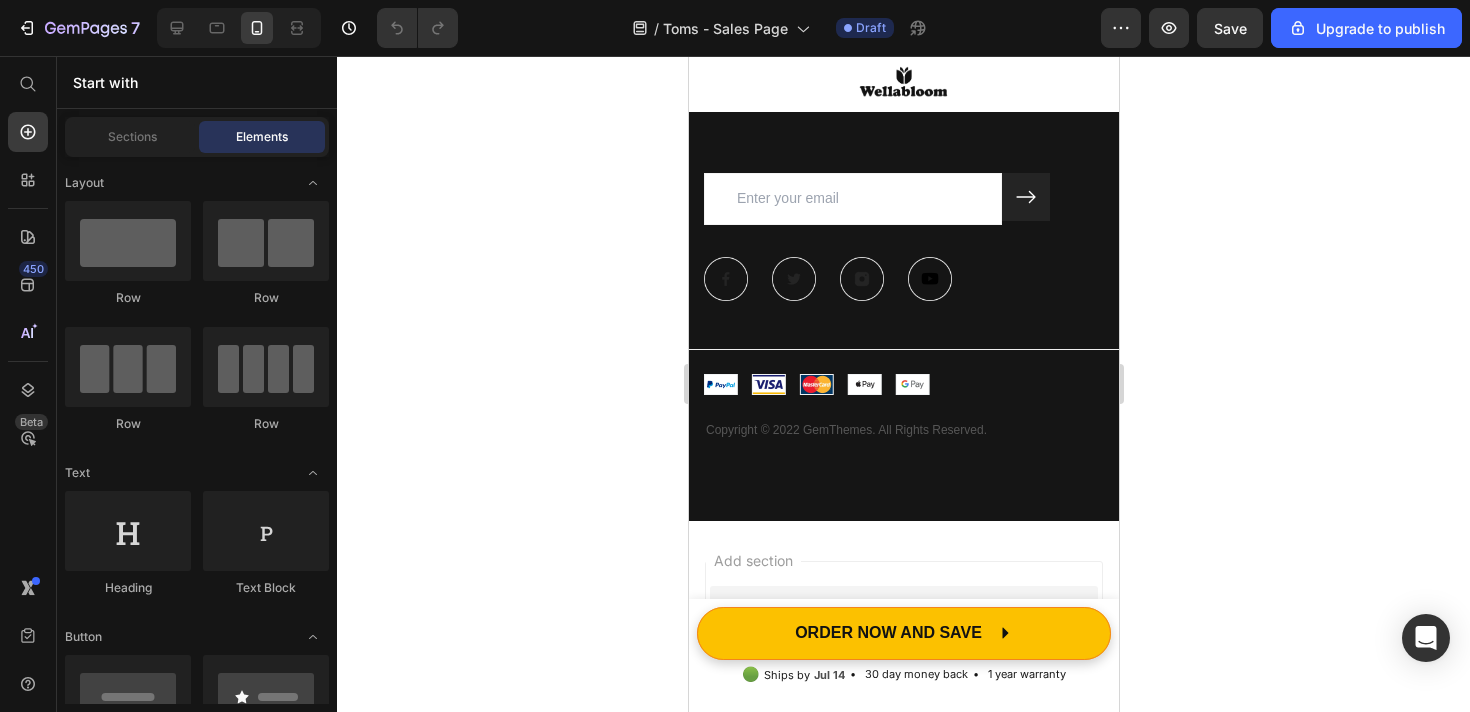 scroll, scrollTop: 8076, scrollLeft: 0, axis: vertical 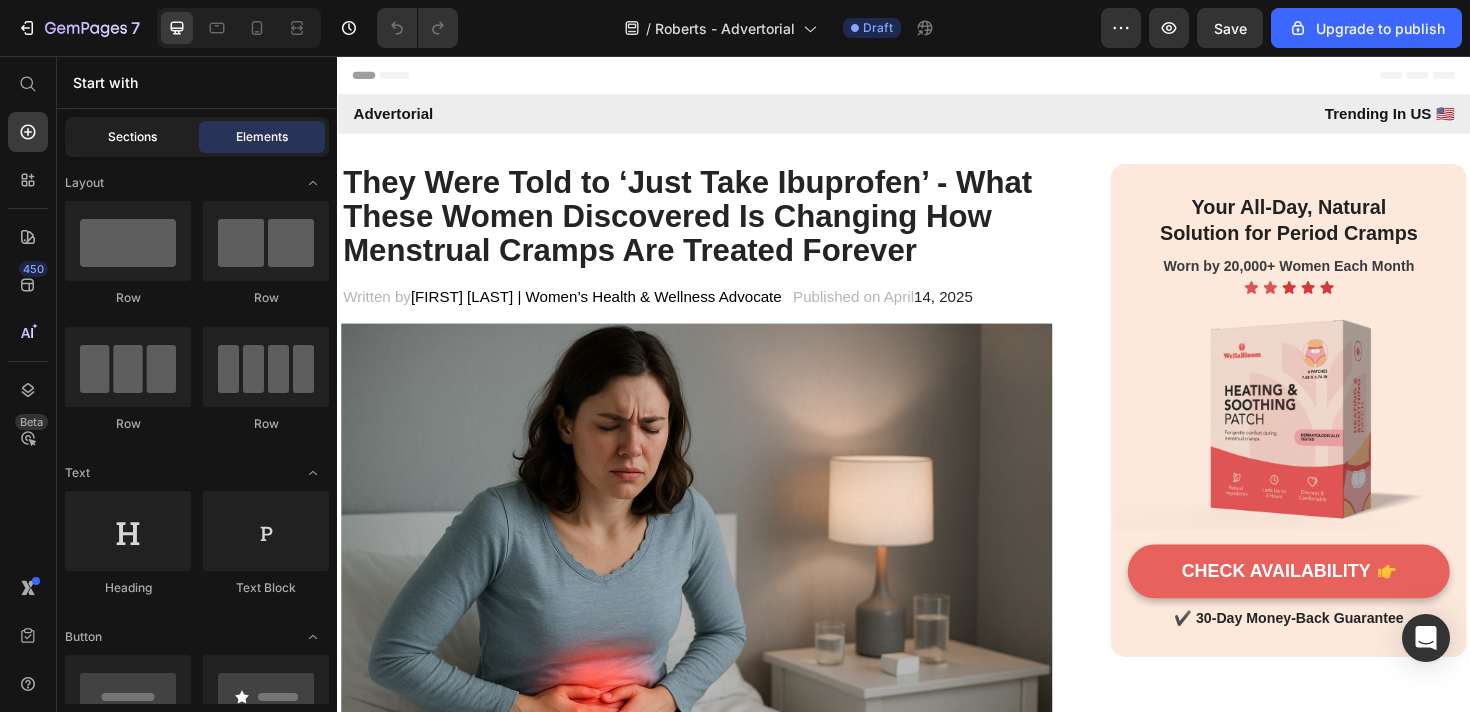 click on "Sections" at bounding box center (132, 137) 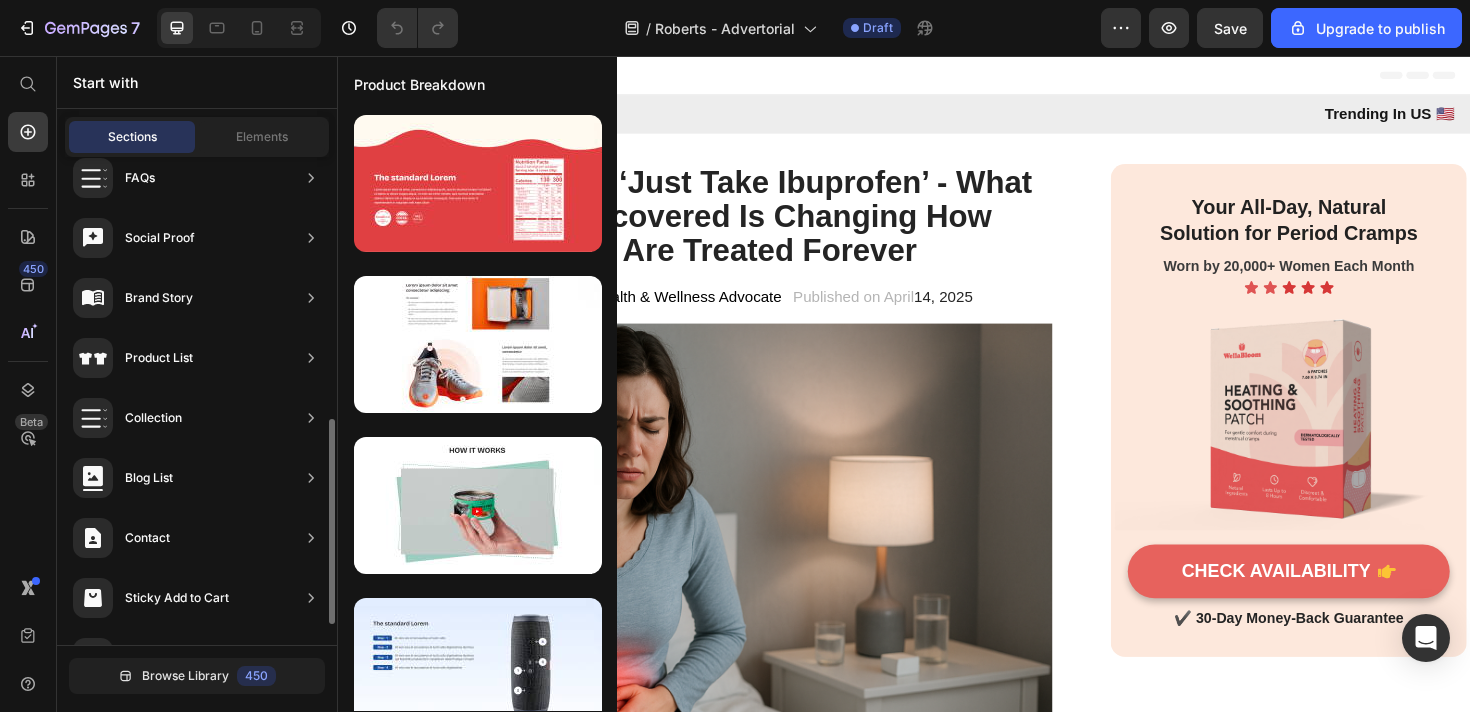 scroll, scrollTop: 672, scrollLeft: 0, axis: vertical 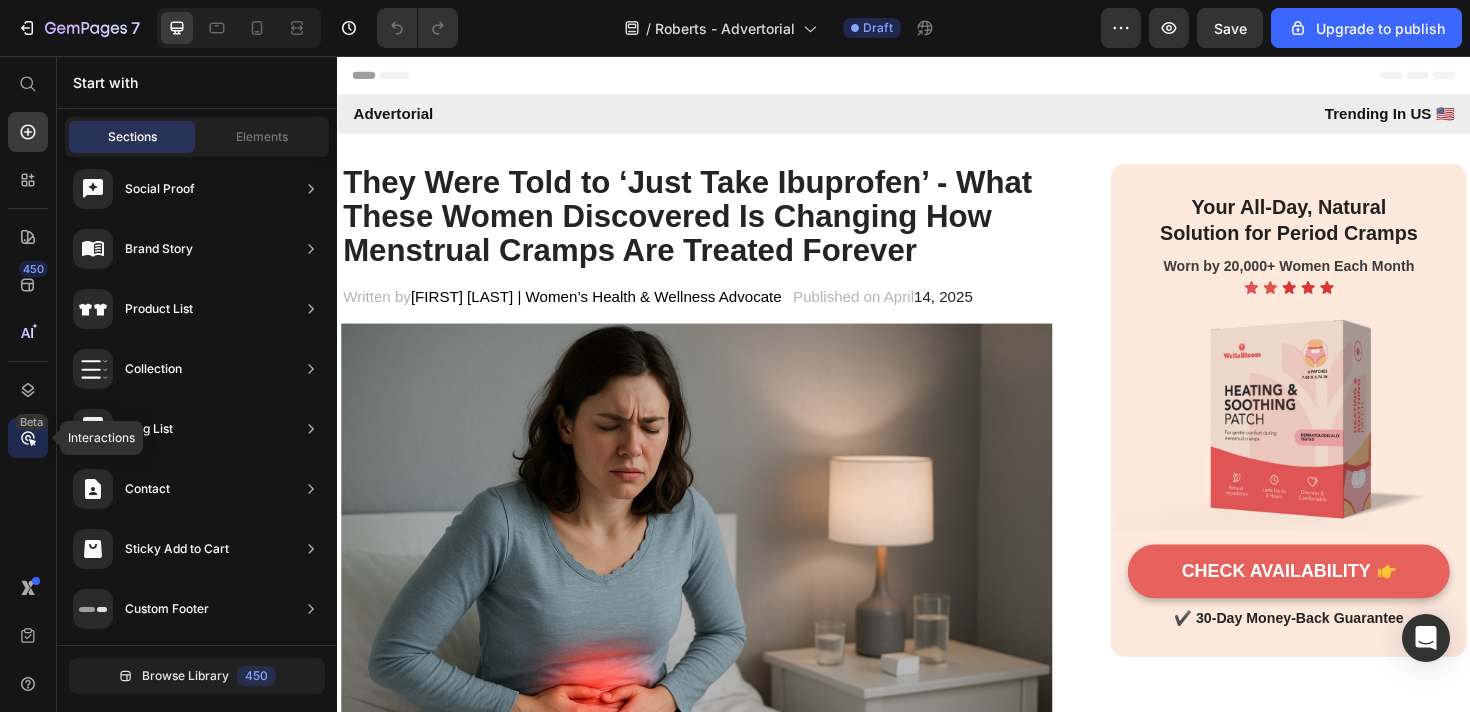 click 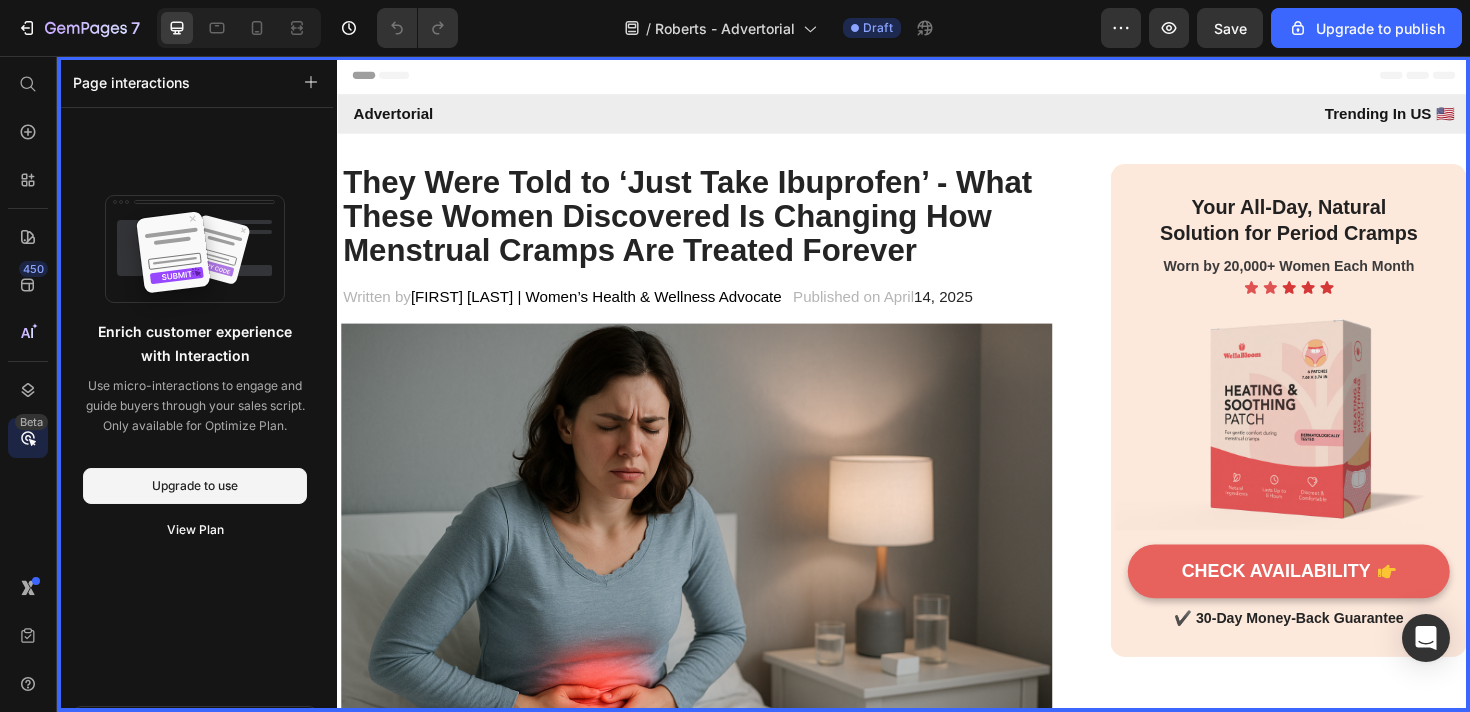 click at bounding box center (937, 403) 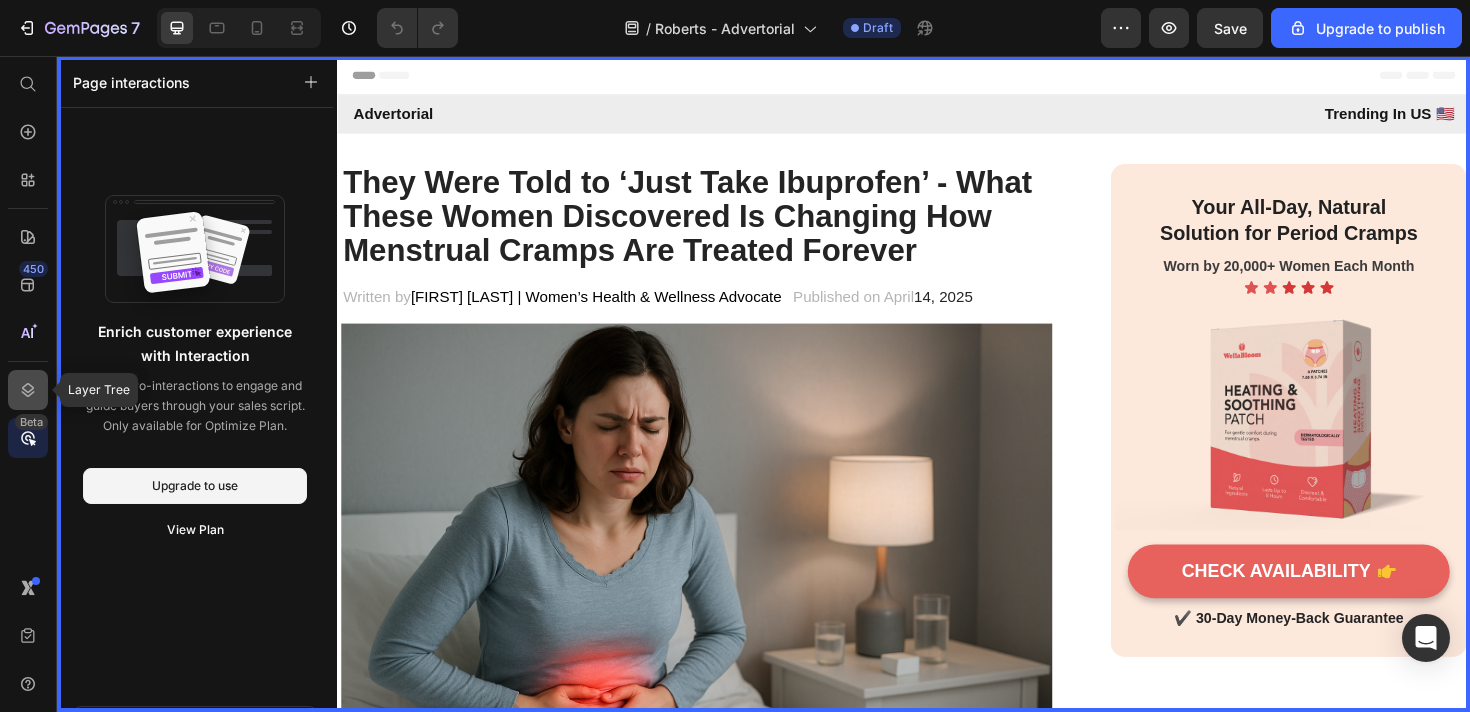 click 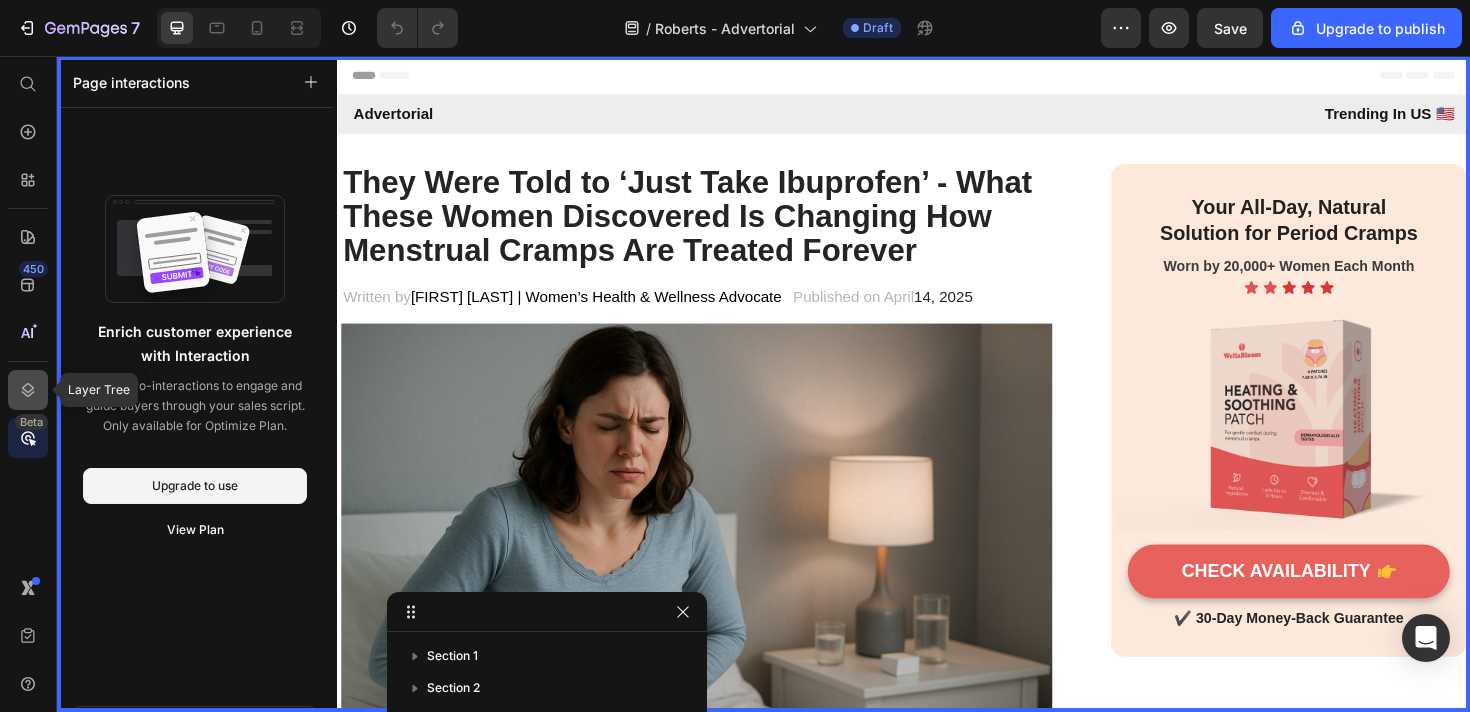 click 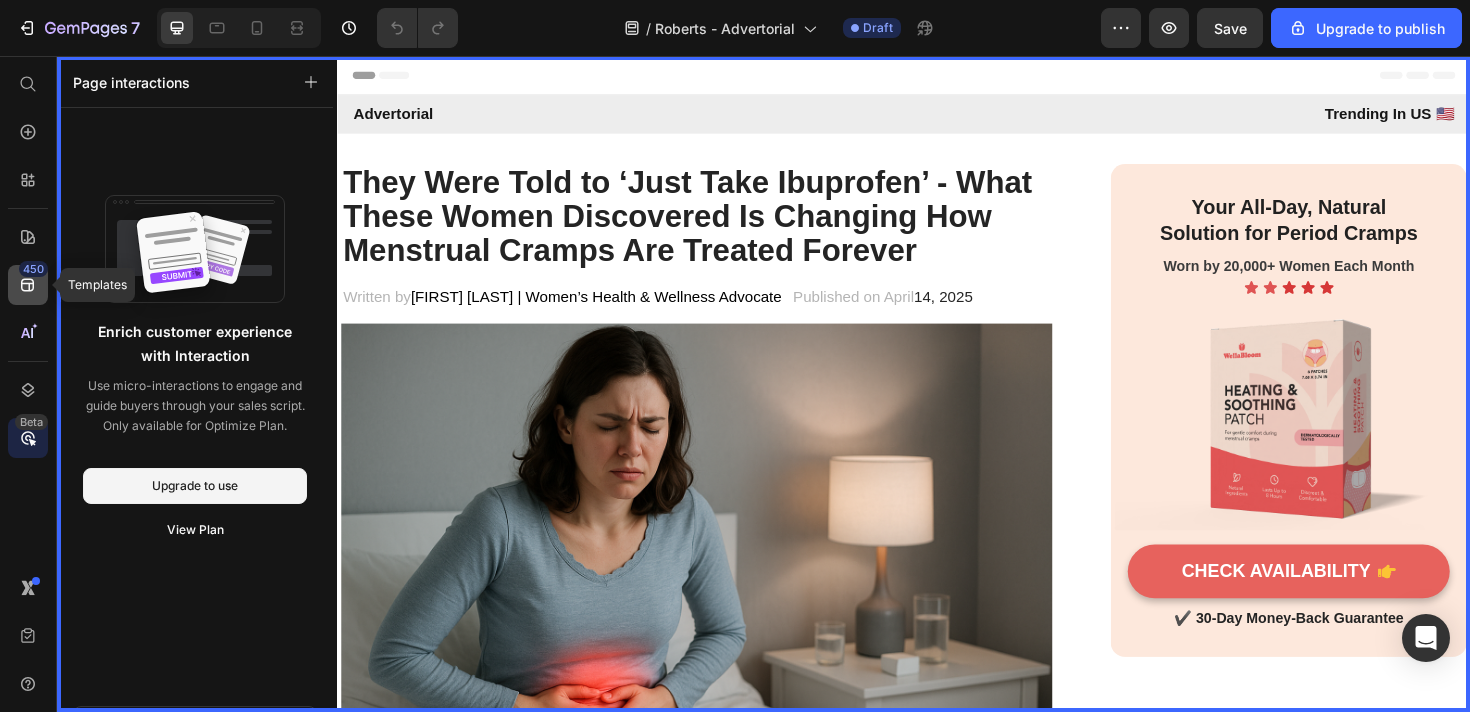 click on "450" at bounding box center (33, 269) 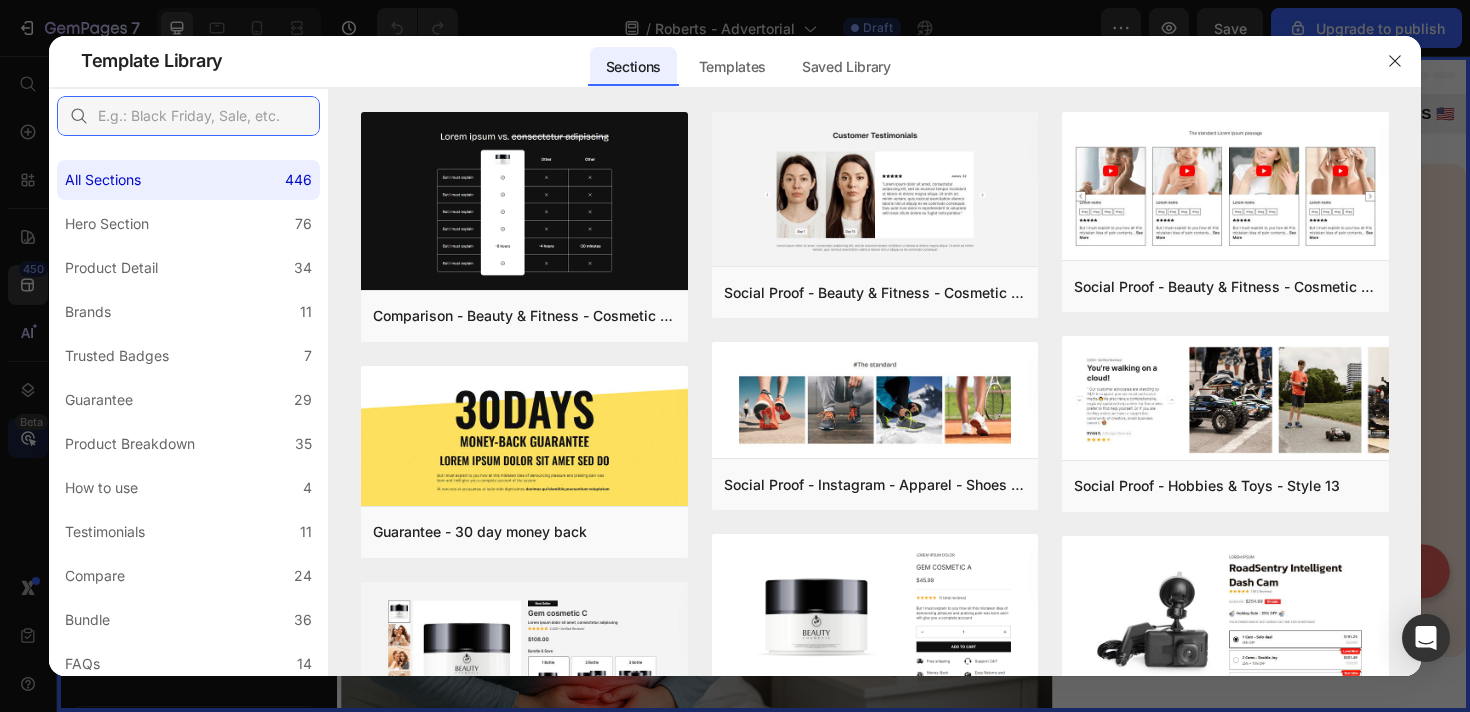 click at bounding box center [188, 116] 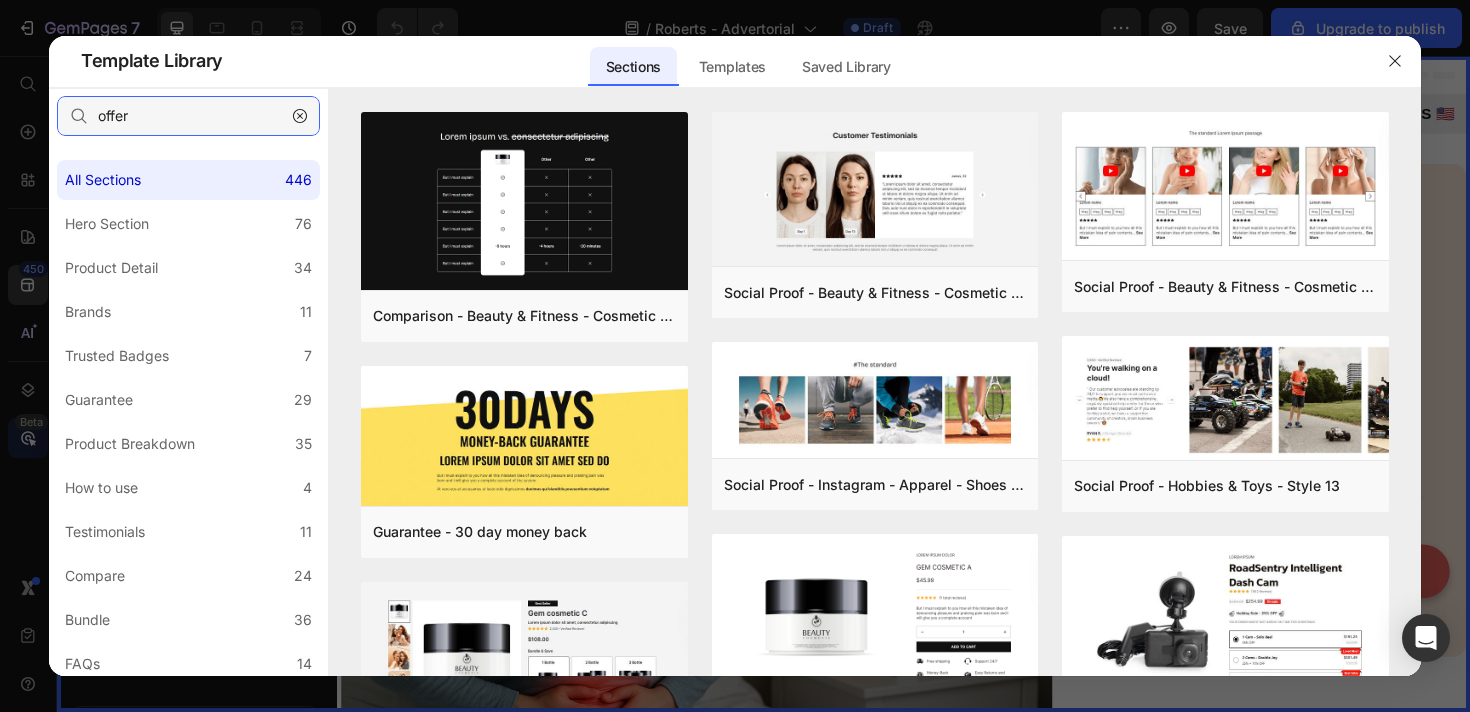 type on "offer" 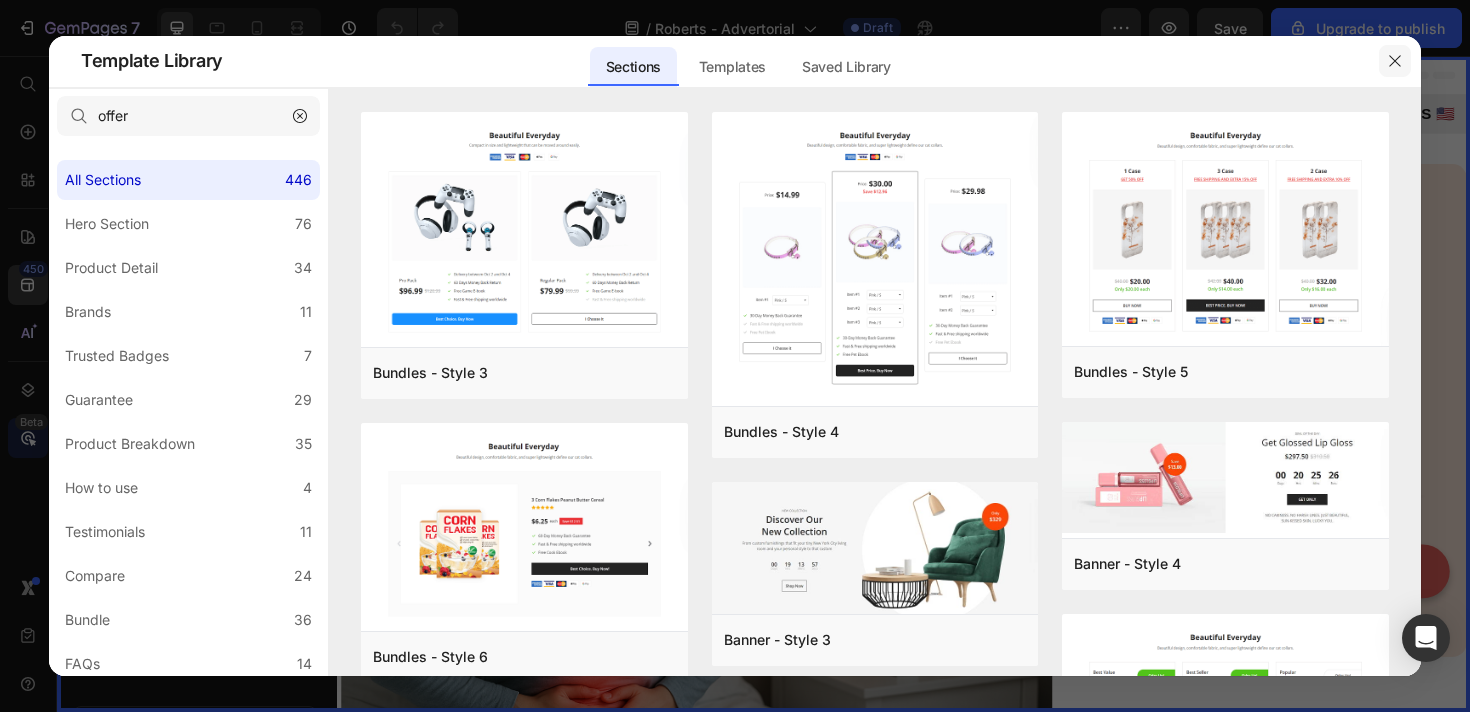 click at bounding box center [1395, 61] 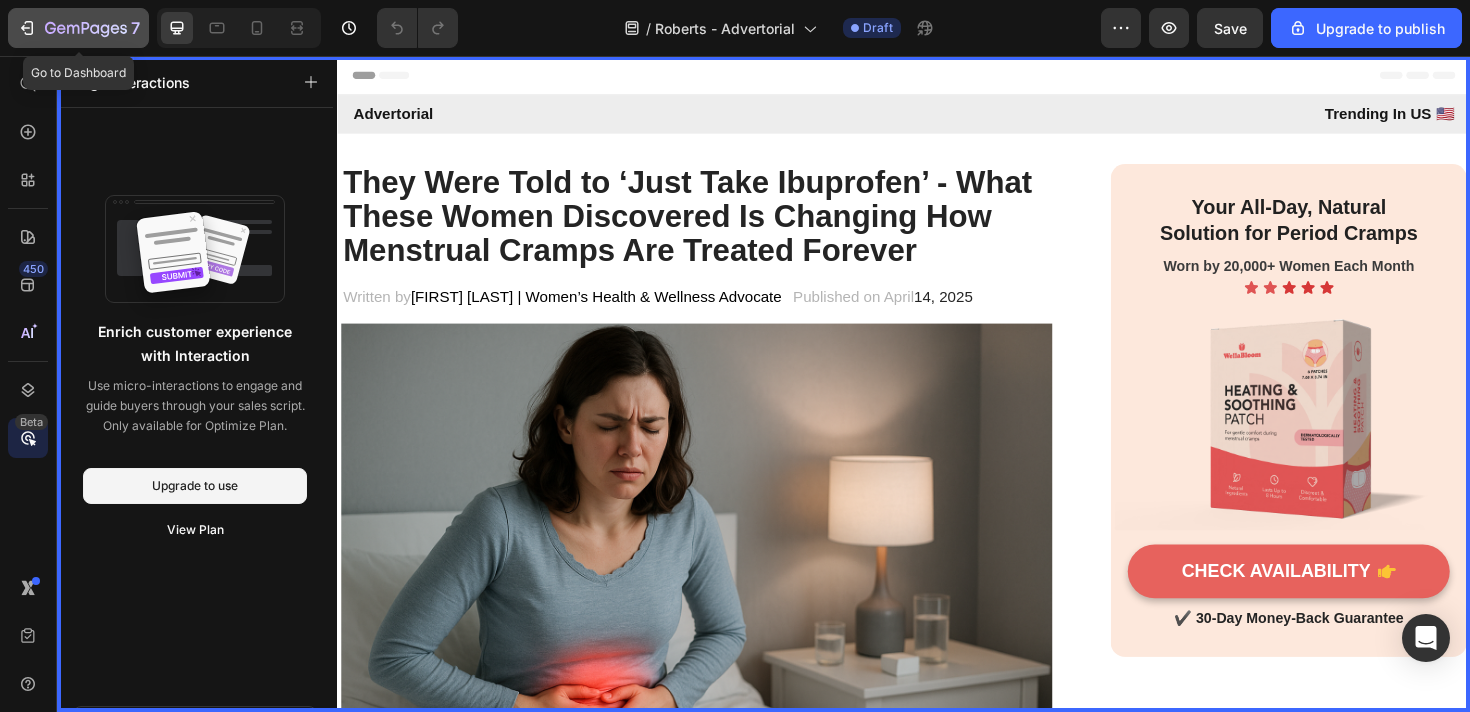 click on "7" 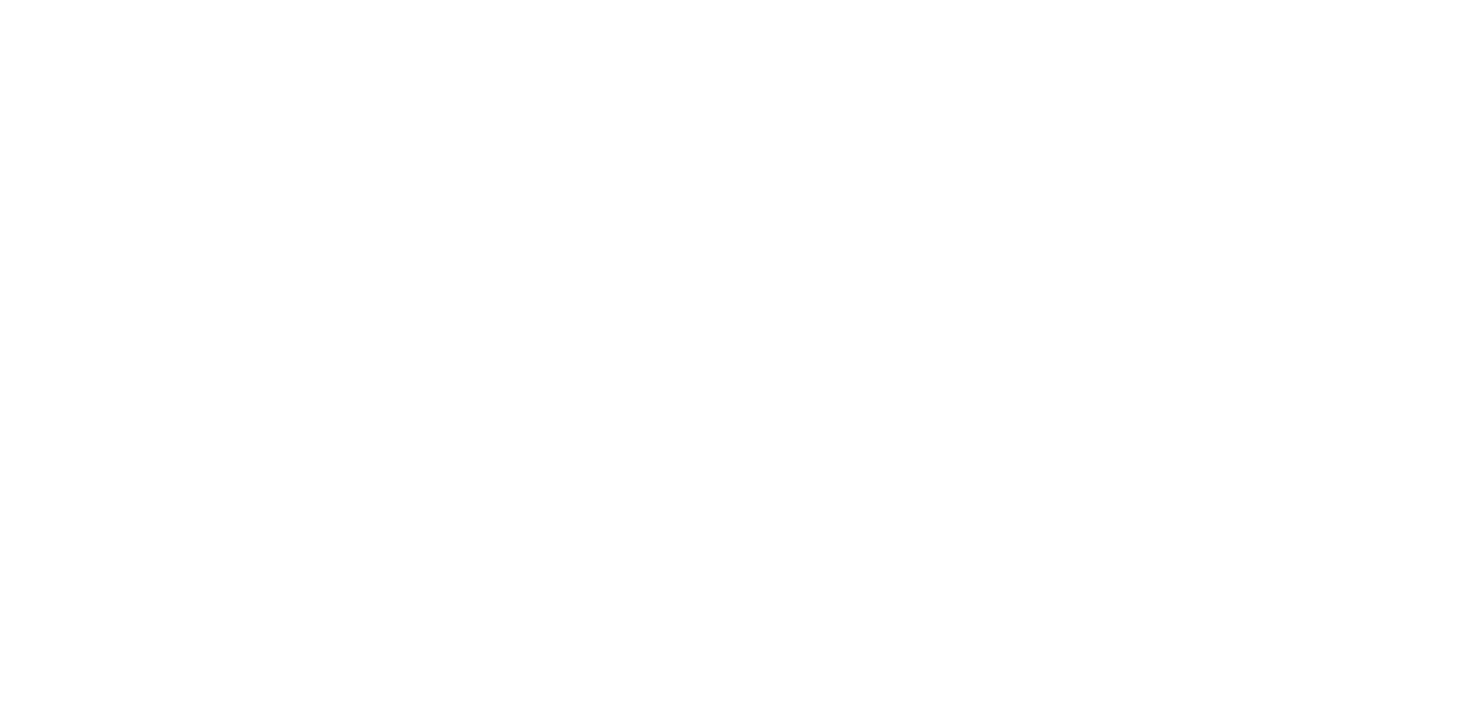 scroll, scrollTop: 0, scrollLeft: 0, axis: both 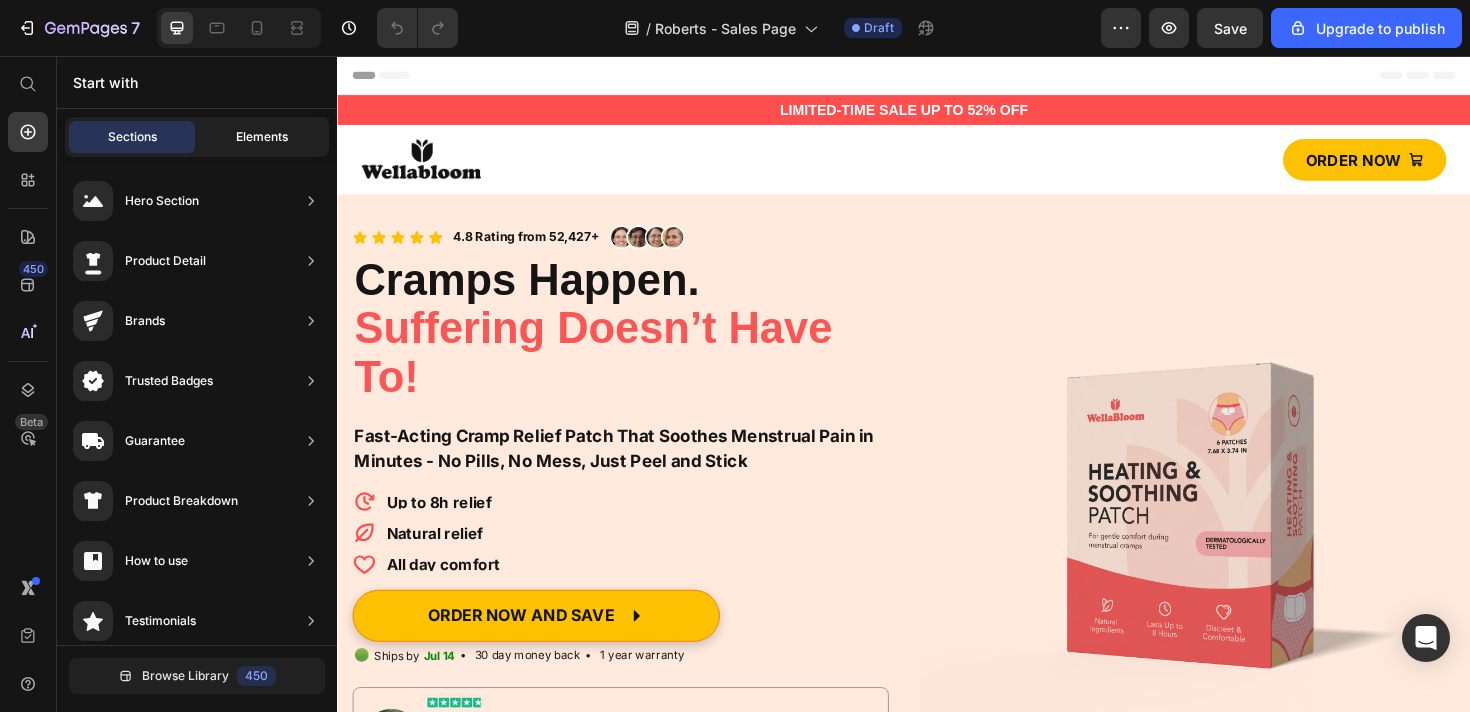 click on "Elements" at bounding box center [262, 137] 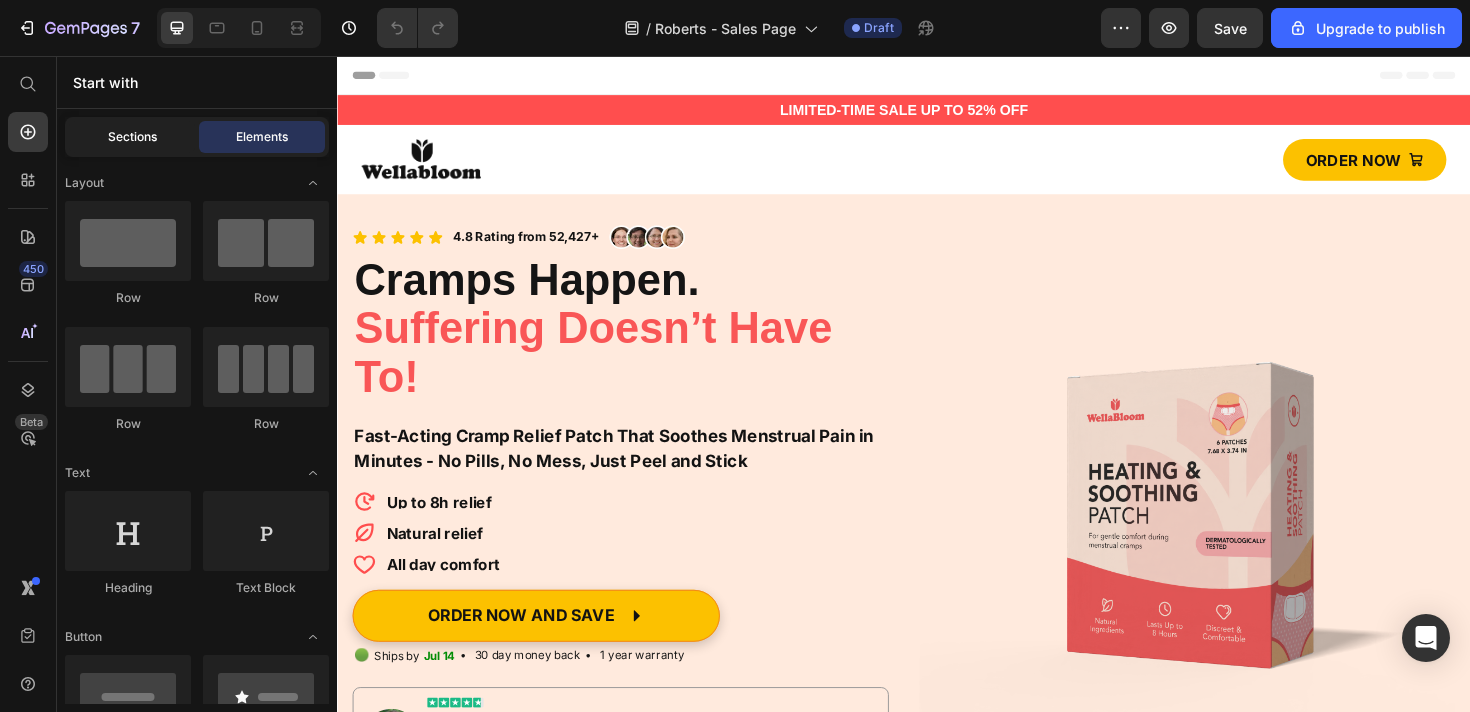 click on "Sections" at bounding box center [132, 137] 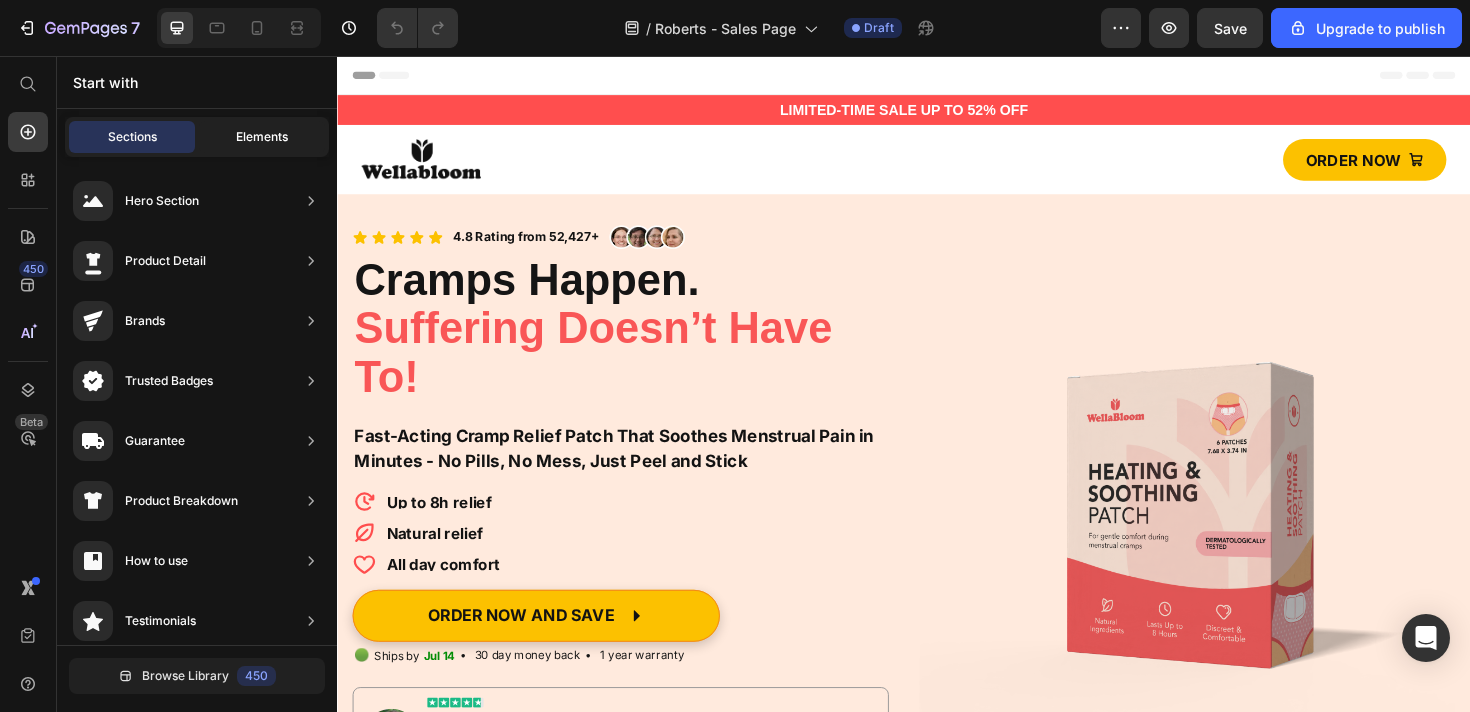 click on "Elements" at bounding box center [262, 137] 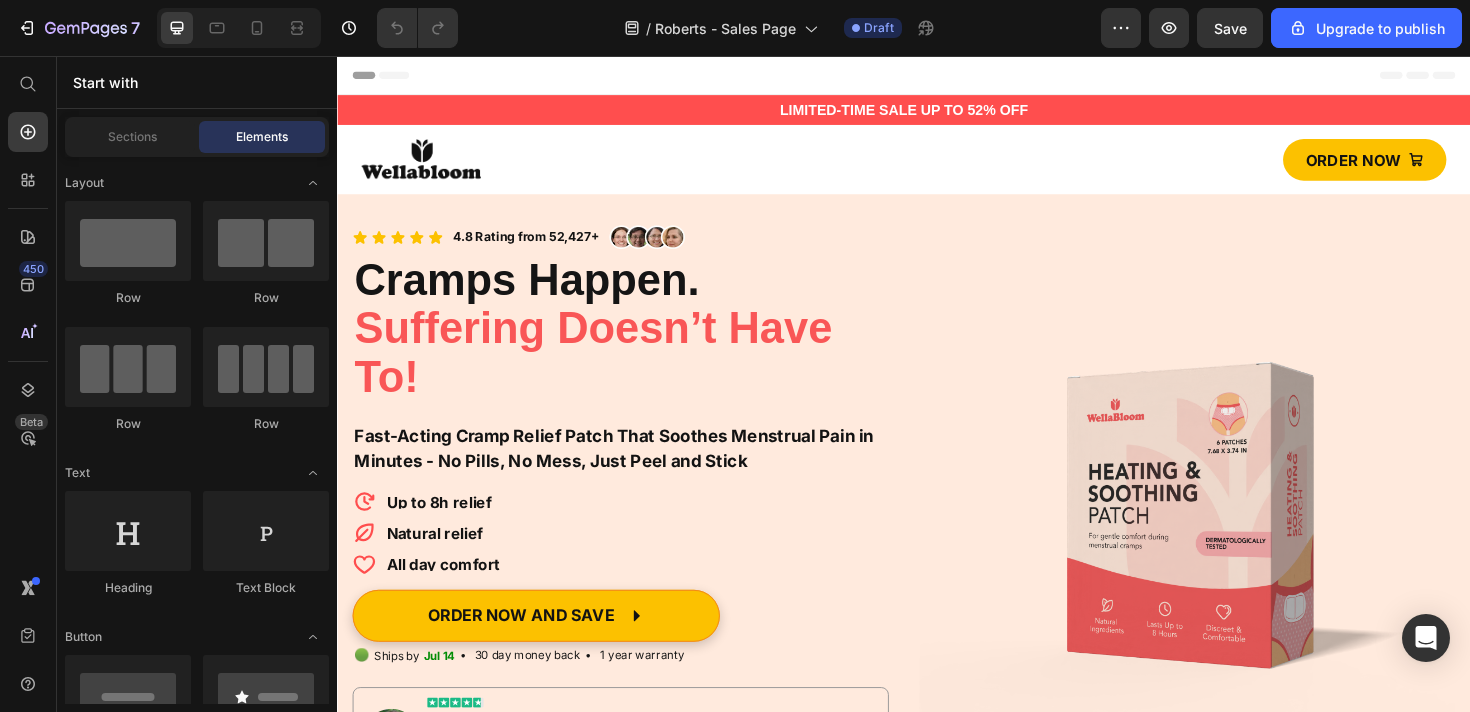 click on "Layout
Row
Row
Row
Row Text
Heading
Text Block Button
Button
Button
Sticky Back to top Media
Image
Image
Video
Video Banner" at bounding box center (197, 3246) 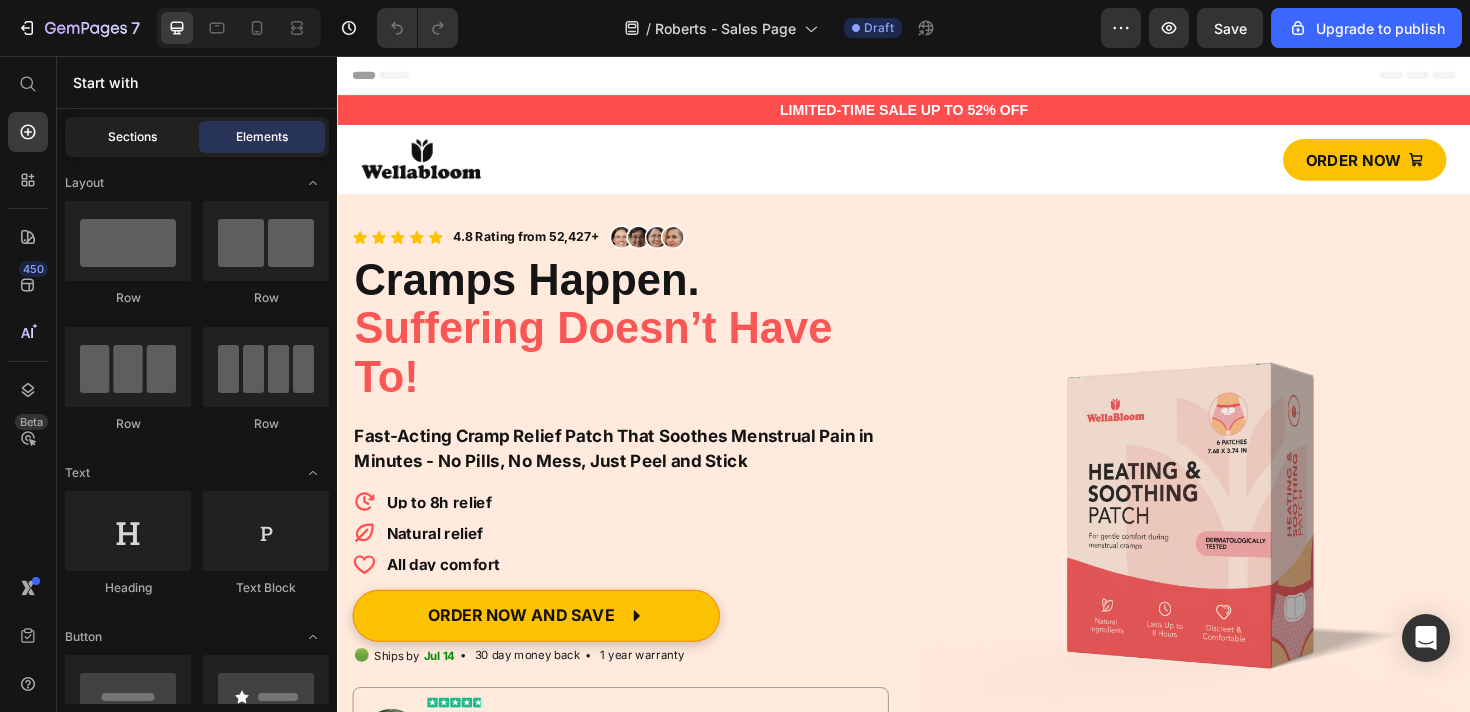 click on "Sections" at bounding box center [132, 137] 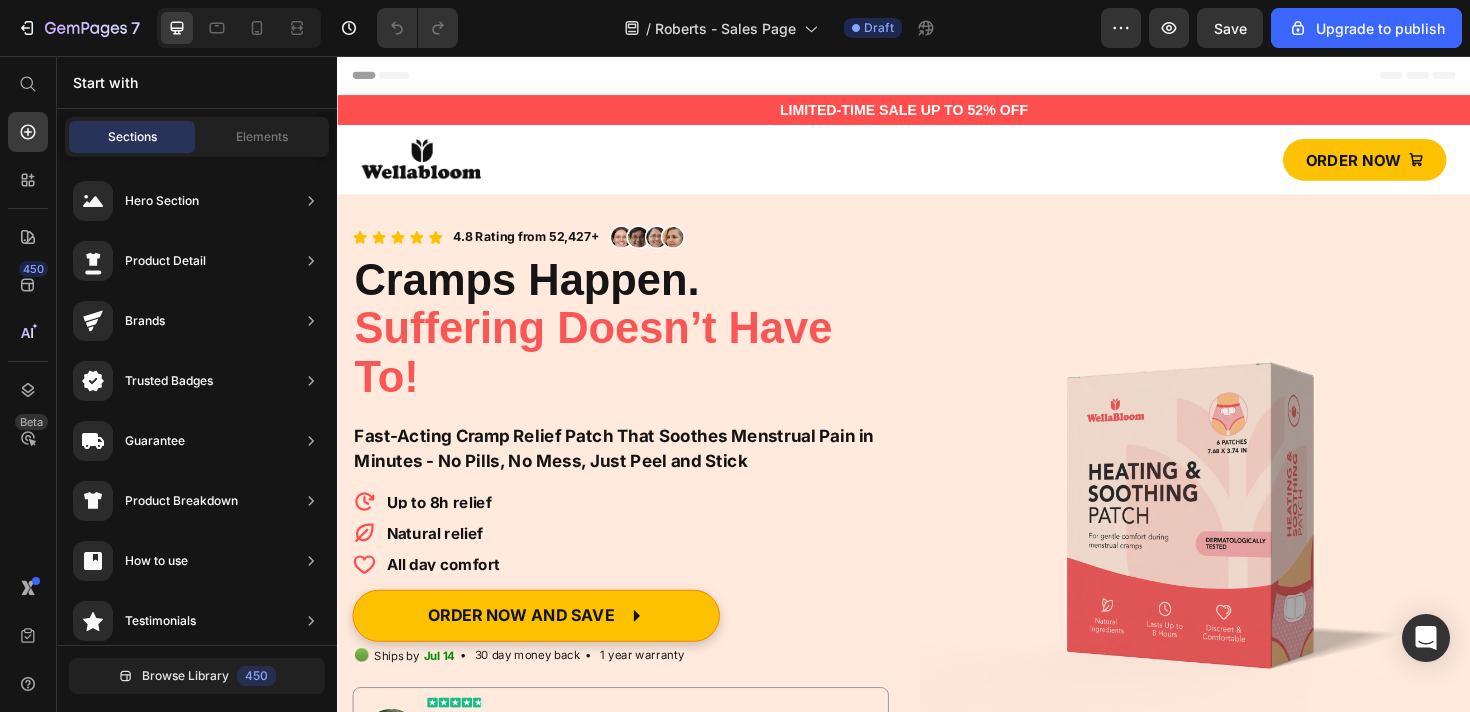 click on "Start with" at bounding box center (197, 82) 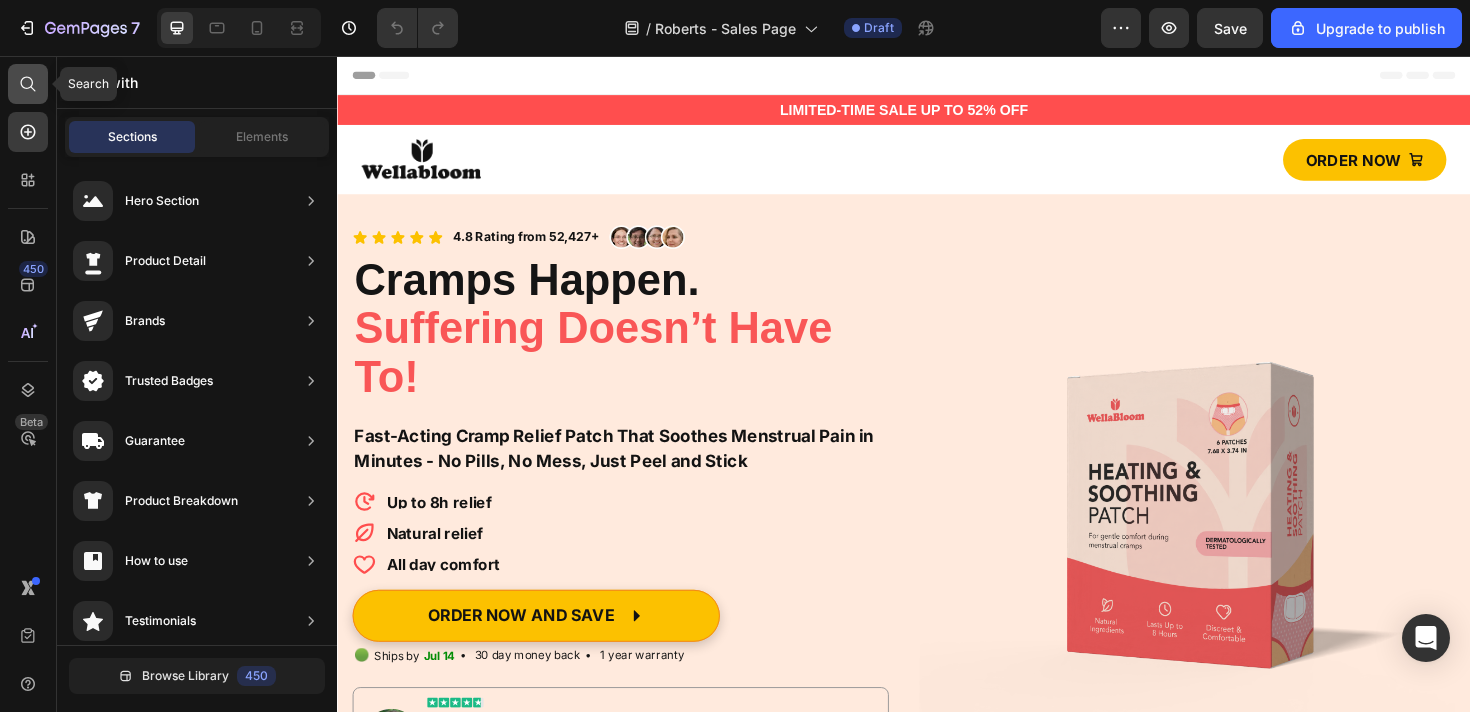 click 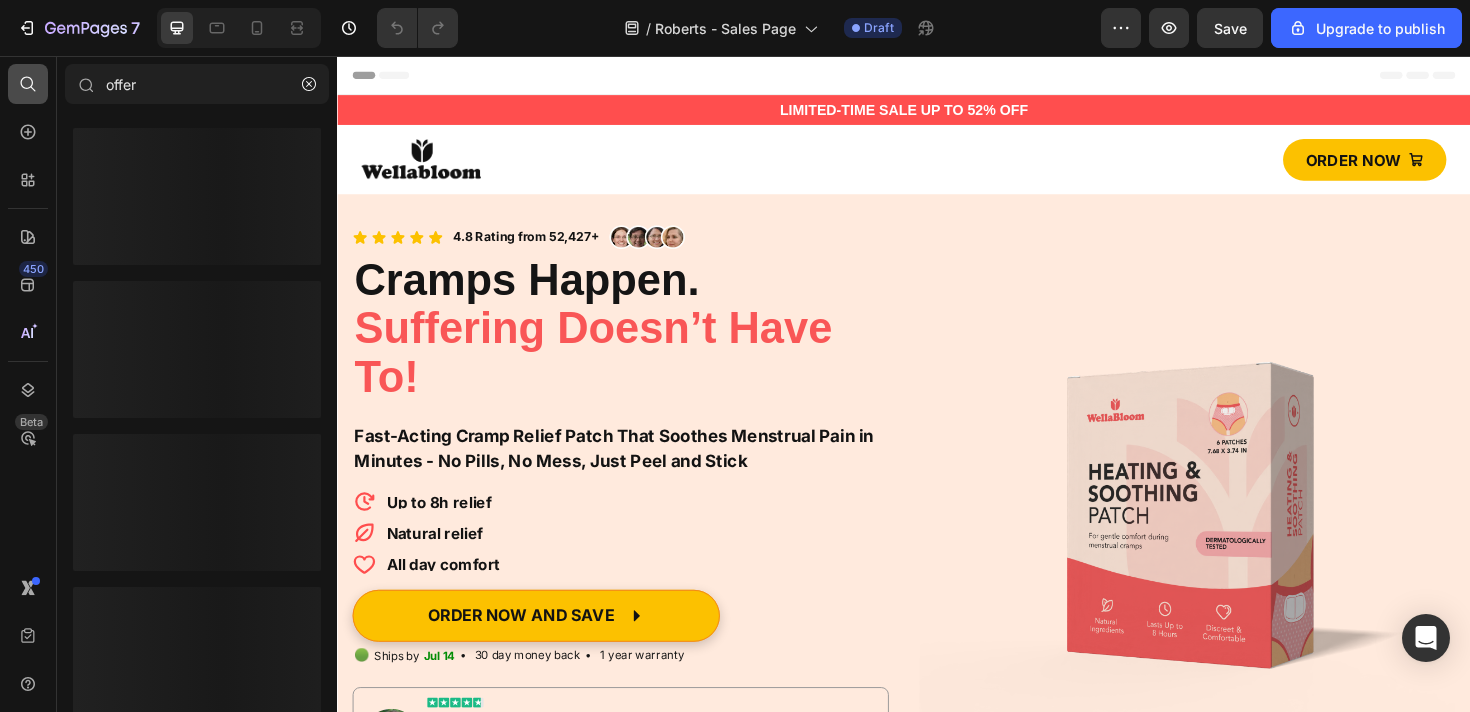 type on "offer" 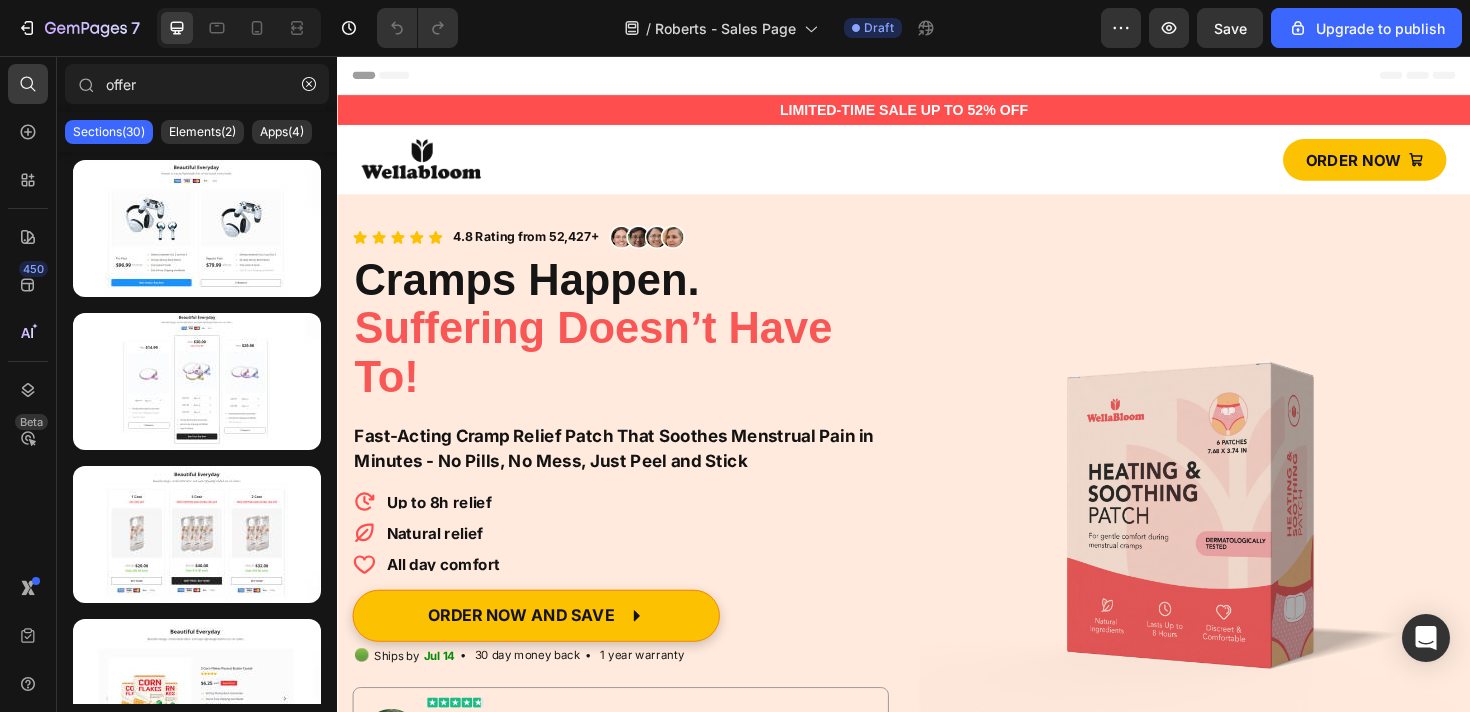 click on "Sections(30) Elements(2) Apps(4)" 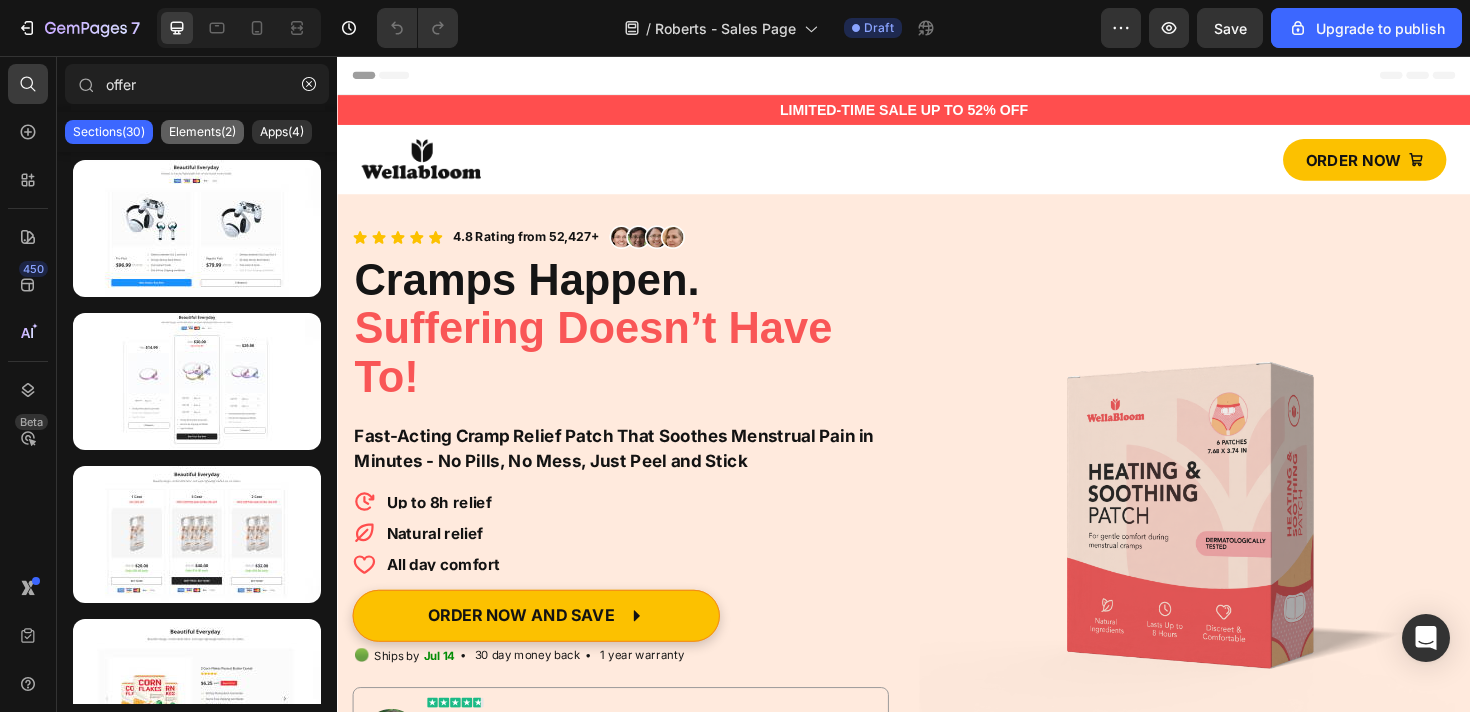 click on "Elements(2)" 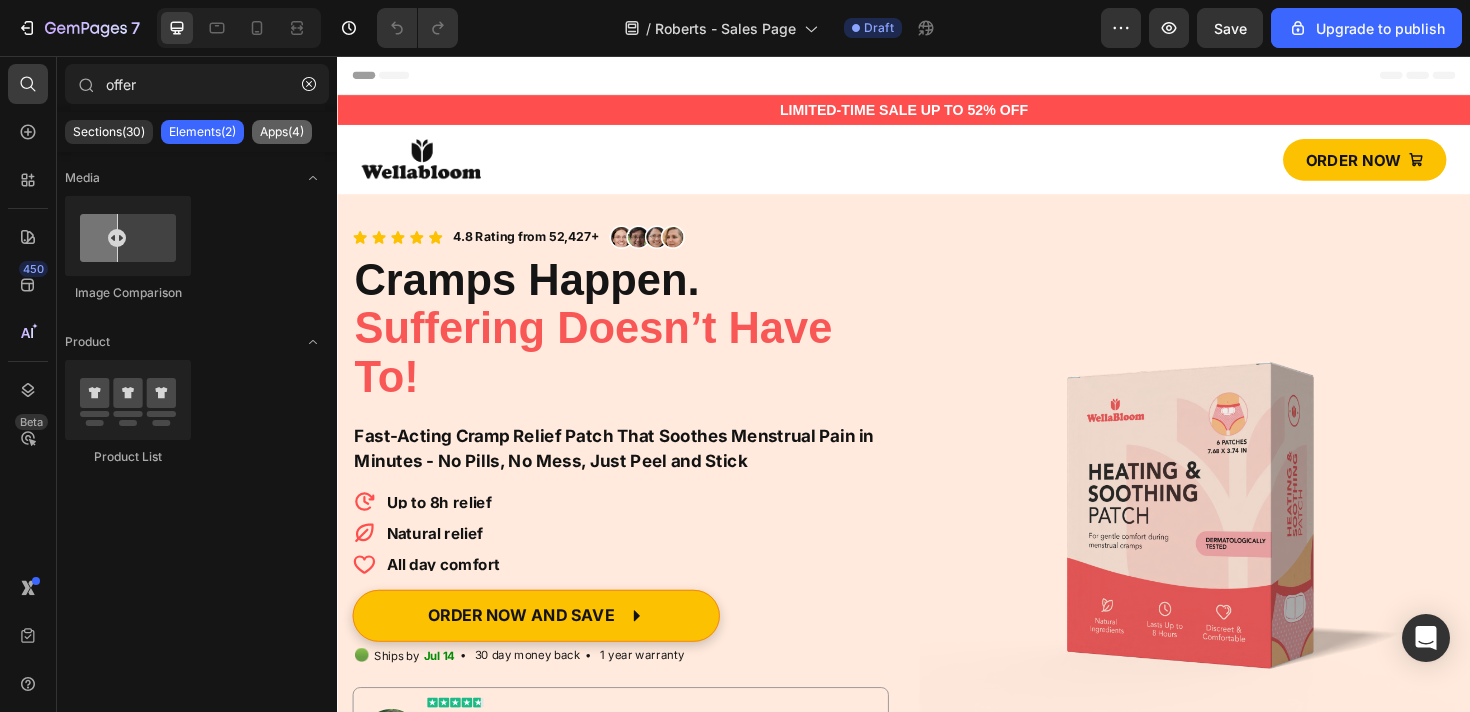 click on "Apps(4)" at bounding box center (282, 132) 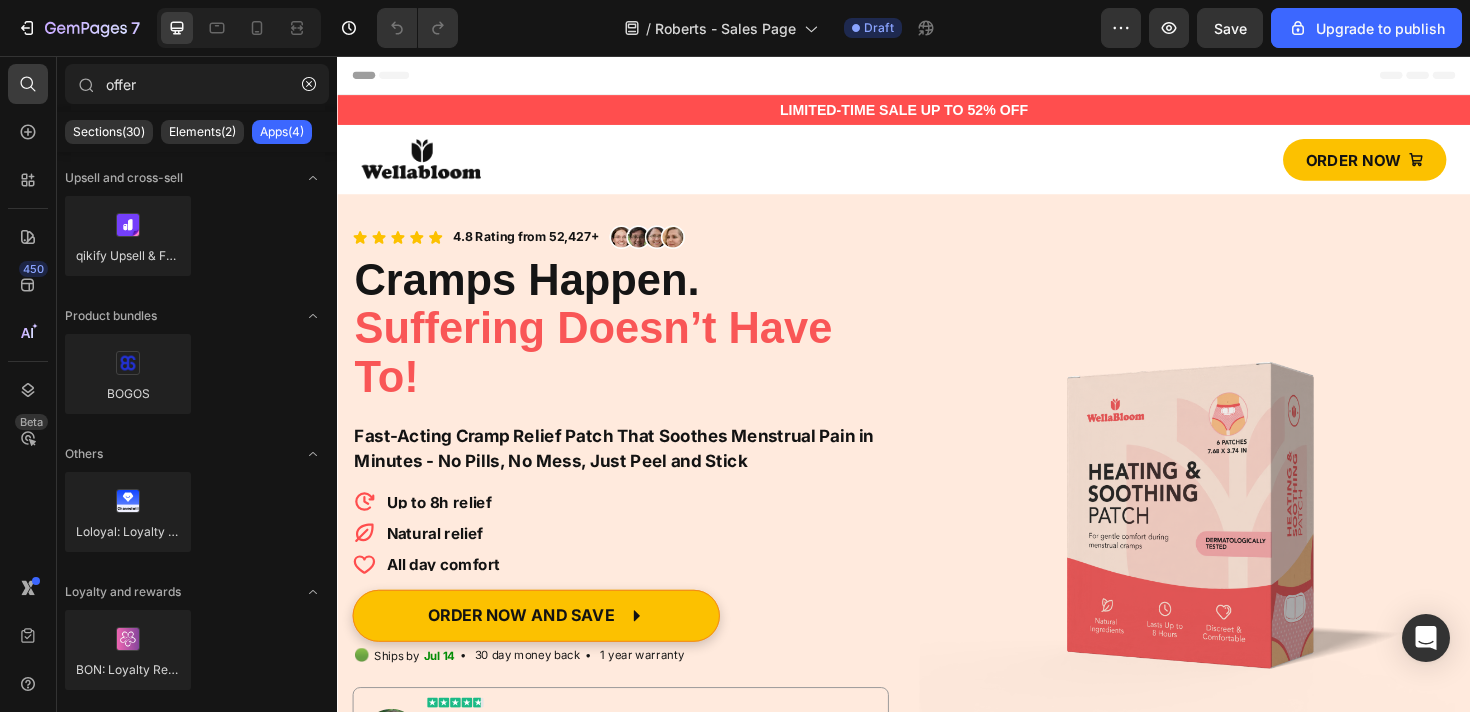 click on "Sections(30) Elements(2) Apps(4)" 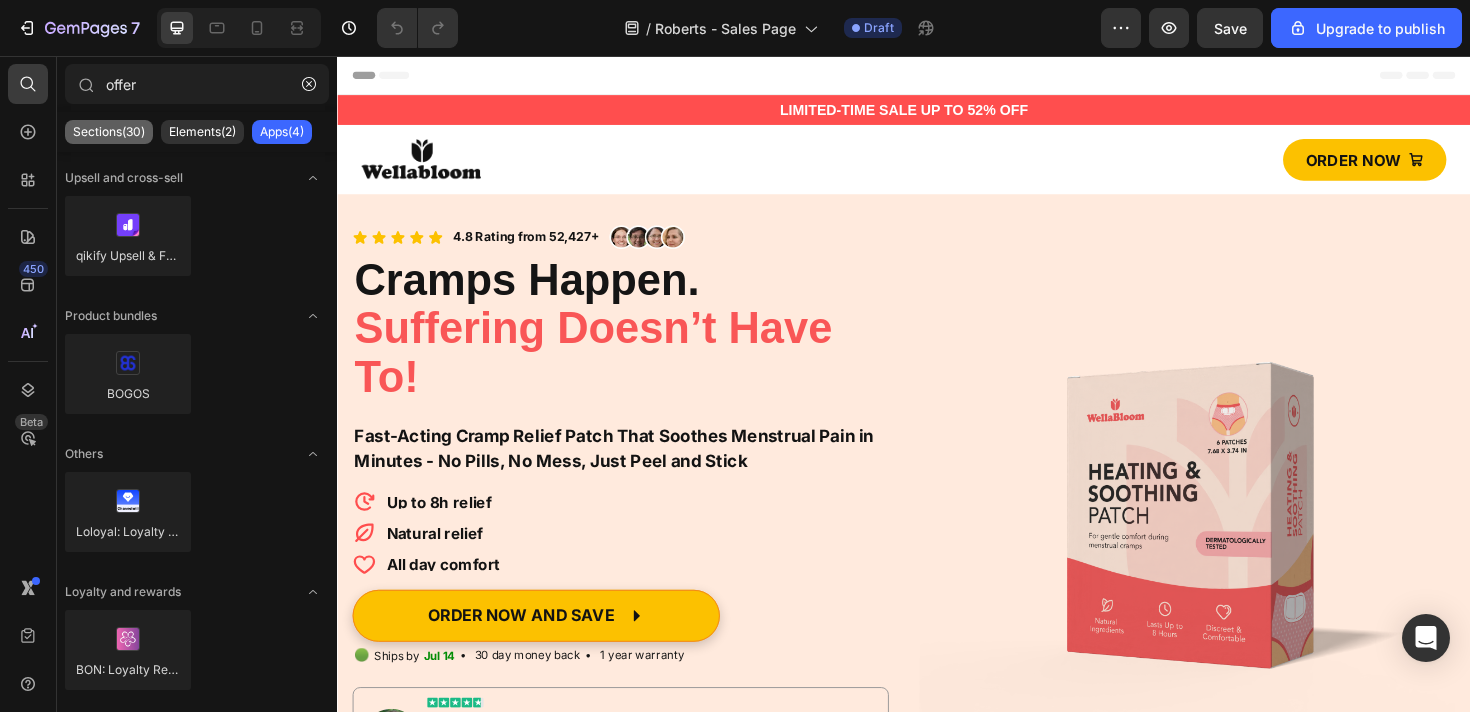 click on "Sections(30)" 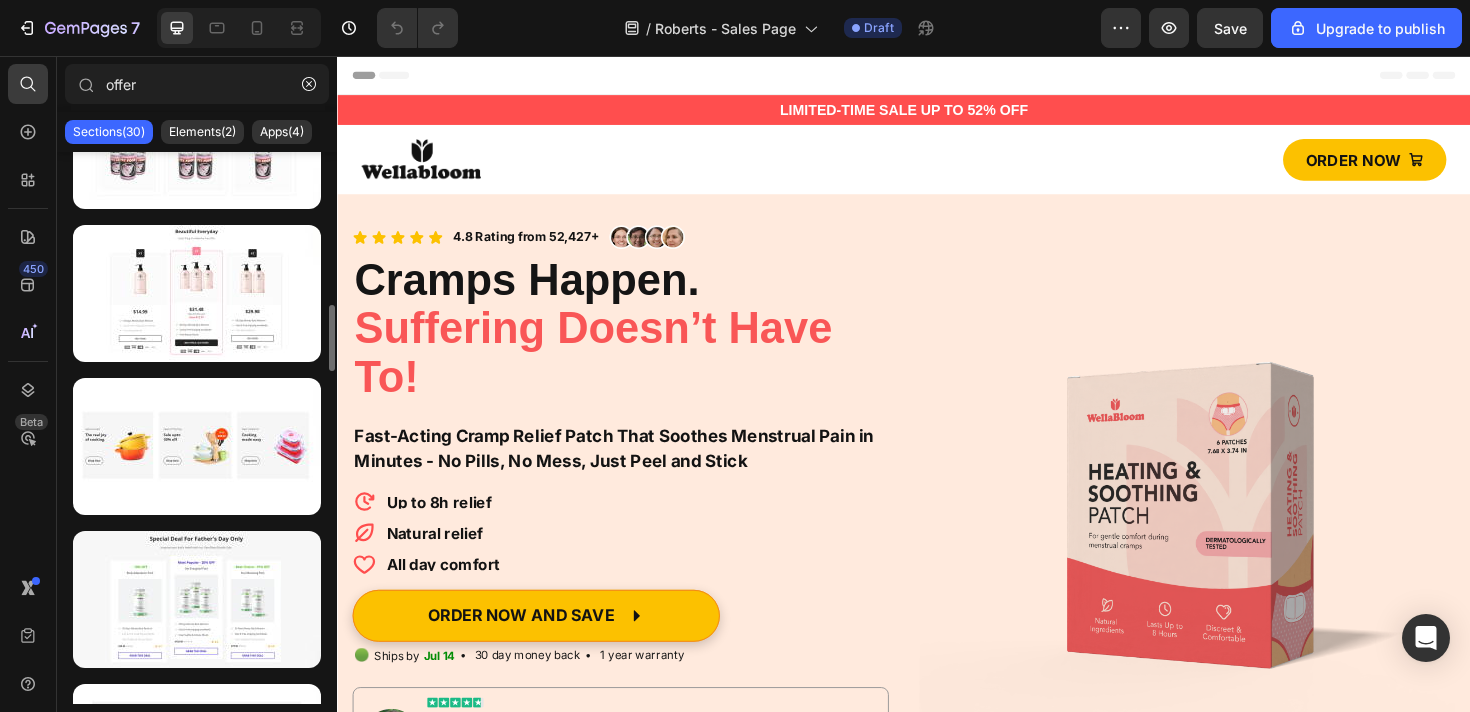 scroll, scrollTop: 1313, scrollLeft: 0, axis: vertical 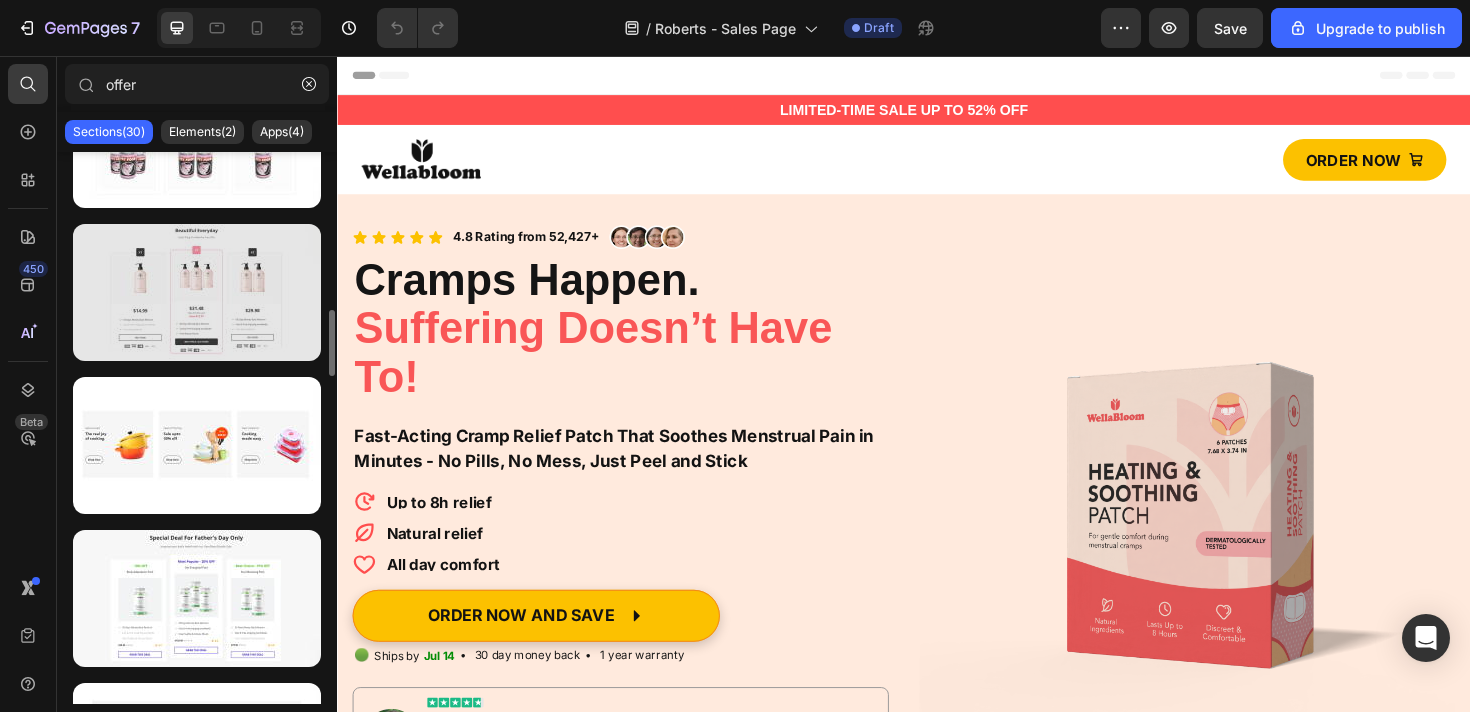 click at bounding box center [197, 292] 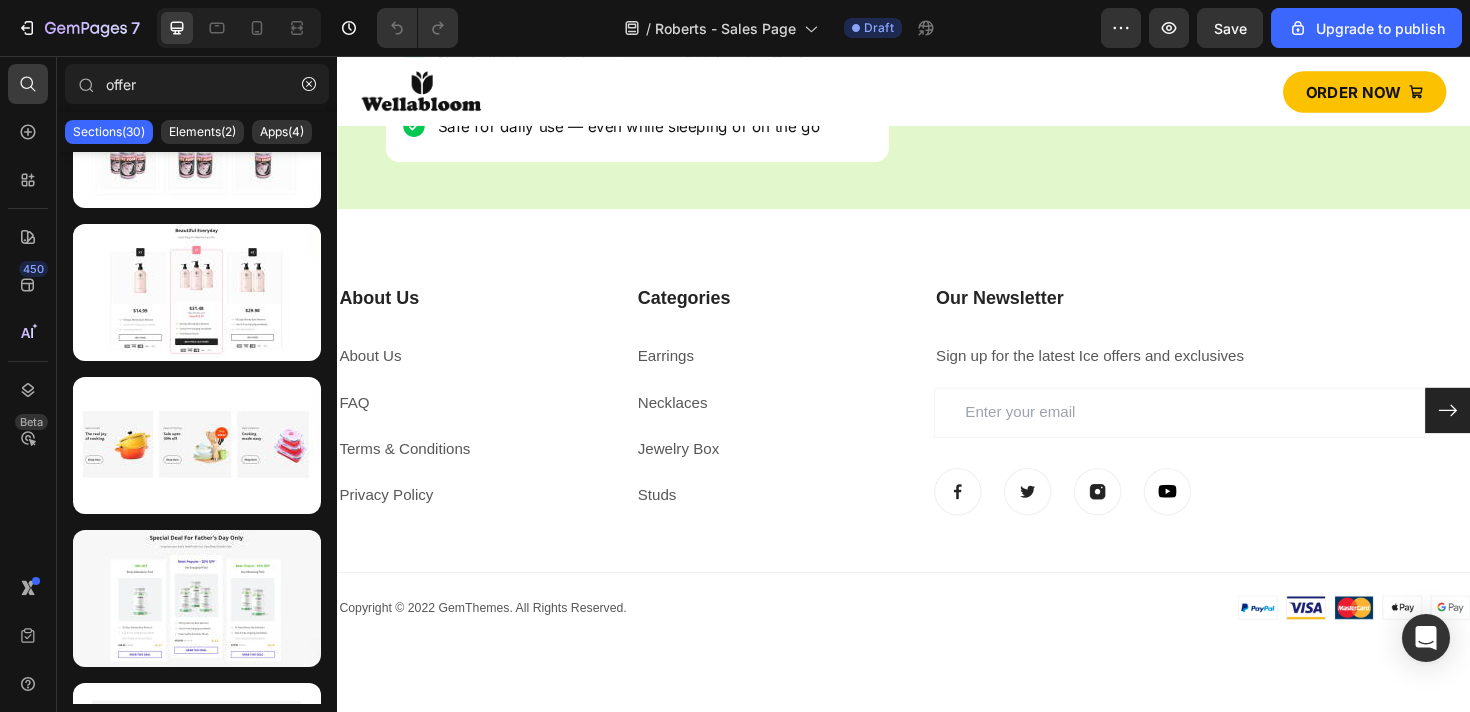 scroll, scrollTop: 3623, scrollLeft: 0, axis: vertical 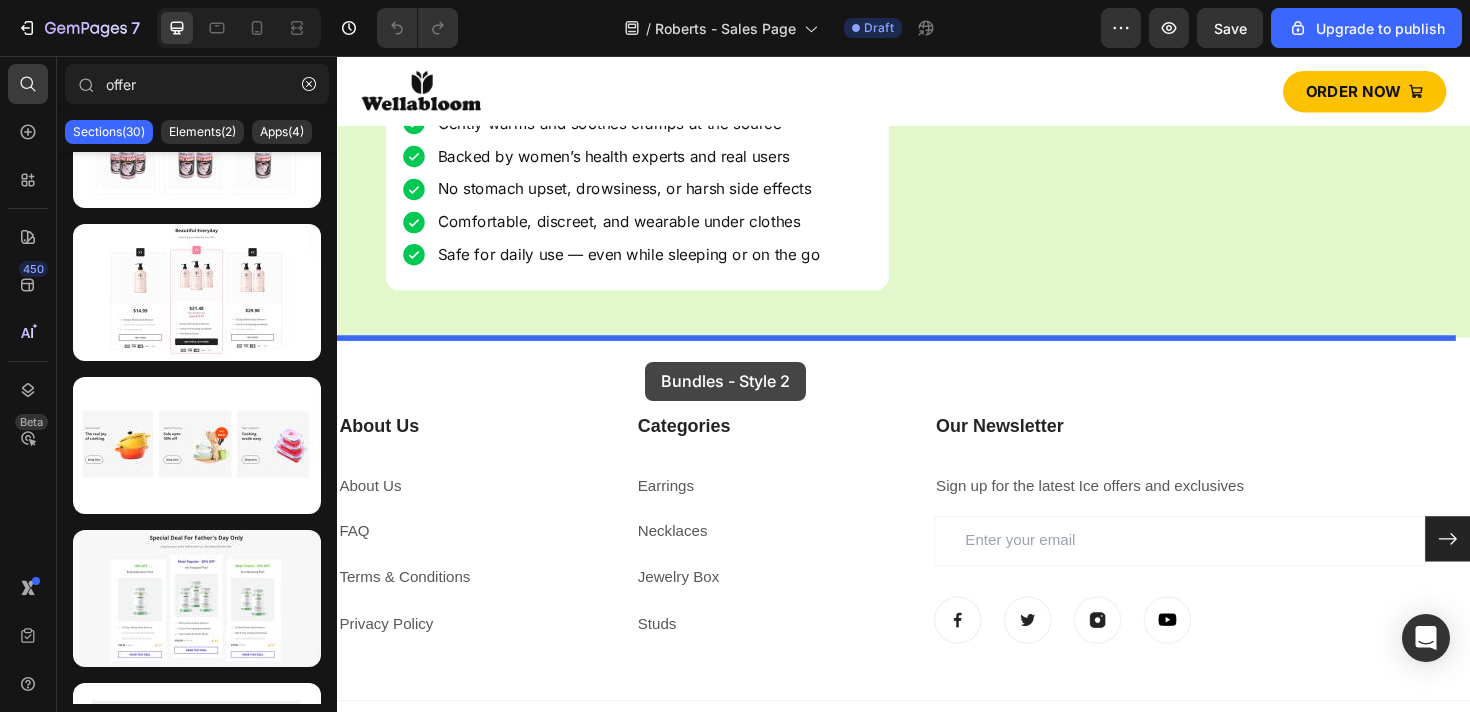 drag, startPoint x: 571, startPoint y: 309, endPoint x: 660, endPoint y: 377, distance: 112.00446 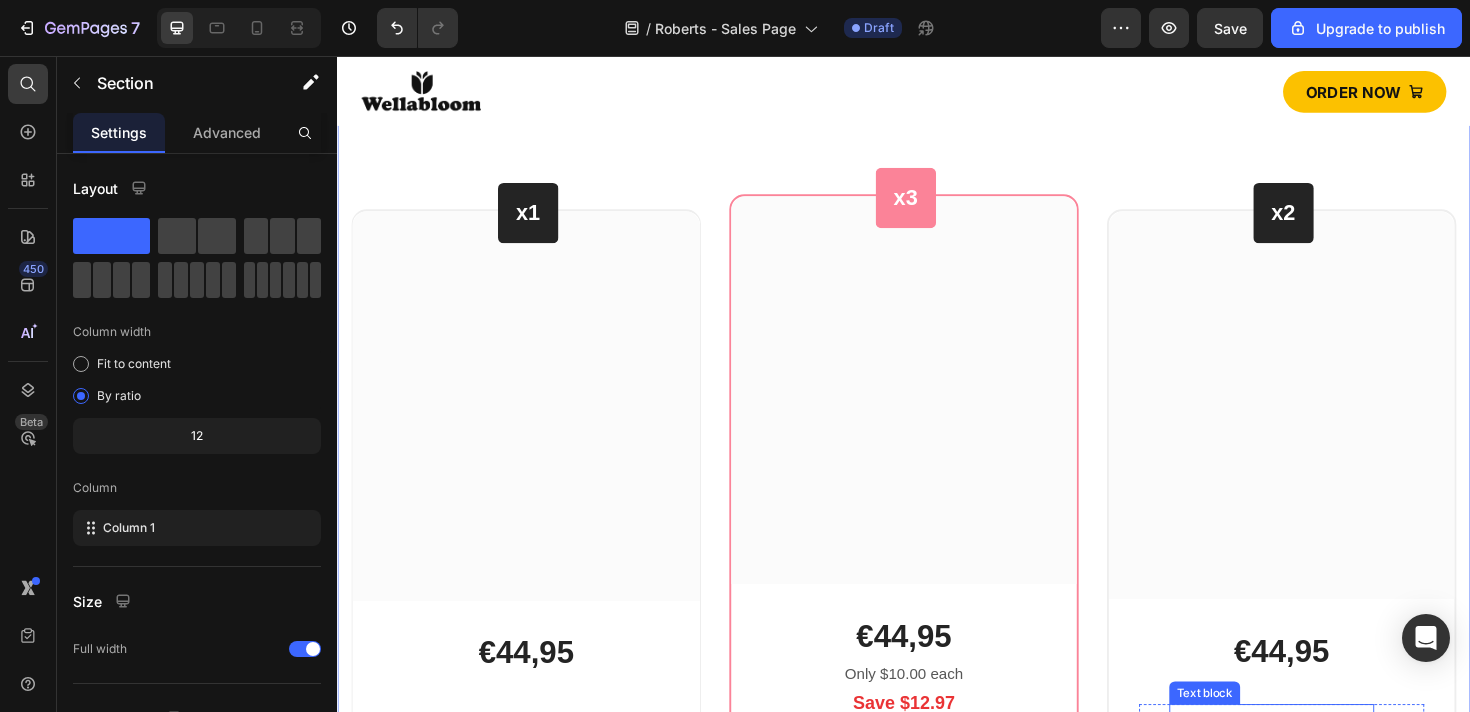 scroll, scrollTop: 3810, scrollLeft: 0, axis: vertical 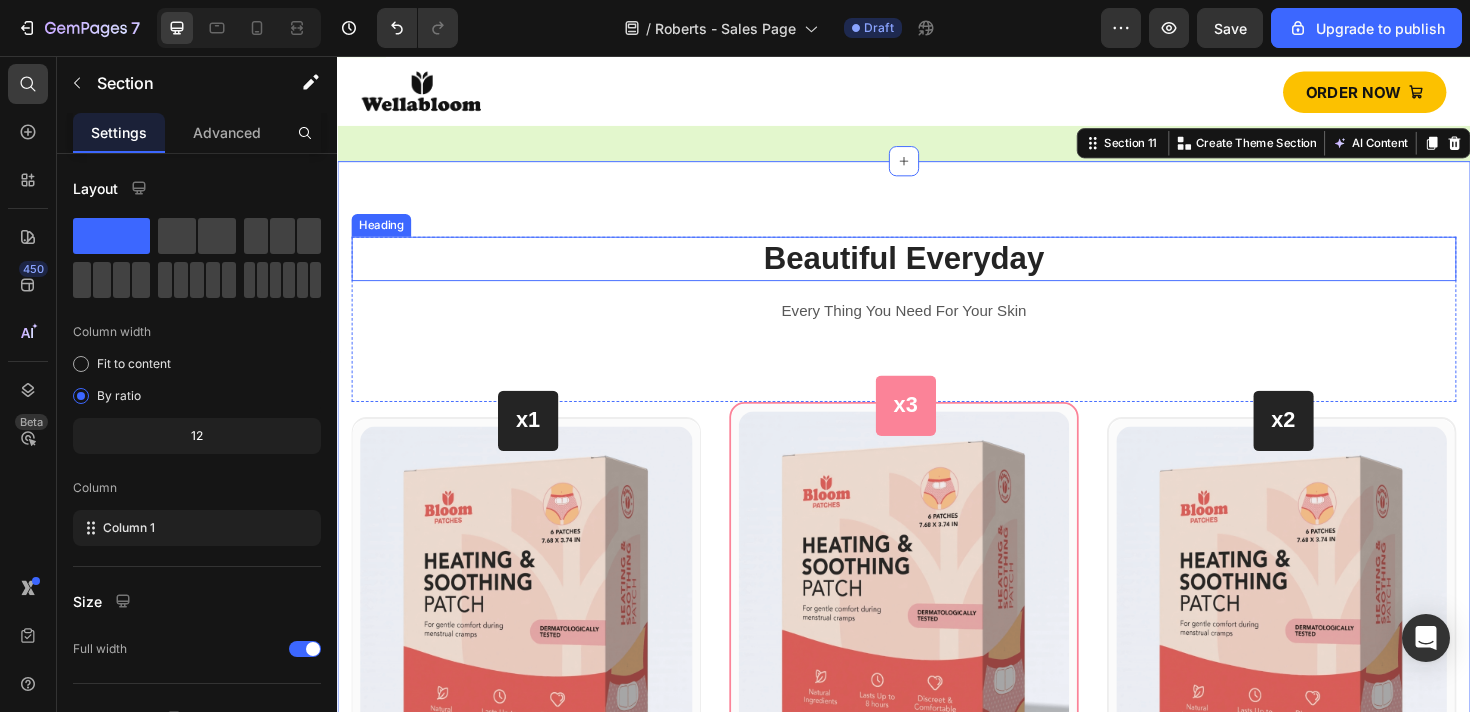 click on "Beautiful Everyday Heading Every Thing You Need For Your Skin Text block" at bounding box center [937, 335] 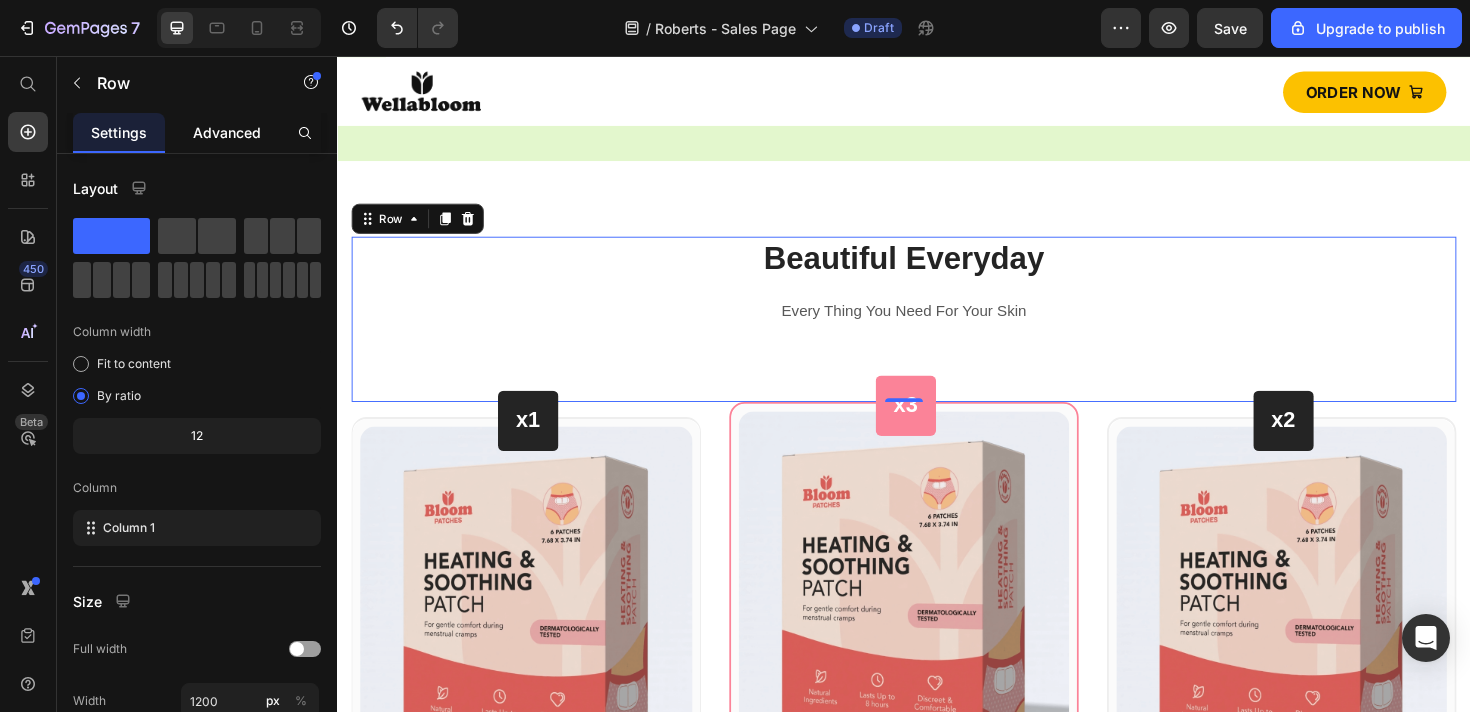 click on "Advanced" at bounding box center [227, 132] 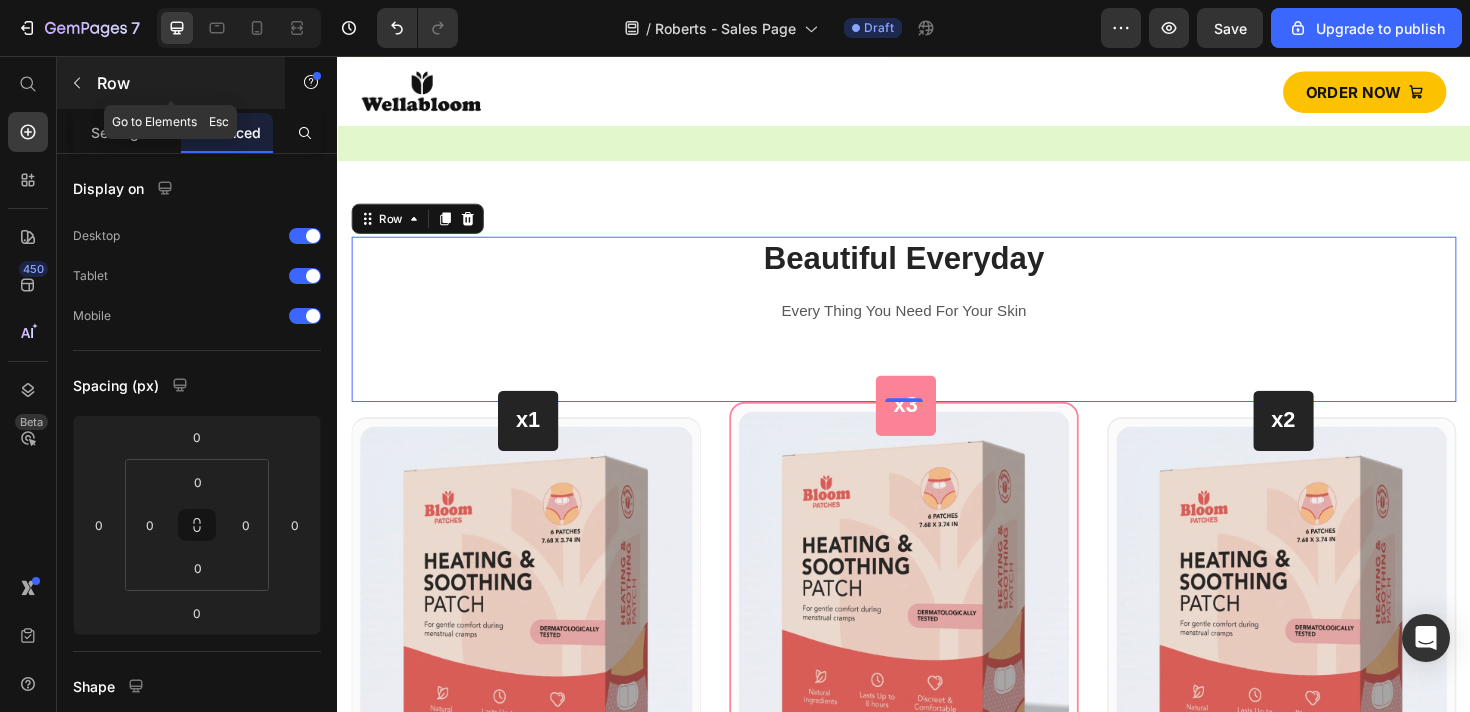 click on "Row" at bounding box center (182, 83) 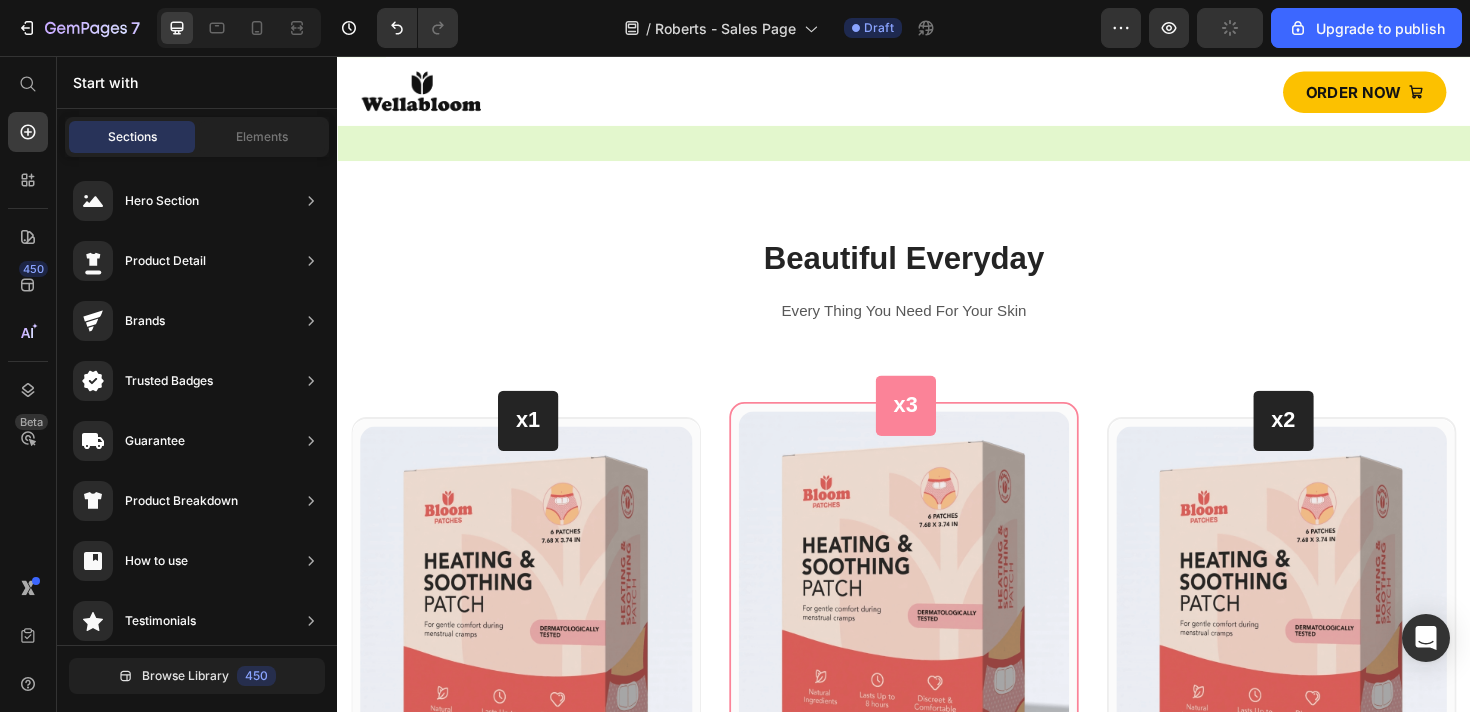 click on "Start with" at bounding box center (197, 82) 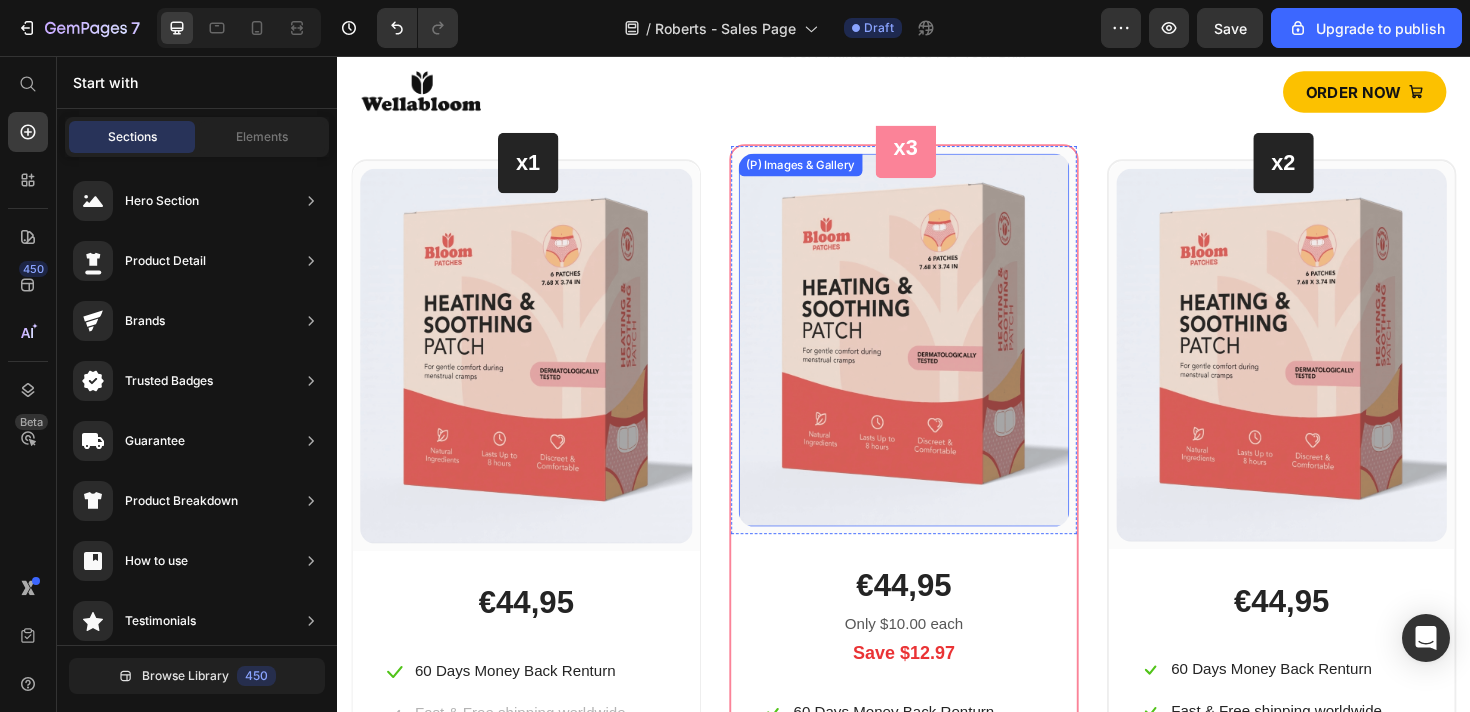 scroll, scrollTop: 4018, scrollLeft: 0, axis: vertical 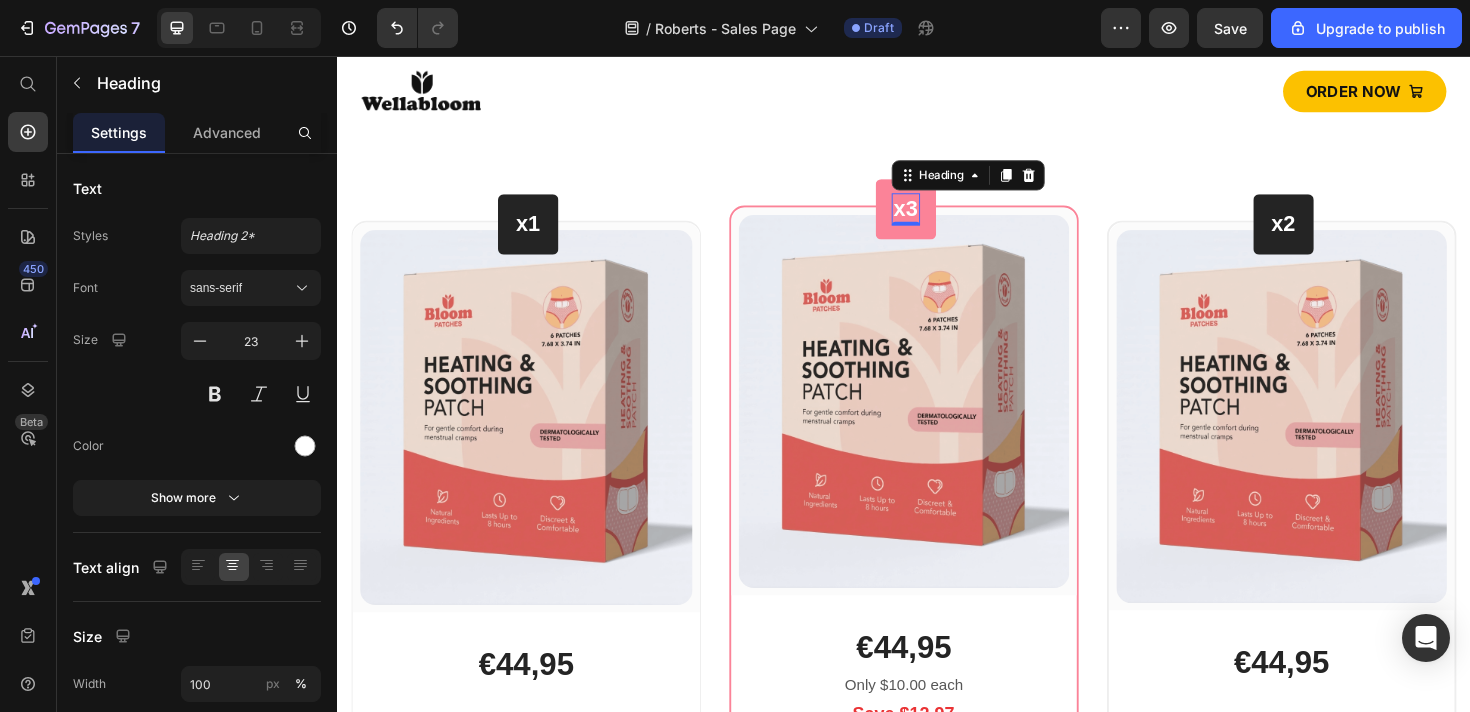 click on "x3" at bounding box center [939, 218] 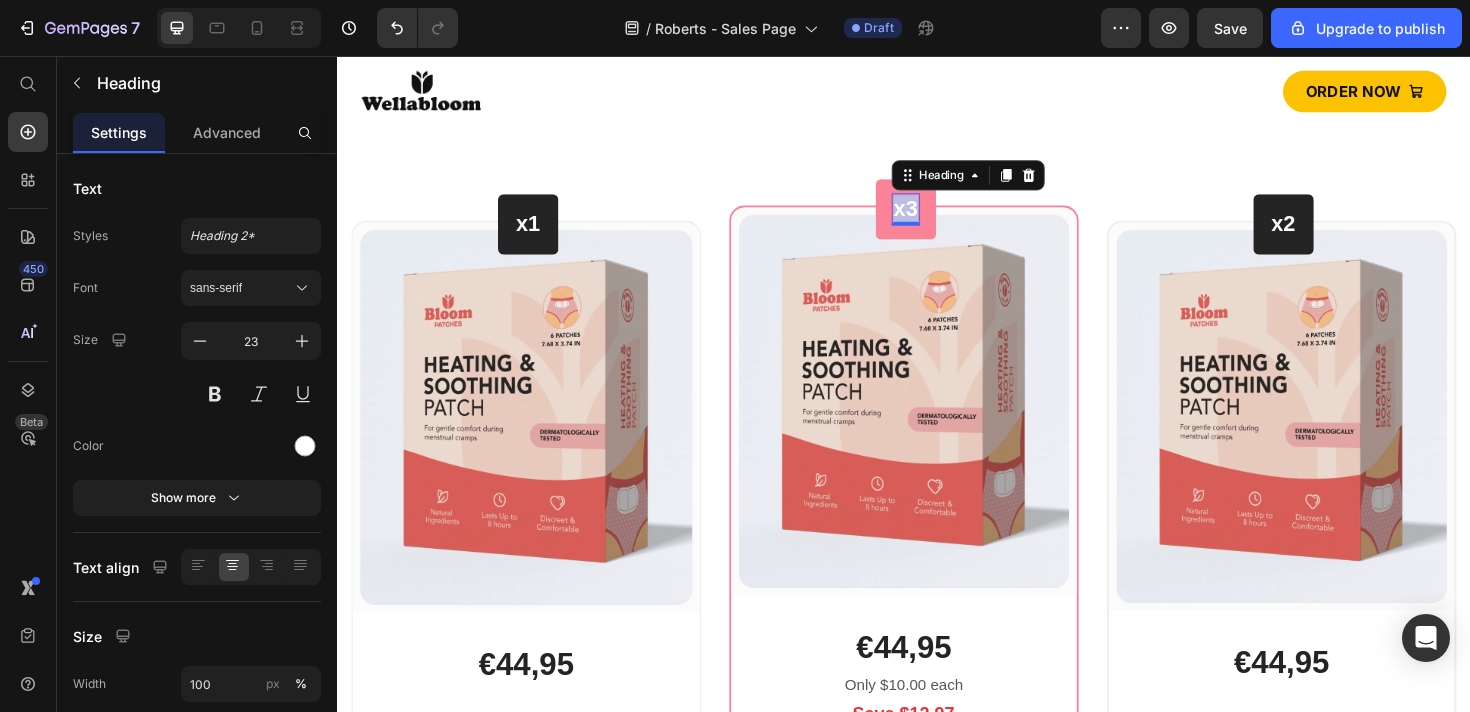 click on "x3" at bounding box center (939, 218) 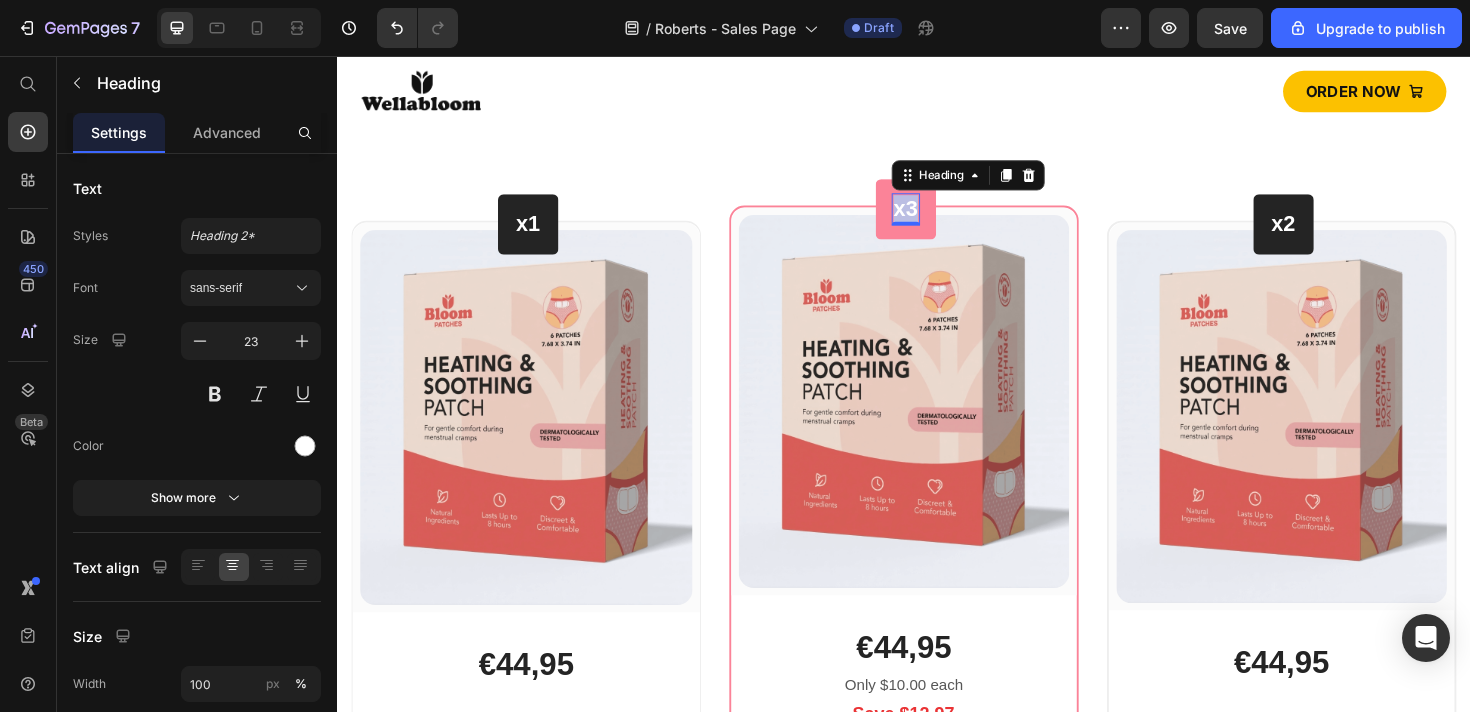 click on "x3" at bounding box center (939, 218) 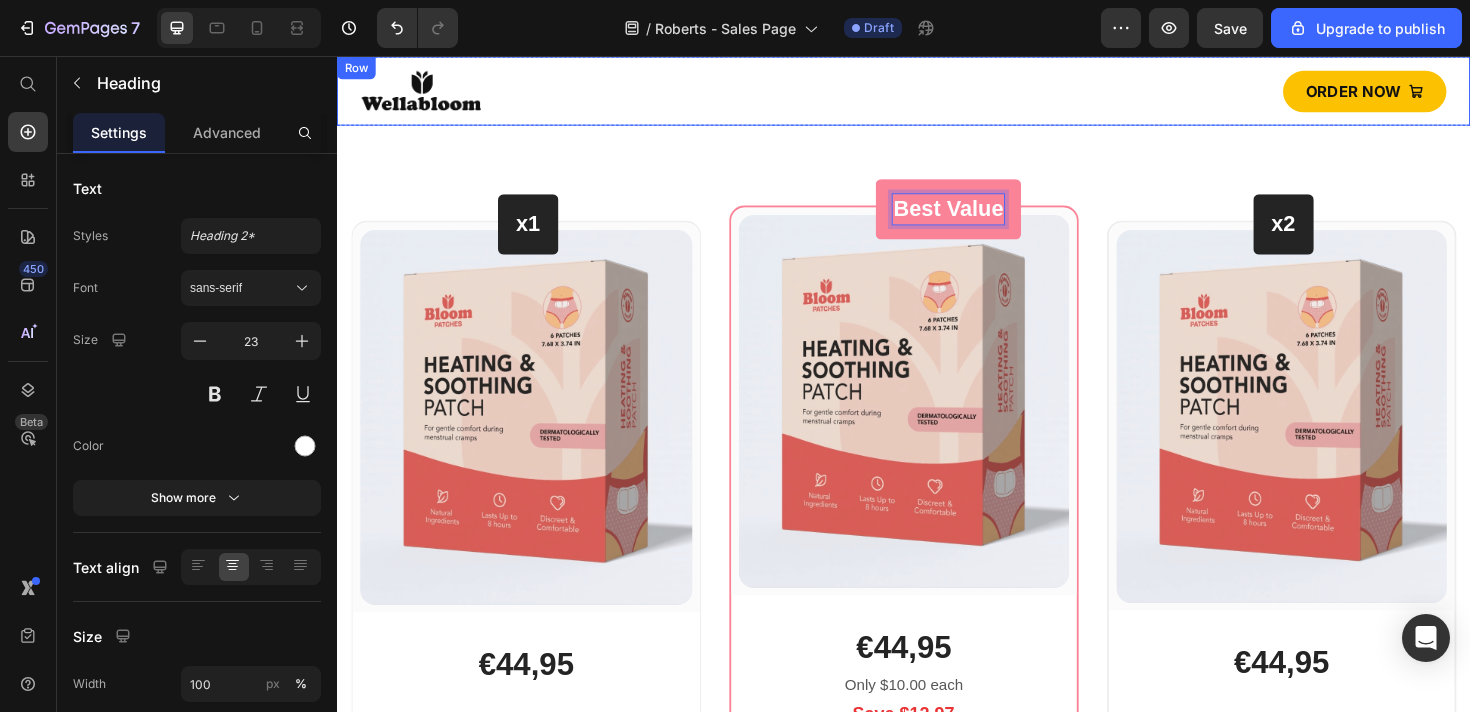 click on "Beautiful Everyday Heading Every Thing You Need For Your Skin Text block" at bounding box center [937, 127] 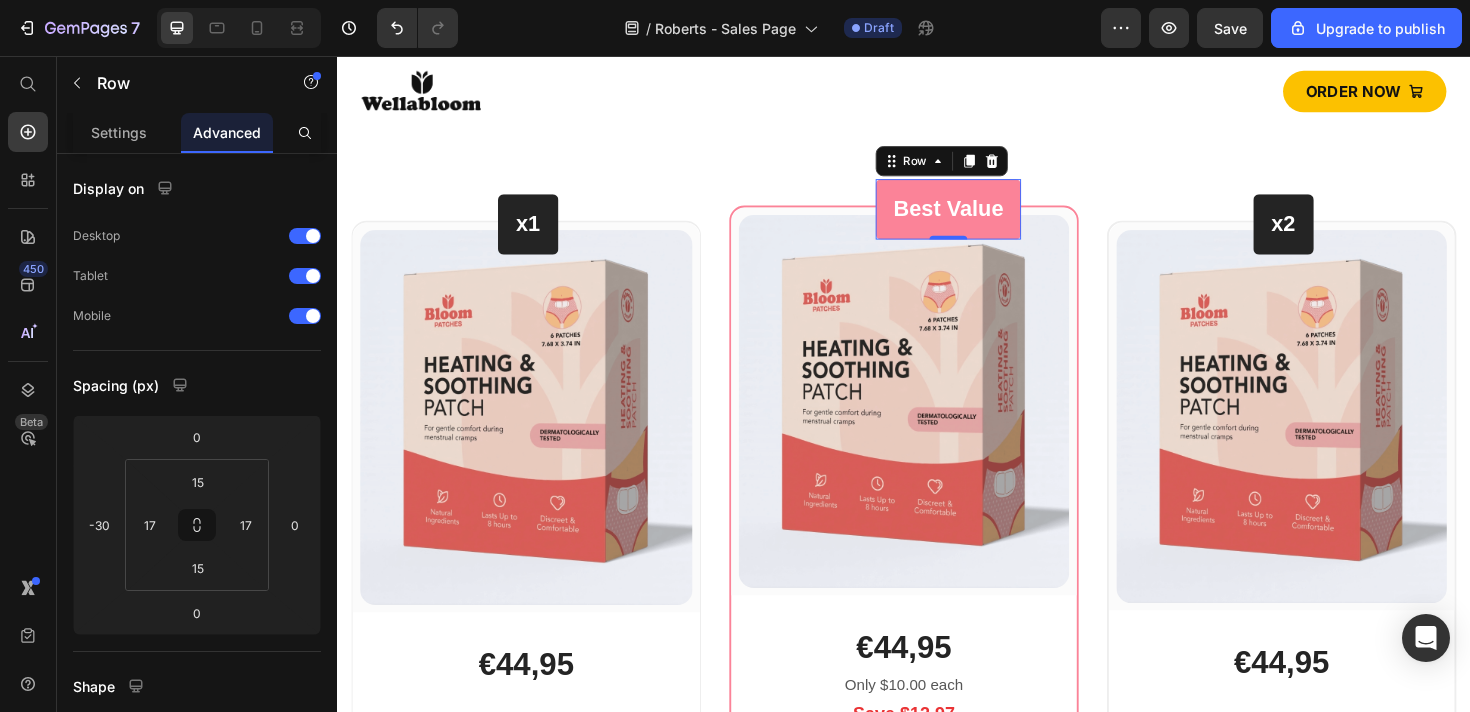click on "Best Value Heading Row   0" at bounding box center (984, 218) 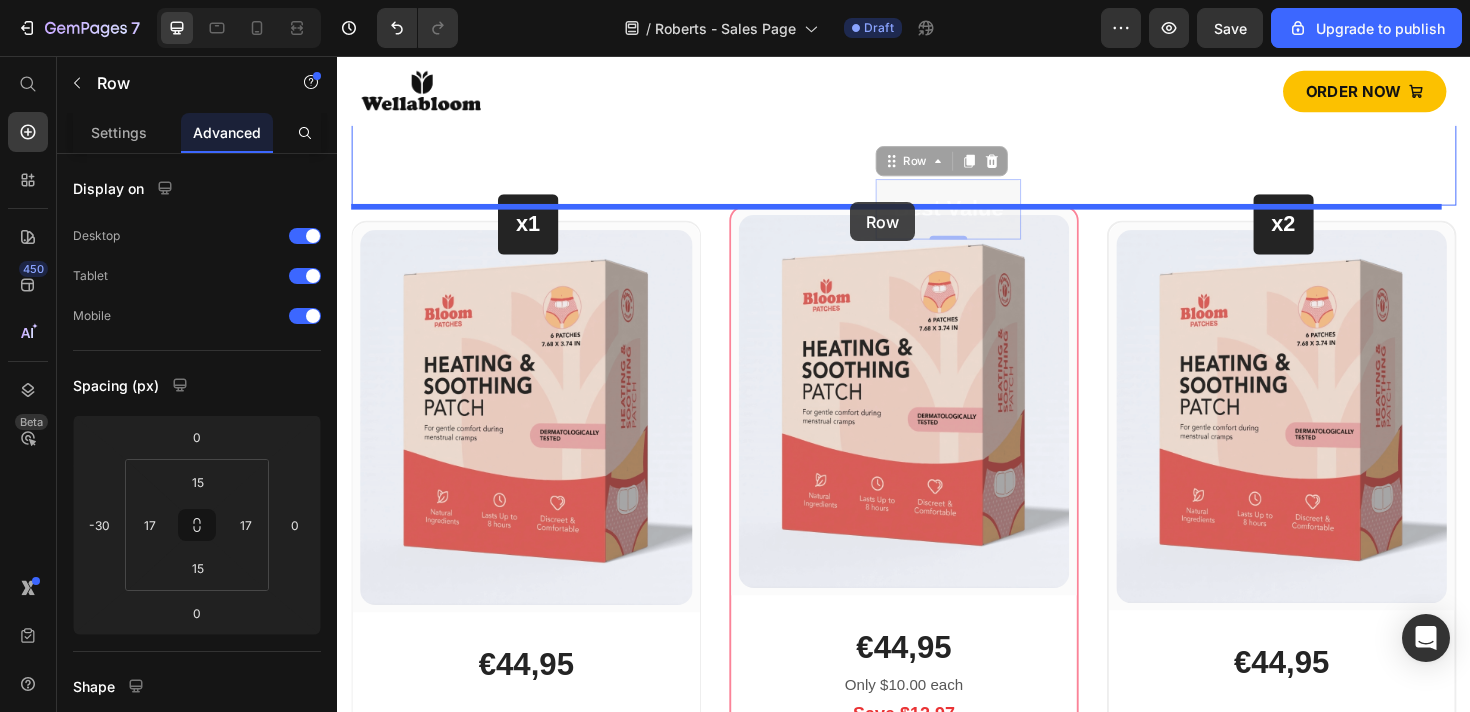 drag, startPoint x: 1041, startPoint y: 196, endPoint x: 880, endPoint y: 211, distance: 161.69725 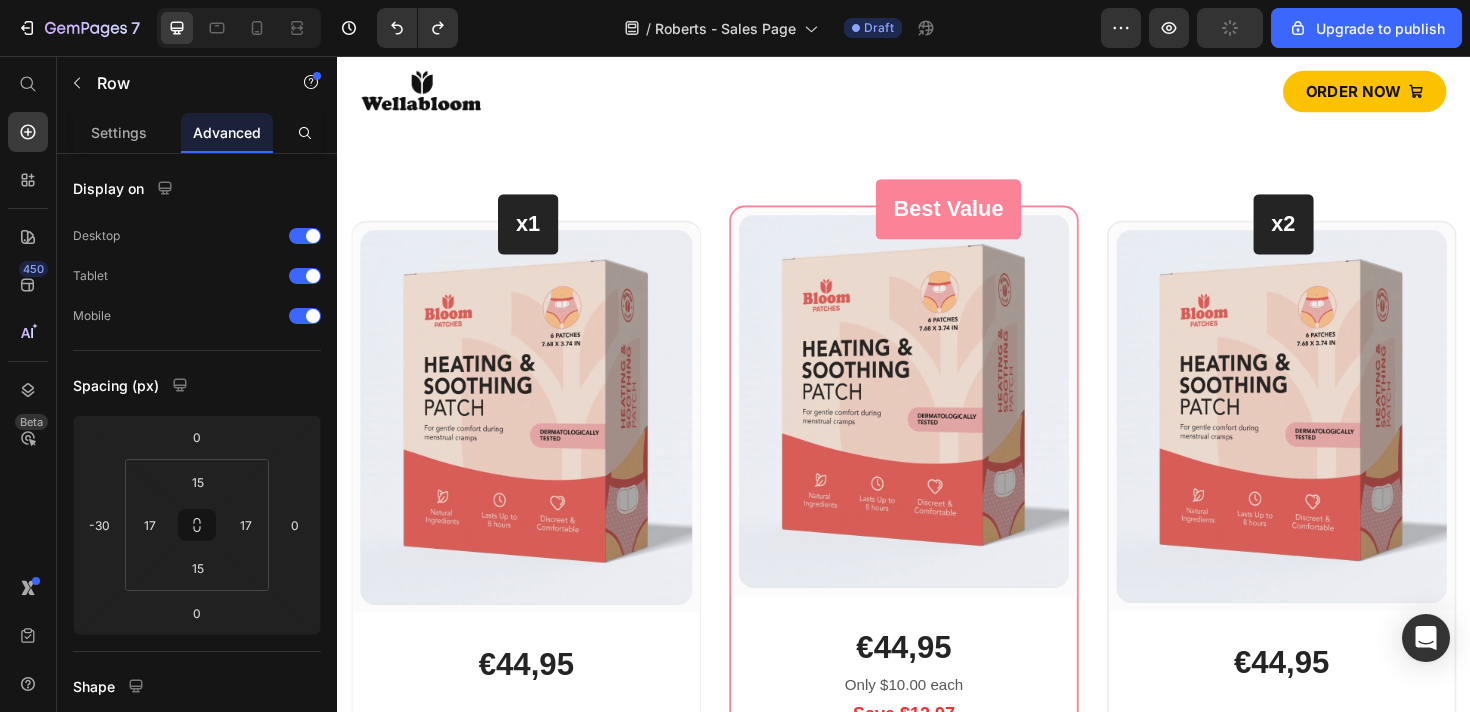 click on "Best Value Heading Row" at bounding box center [984, 218] 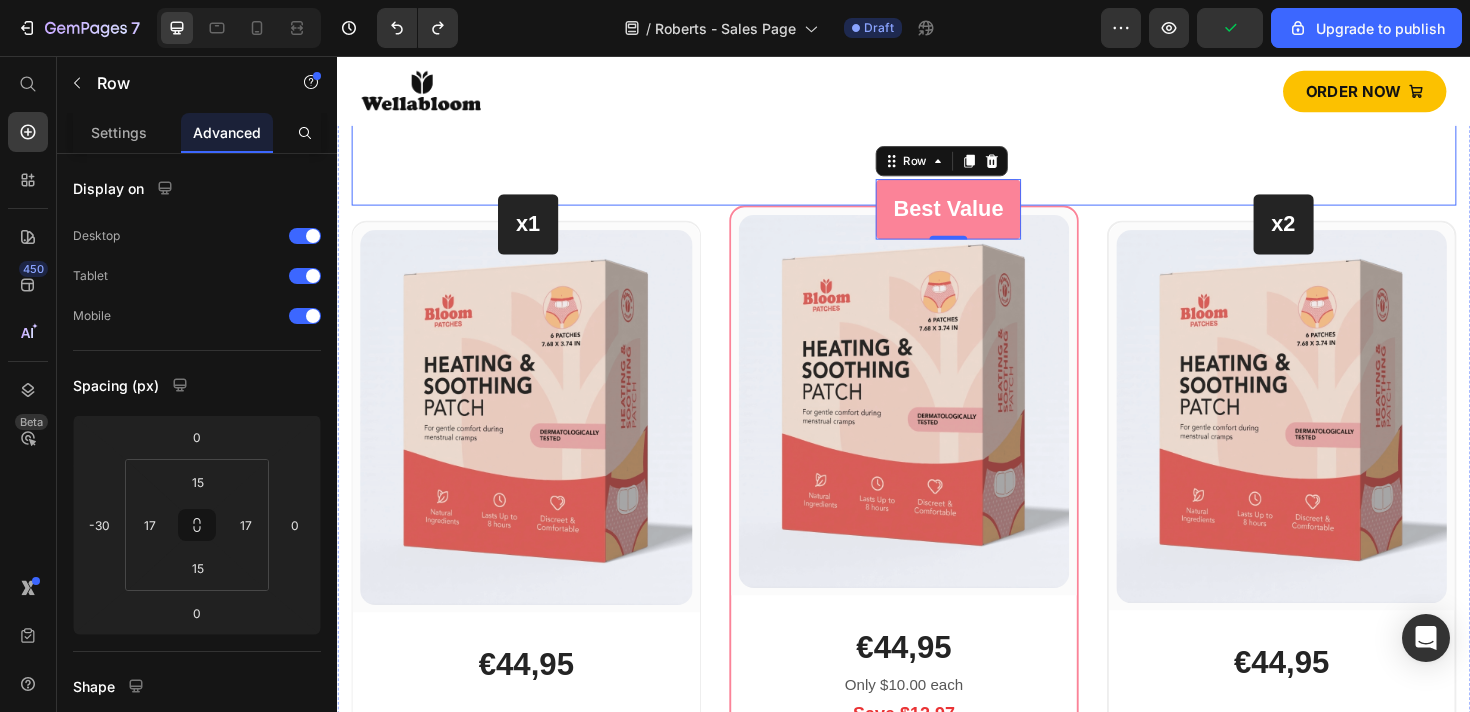 click on "Beautiful Everyday Heading Every Thing You Need For Your Skin Text block" at bounding box center [937, 127] 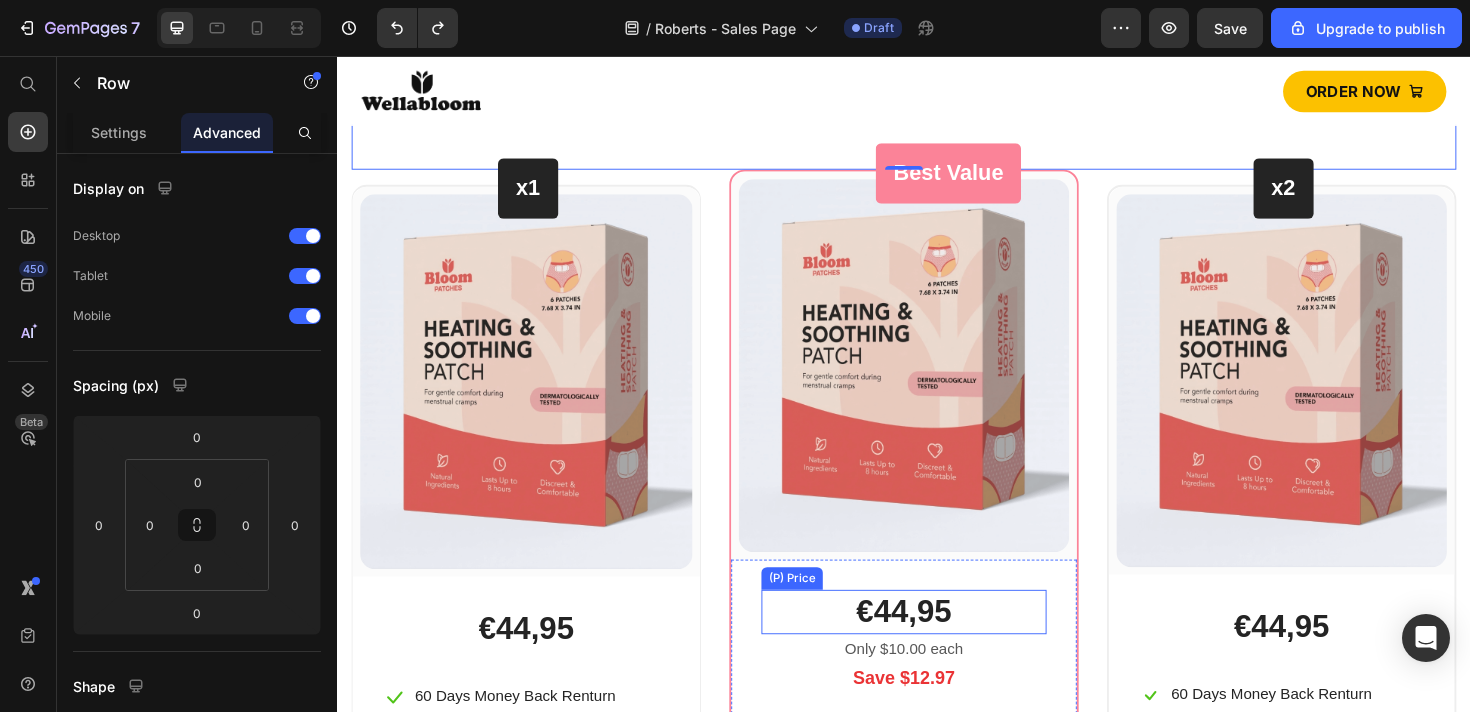 scroll, scrollTop: 3756, scrollLeft: 0, axis: vertical 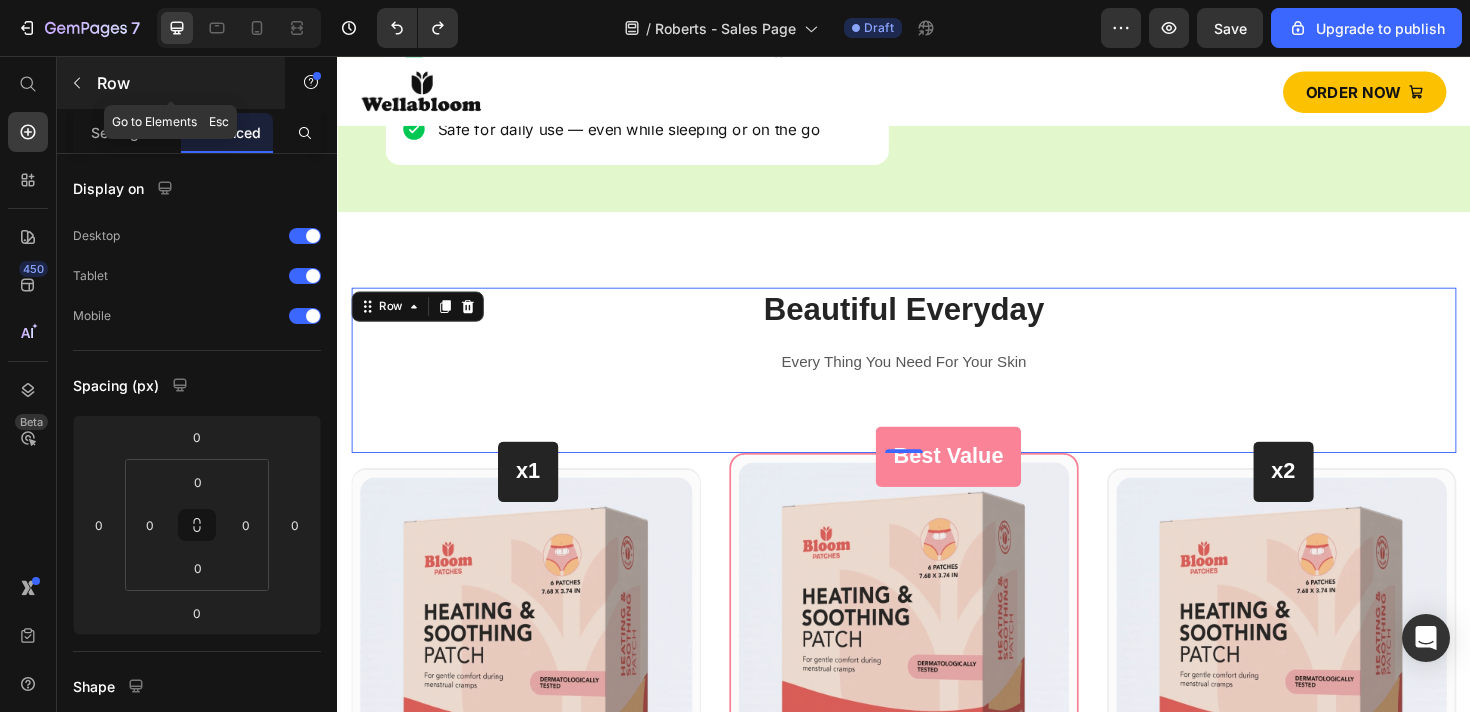 click 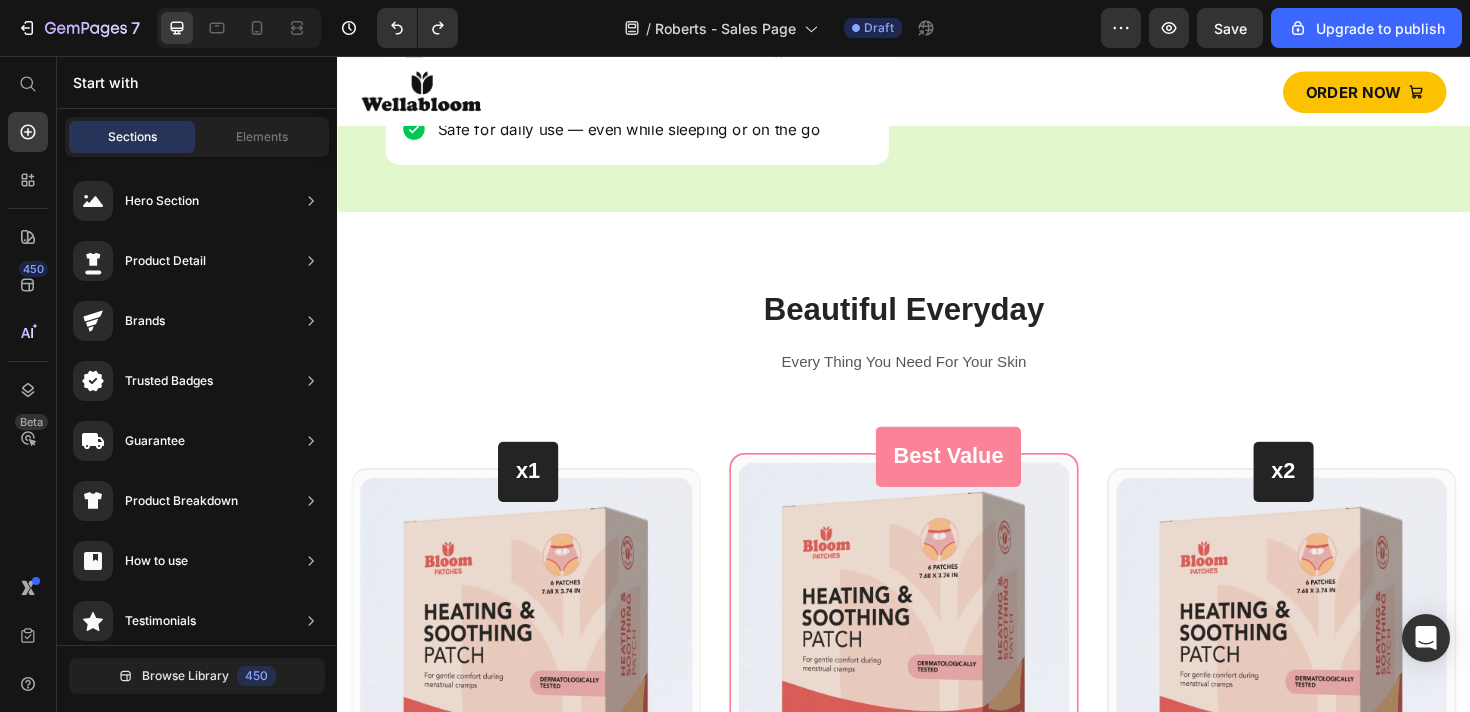 click on "Start with" at bounding box center [197, 82] 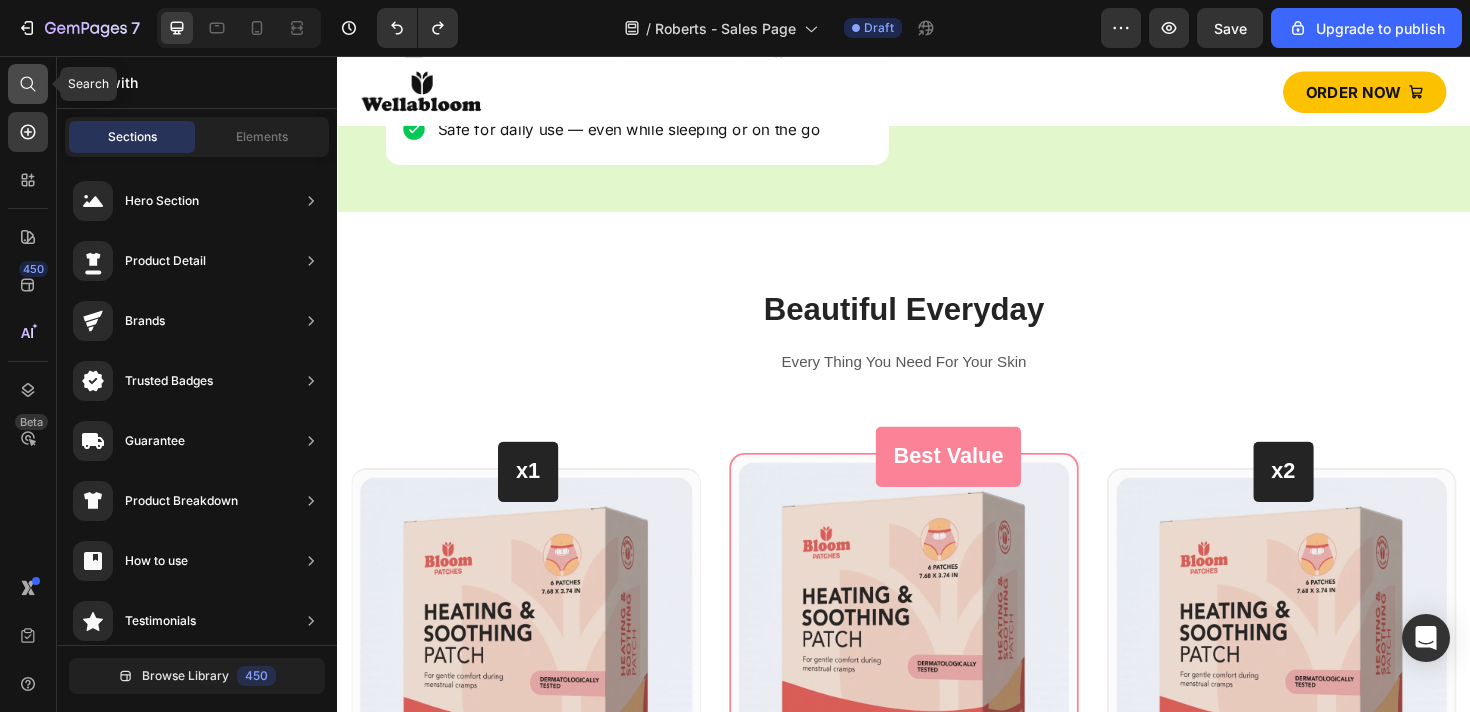 click 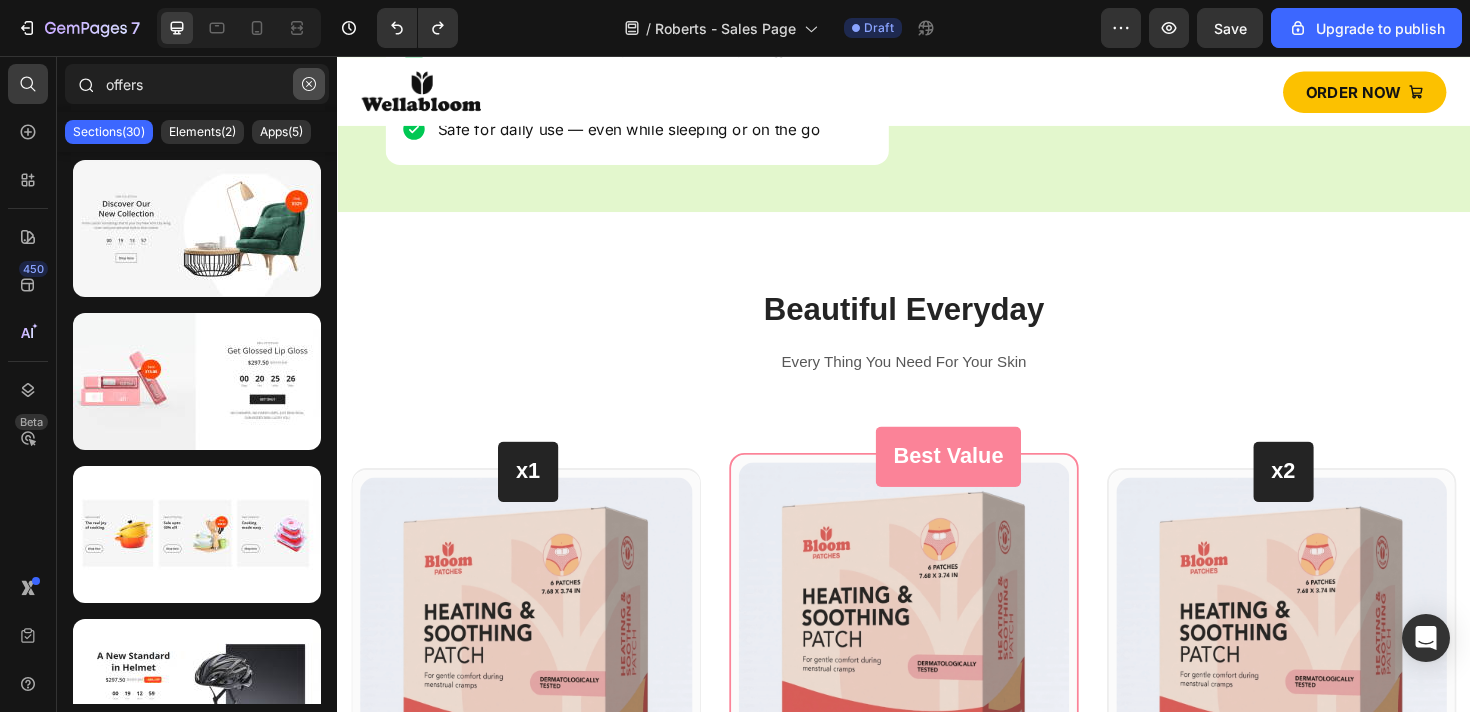 type on "offers" 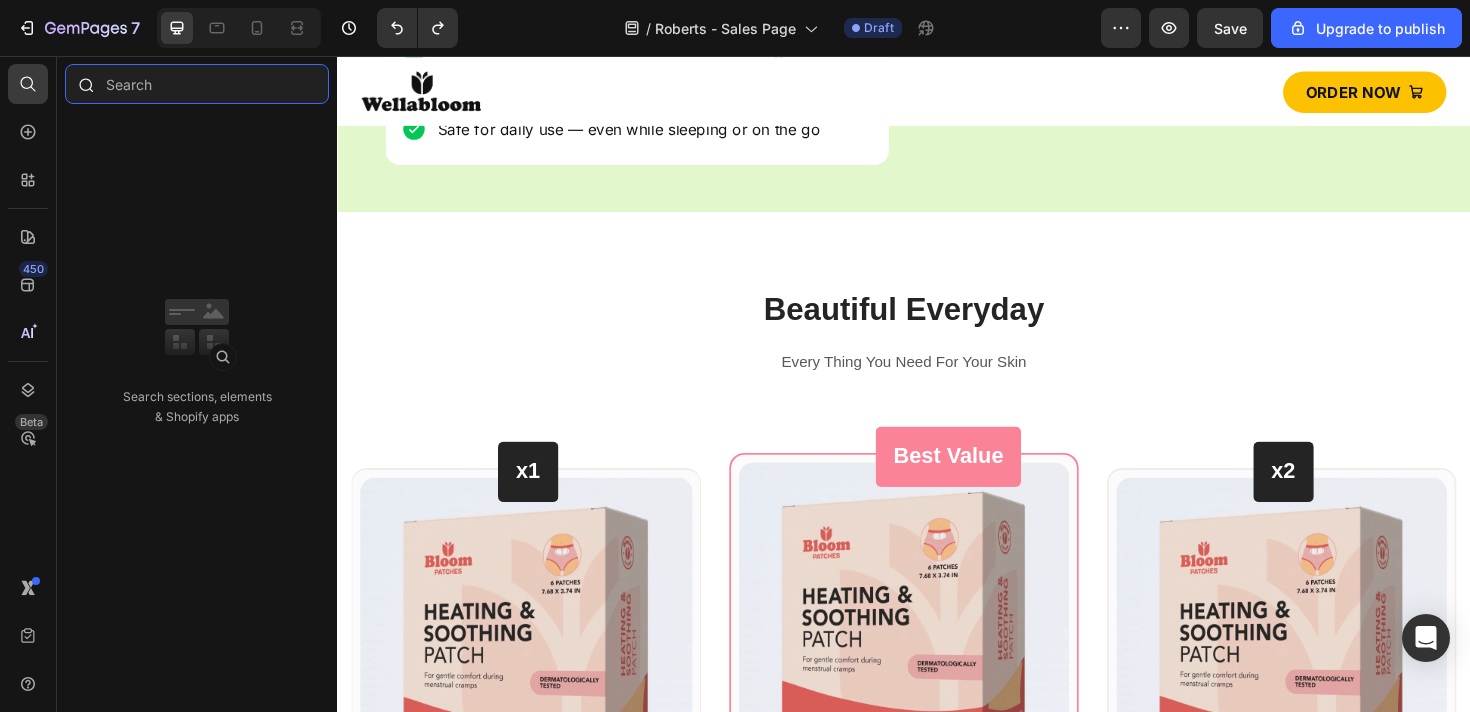 click at bounding box center [197, 84] 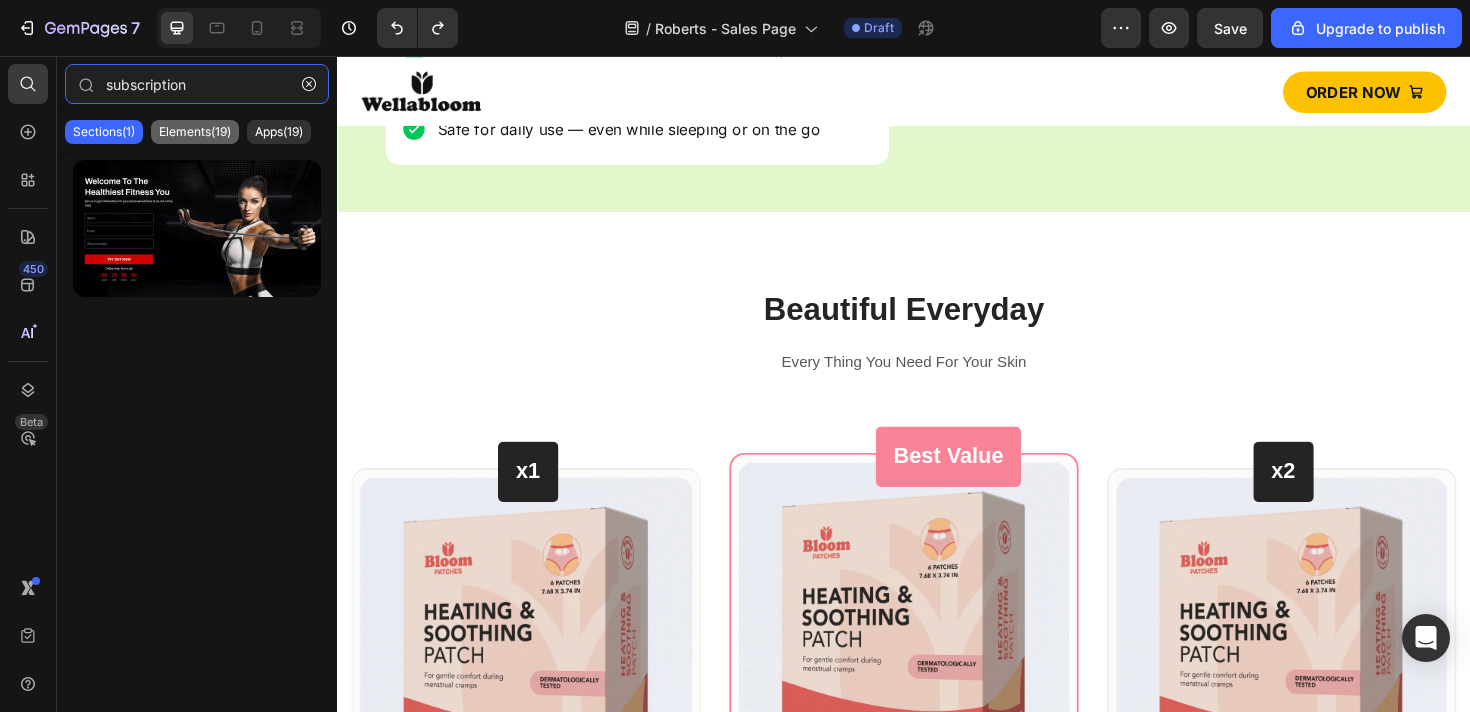 type on "subscription" 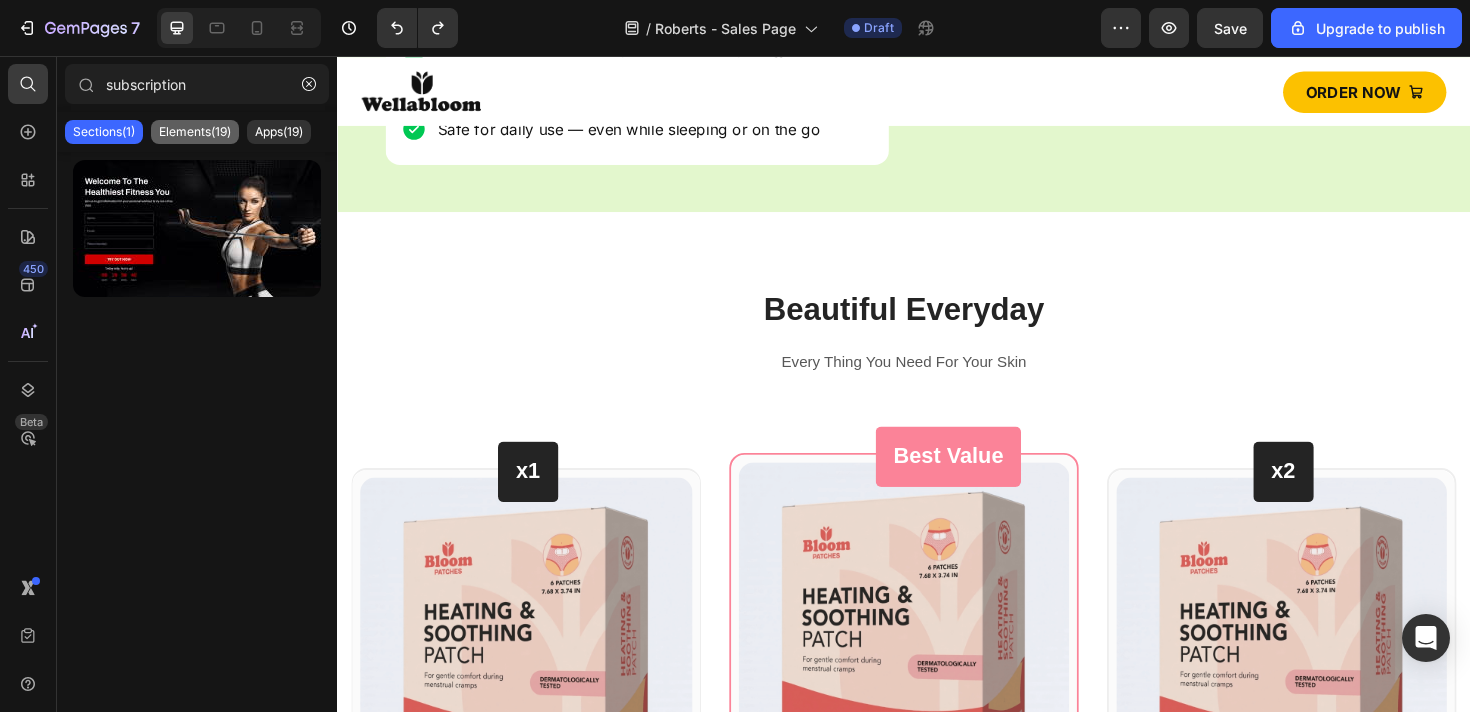 click on "Elements(19)" at bounding box center (195, 132) 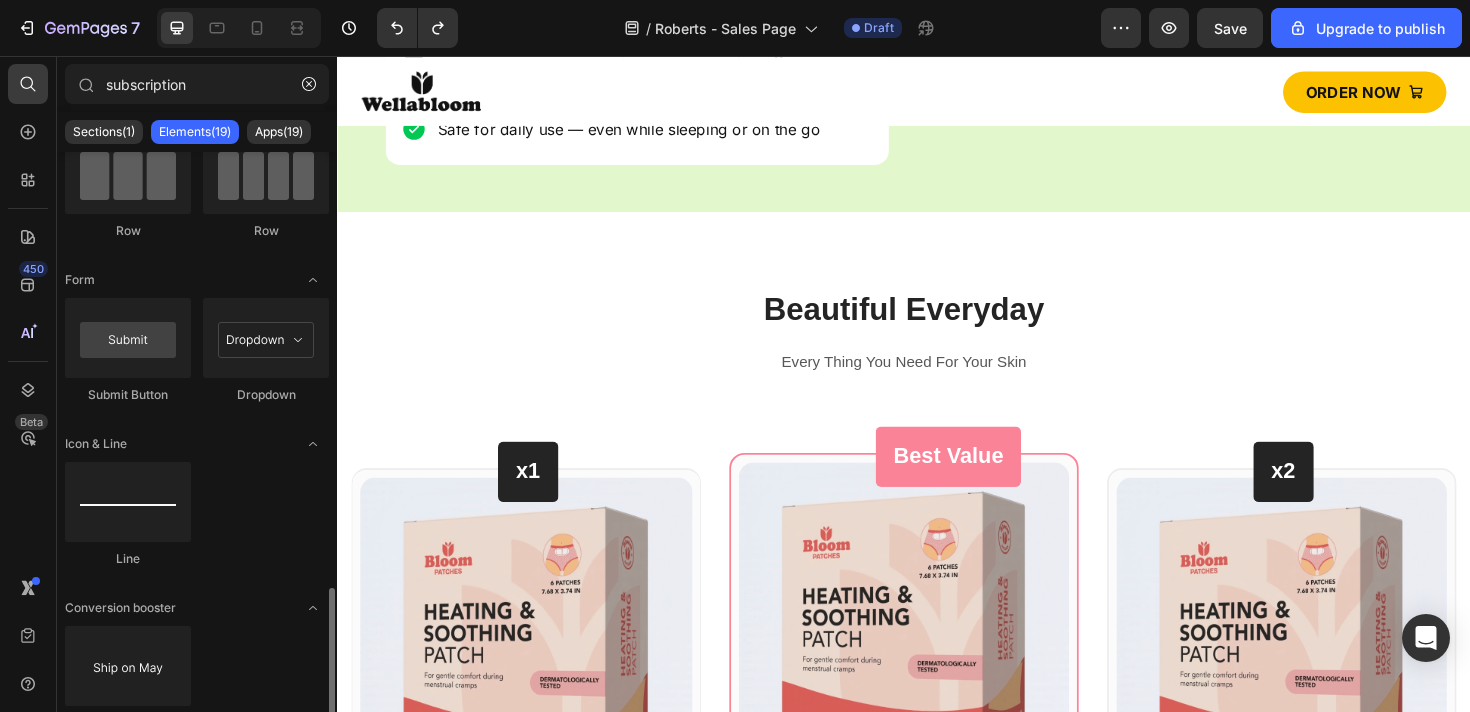 scroll, scrollTop: 1290, scrollLeft: 0, axis: vertical 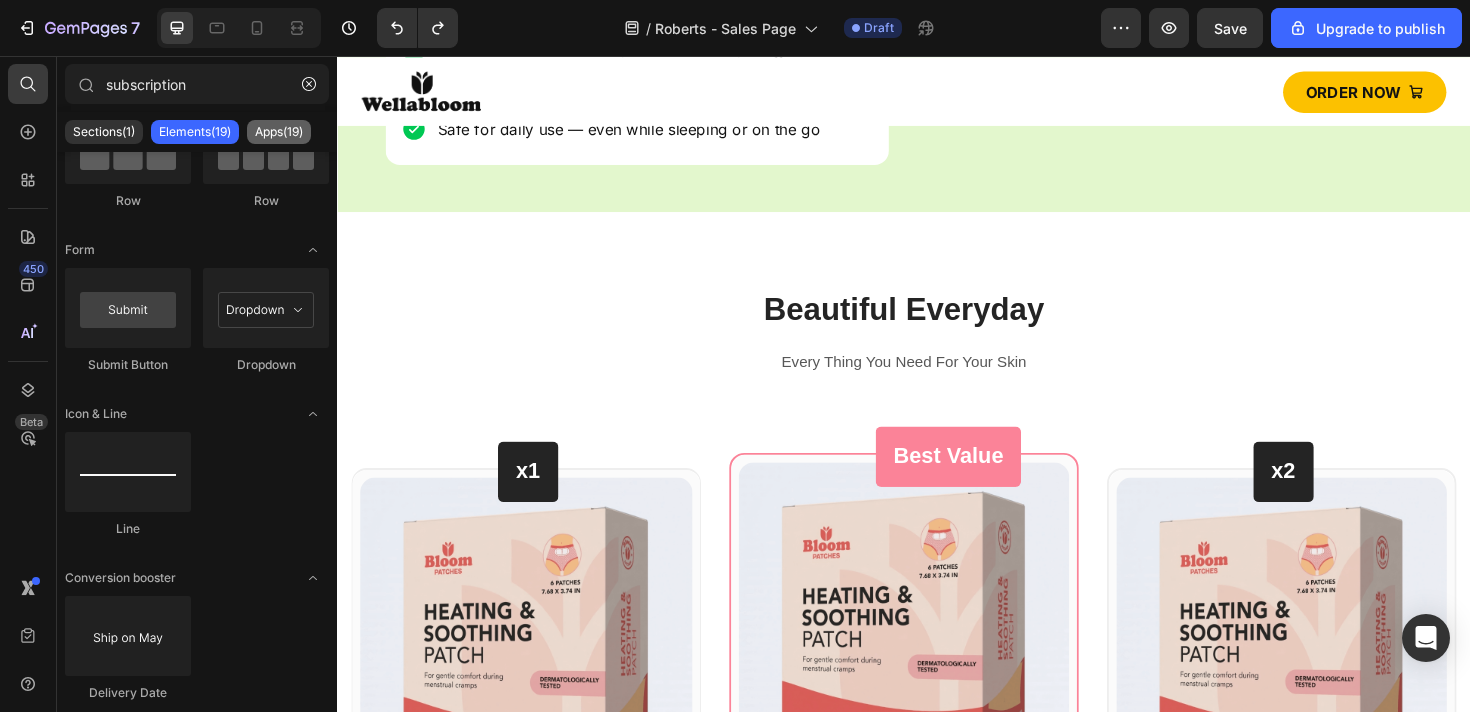 click on "Apps(19)" at bounding box center (279, 132) 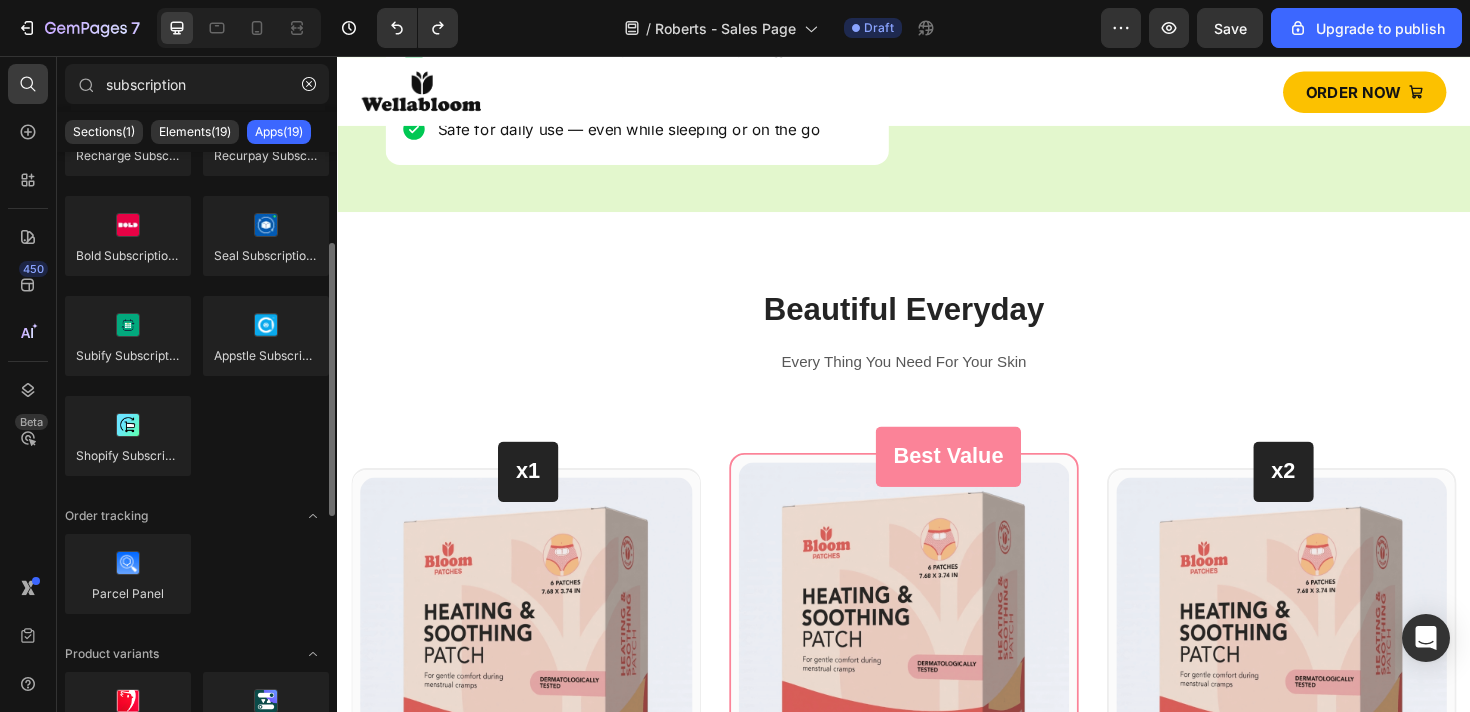 scroll, scrollTop: 103, scrollLeft: 0, axis: vertical 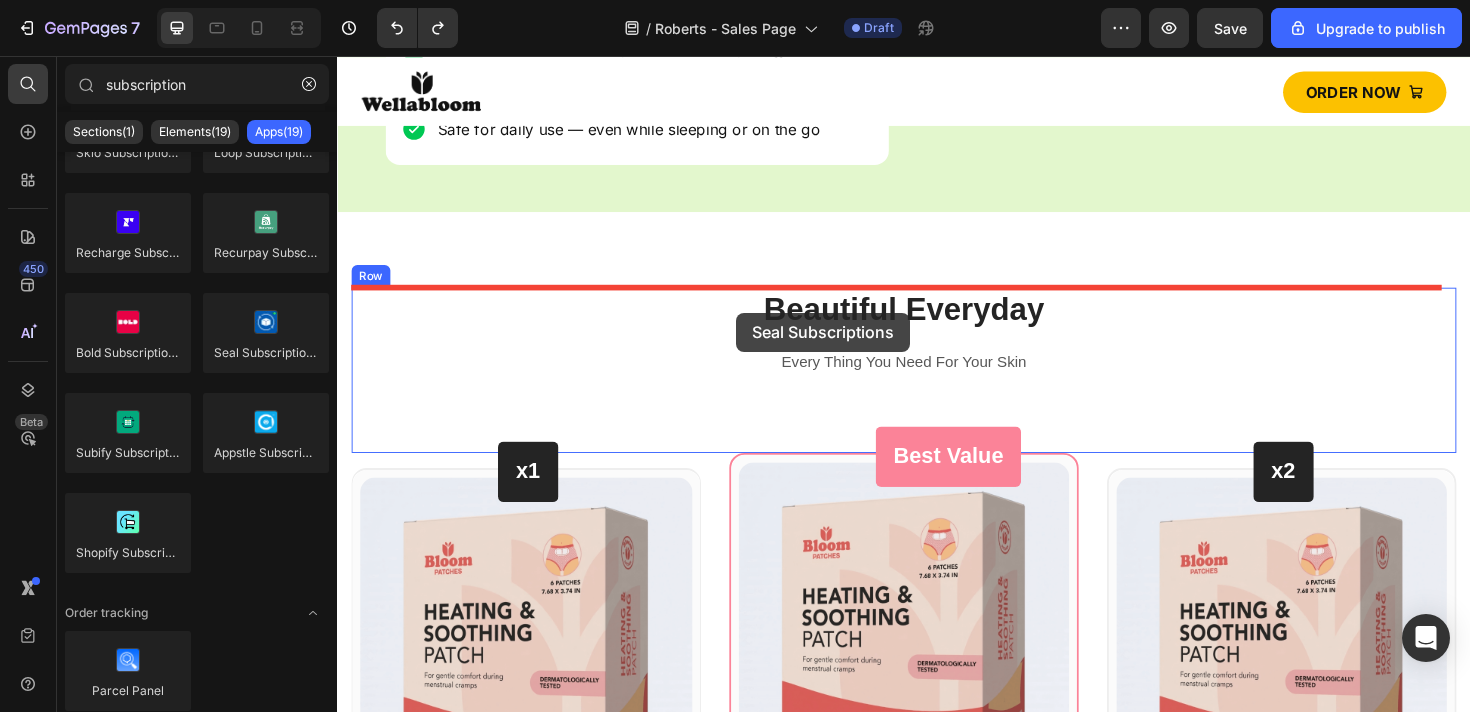 drag, startPoint x: 608, startPoint y: 383, endPoint x: 760, endPoint y: 321, distance: 164.15846 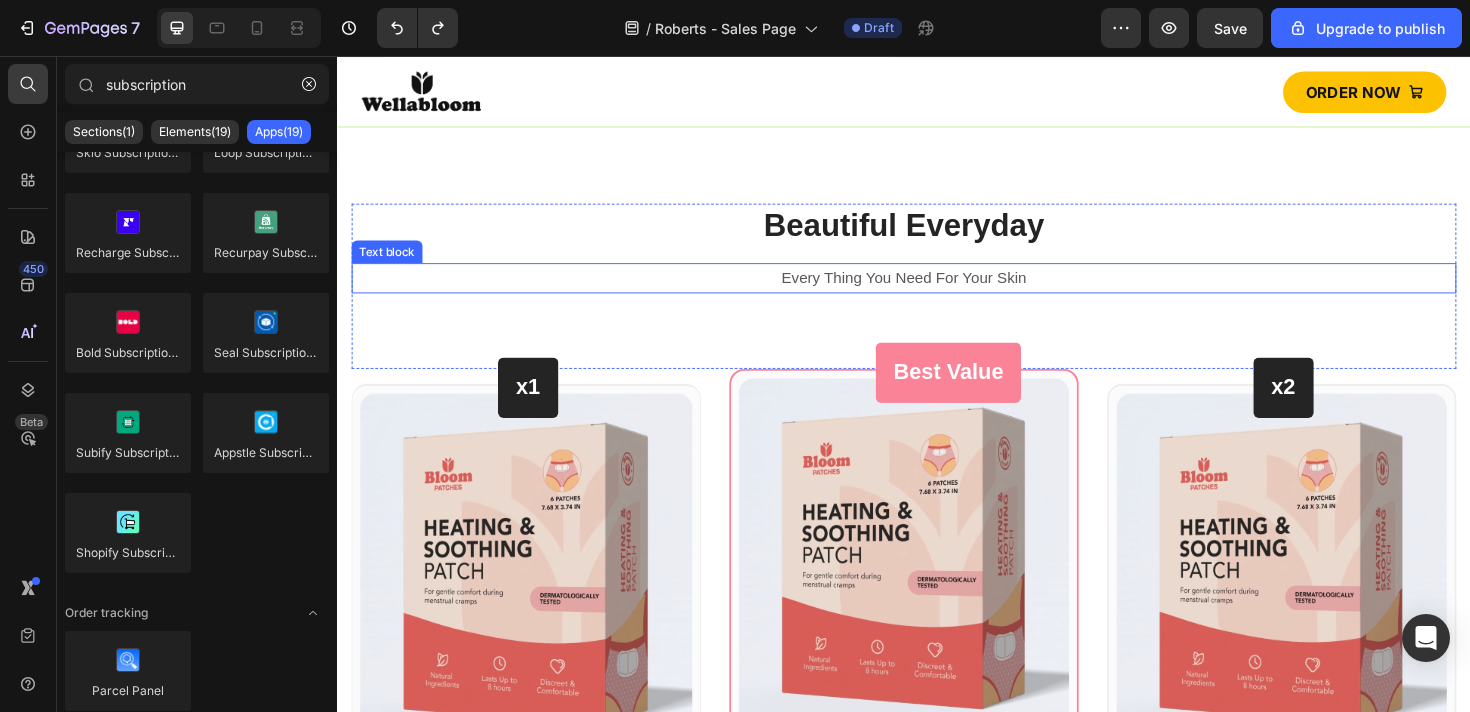 scroll, scrollTop: 3931, scrollLeft: 0, axis: vertical 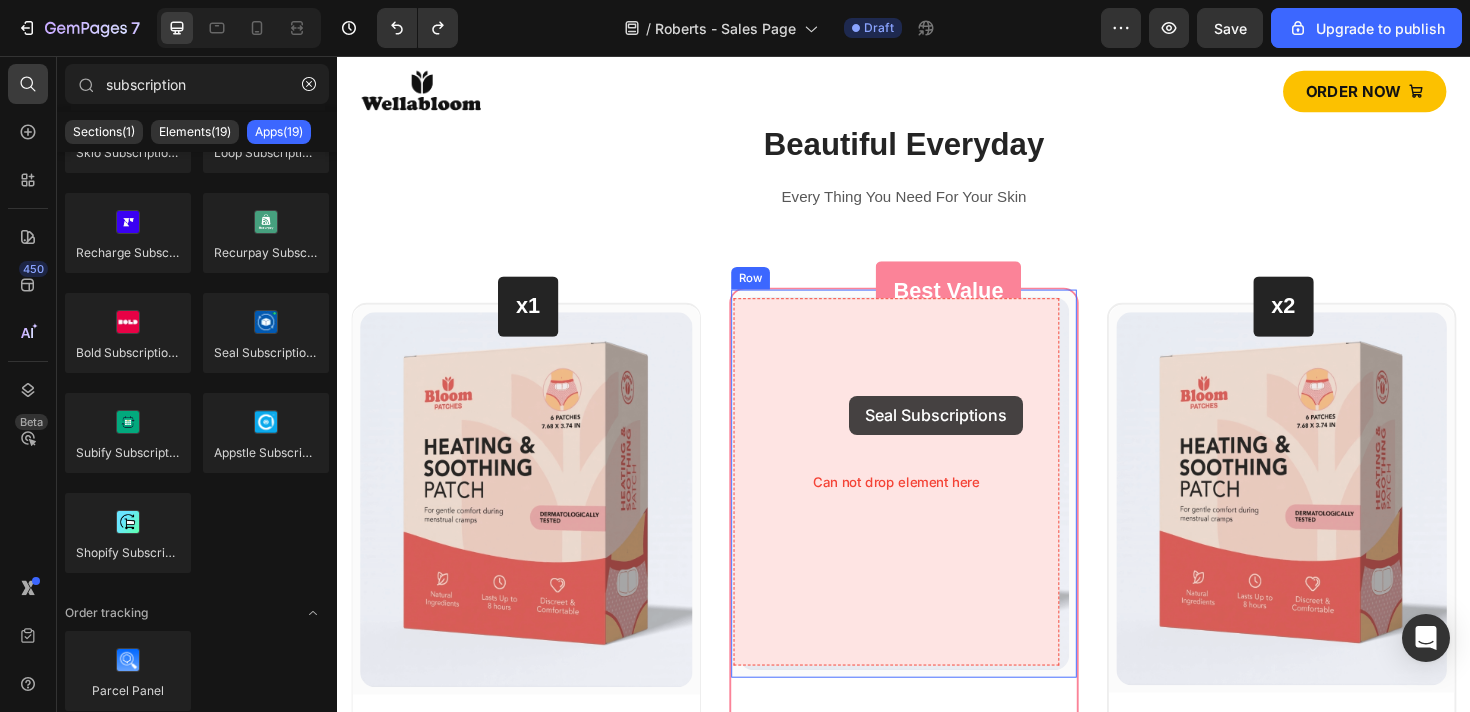 drag, startPoint x: 605, startPoint y: 374, endPoint x: 879, endPoint y: 416, distance: 277.2003 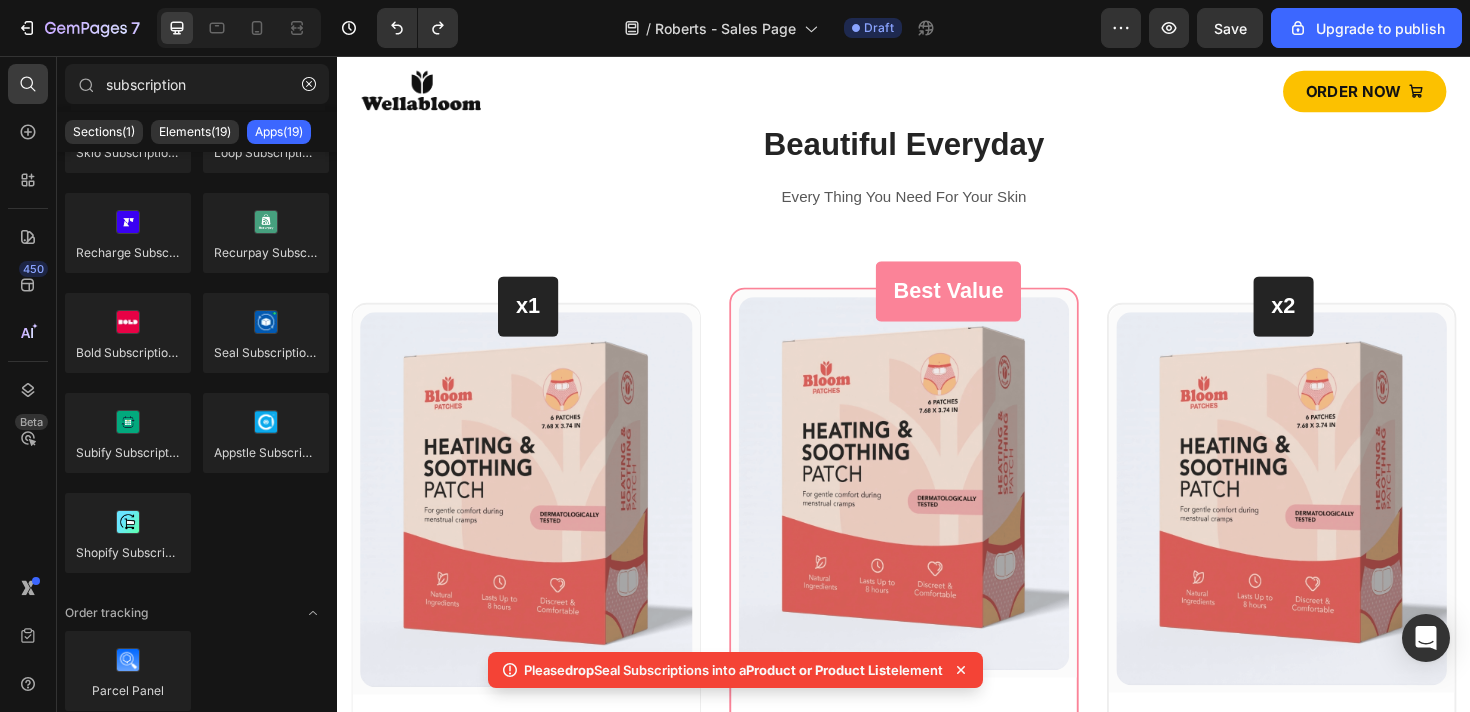 scroll, scrollTop: 3991, scrollLeft: 0, axis: vertical 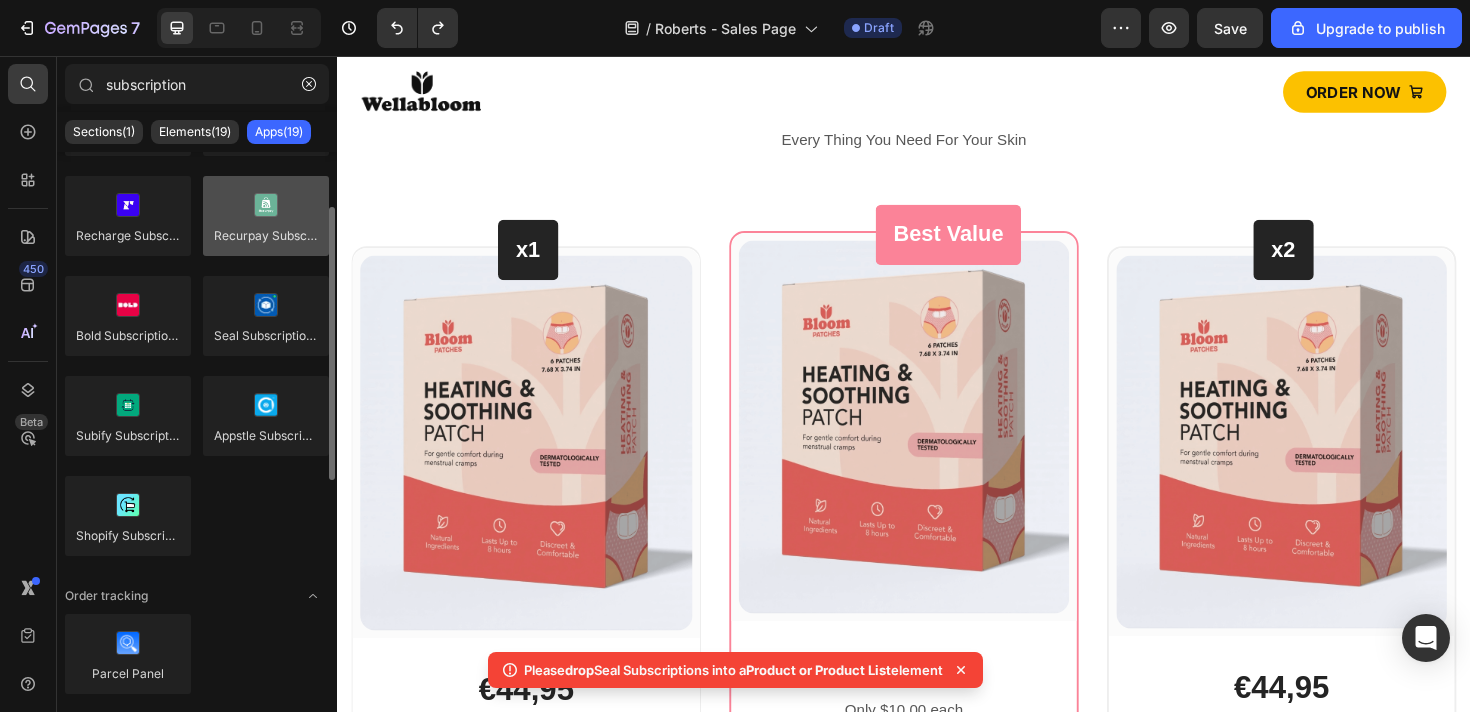 click on "Skio Subscriptions (YC S20)
Loop Subscriptions
Recharge Subscriptions
Recurpay Subscription
Bold Subscriptions
Seal Subscriptions
Subify Subscriptions
Appstle Subscriptions
Shopify Subscriptions" 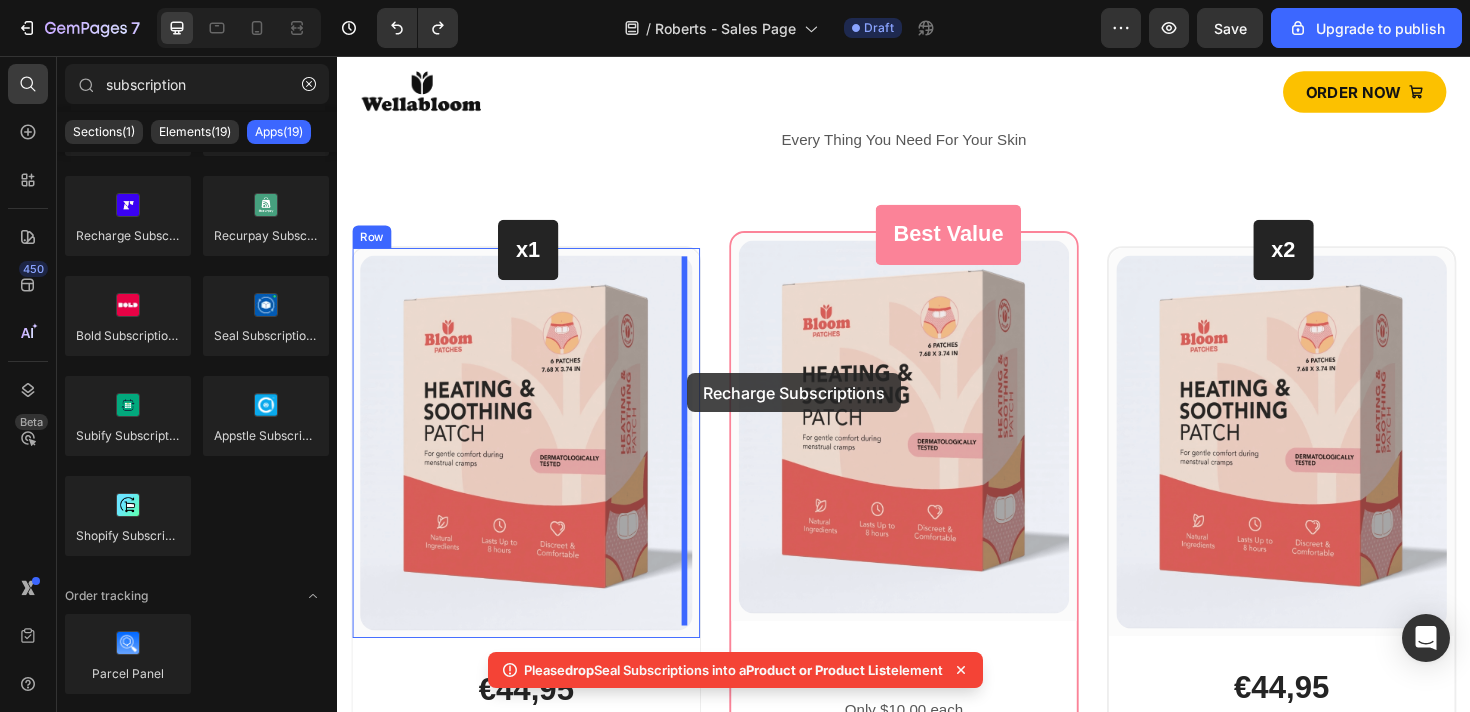 drag, startPoint x: 444, startPoint y: 272, endPoint x: 709, endPoint y: 391, distance: 290.49268 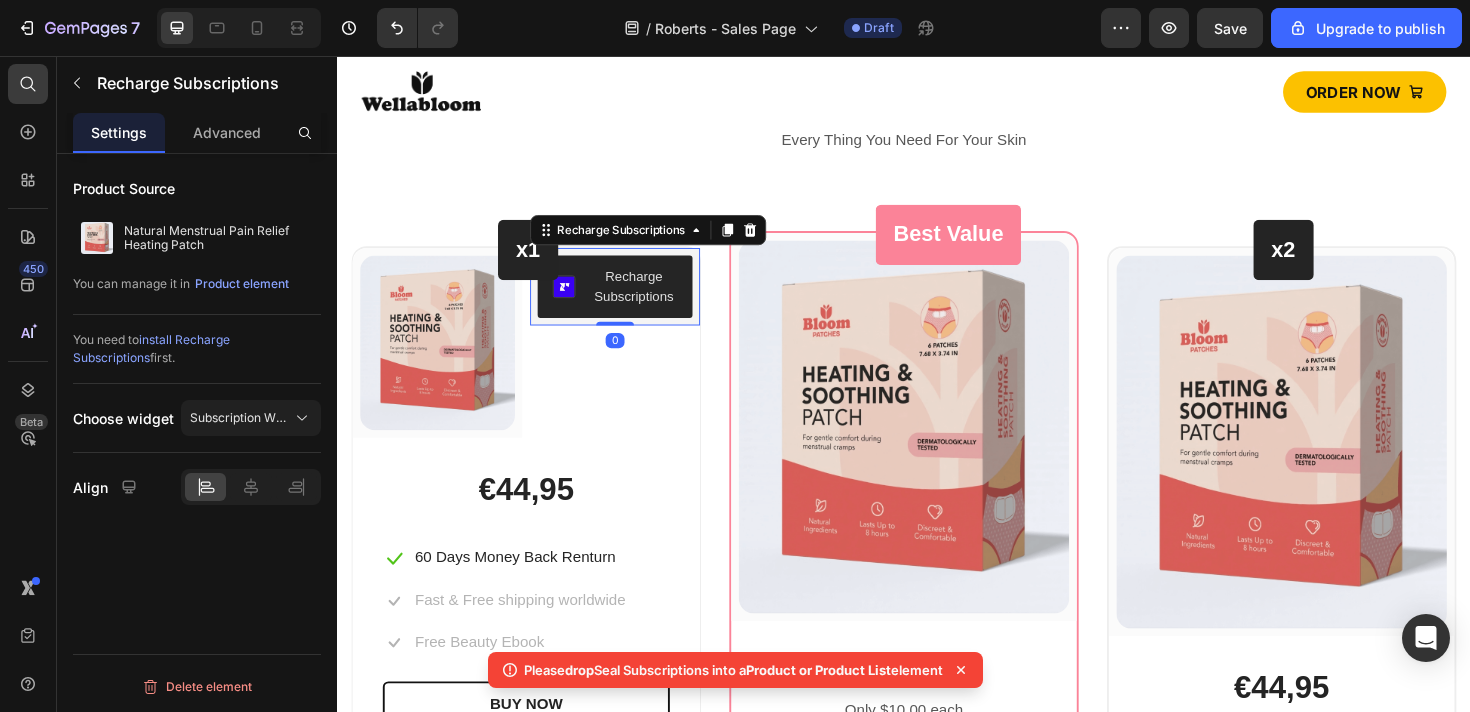 click on "Recharge Subscriptions" at bounding box center (651, 300) 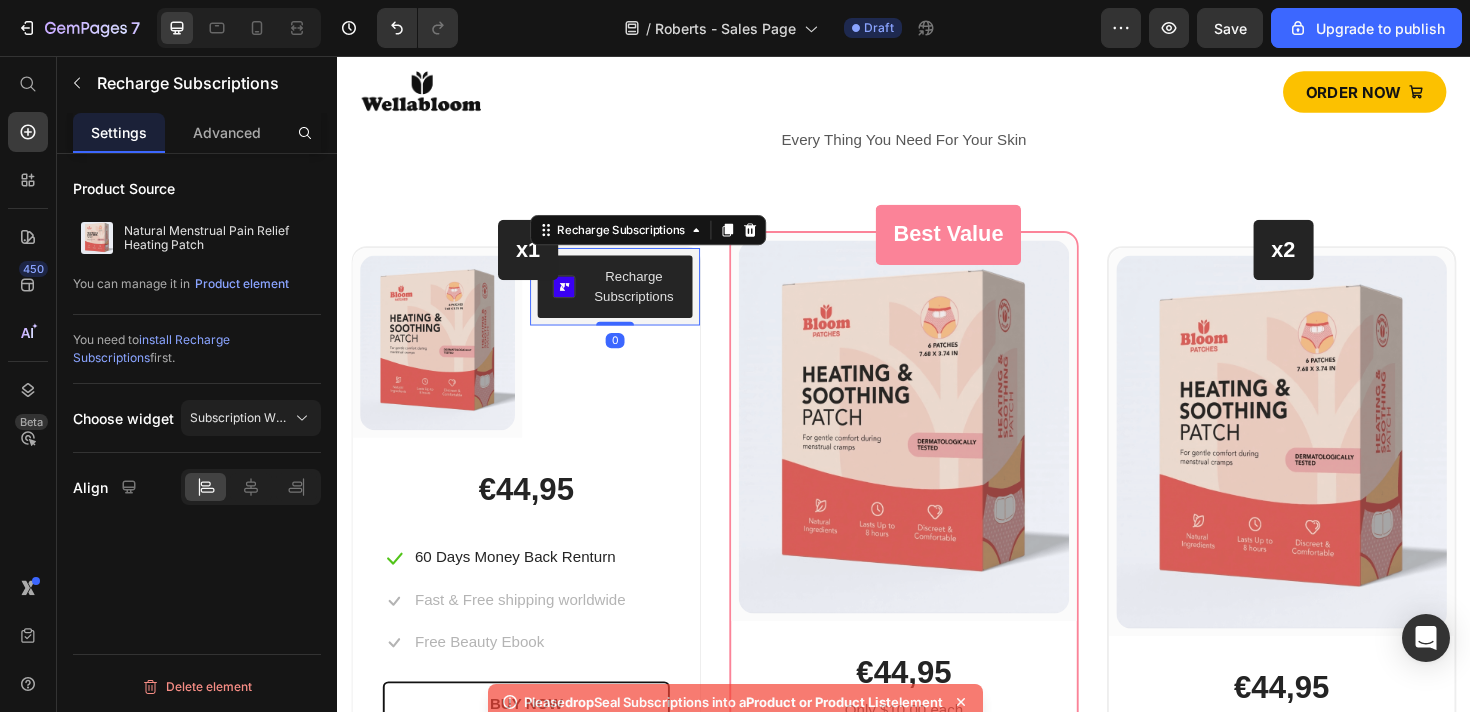type 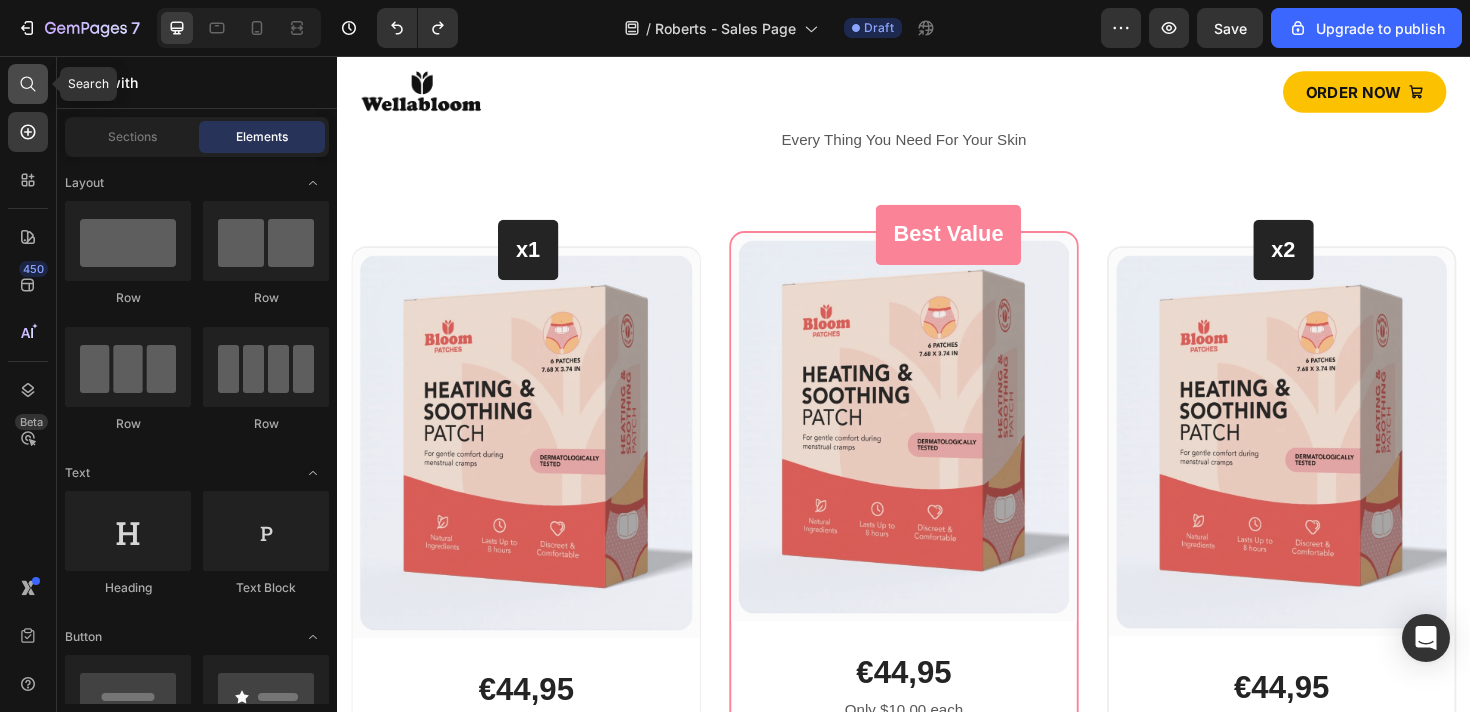 click 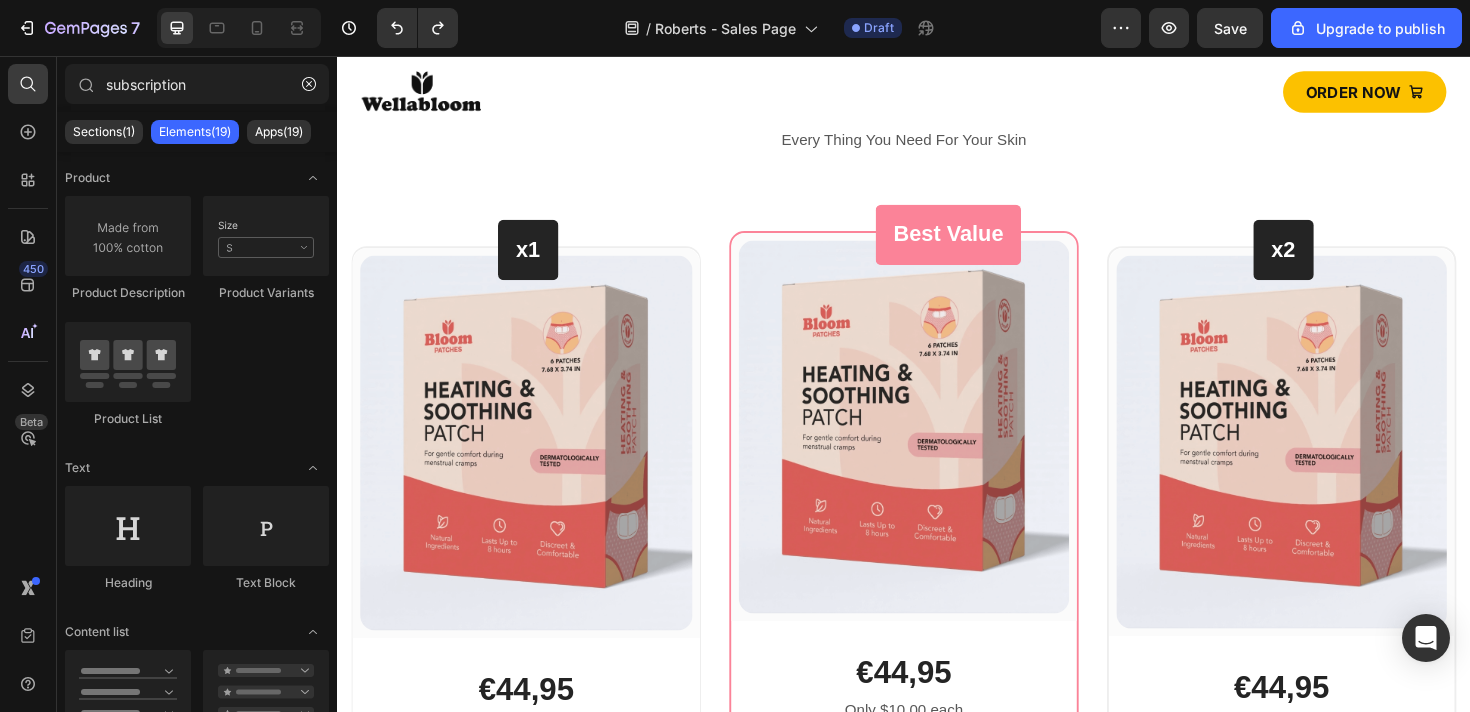 click on "Sections(1) Elements(19) Apps(19)" 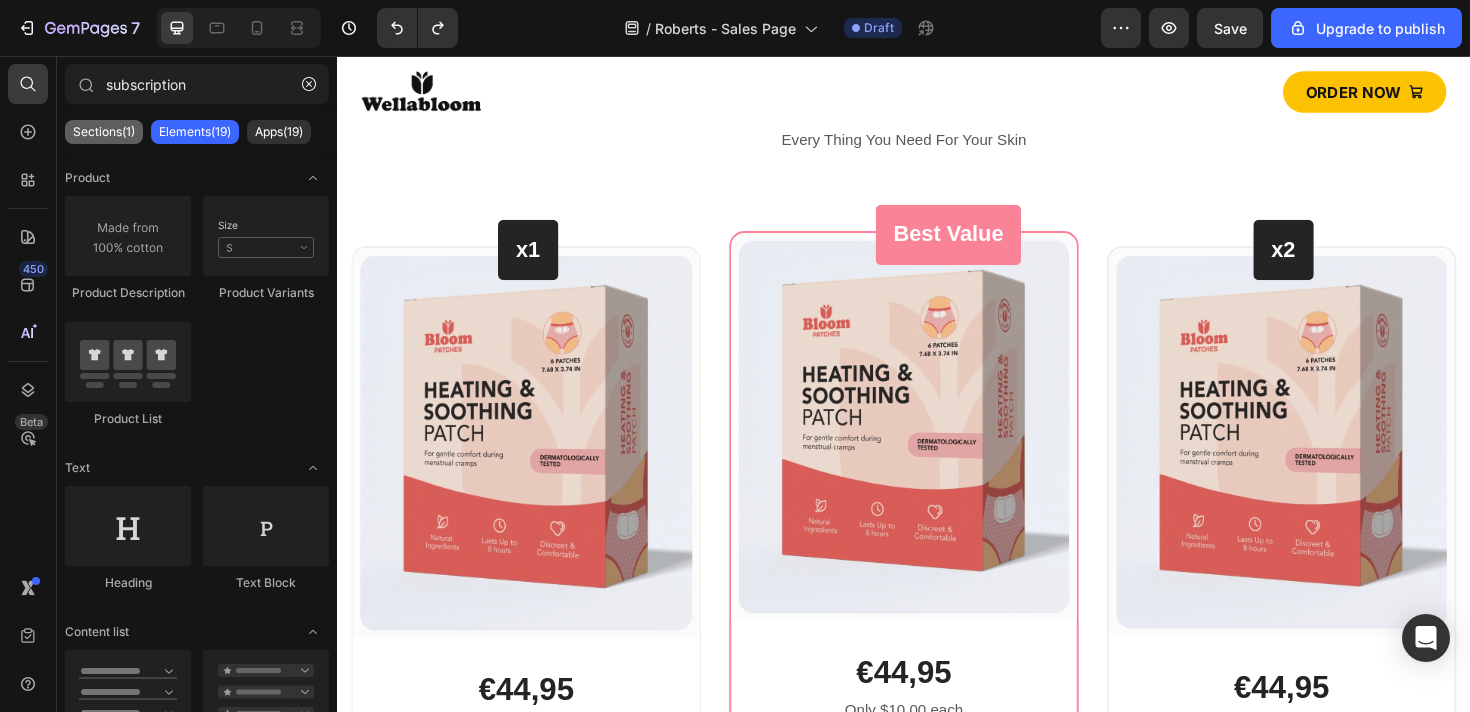 click on "Sections(1)" at bounding box center [104, 132] 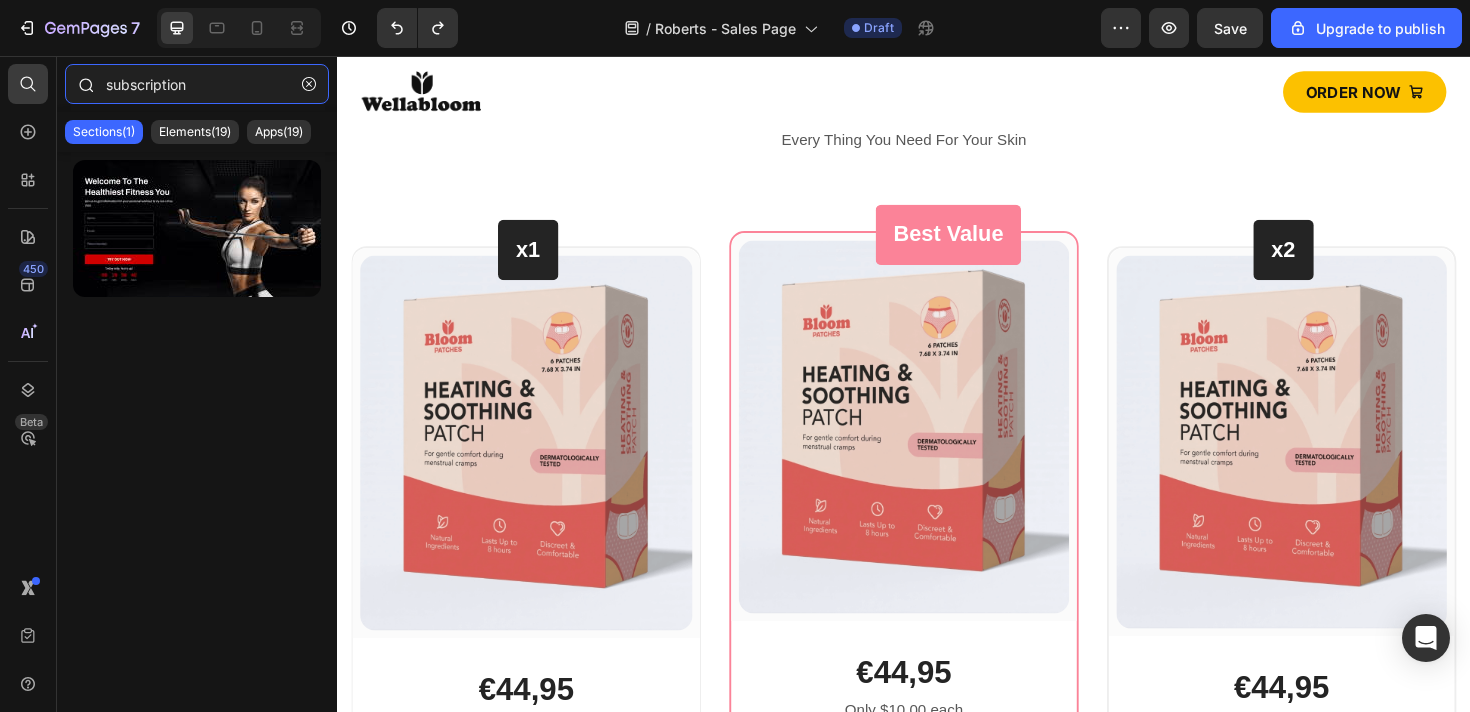 click on "subscription" at bounding box center [197, 84] 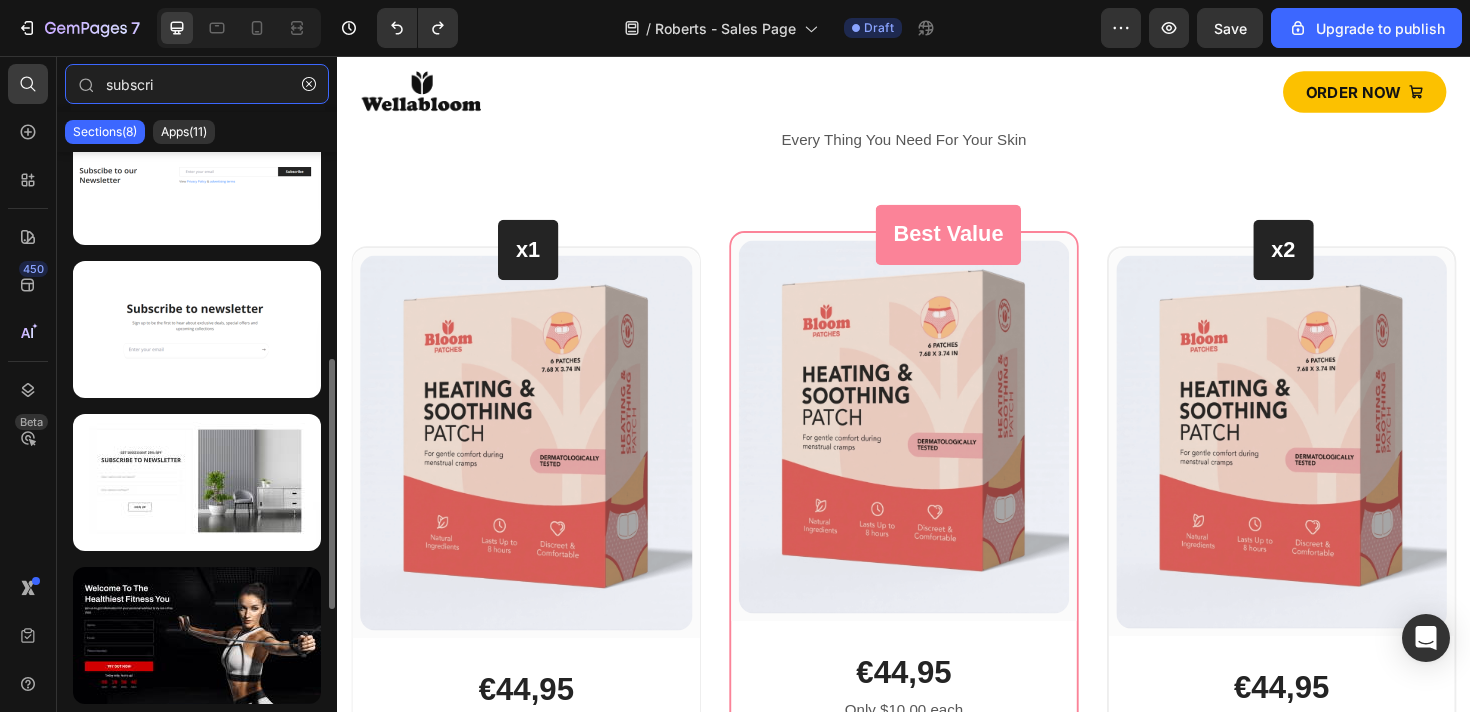 scroll, scrollTop: 0, scrollLeft: 0, axis: both 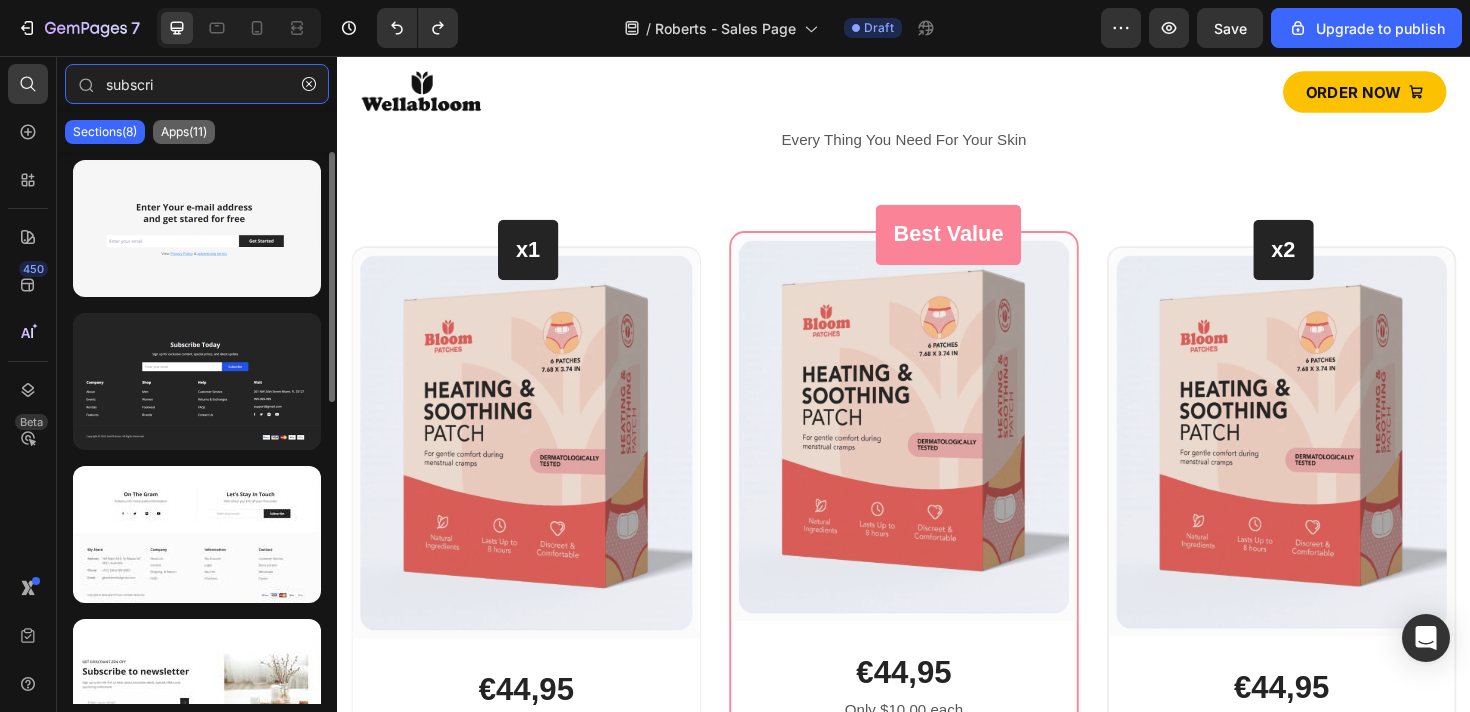 type on "subscri" 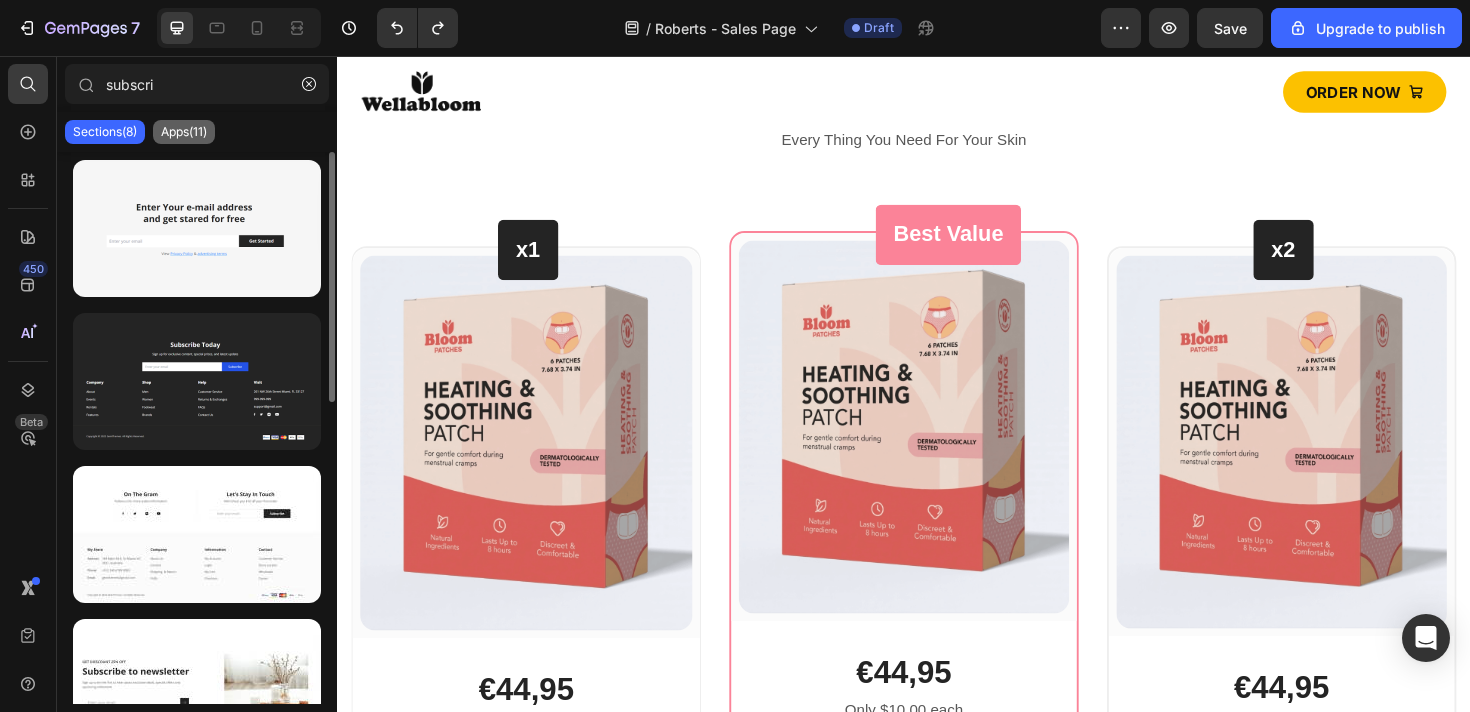 click on "Apps(11)" at bounding box center [184, 132] 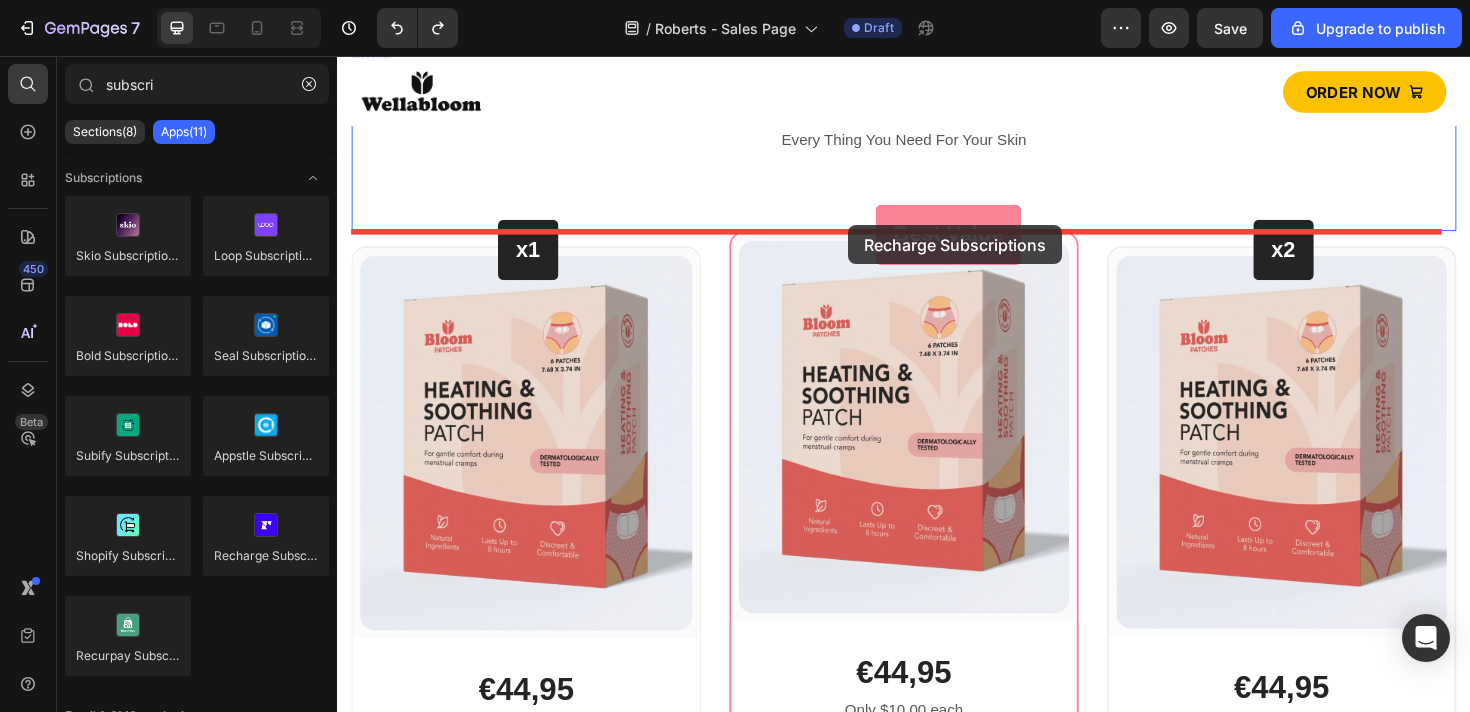 drag, startPoint x: 631, startPoint y: 589, endPoint x: 878, endPoint y: 235, distance: 431.6538 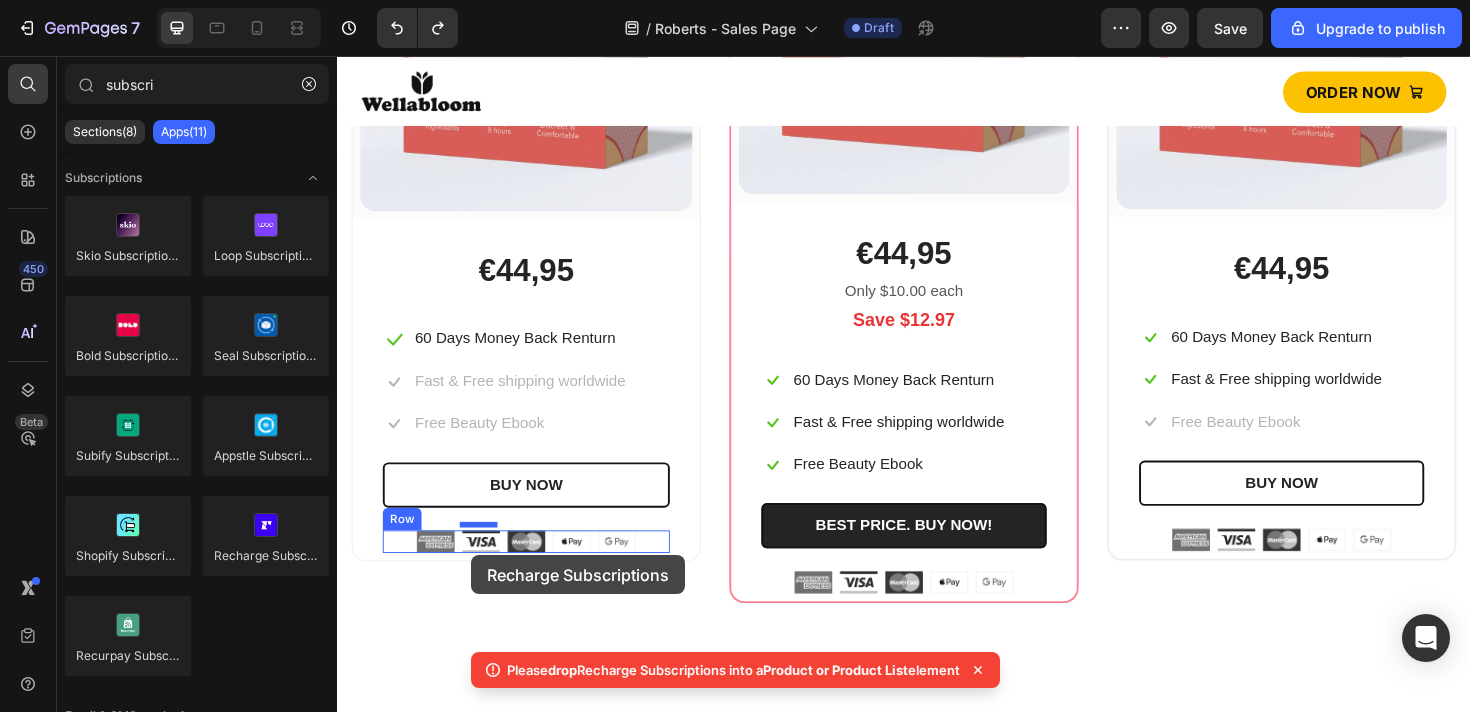 scroll, scrollTop: 4443, scrollLeft: 0, axis: vertical 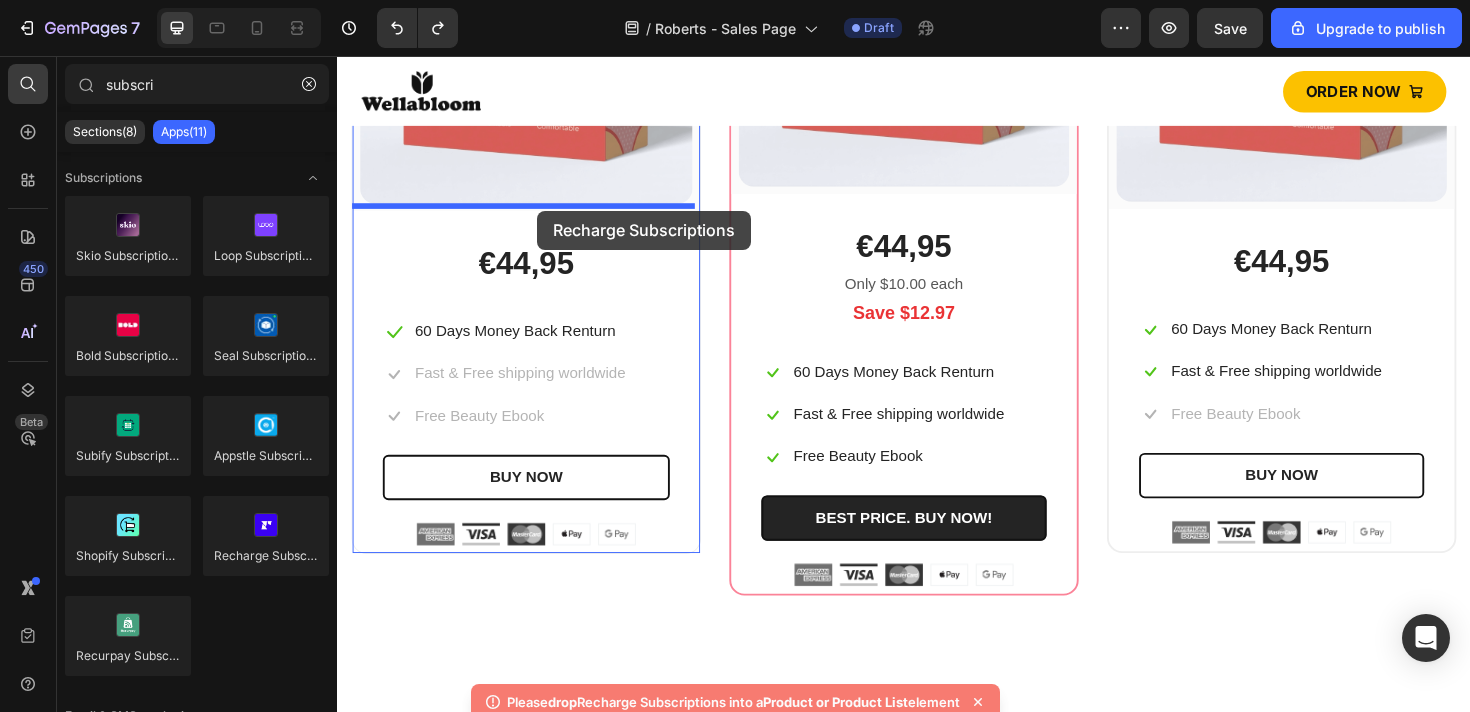 drag, startPoint x: 606, startPoint y: 583, endPoint x: 549, endPoint y: 218, distance: 369.4239 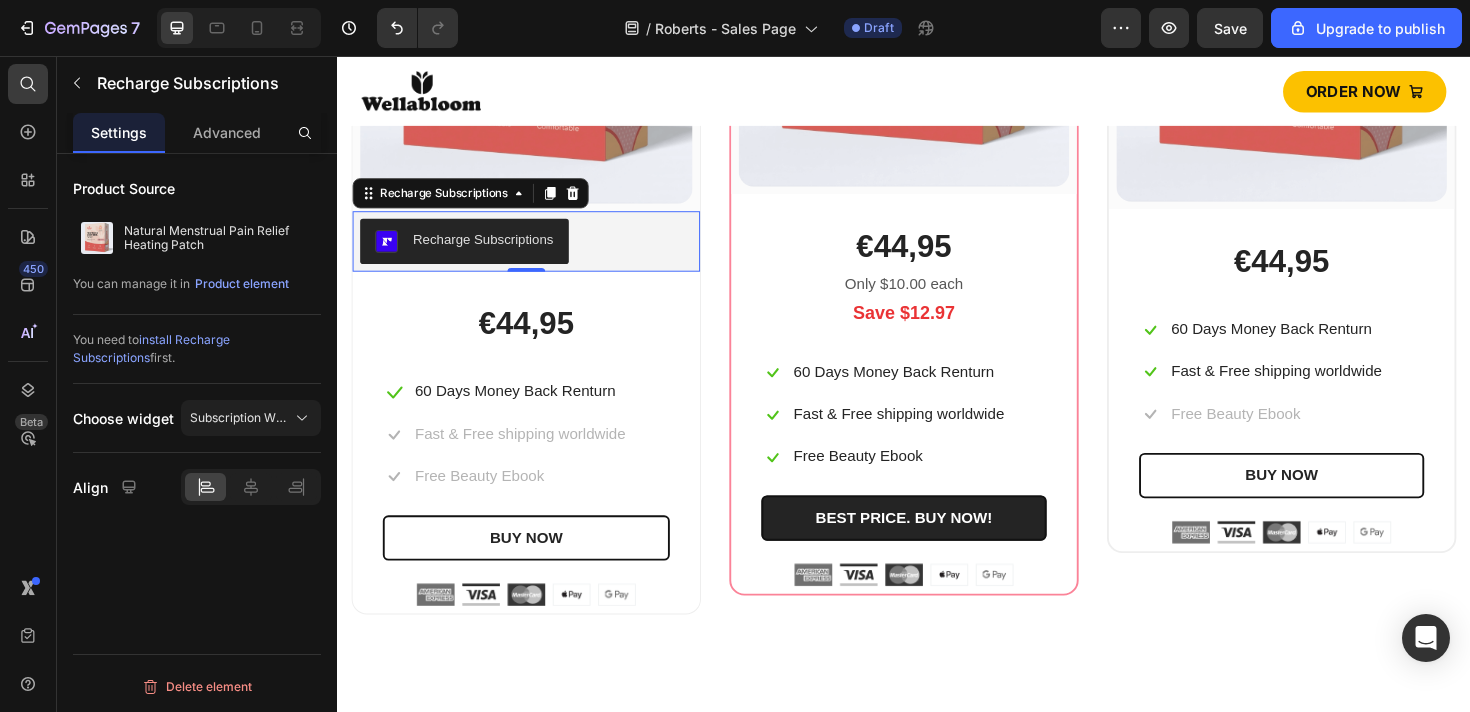 click on "Recharge Subscriptions" at bounding box center [491, 250] 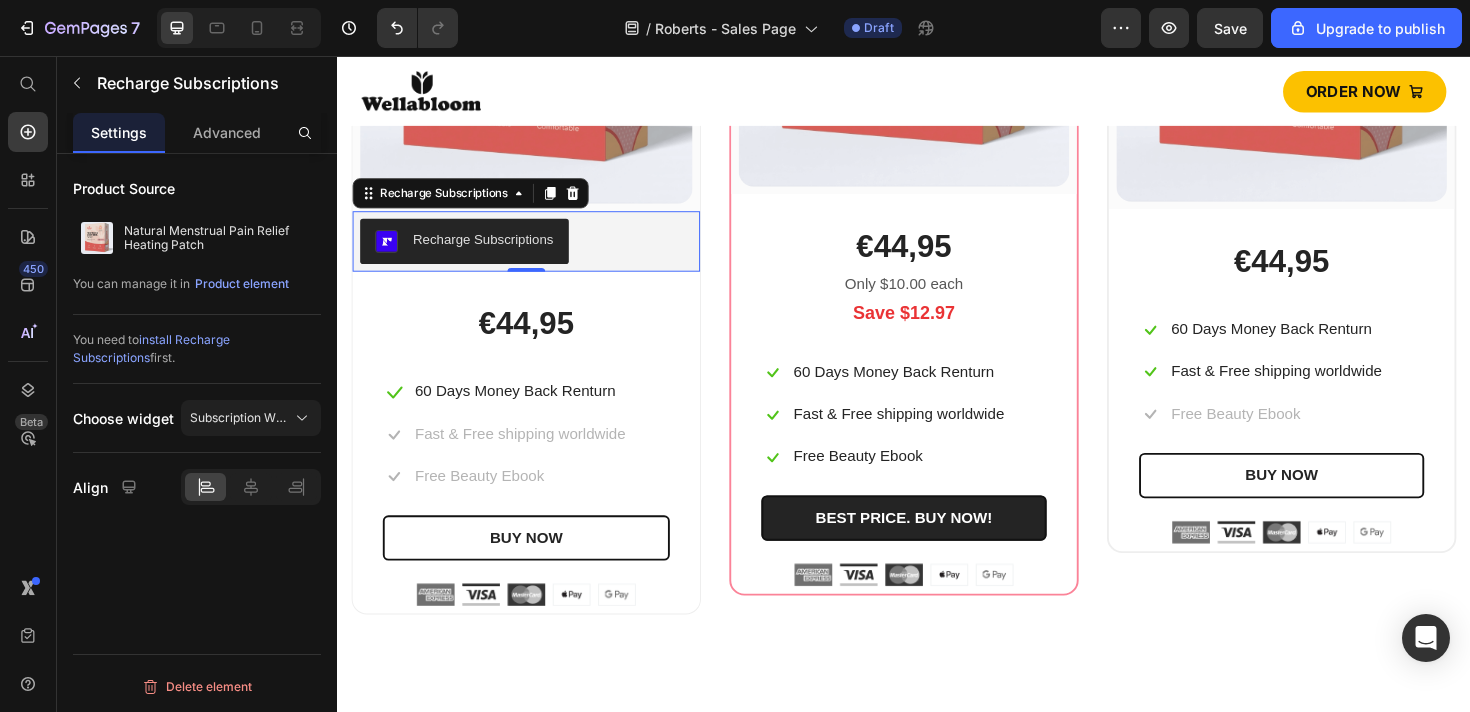 click on "Recharge Subscriptions" at bounding box center (491, 250) 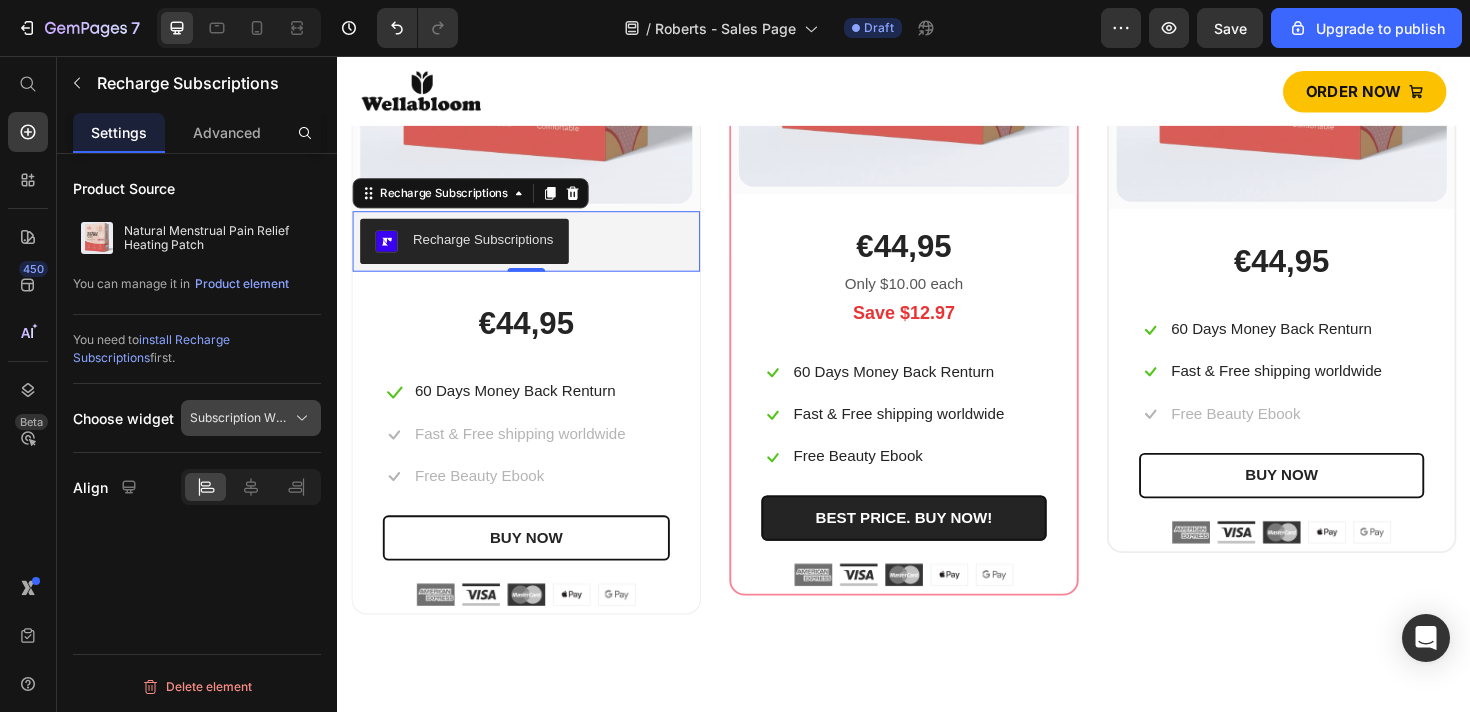 click on "Subscription Widget" at bounding box center [239, 418] 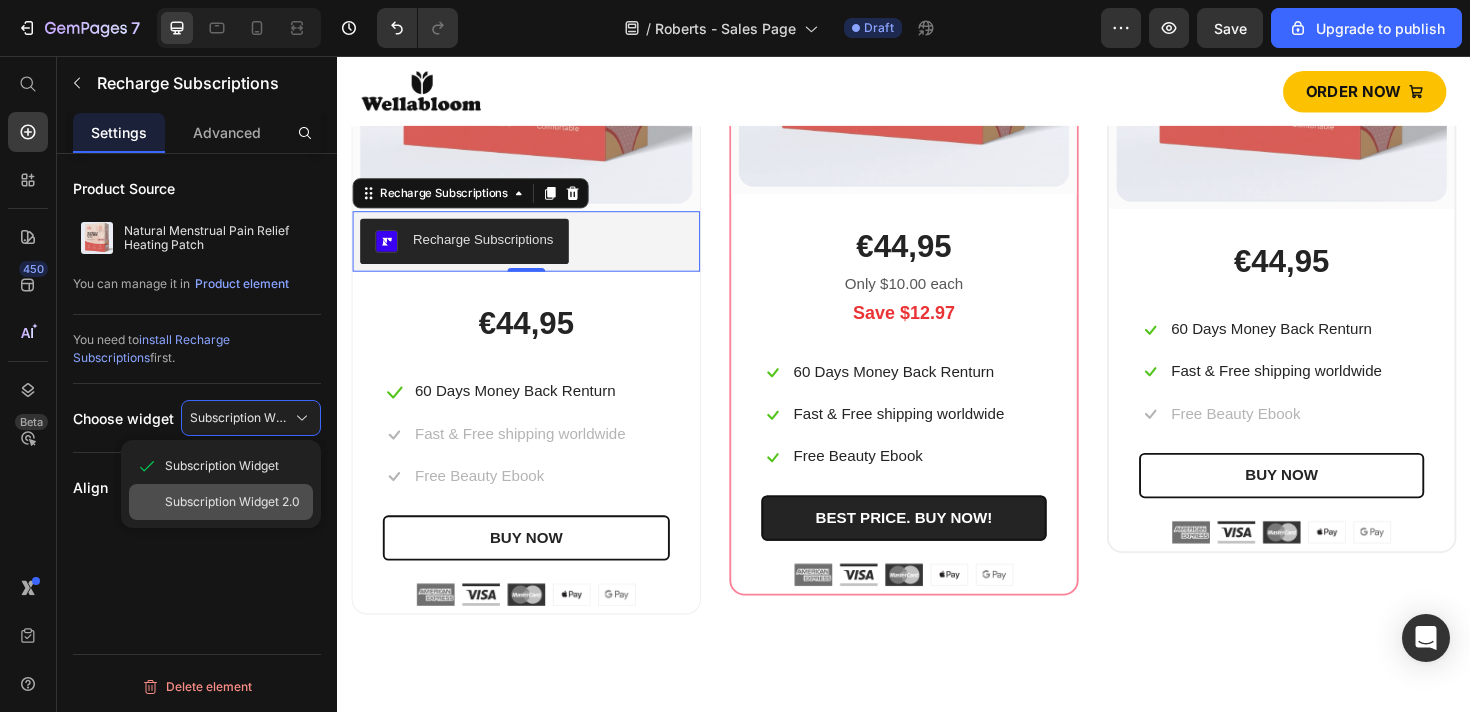 click on "Subscription Widget 2.0" at bounding box center [232, 502] 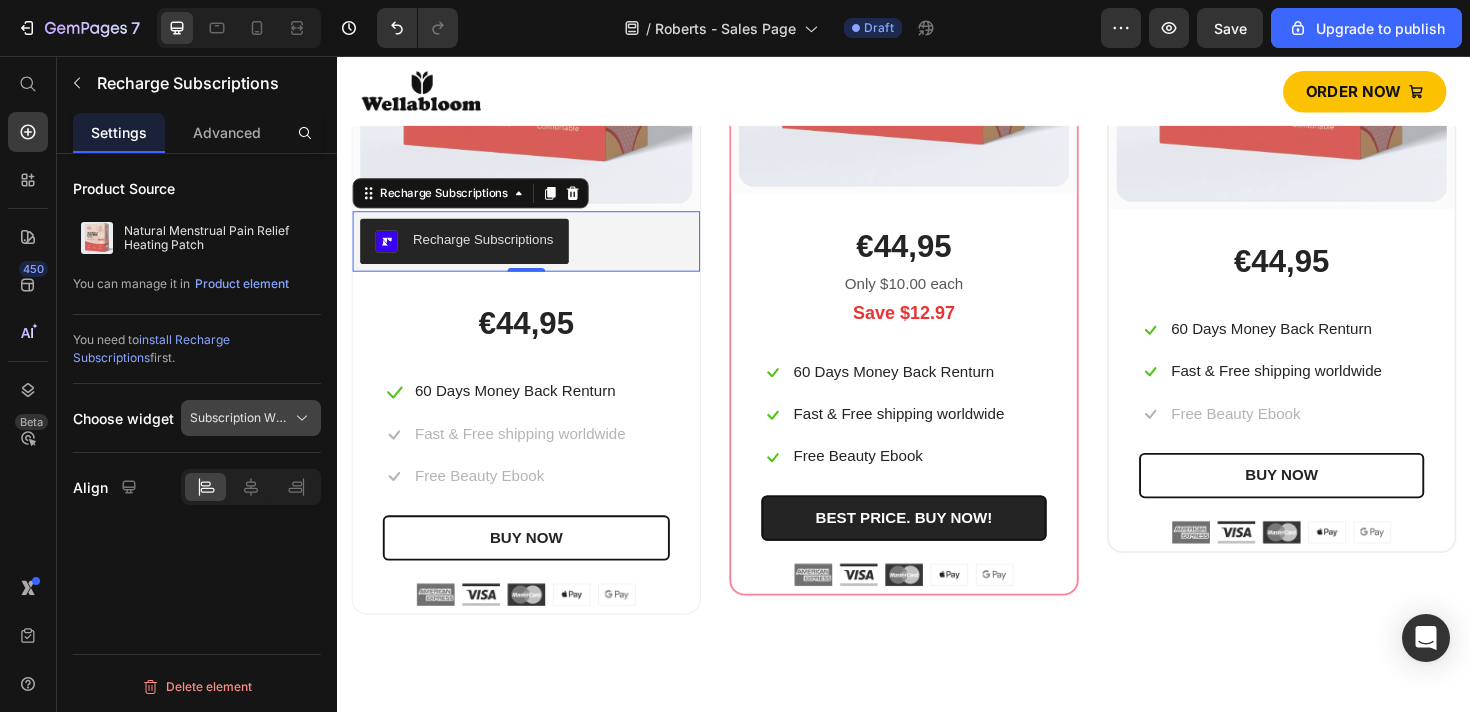 click on "Subscription Widget 2.0" at bounding box center [239, 418] 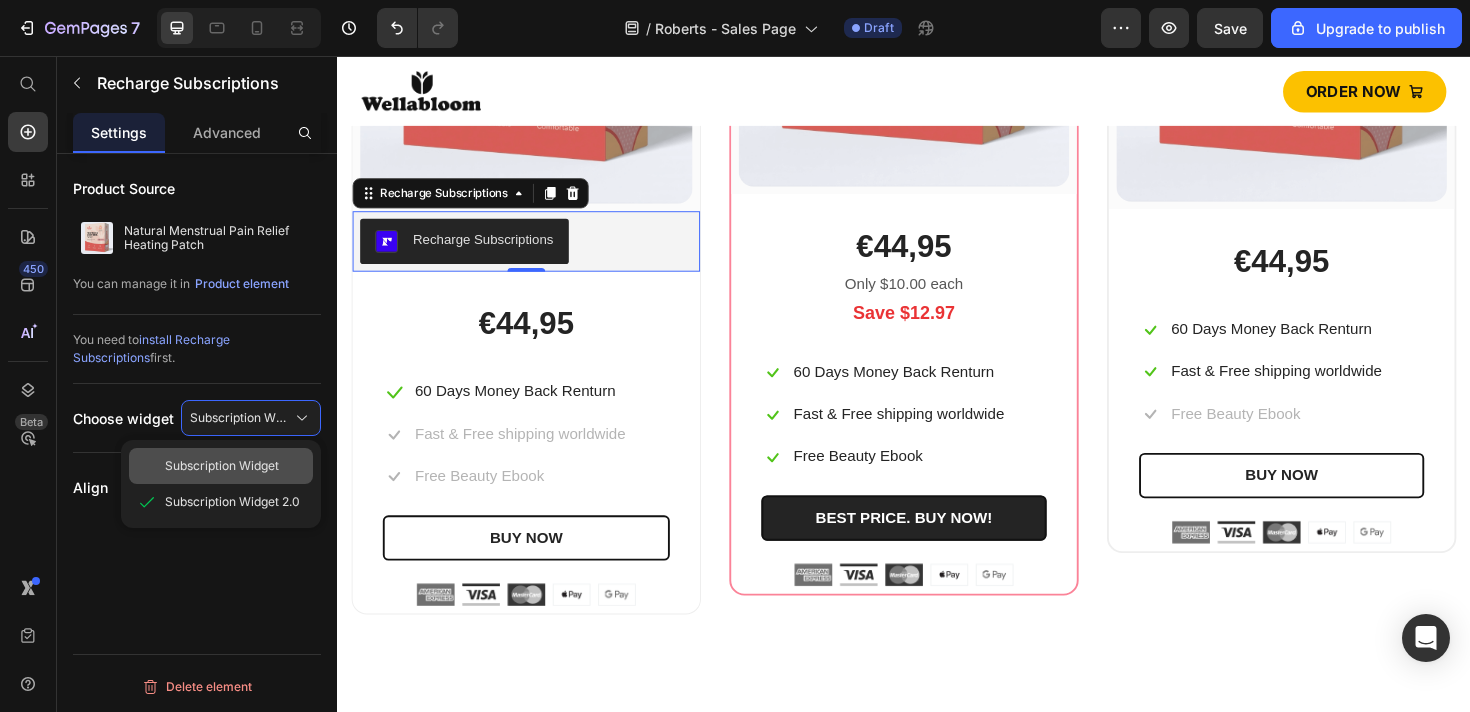click on "Subscription Widget" at bounding box center (222, 466) 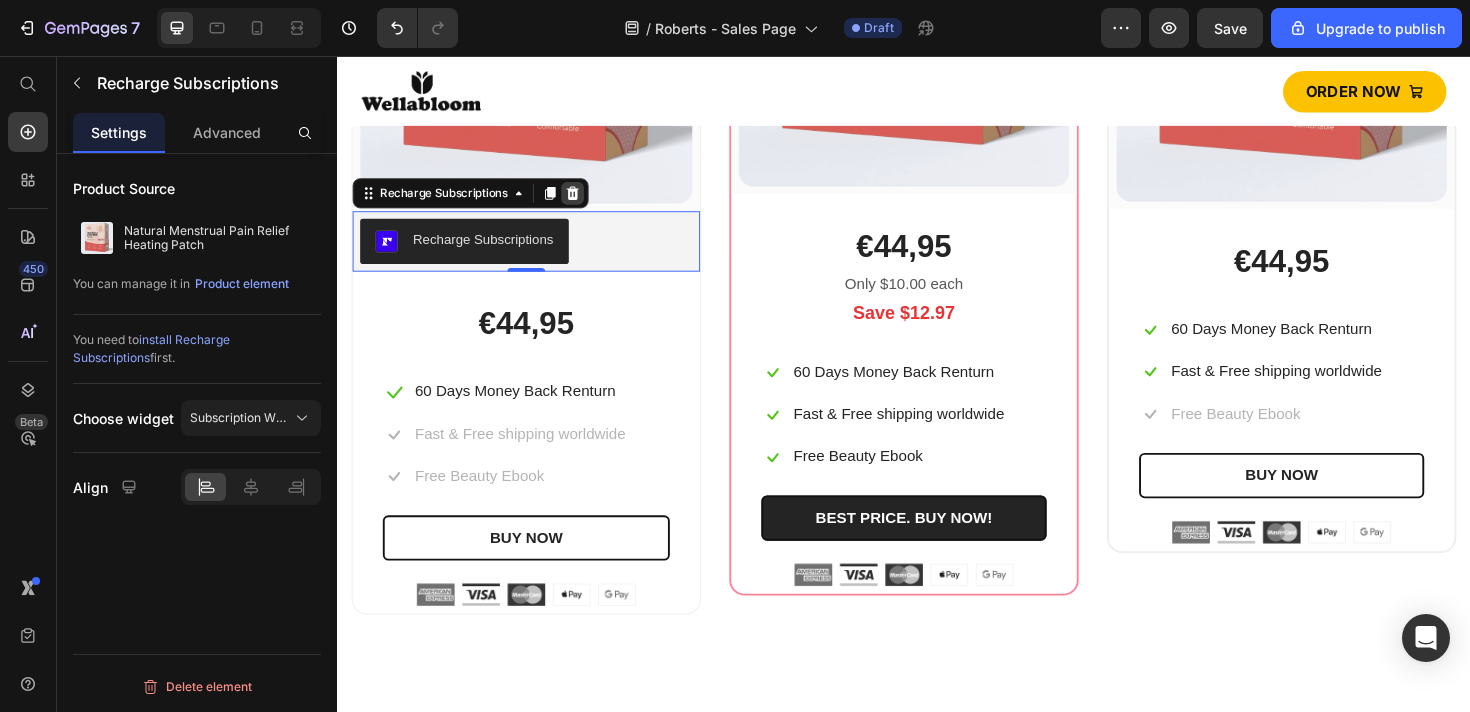 click 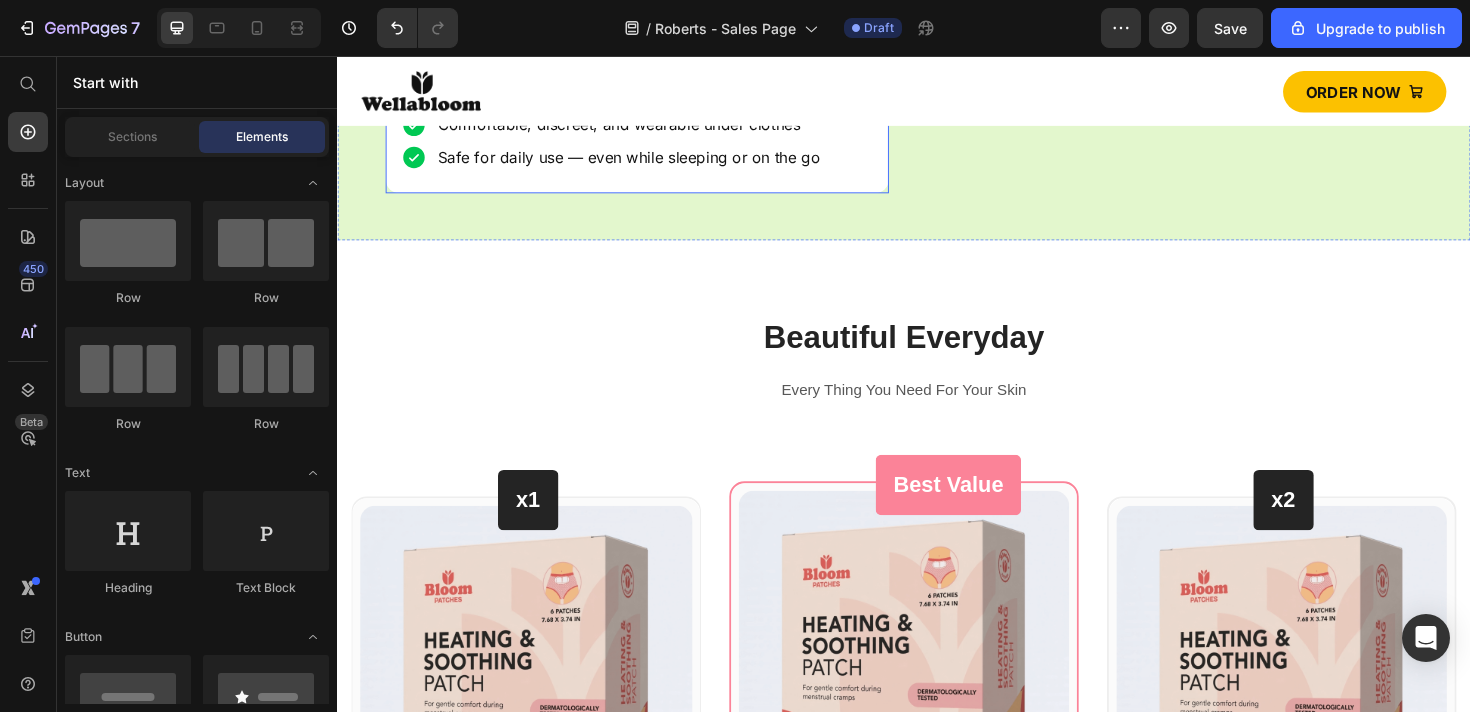scroll, scrollTop: 3808, scrollLeft: 0, axis: vertical 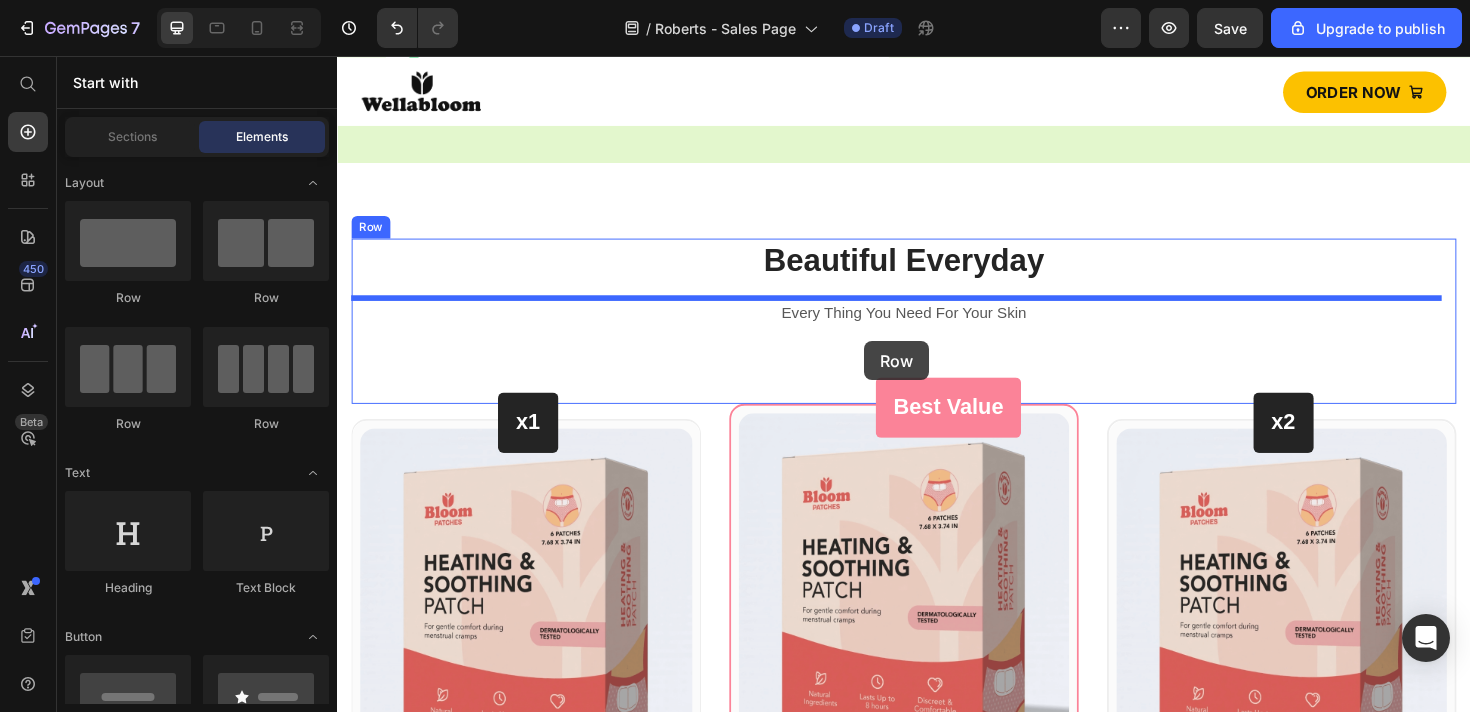 drag, startPoint x: 465, startPoint y: 303, endPoint x: 895, endPoint y: 358, distance: 433.50317 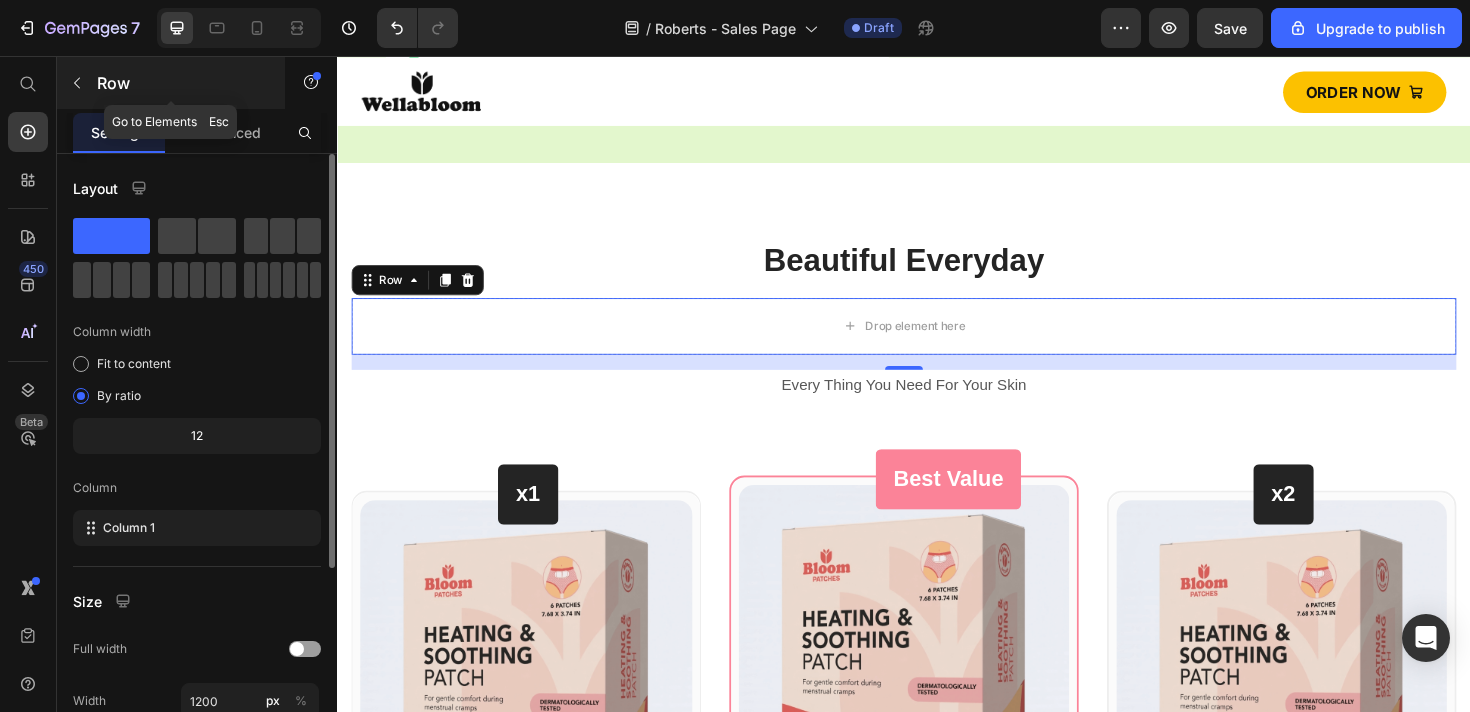 click at bounding box center (77, 83) 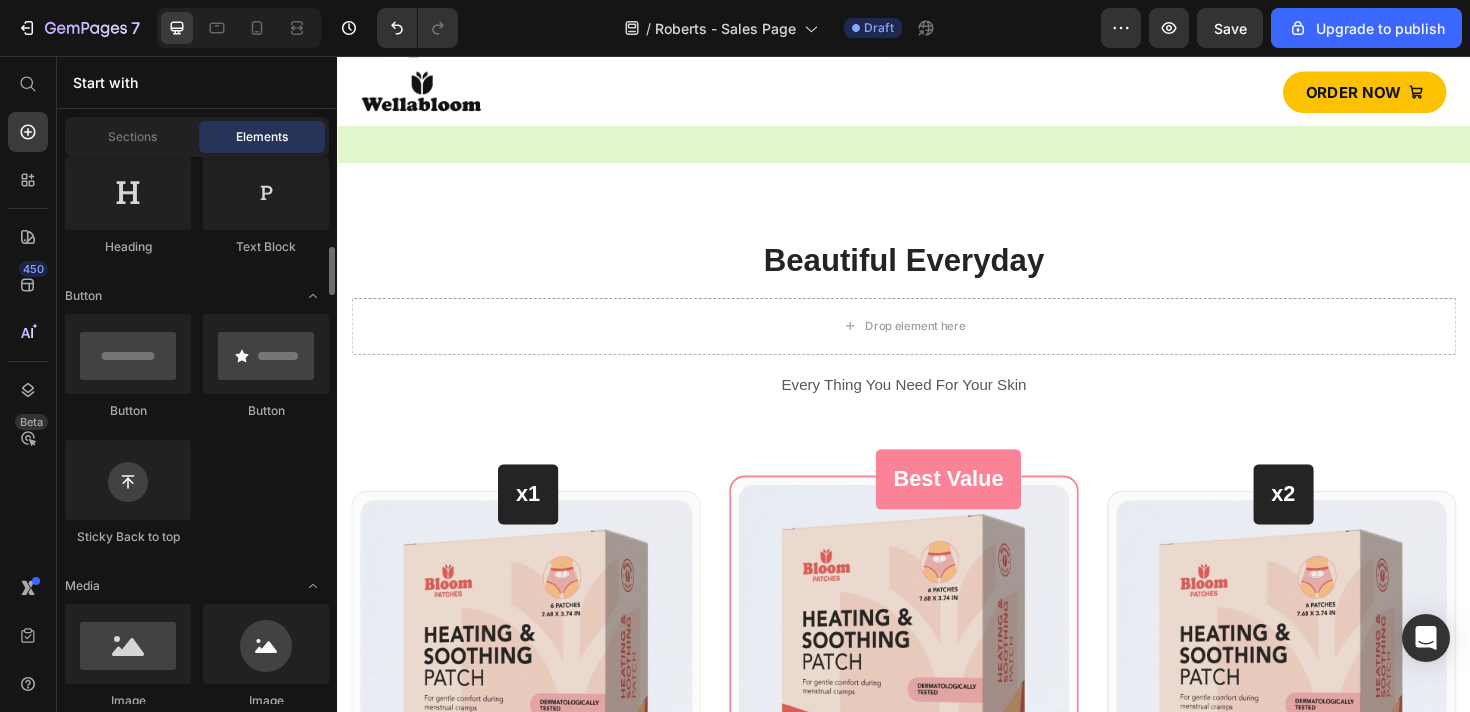 scroll, scrollTop: 439, scrollLeft: 0, axis: vertical 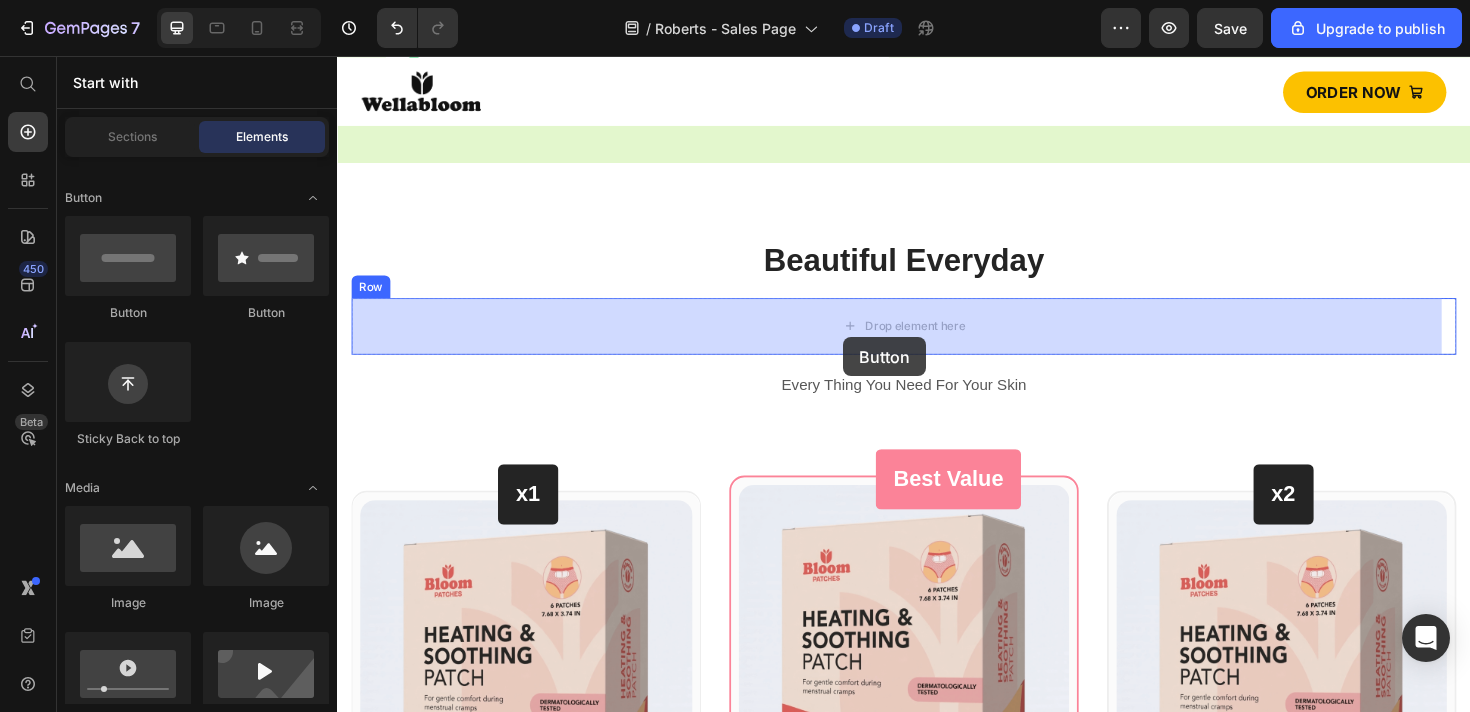 drag, startPoint x: 464, startPoint y: 332, endPoint x: 798, endPoint y: 336, distance: 334.02396 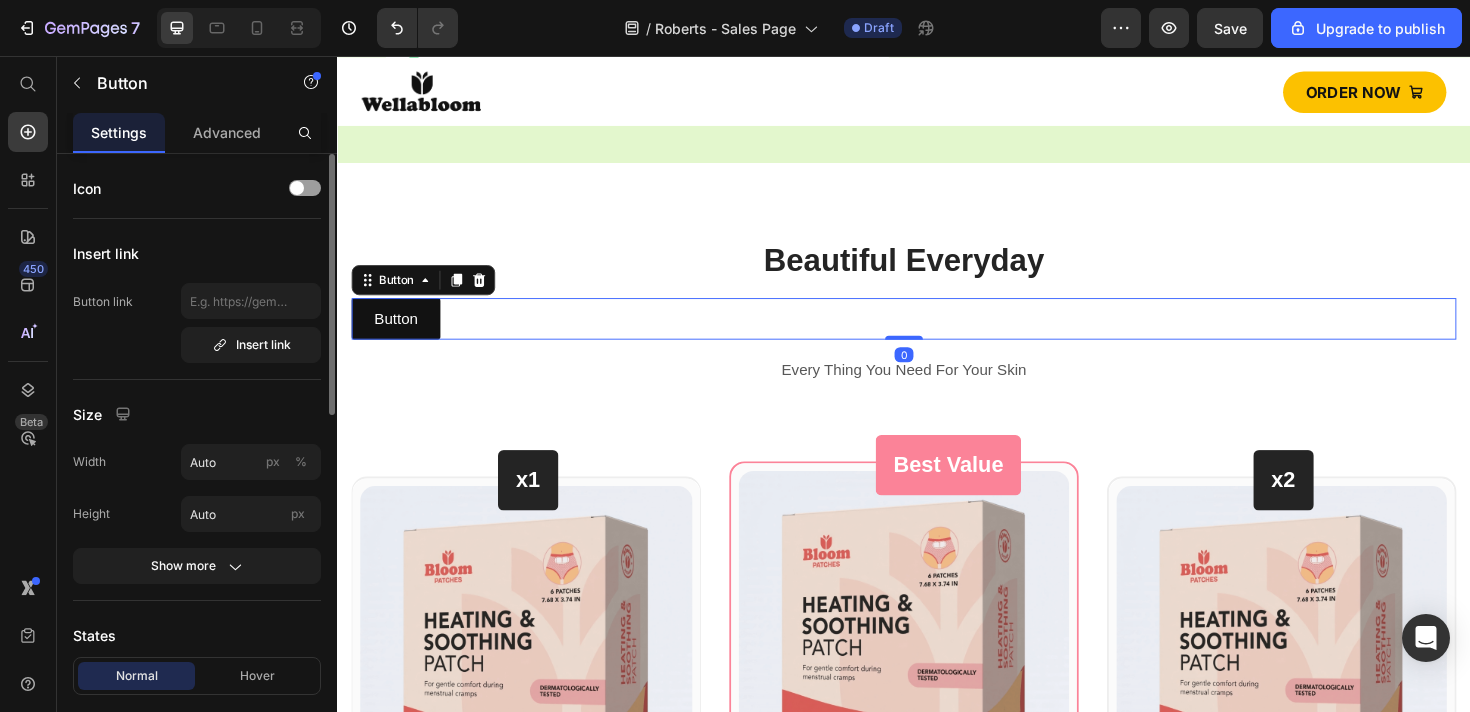 click on "Button Button   0" at bounding box center (937, 334) 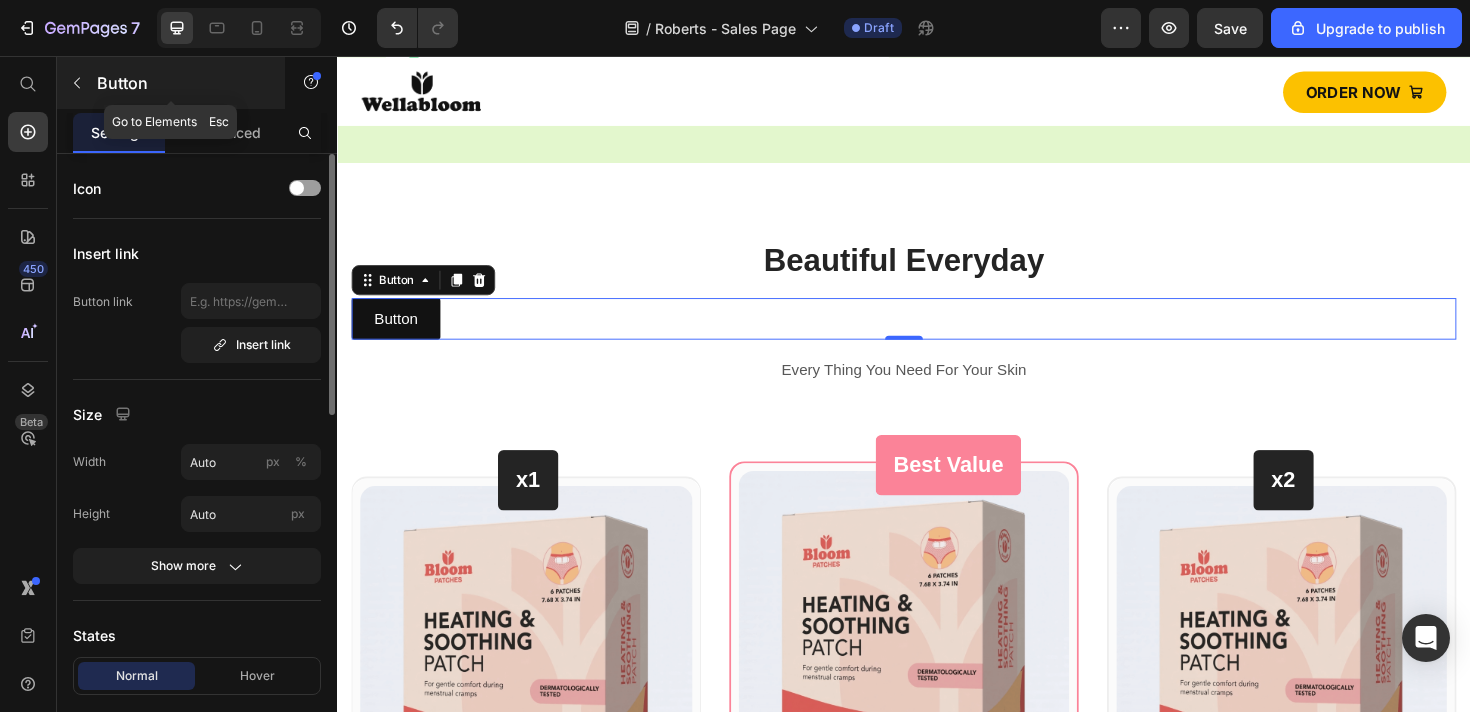 click 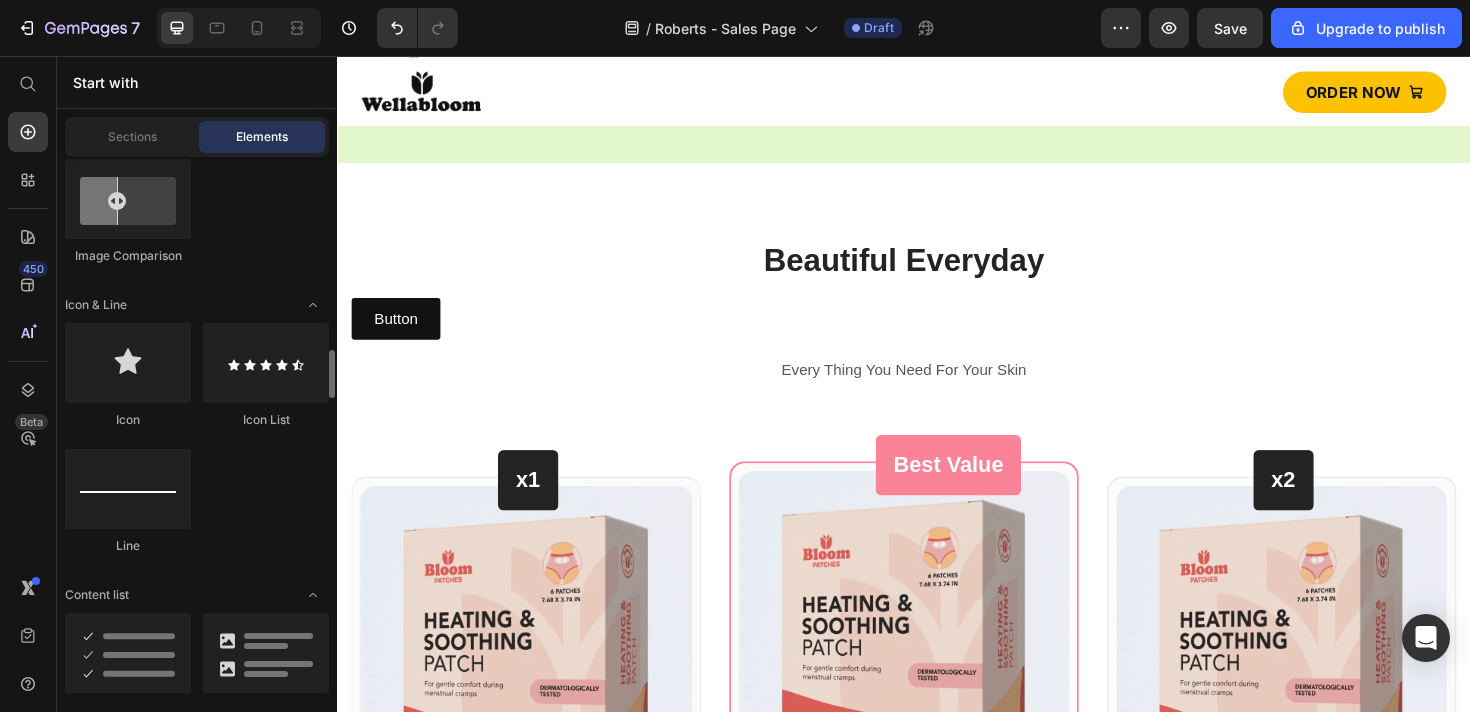 scroll, scrollTop: 1433, scrollLeft: 0, axis: vertical 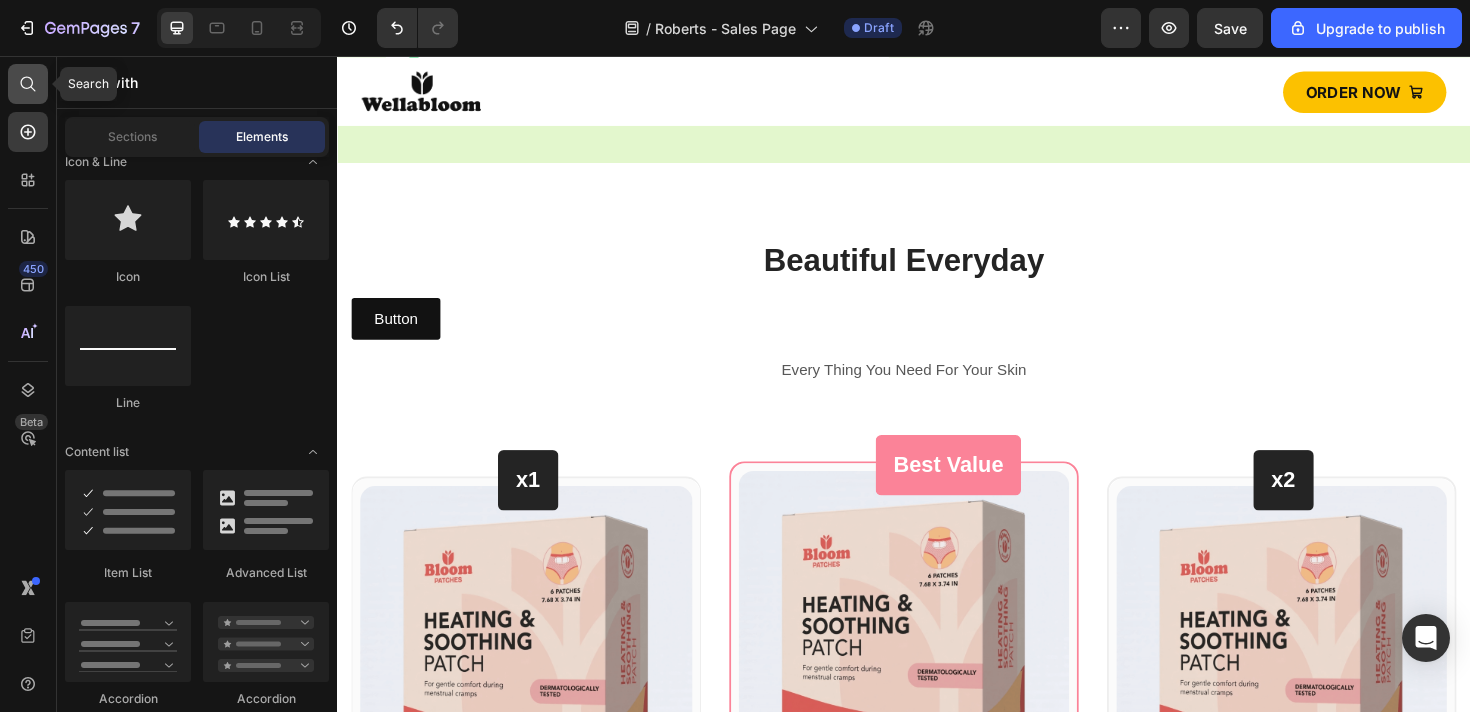 click 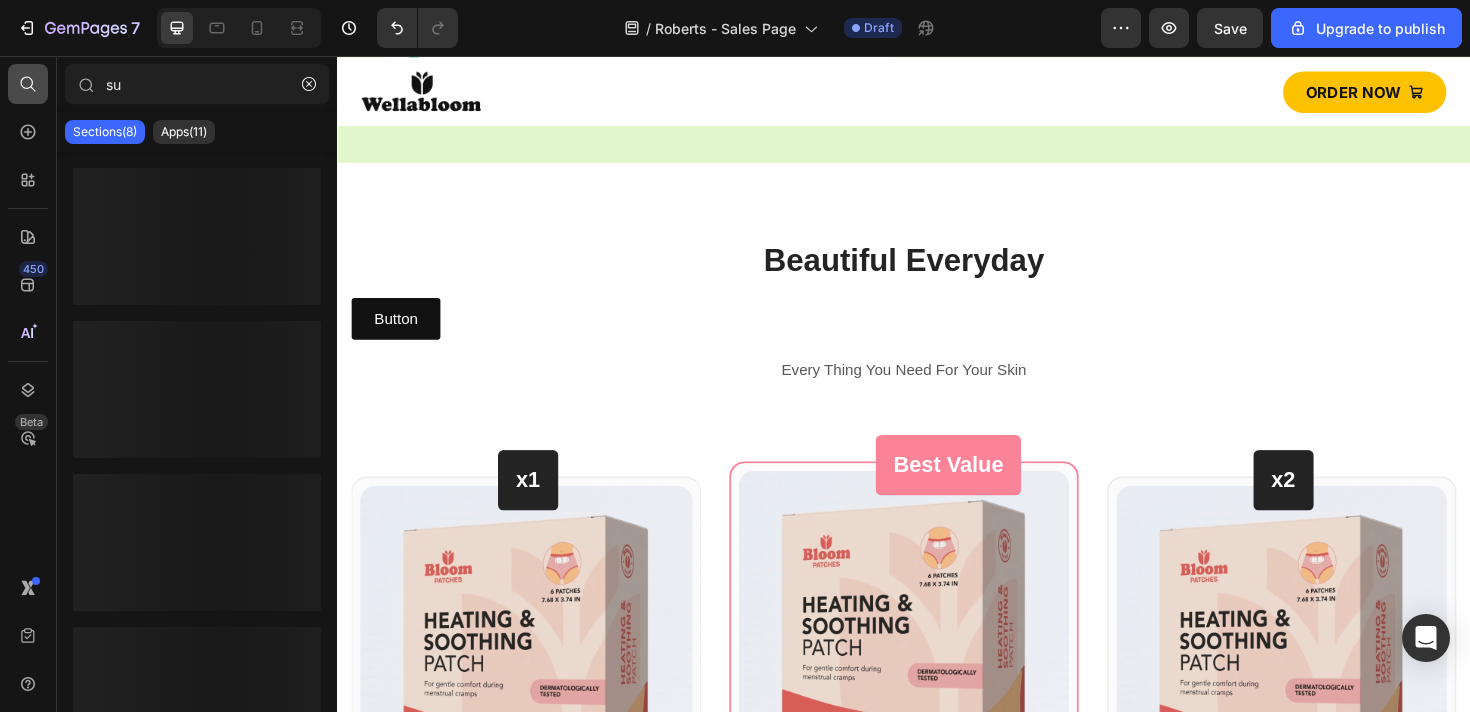 type on "s" 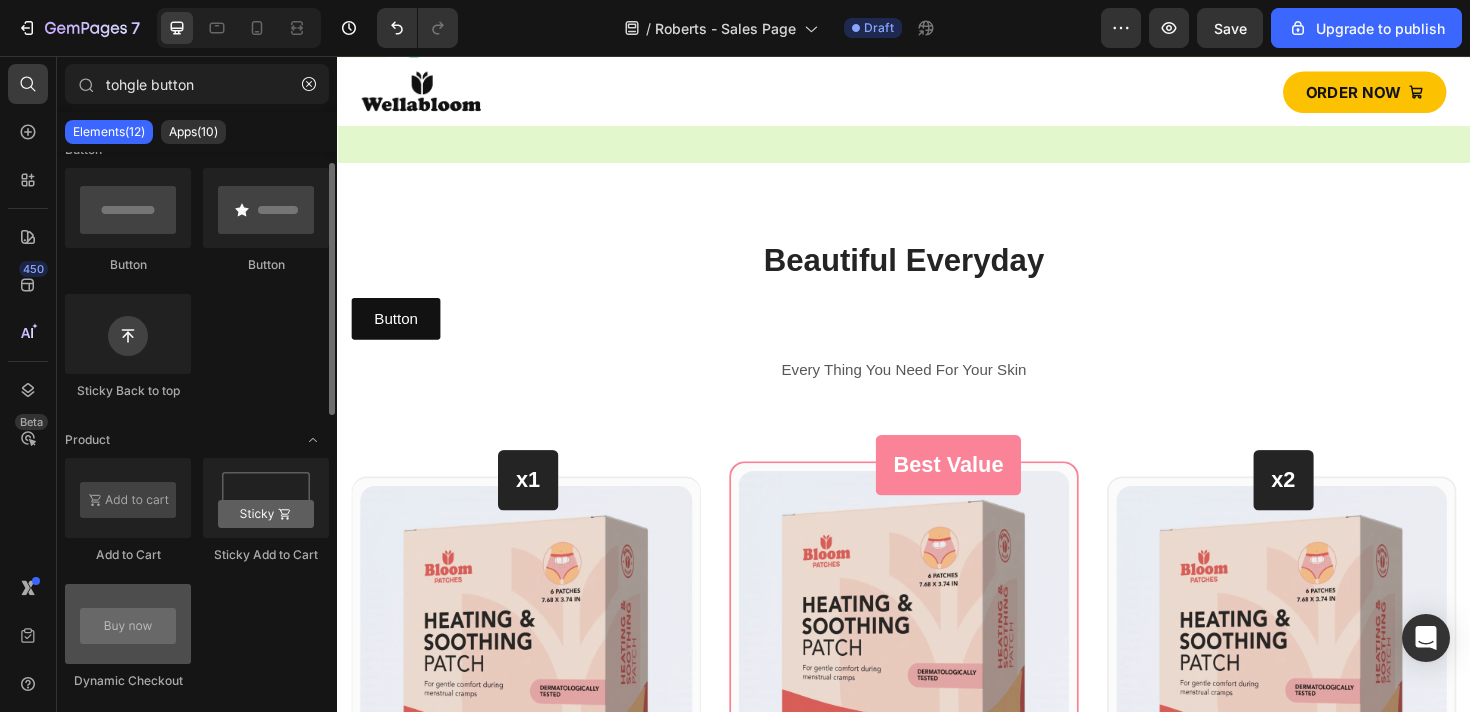scroll, scrollTop: 0, scrollLeft: 0, axis: both 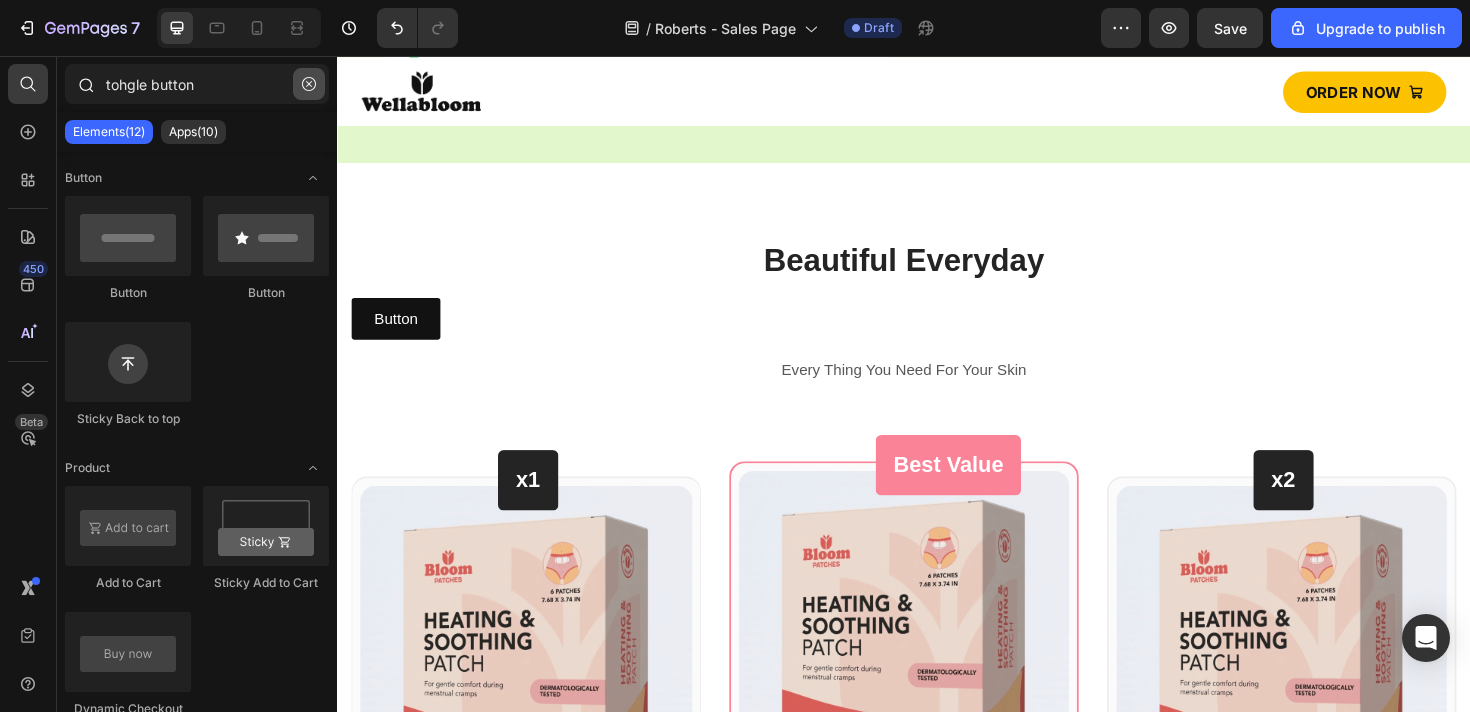 type on "tohgle button" 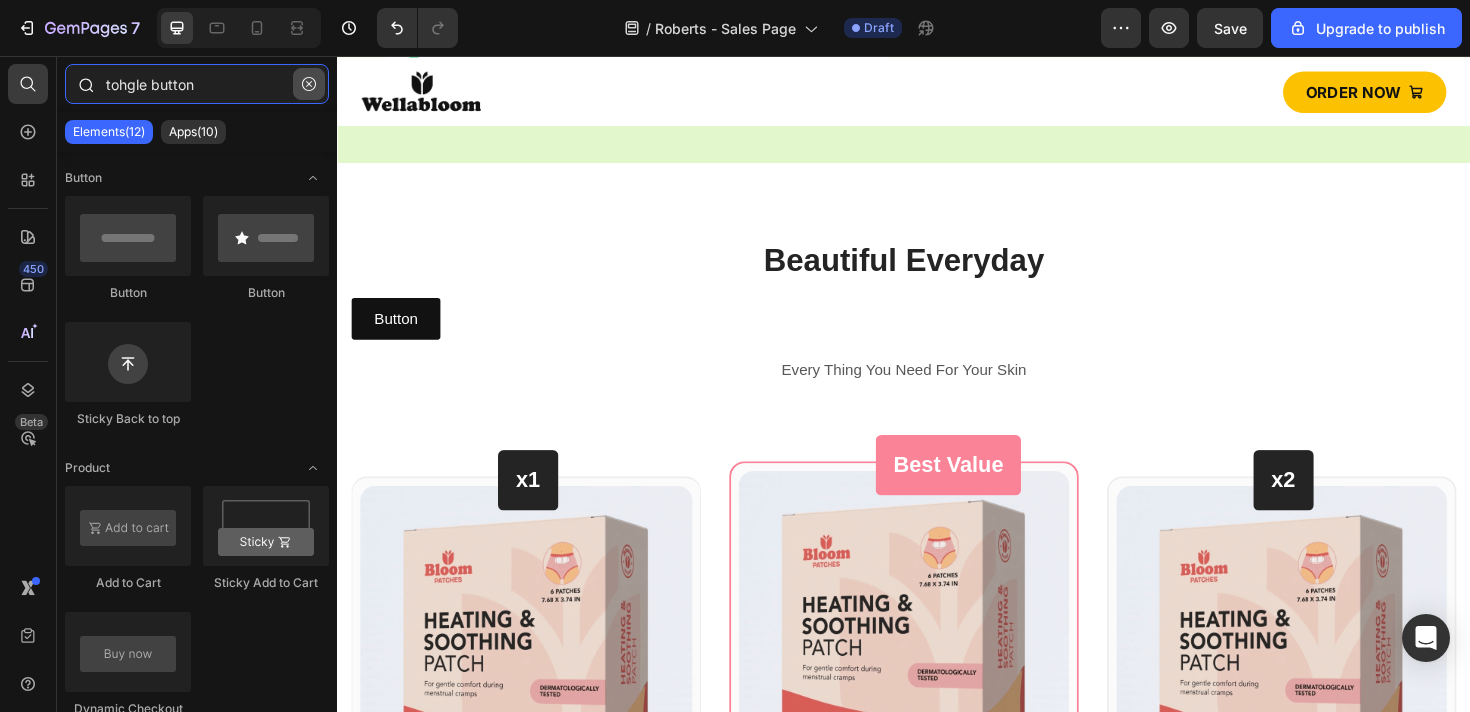 type 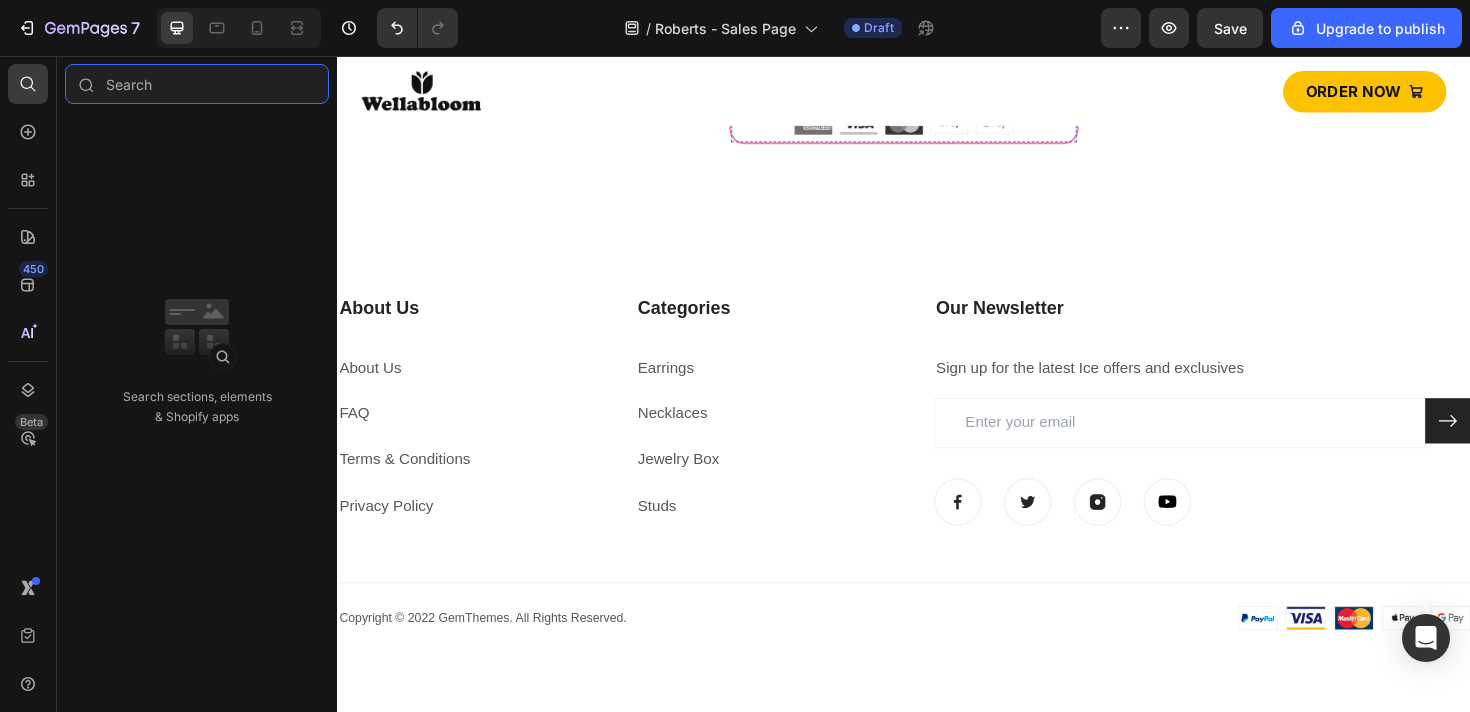 scroll, scrollTop: 5209, scrollLeft: 0, axis: vertical 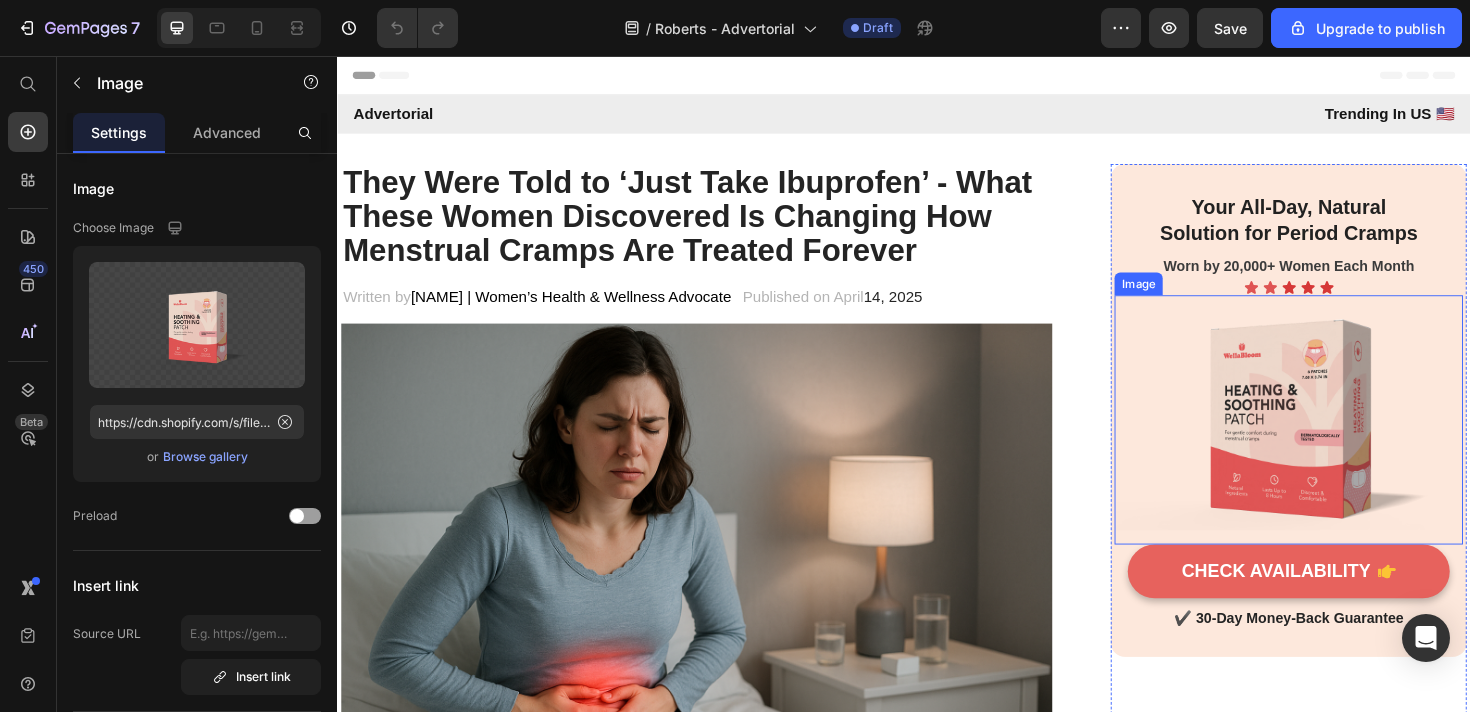 click at bounding box center [1344, 441] 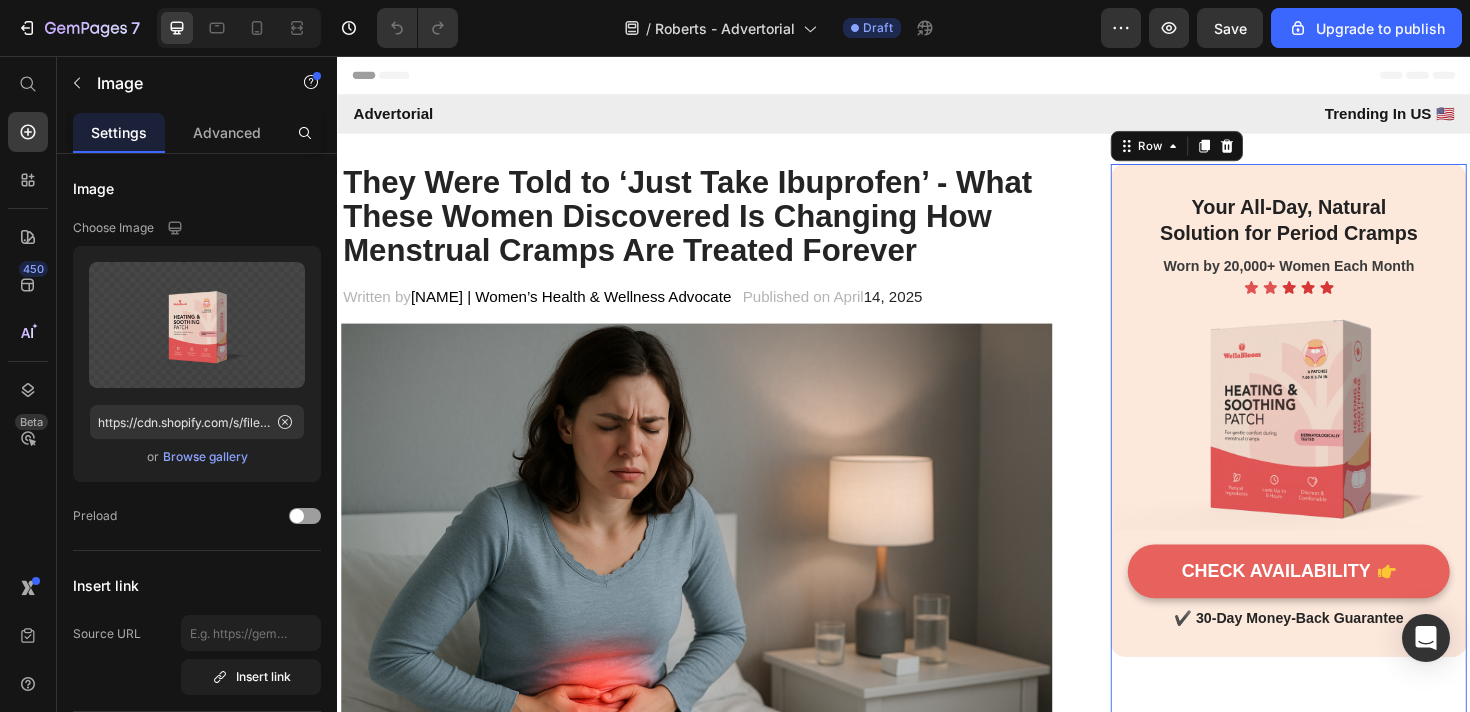 click on "Your All-Day, Natural Solution for Period Cramps Heading Worn by 20,000+ Women Each Month Text Block Icon Icon Icon Icon
Icon Icon List Row Image  	   CHECK AVAILABILITY Button ✔️ 30-Day Money-Back Guarantee Text block" at bounding box center [1344, 431] 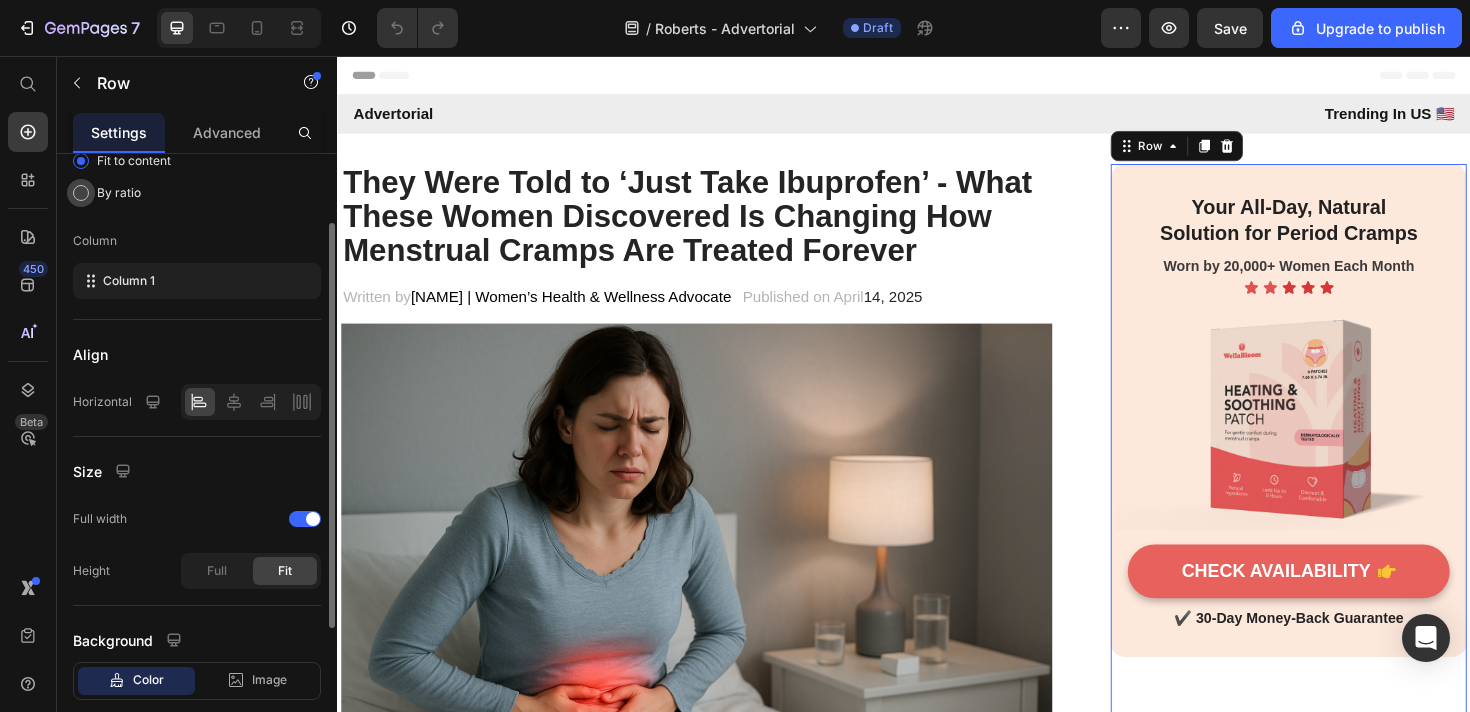 scroll, scrollTop: 318, scrollLeft: 0, axis: vertical 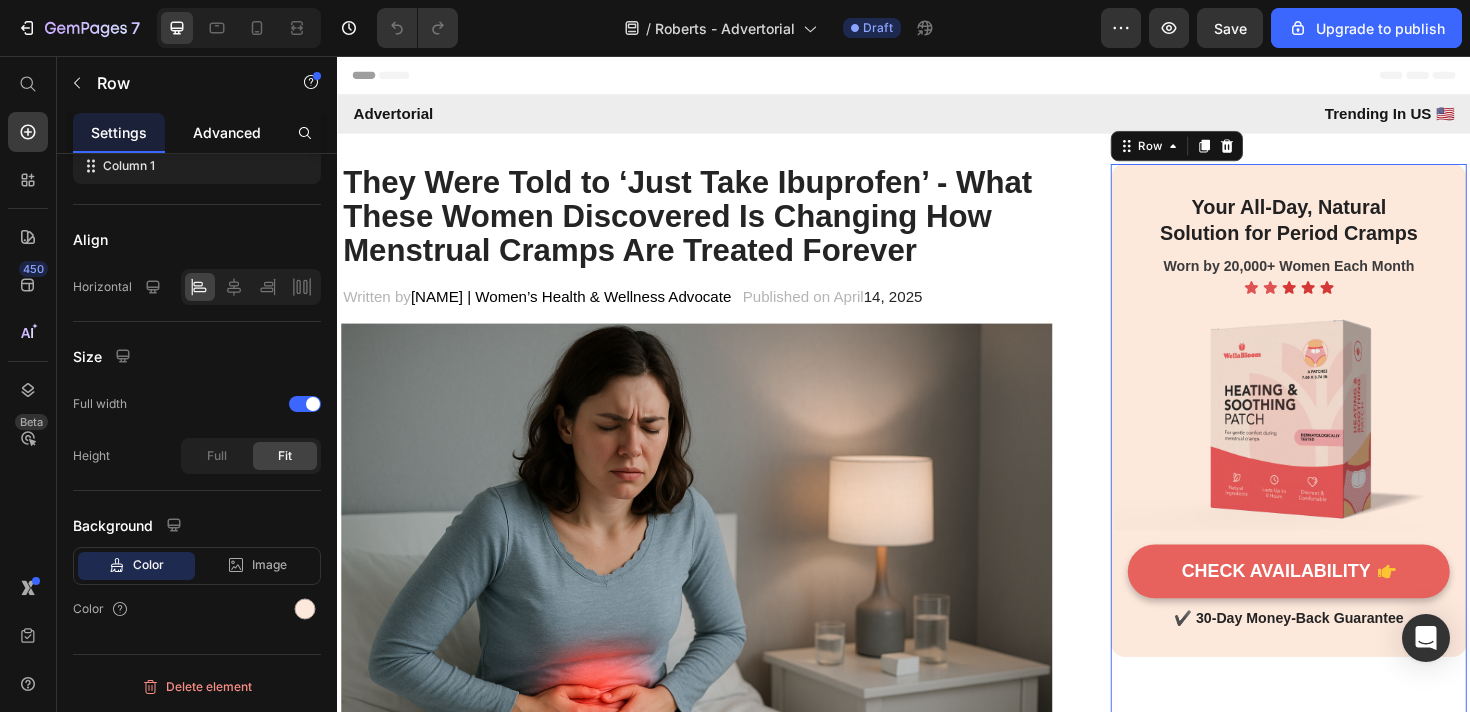 click on "Advanced" at bounding box center (227, 132) 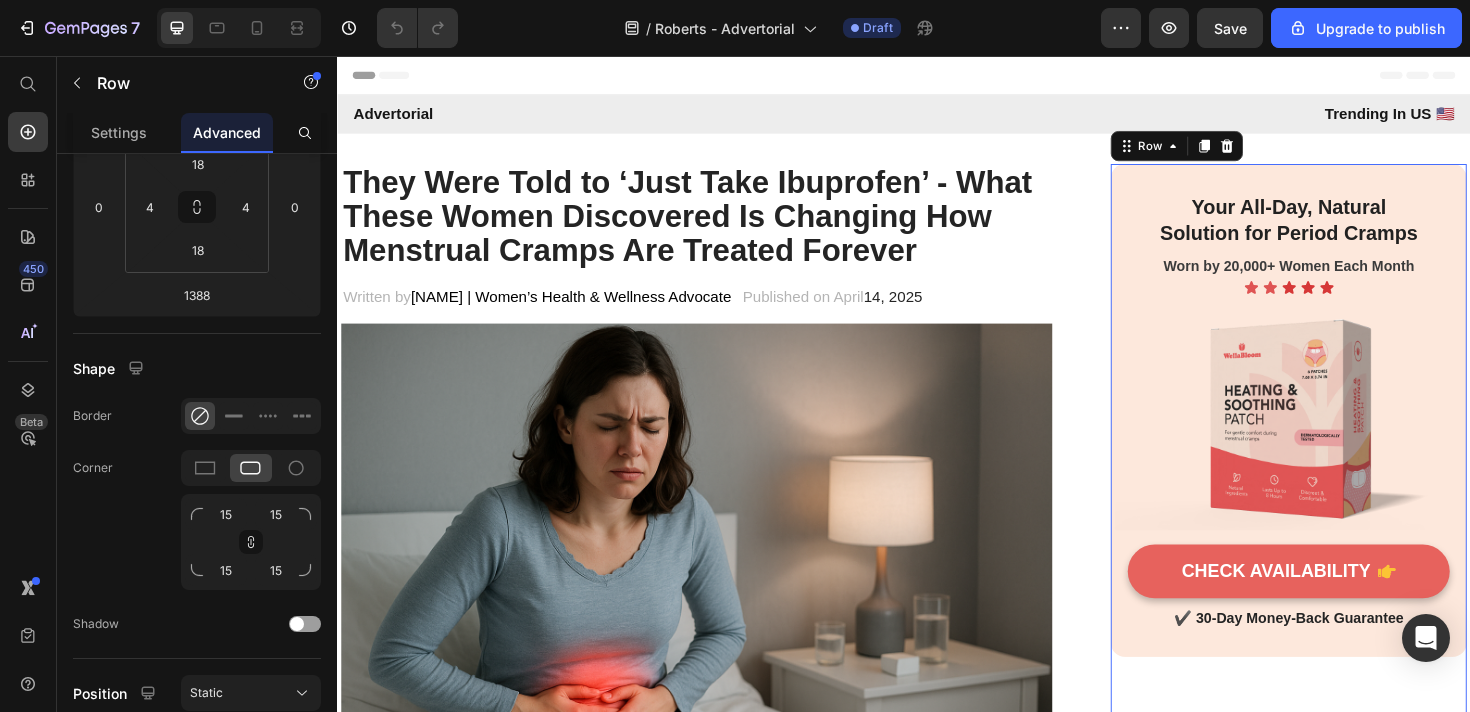 scroll, scrollTop: 0, scrollLeft: 0, axis: both 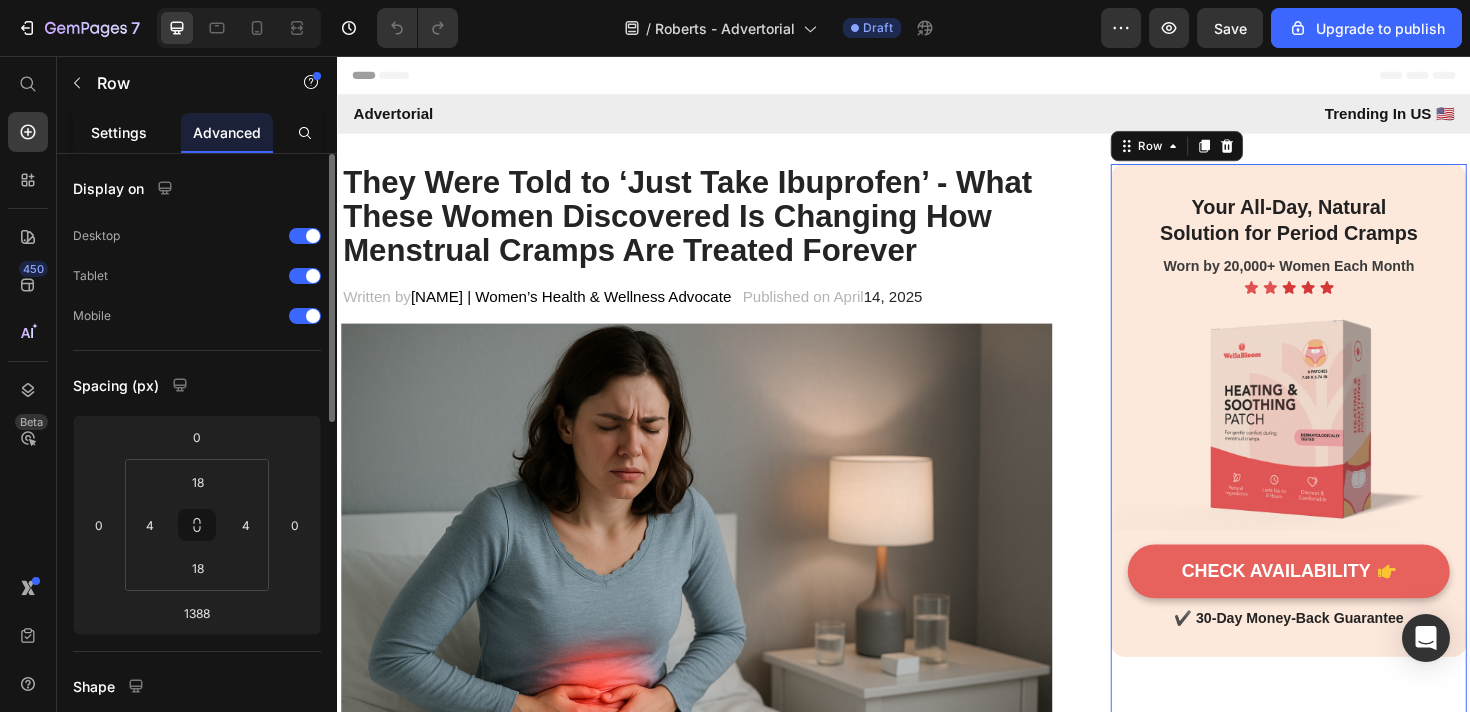 click on "Settings" at bounding box center [119, 132] 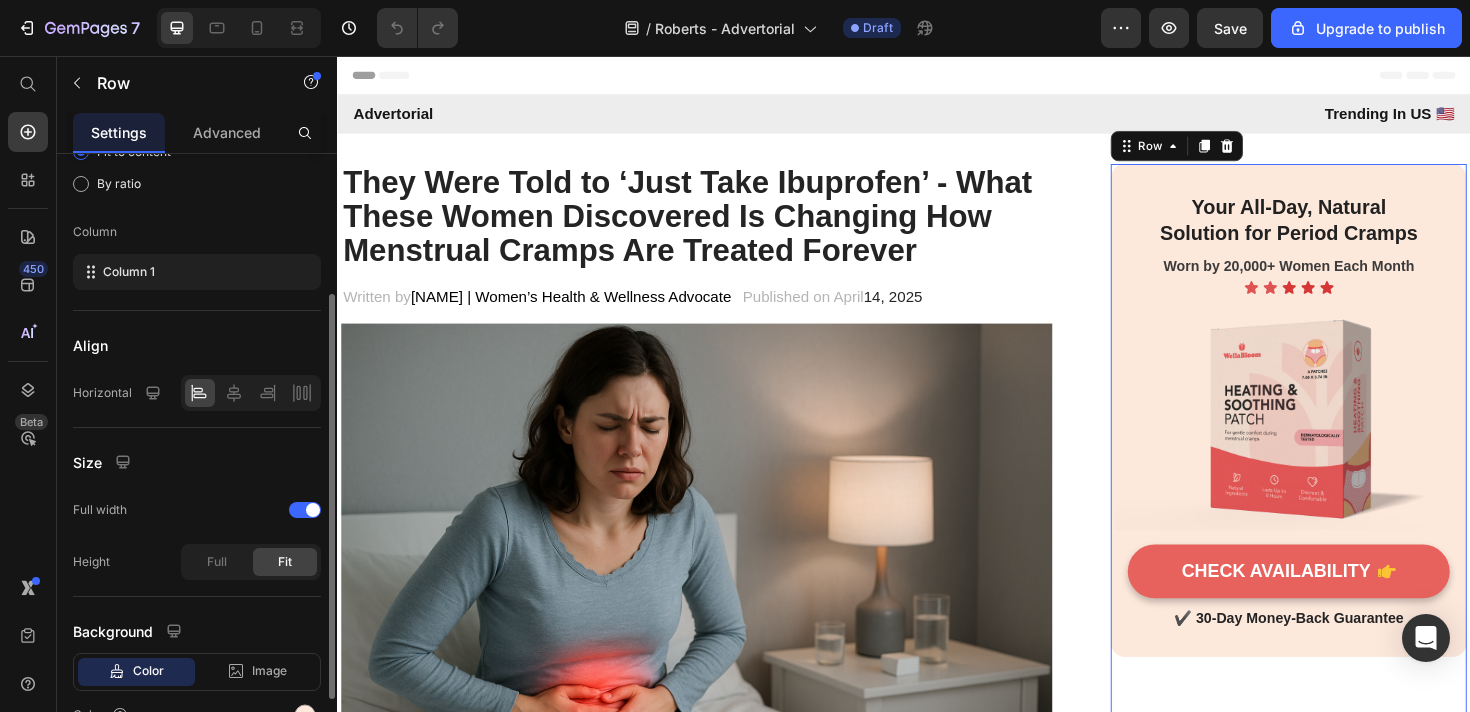 scroll, scrollTop: 0, scrollLeft: 0, axis: both 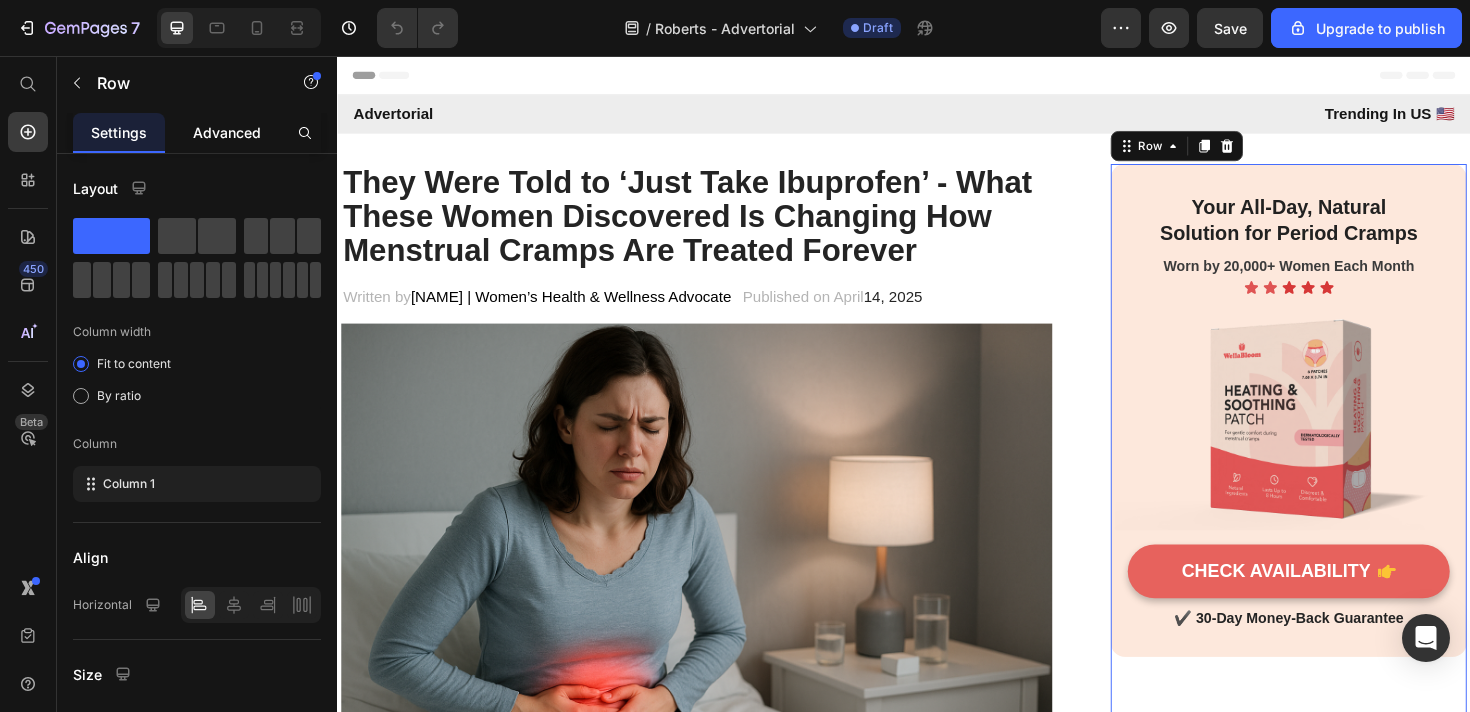 click on "Advanced" at bounding box center (227, 132) 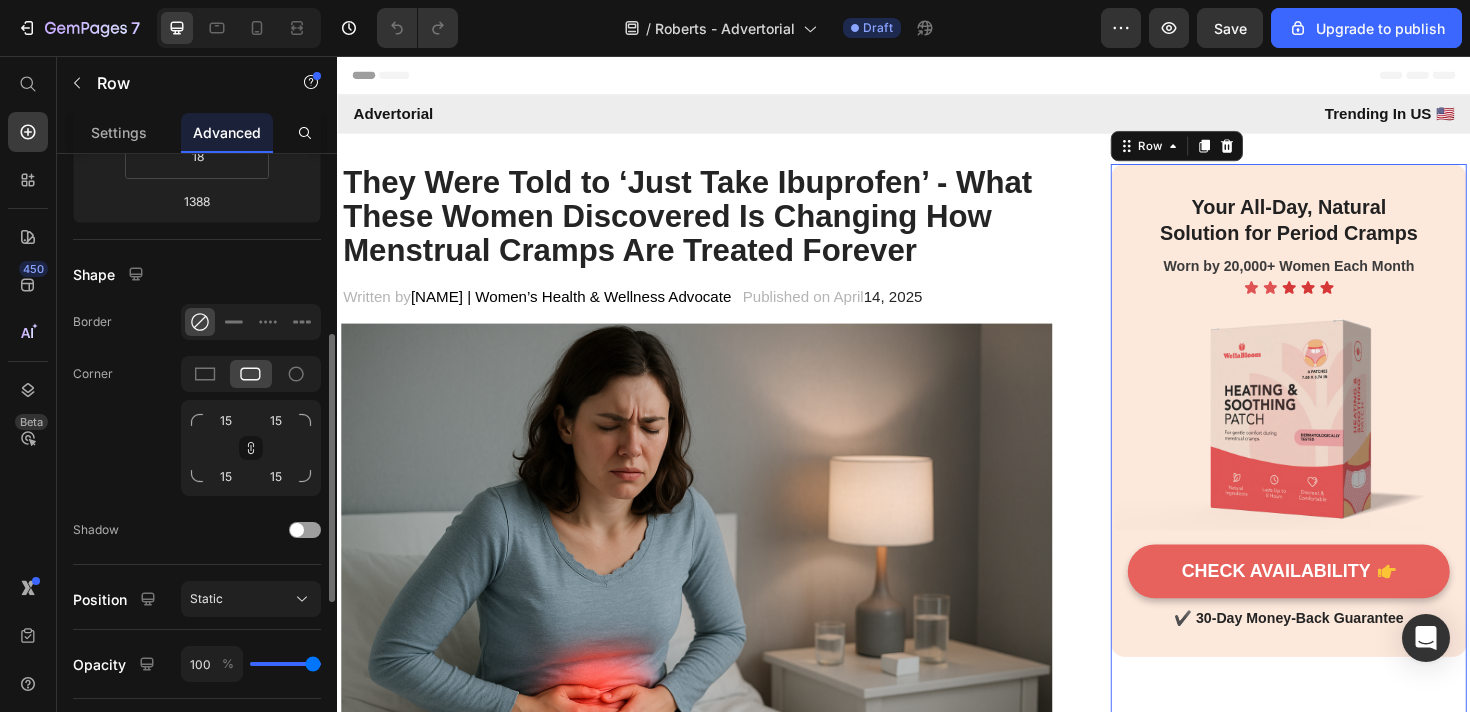 scroll, scrollTop: 439, scrollLeft: 0, axis: vertical 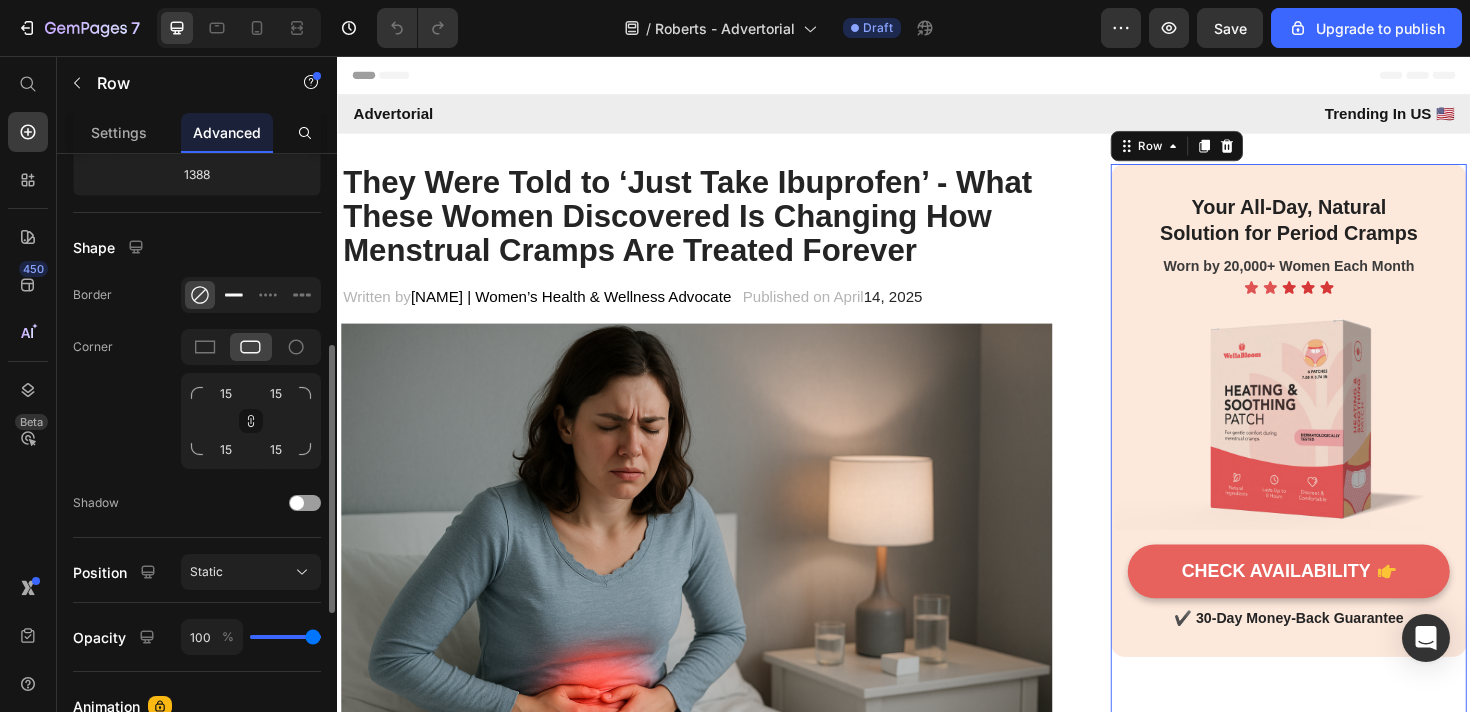 click 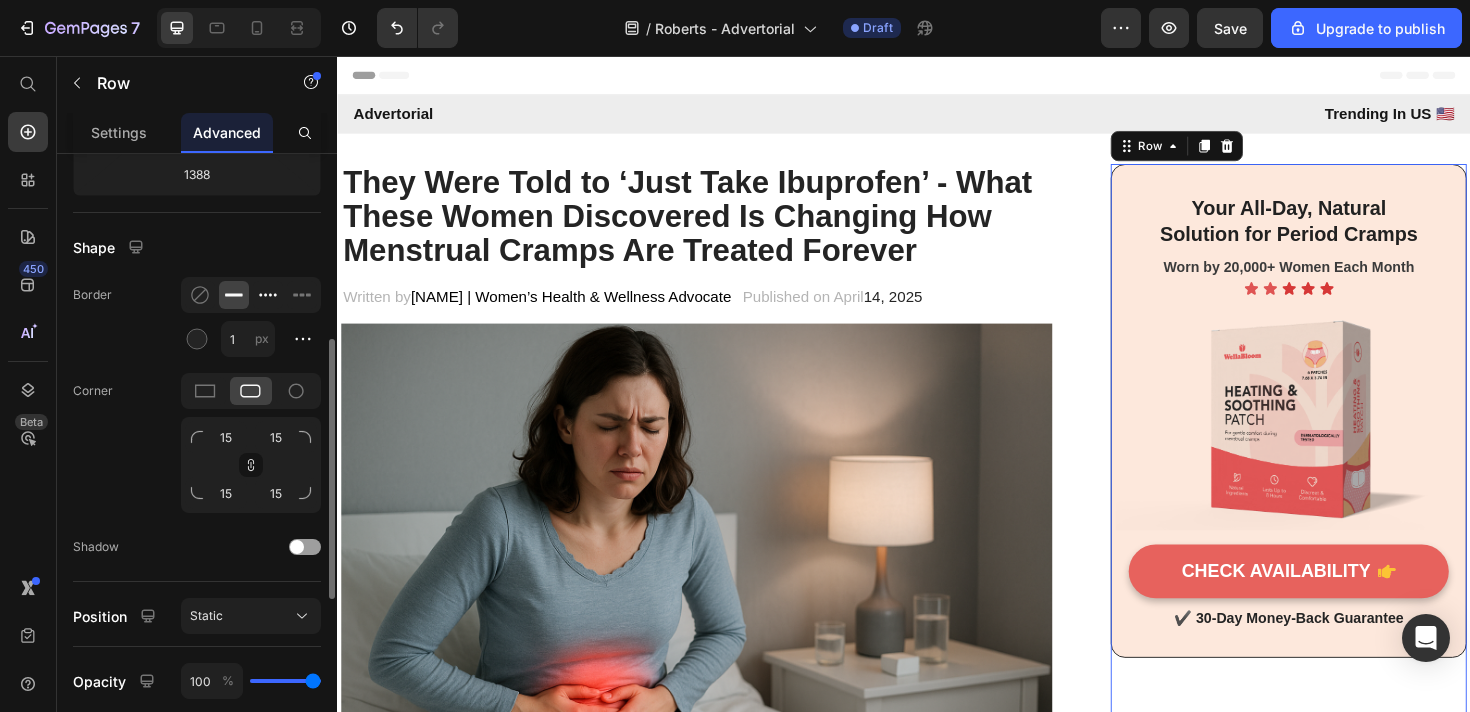 click 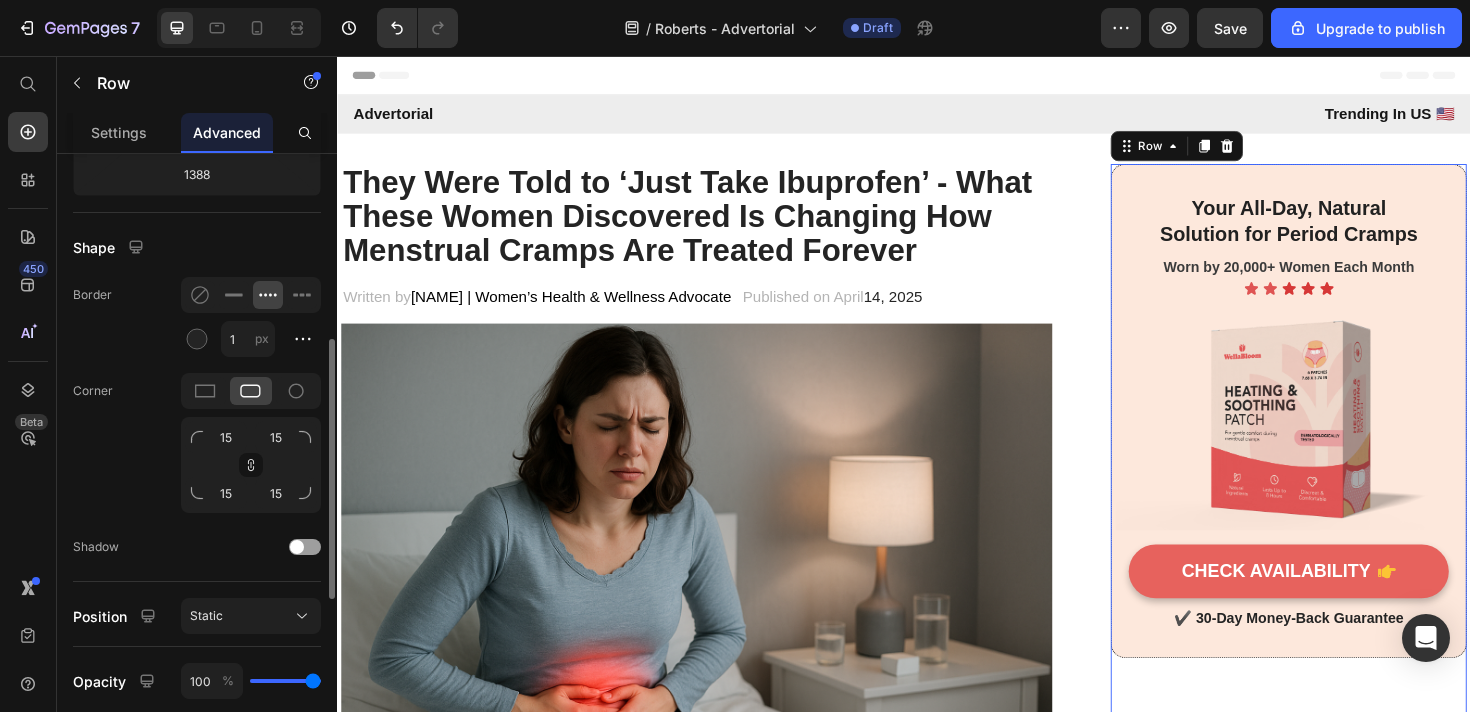 click 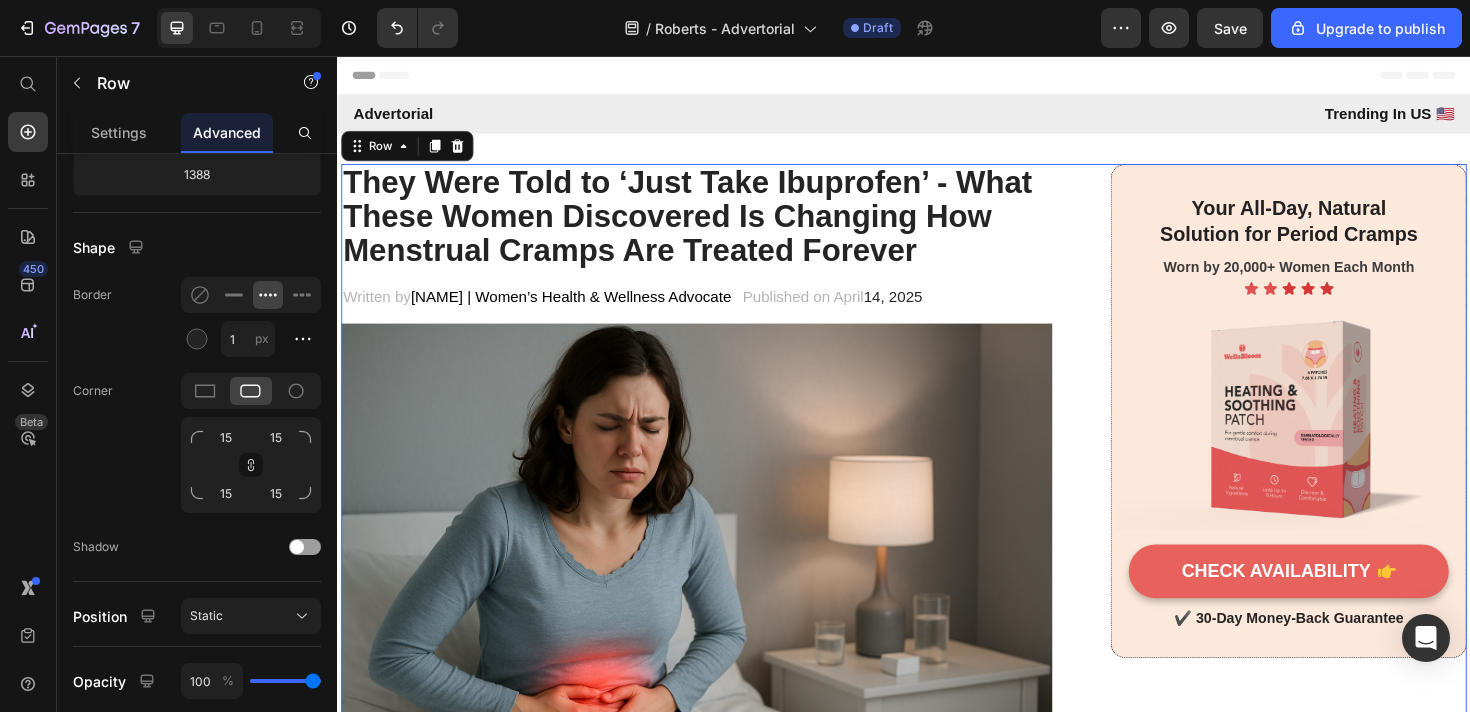 click on "They Were Told to ‘Just Take Ibuprofen’ - What These Women Discovered Is Changing How Menstrual Cramps Are Treated Forever Heading Written by  Samantha Cole | Women’s Health & Wellness Advocate Text block Row Published on April  14, 2025 Text block Row Image Are period cramps interrupting your life every month? Do you dread your cycle knowing you'll miss work, school, or social events? Are painkillers barely touching the pain, leaving you tired, frustrated, and searching endlessly for something that actually works? If you’re one of millions dealing with severe period cramps each month, you know exactly how draining, exhausting, and isolating it can feel. Text block The "Period Pain Myth" That's Keeping You in Agony Heading   And yet, you've likely been told:   - “Just take some ibuprofen and tough it out.” - “It’s not that bad—it's normal.” - "A hot water bottle should help enough."   Sound familiar?     The reality?  You deserve better. Text block Text block  	   CHECK AVAILABILITY" at bounding box center [937, 2345] 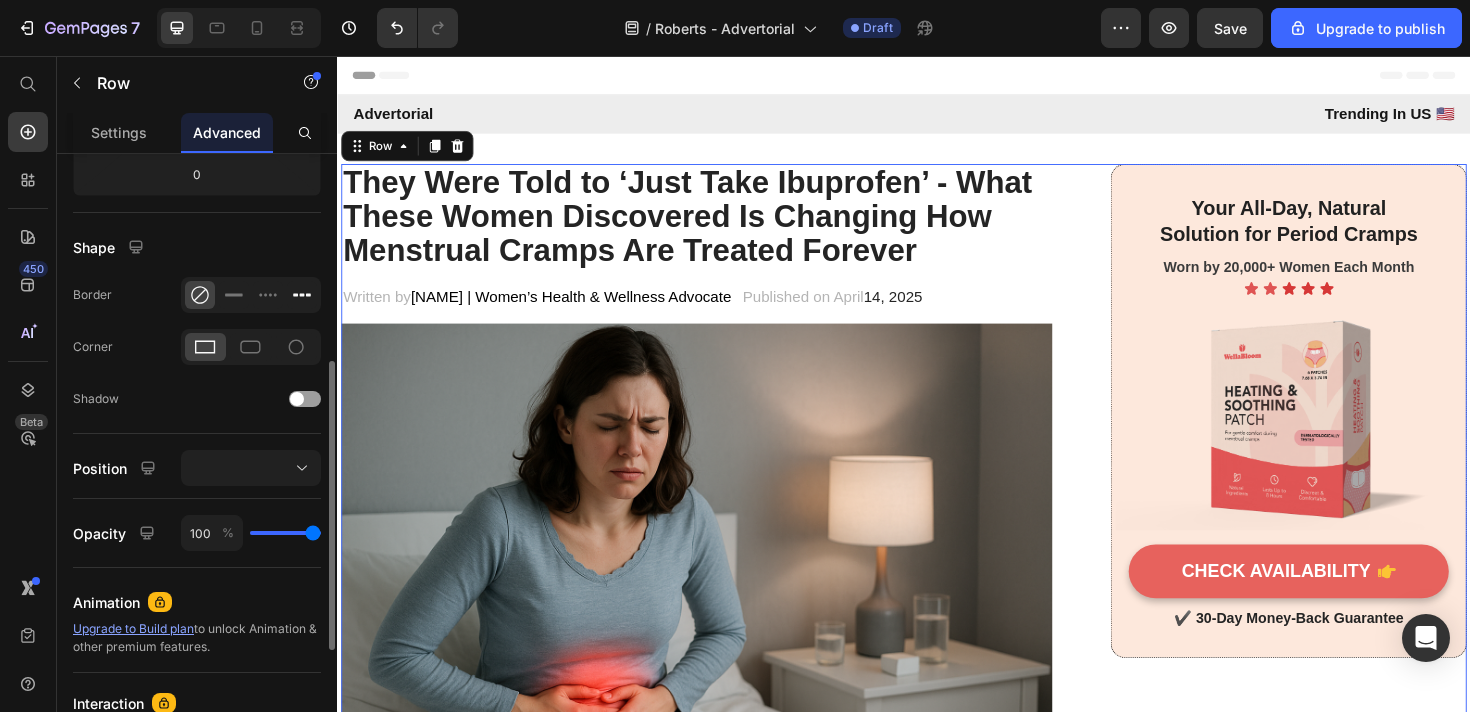 click 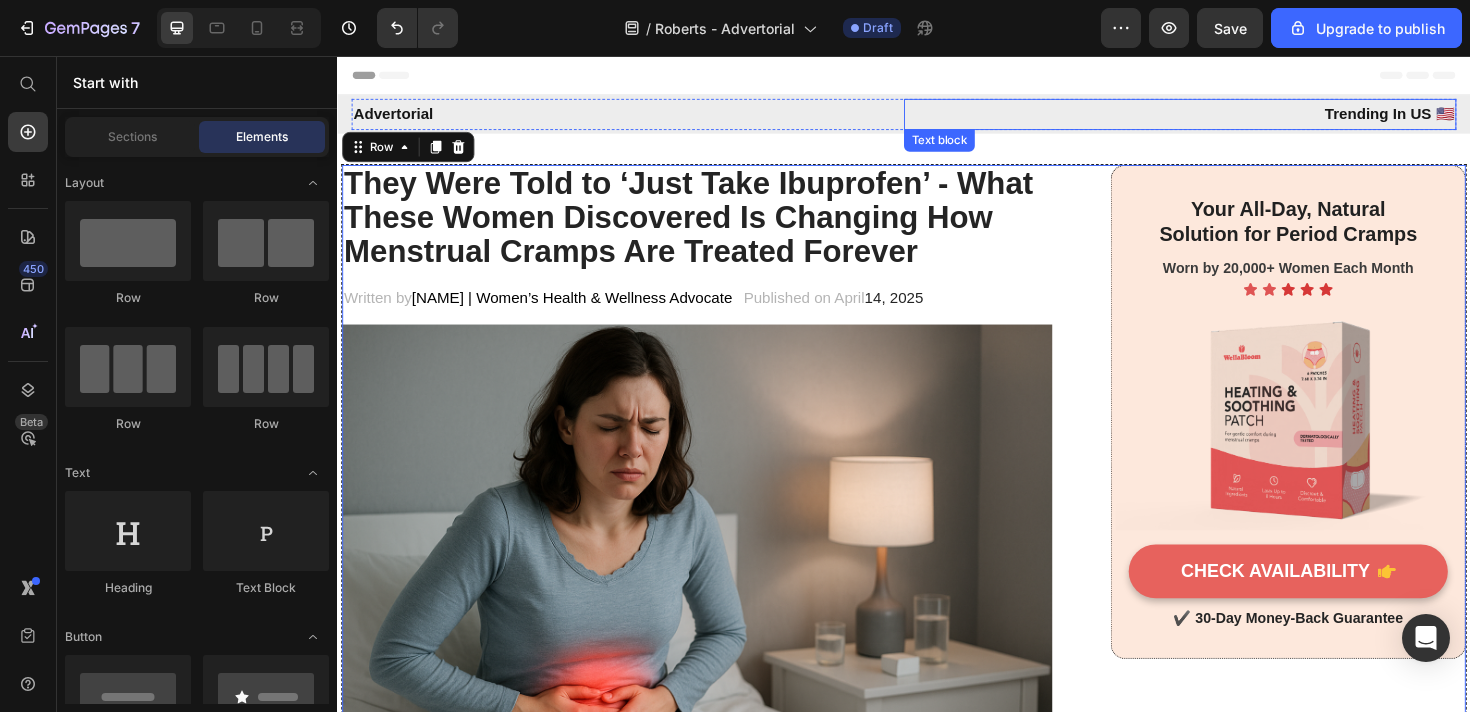 click on "Header" at bounding box center (937, 76) 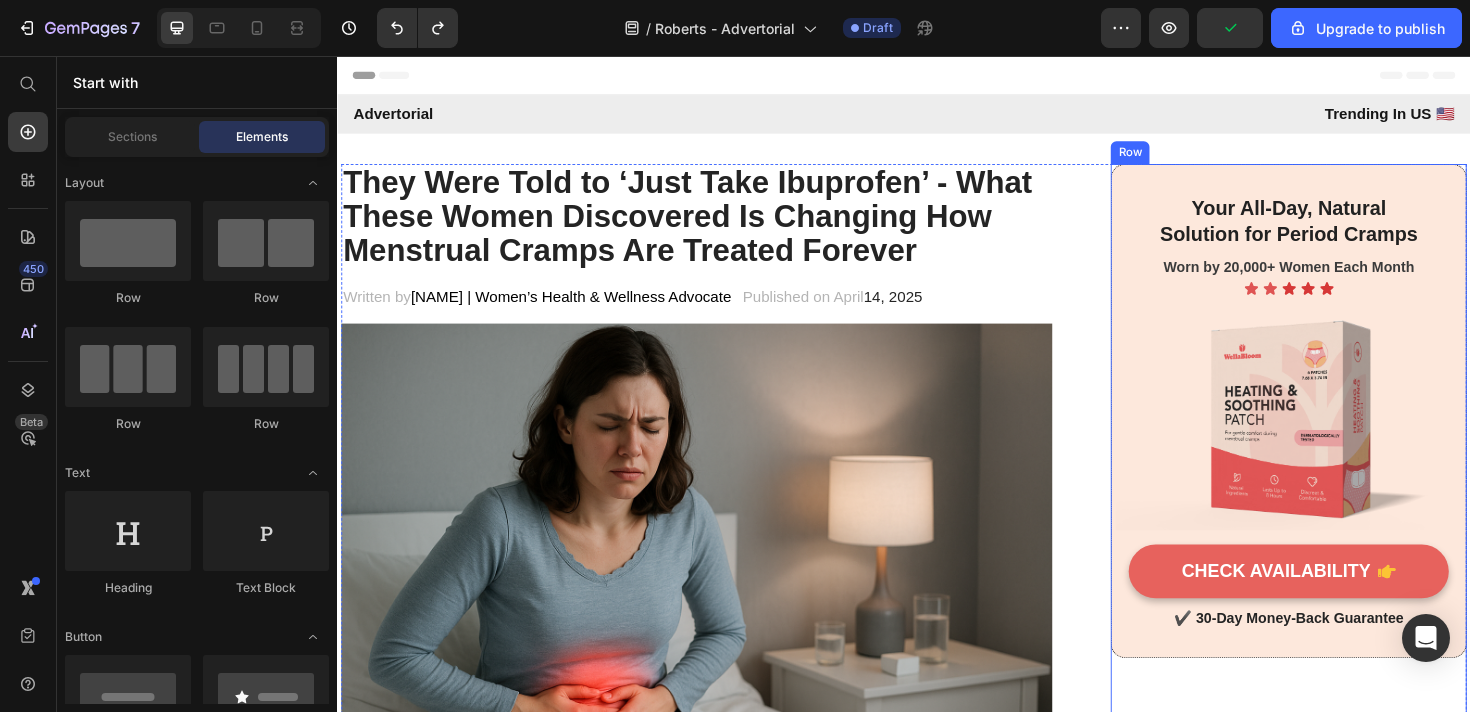click on "Your All-Day, Natural Solution for Period Cramps Heading Worn by 20,000+ Women Each Month Text Block Icon Icon Icon Icon
Icon Icon List Row Image  	   CHECK AVAILABILITY Button ✔️ 30-Day Money-Back Guarantee Text block" at bounding box center (1344, 431) 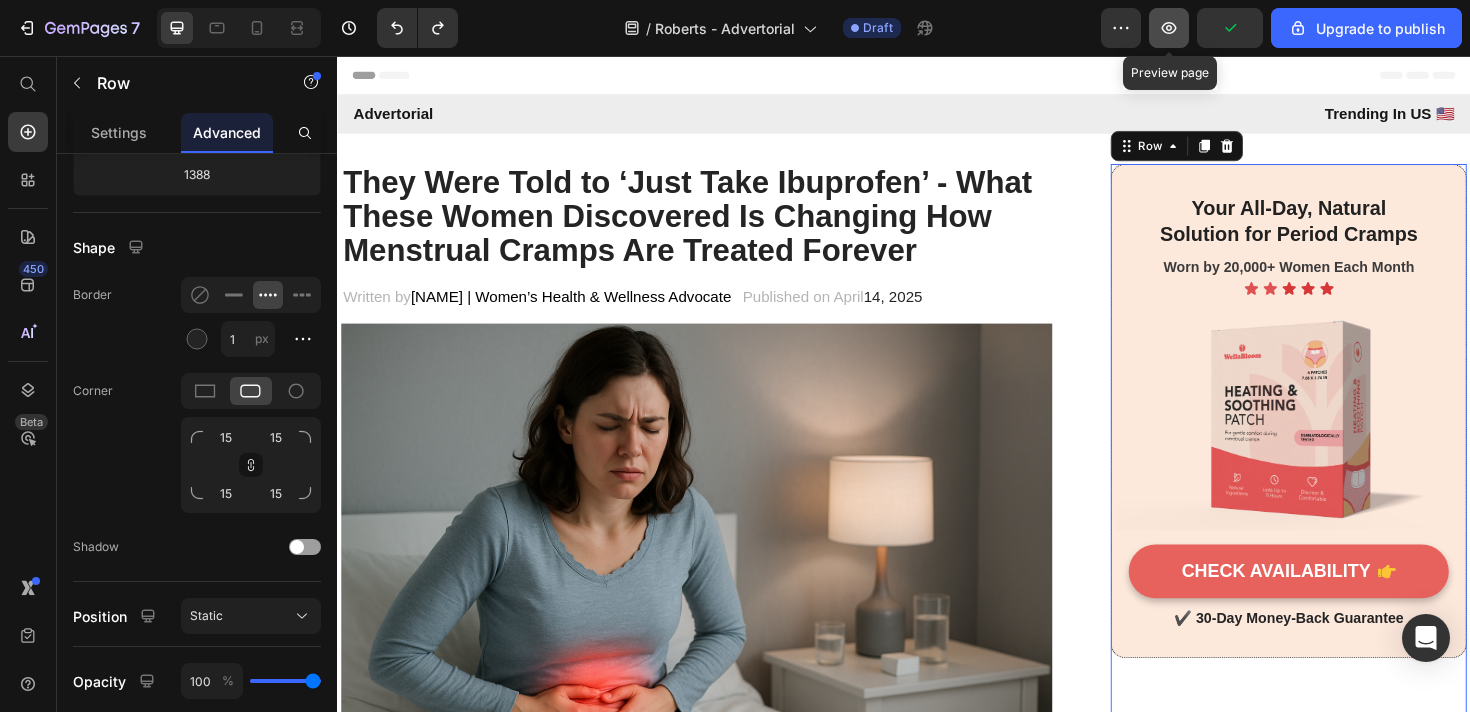 click 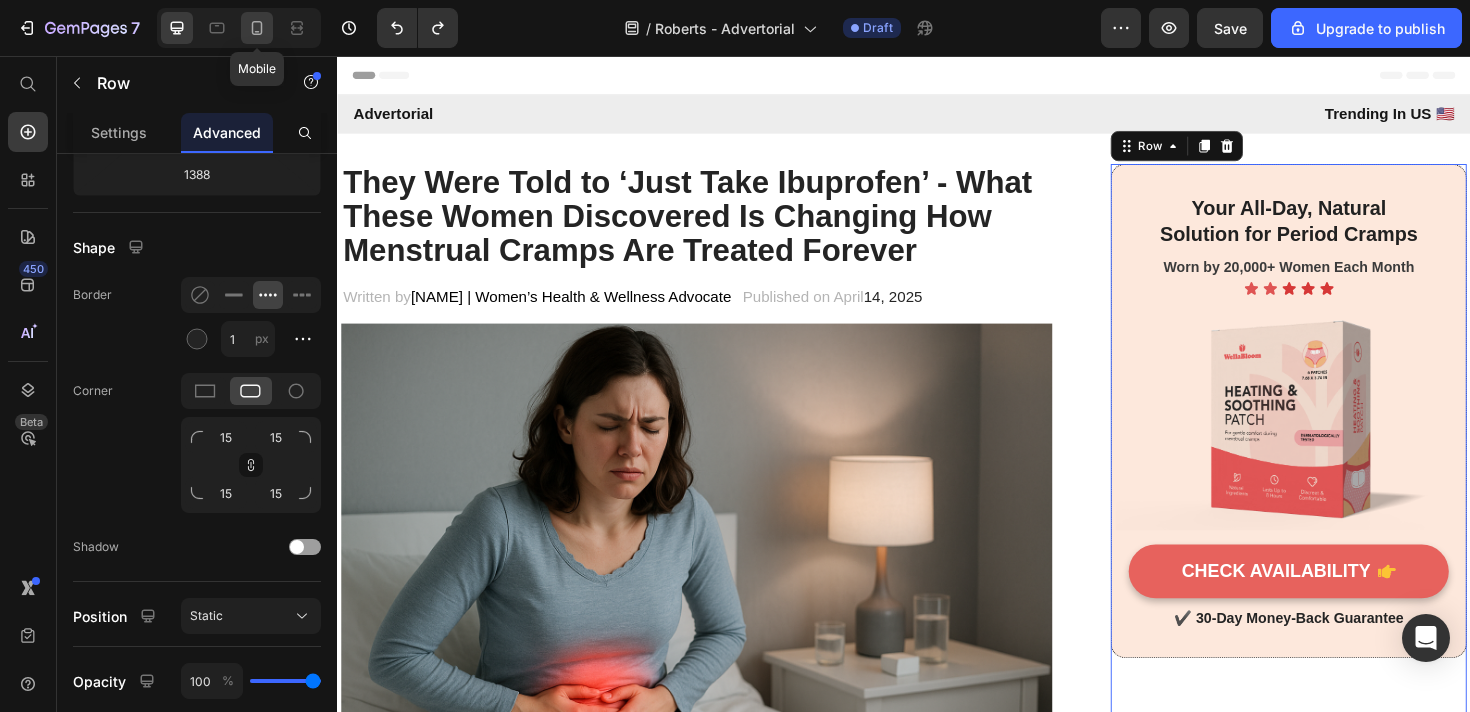click 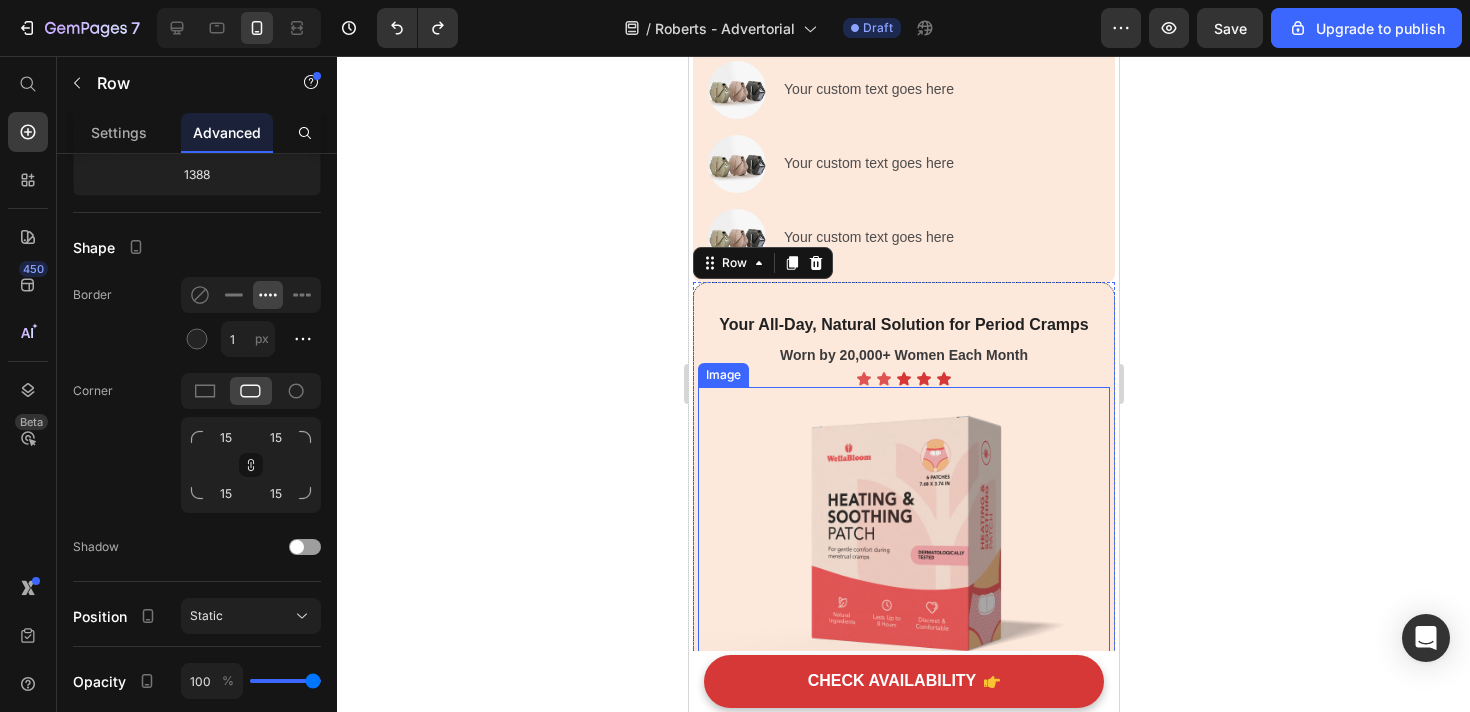scroll, scrollTop: 5442, scrollLeft: 0, axis: vertical 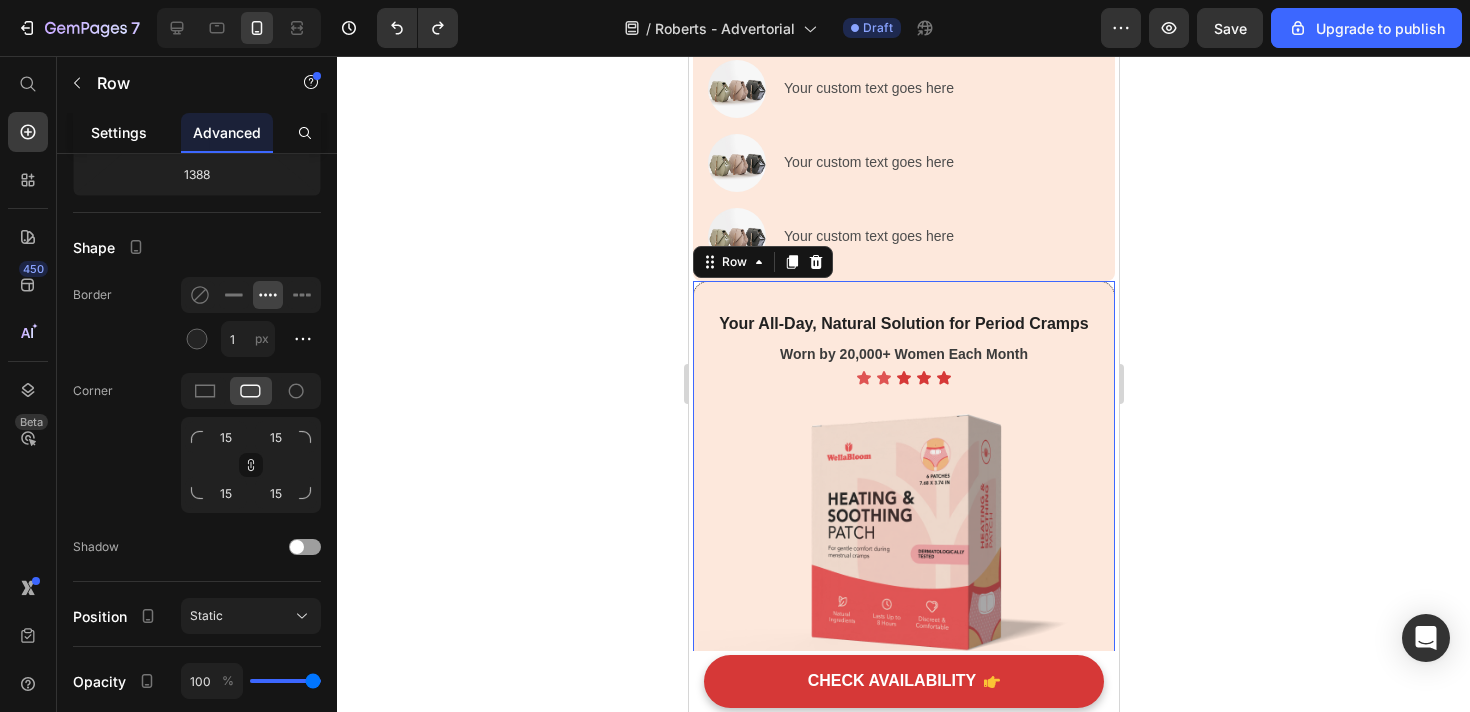 click on "Settings" 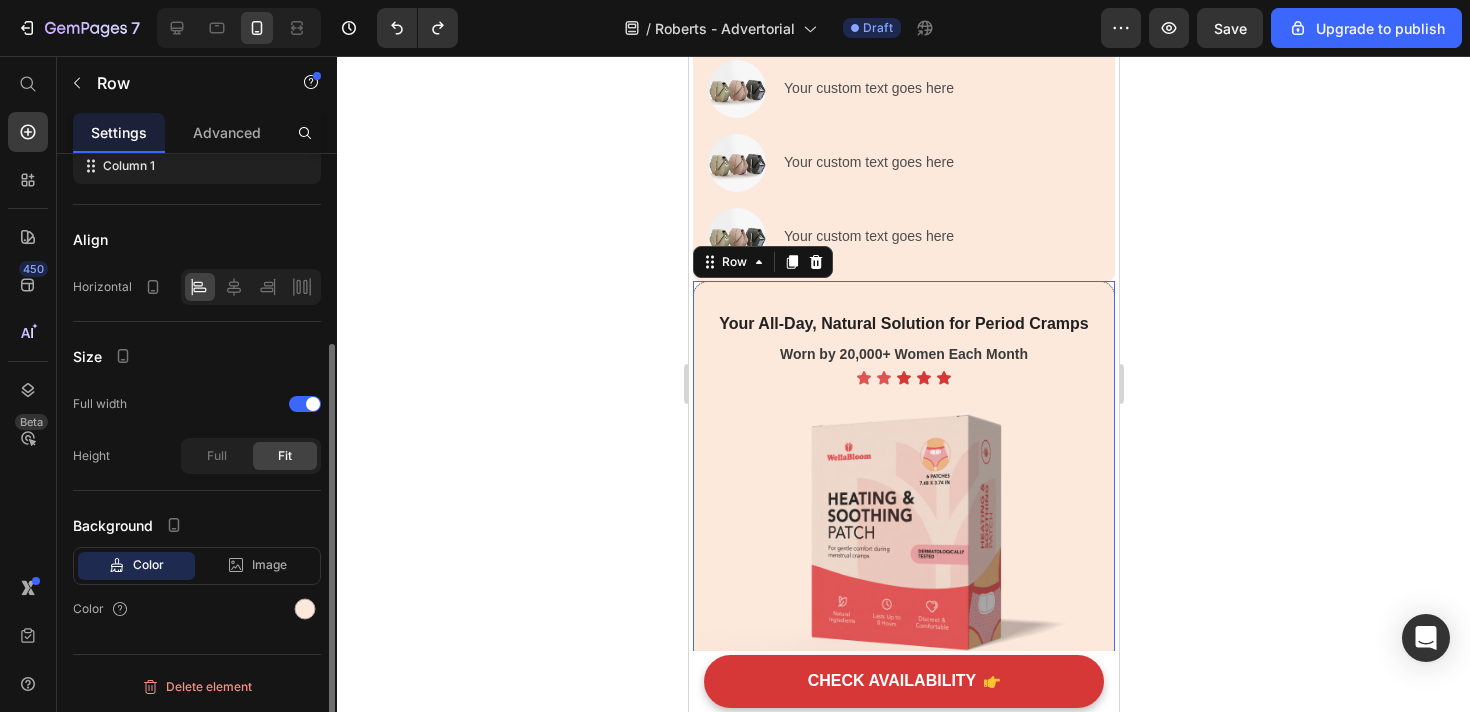 scroll, scrollTop: 0, scrollLeft: 0, axis: both 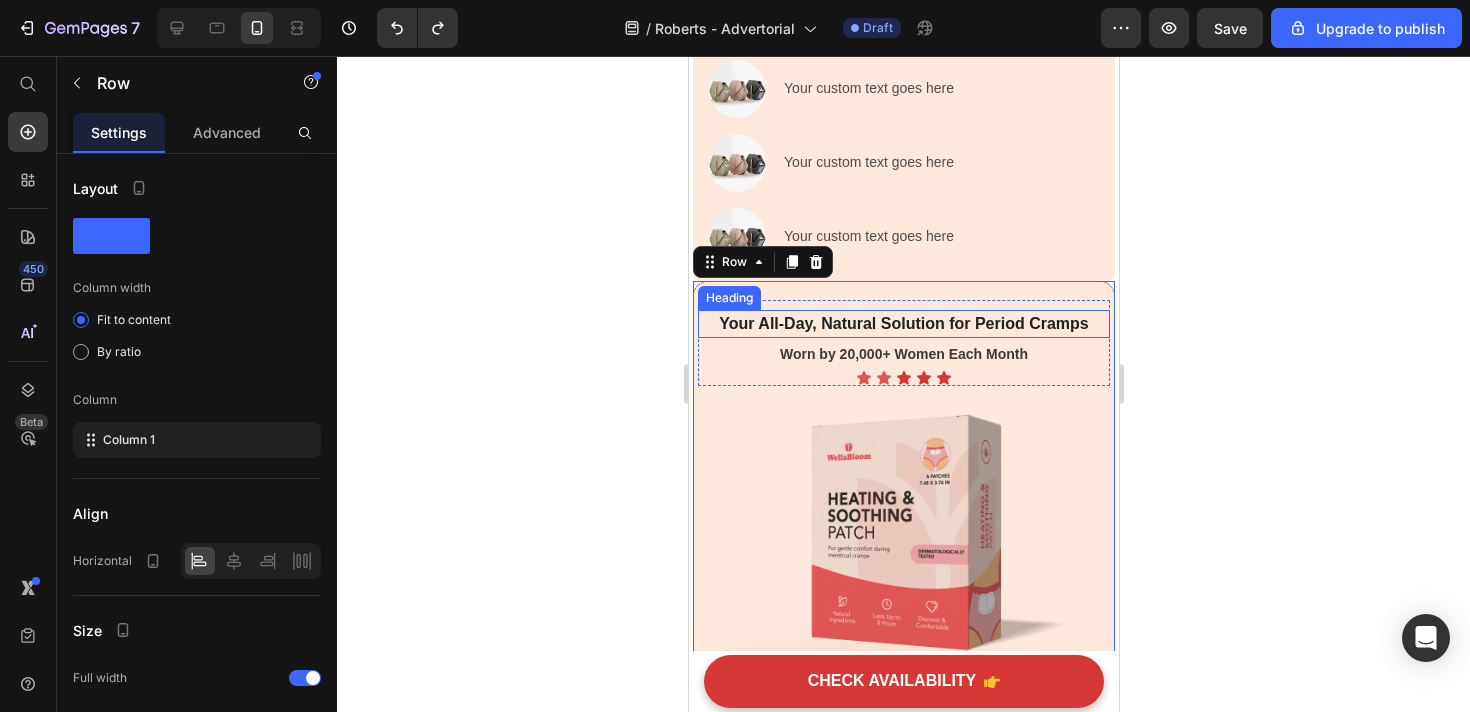 click on "Your All-Day, Natural Solution for Period Cramps" at bounding box center [903, 324] 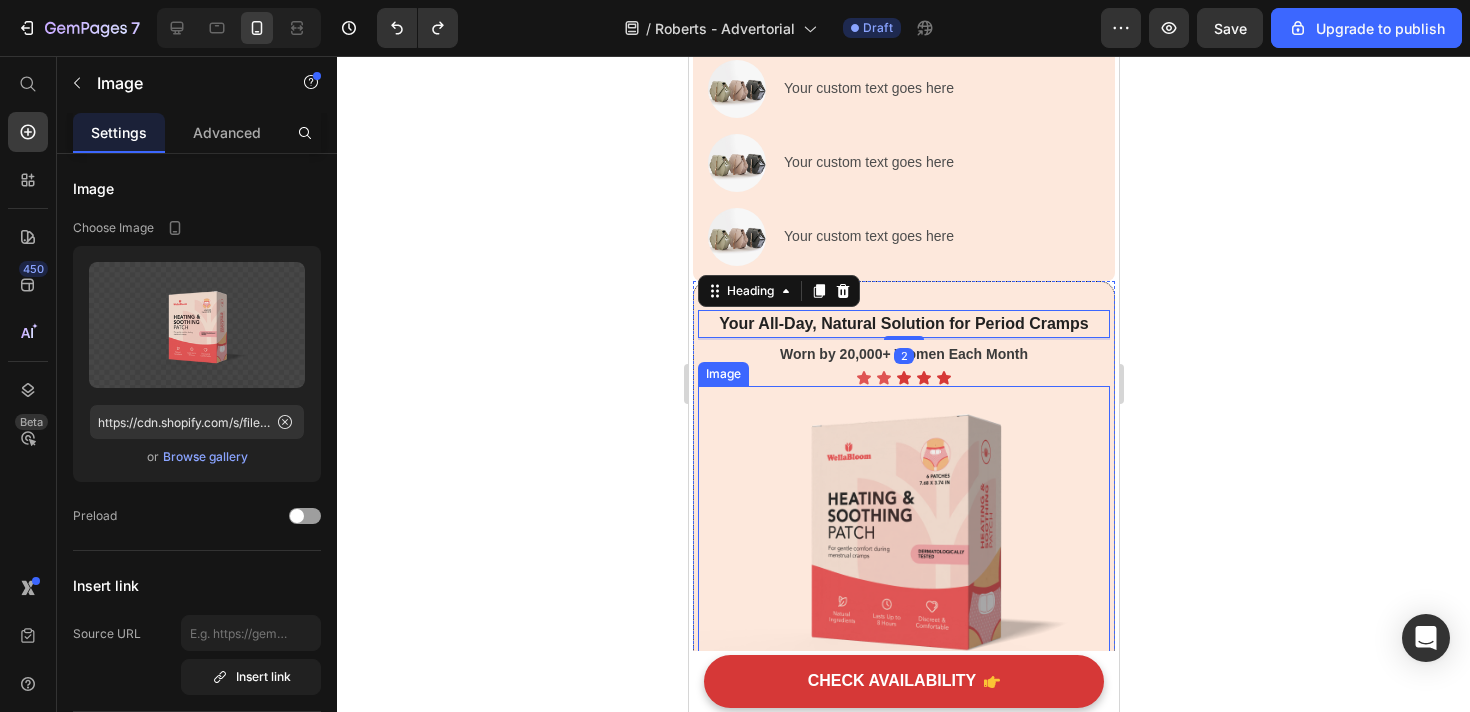 click at bounding box center (903, 532) 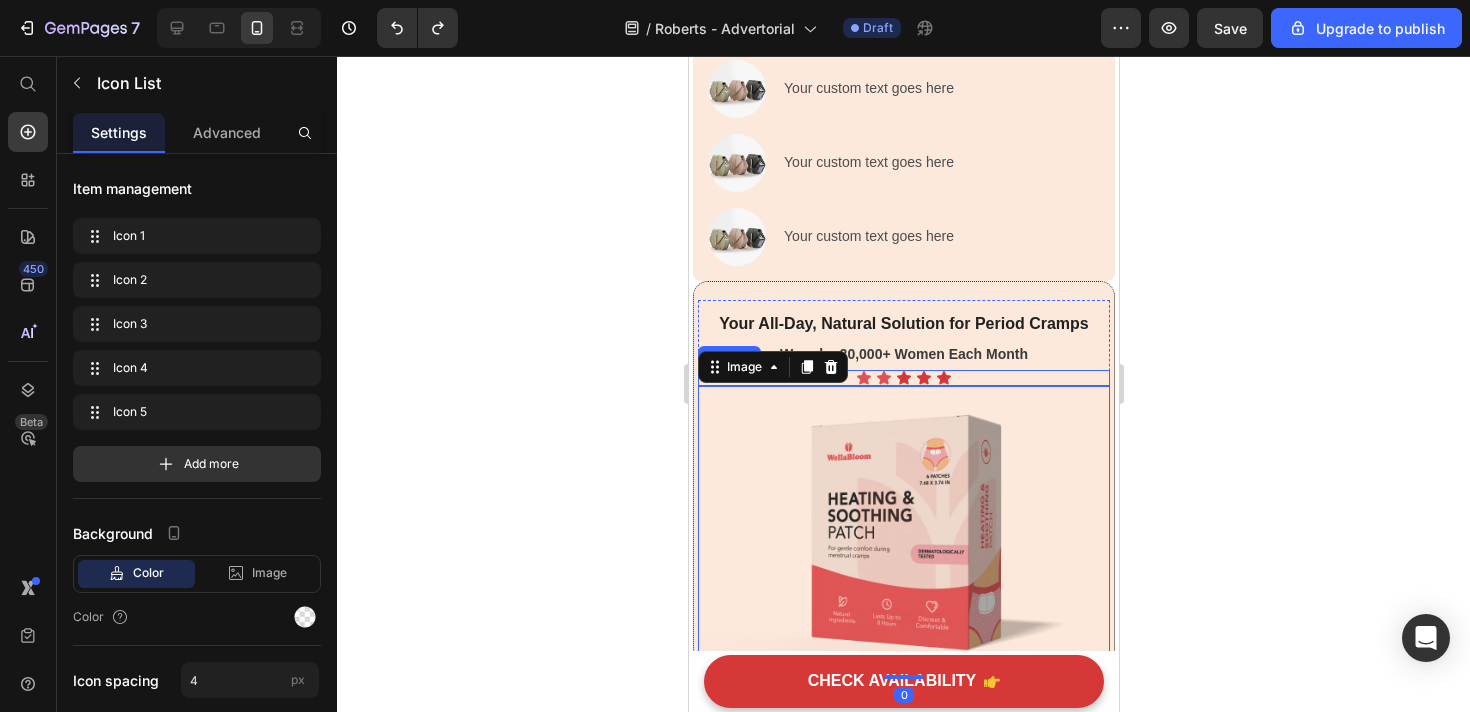 click on "Icon Icon Icon Icon
Icon" at bounding box center (903, 378) 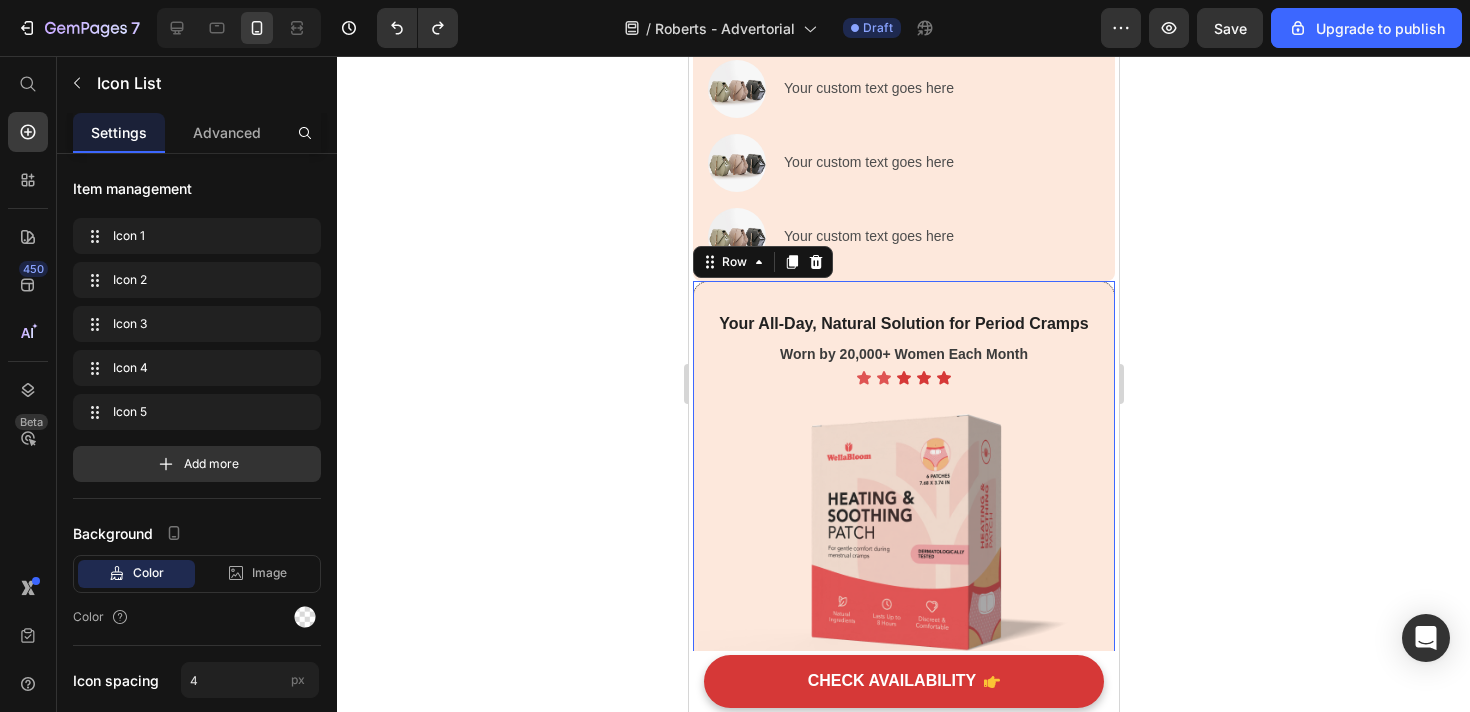 click on "Your All-Day, Natural Solution for Period Cramps Heading Worn by 20,000+ Women Each Month Text Block Icon Icon Icon Icon
Icon Icon List Row Image  	   CHECK AVAILABILITY Button ✔️ 30-Day Money-Back Guarantee Text block Row   1388" at bounding box center (903, 561) 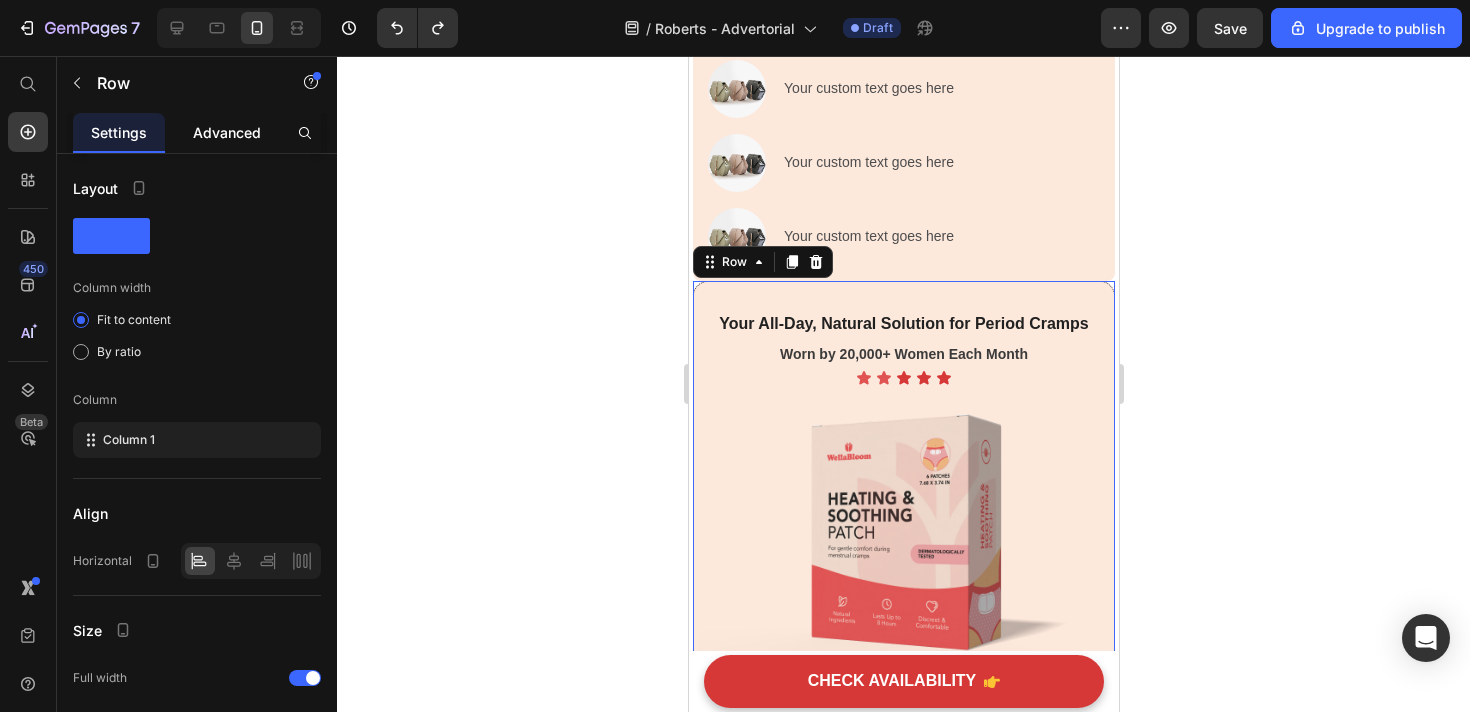 click on "Advanced" 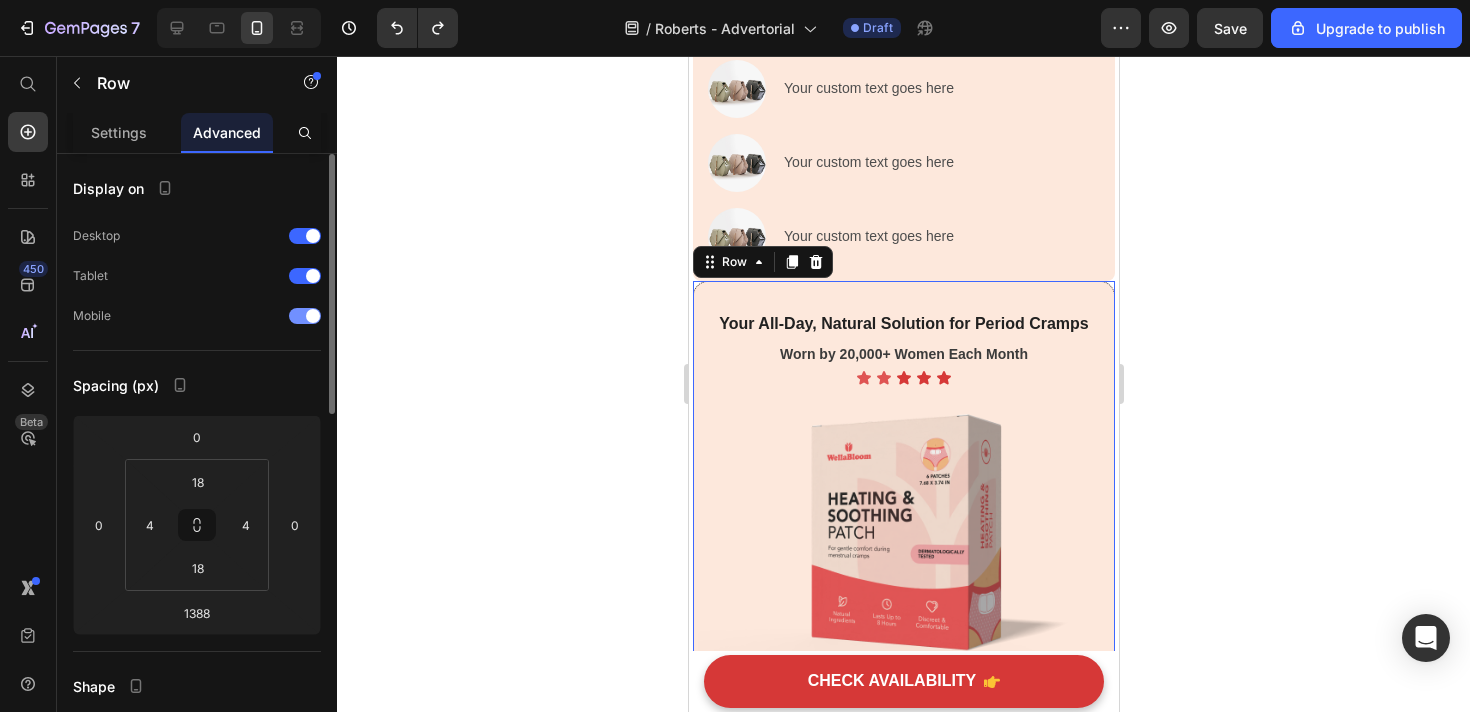 click on "Mobile" at bounding box center (197, 316) 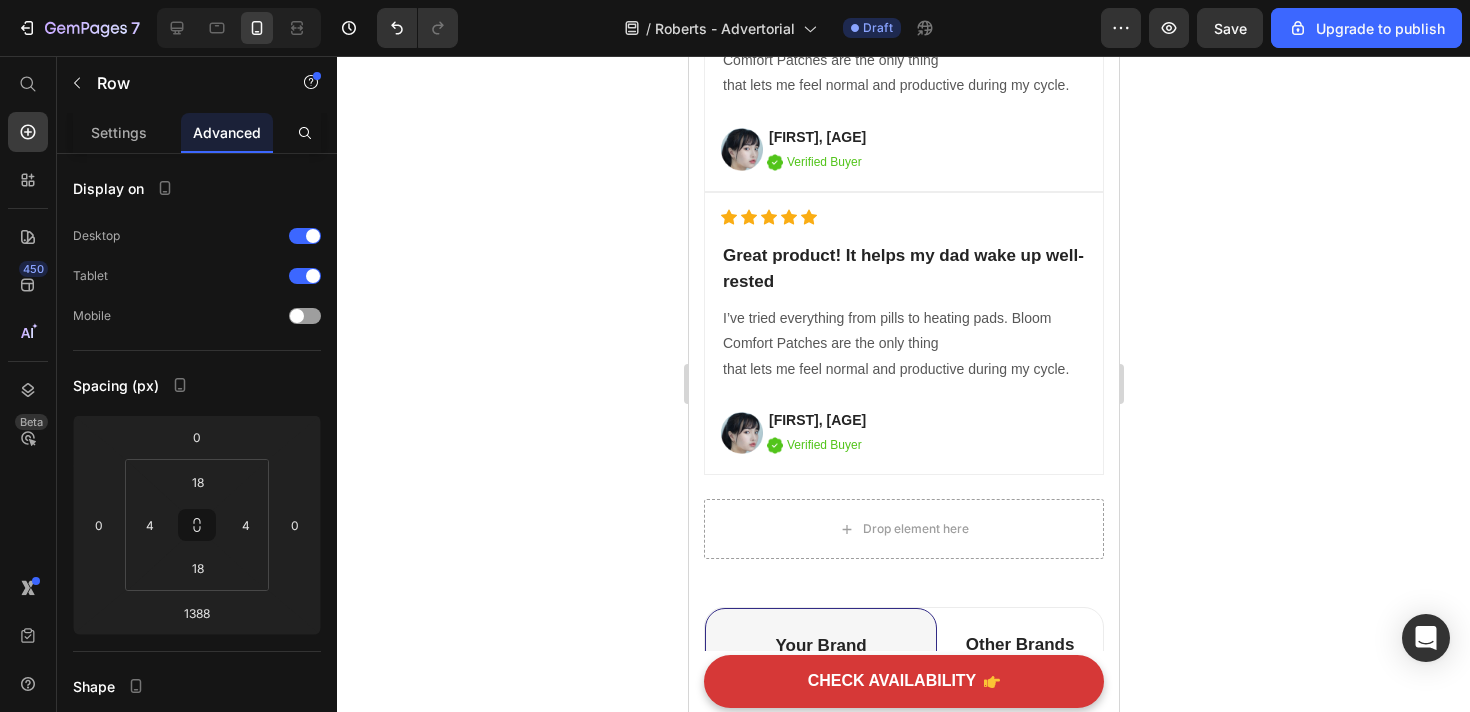 scroll, scrollTop: 6929, scrollLeft: 0, axis: vertical 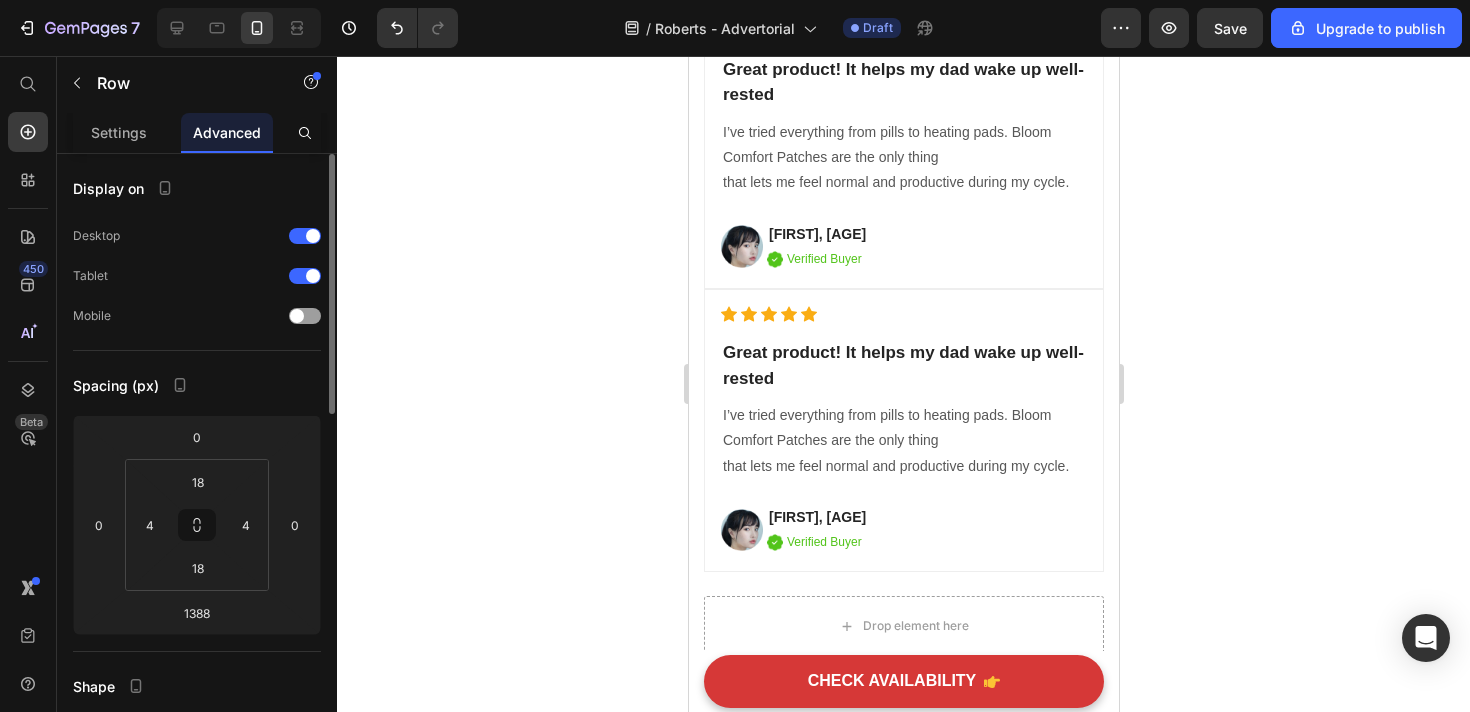 click on "Display on" at bounding box center (197, 188) 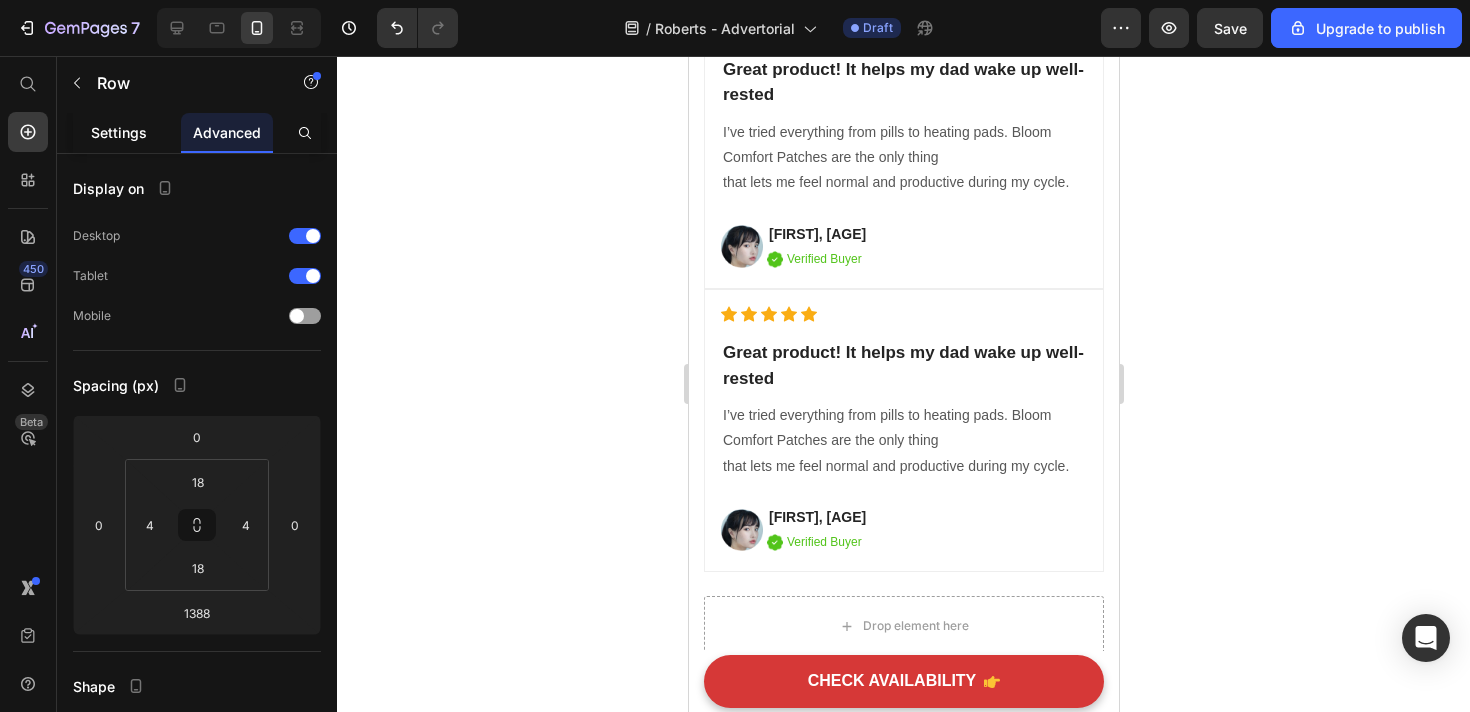 click on "Settings" 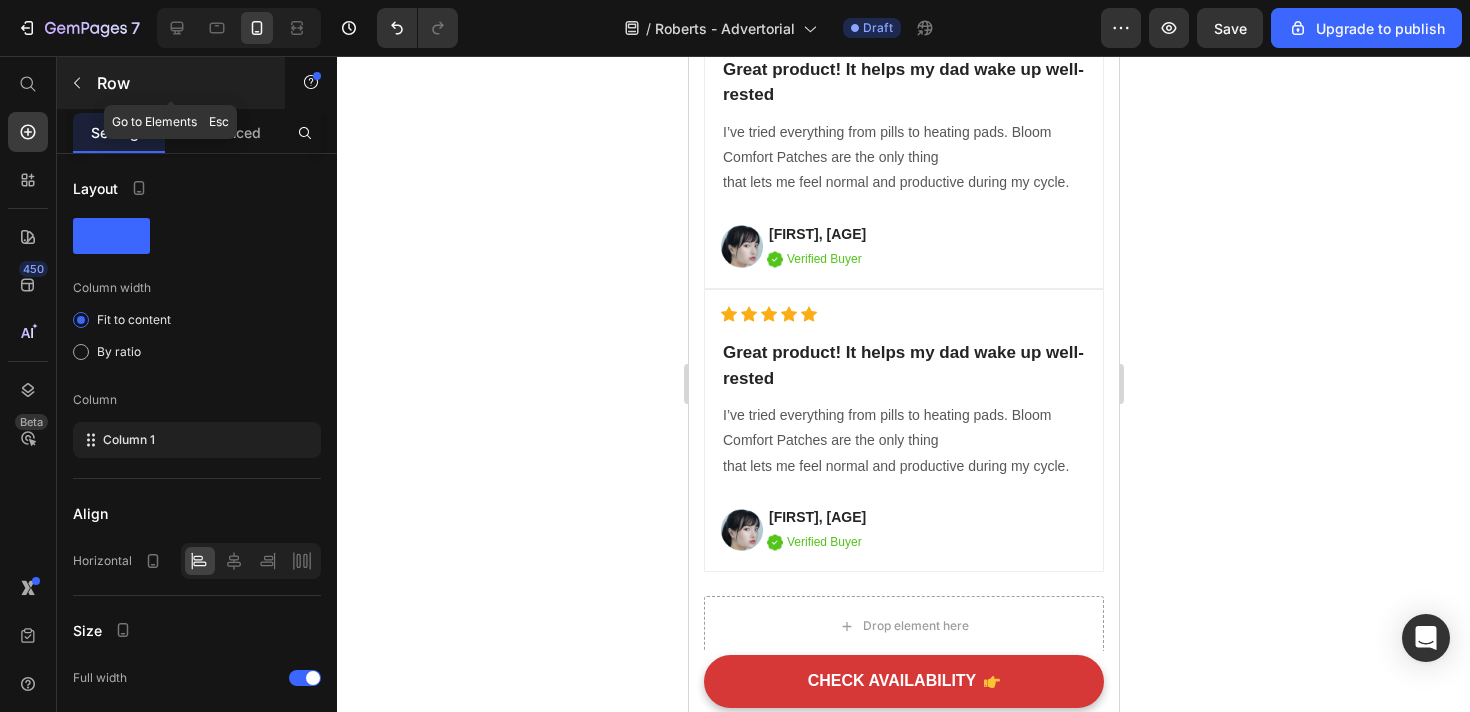 click 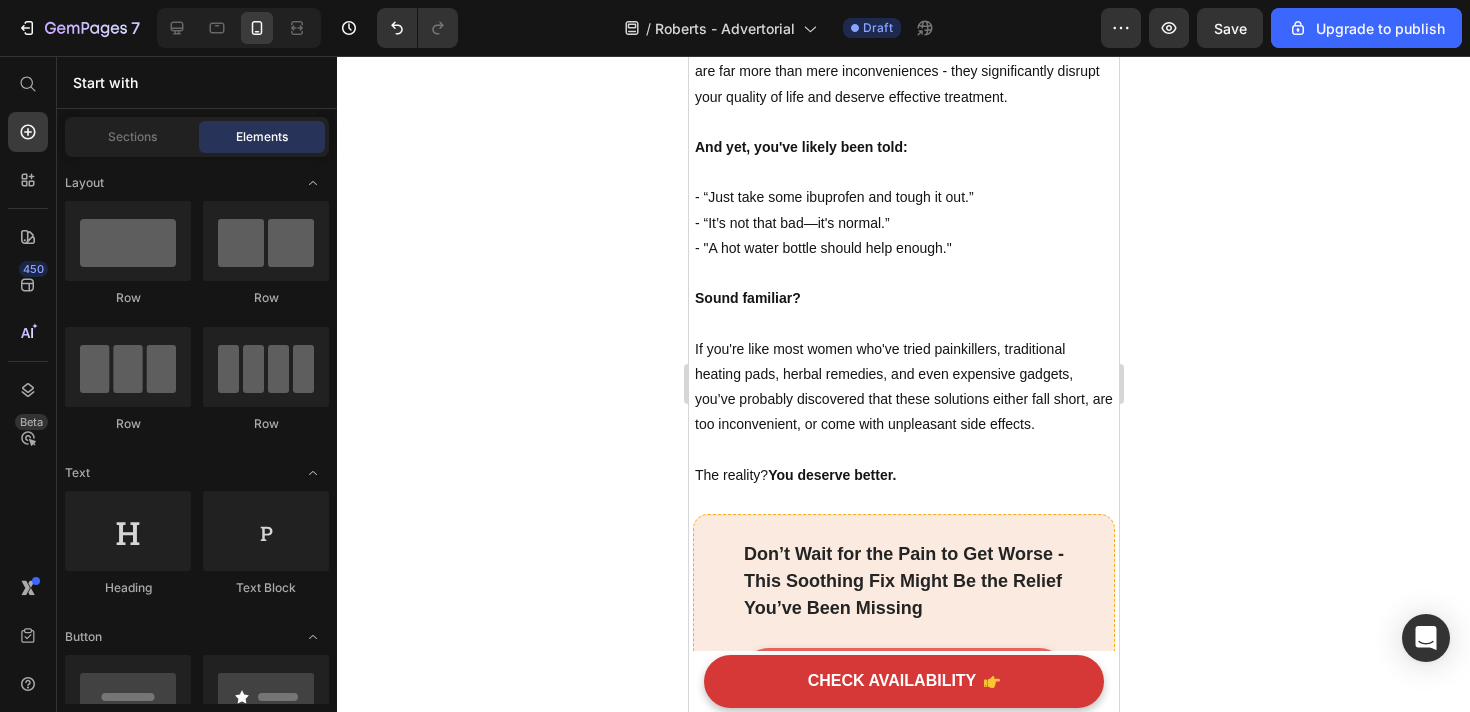 scroll, scrollTop: 0, scrollLeft: 0, axis: both 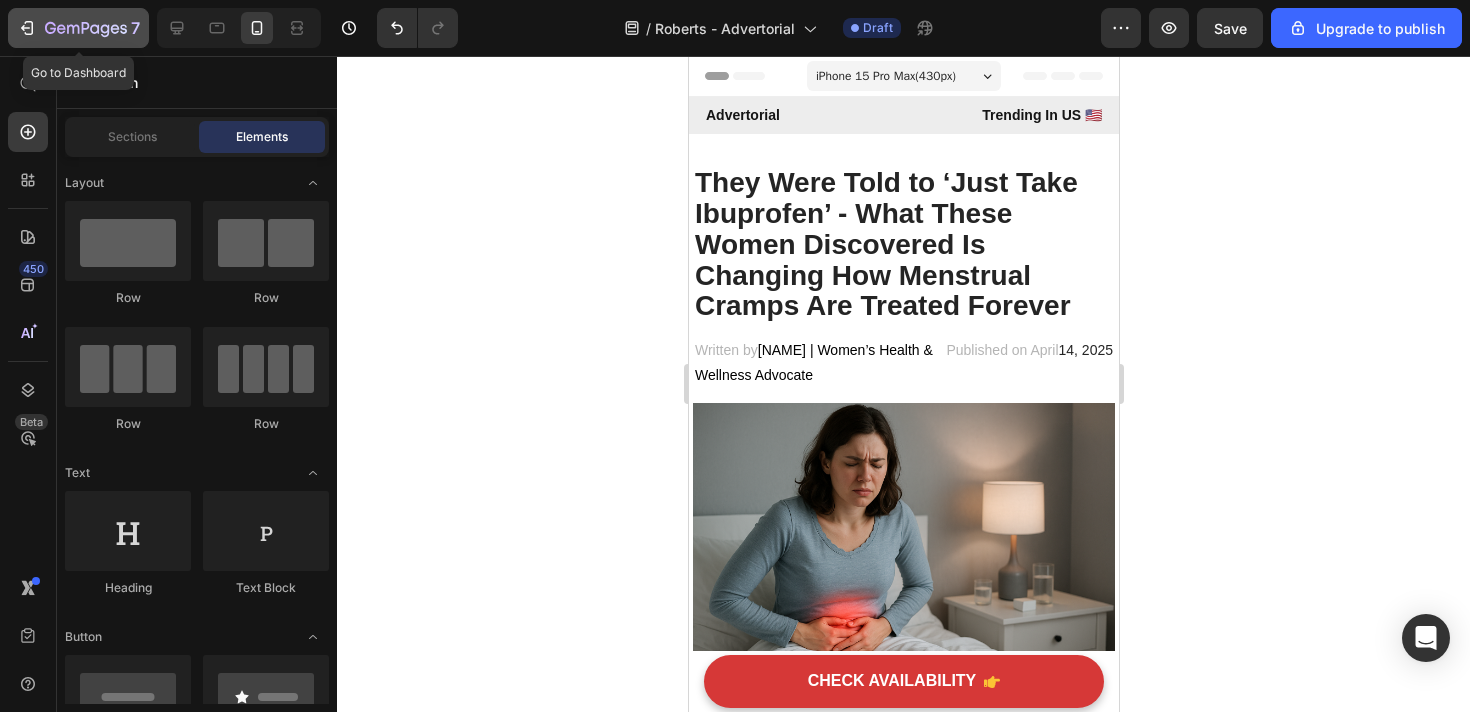click on "7" 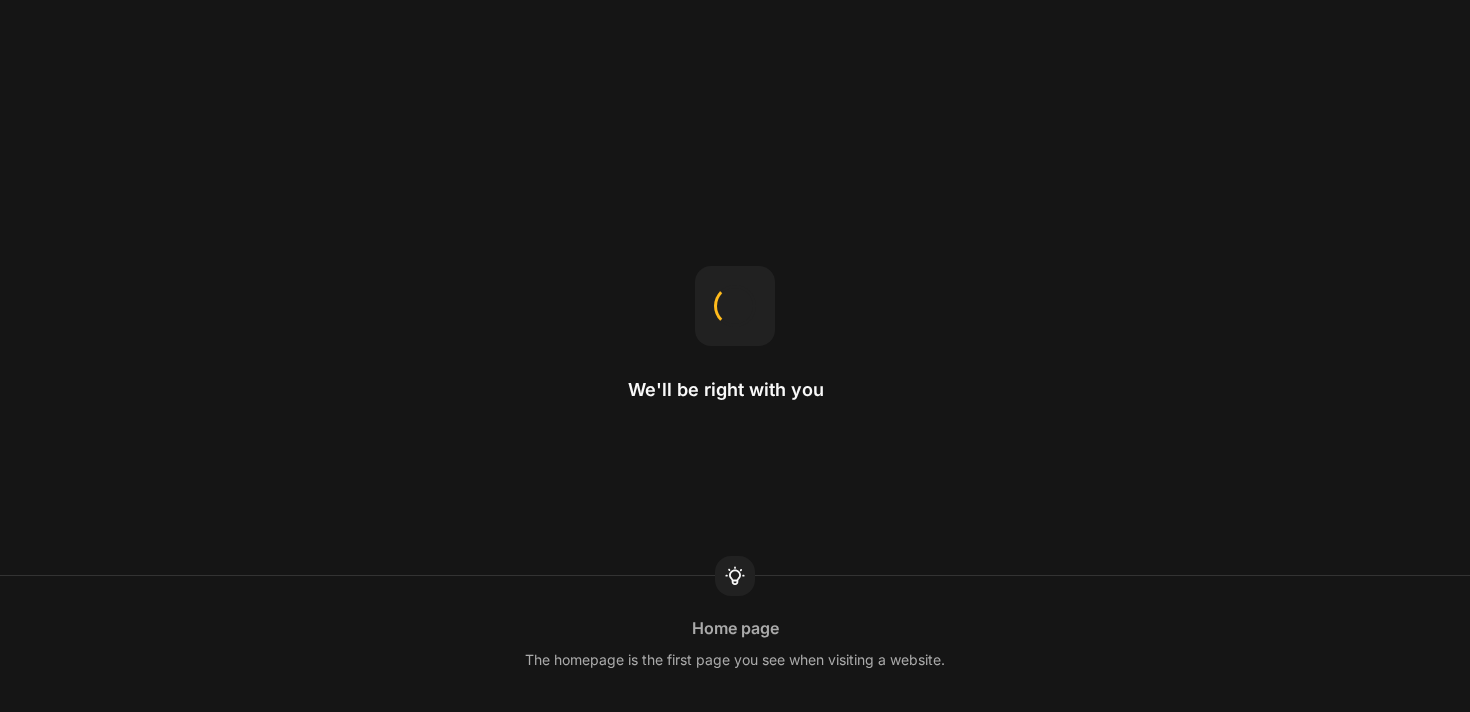 scroll, scrollTop: 0, scrollLeft: 0, axis: both 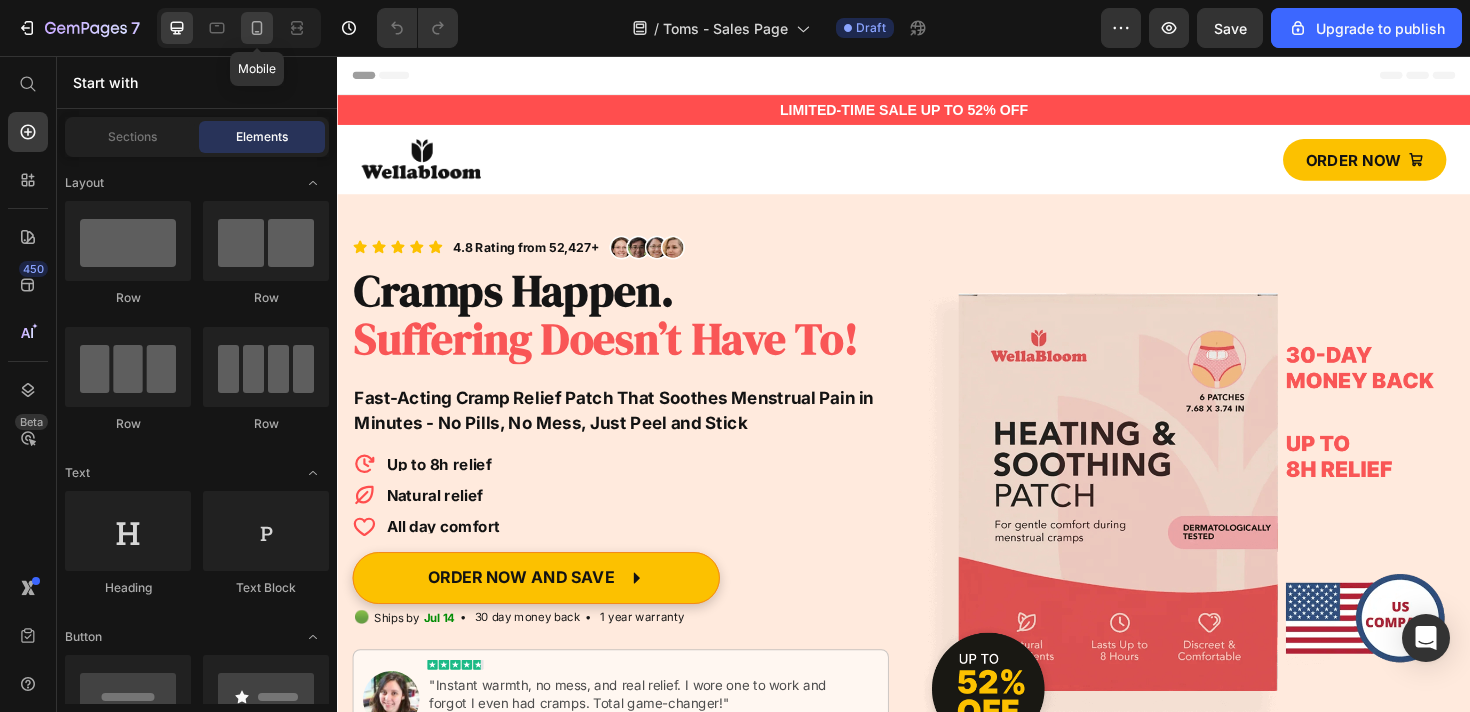click 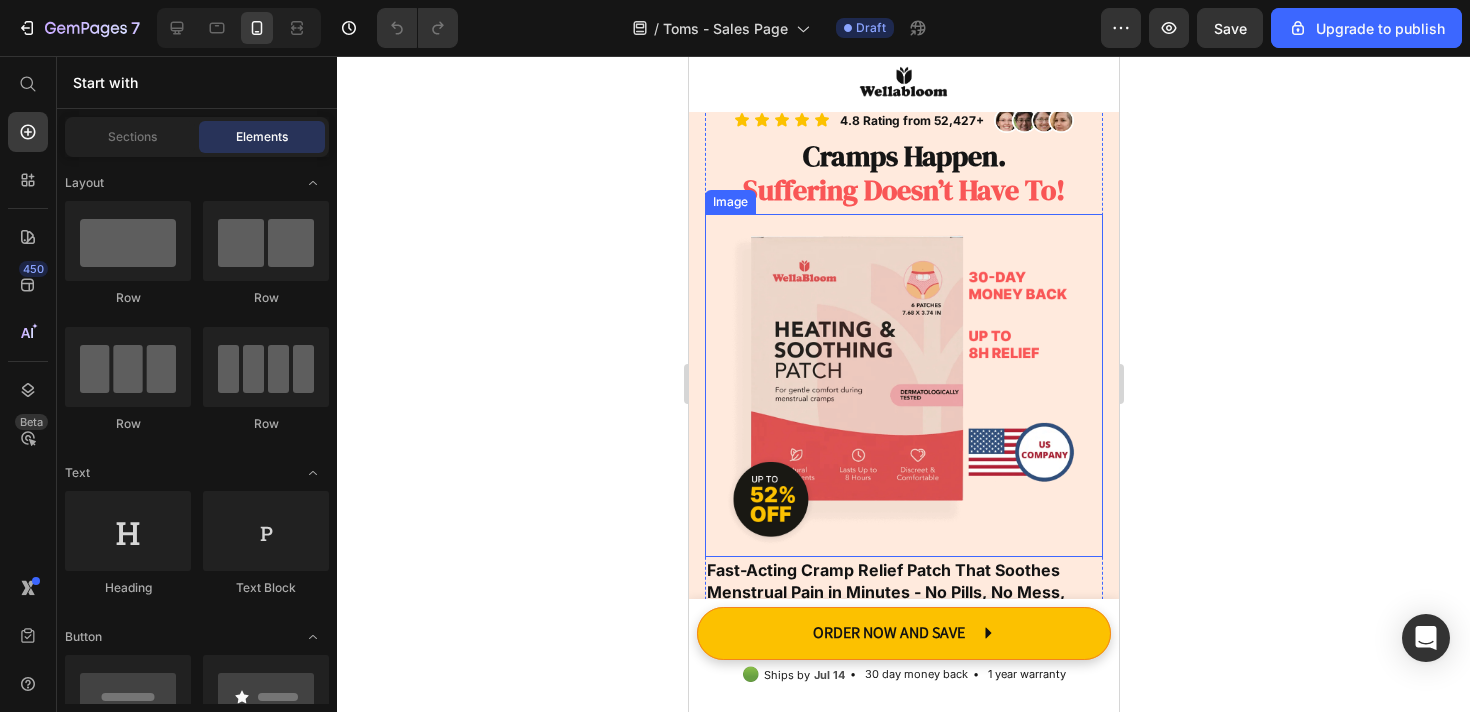 scroll, scrollTop: 115, scrollLeft: 0, axis: vertical 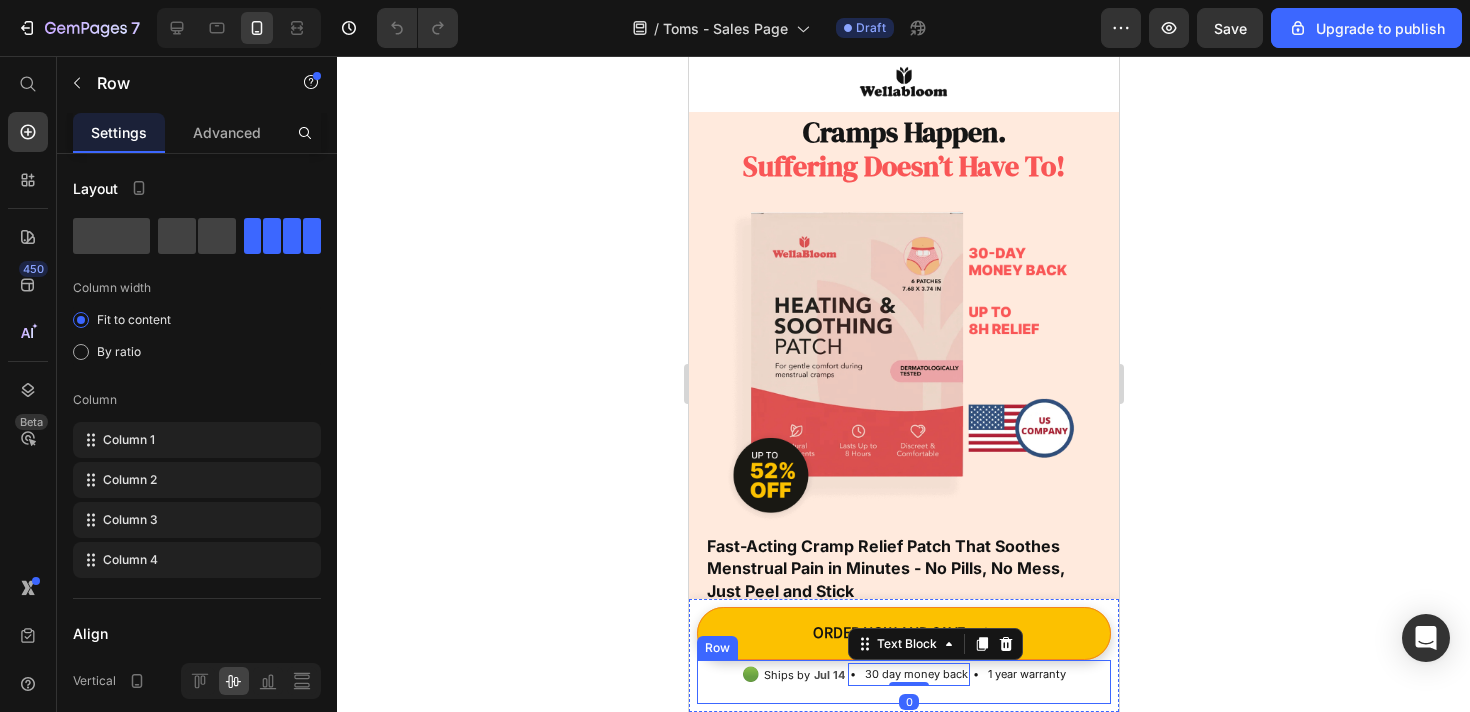 click on "🟢 Text Block
Ships by
Jul 14
Delivery Date  •   30 day money back Text Block   0 •   1 year warranty Text Block Row" at bounding box center (903, 682) 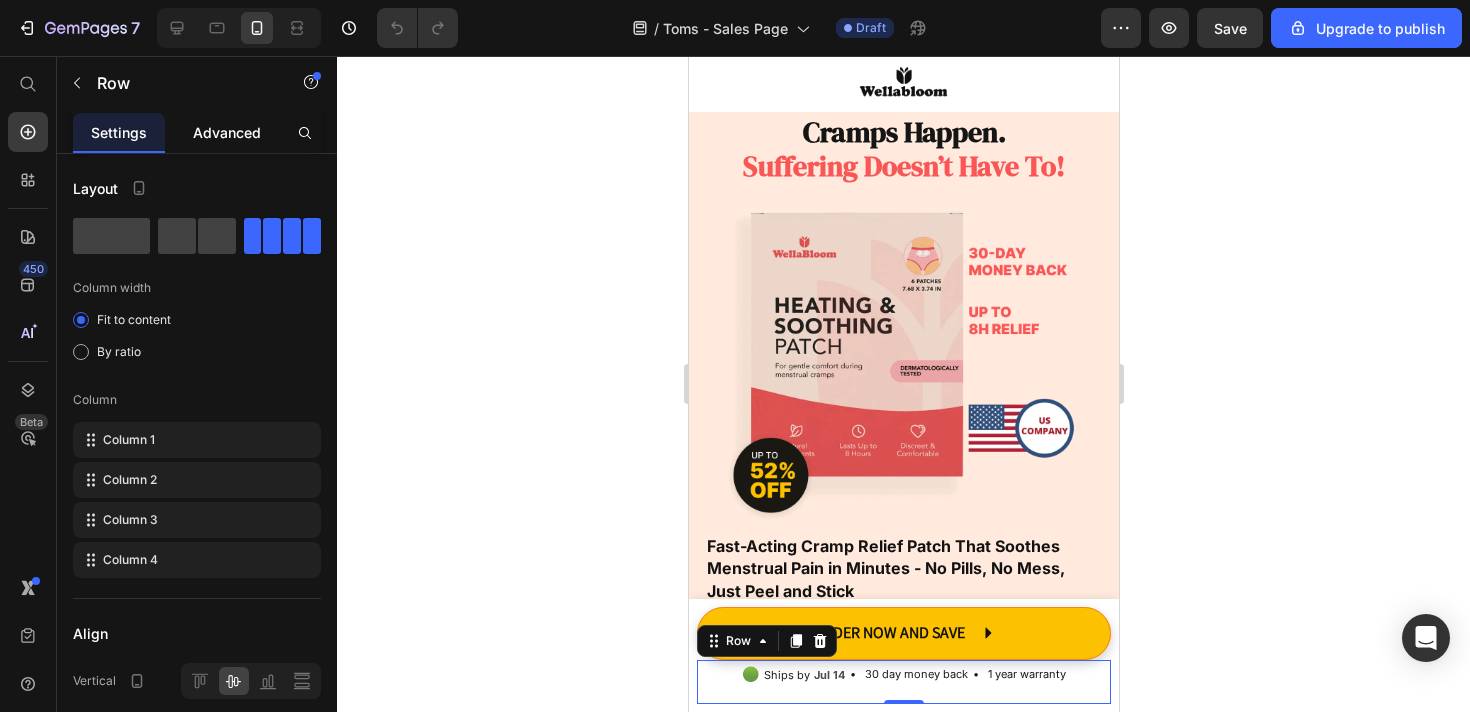 click on "Advanced" at bounding box center (227, 132) 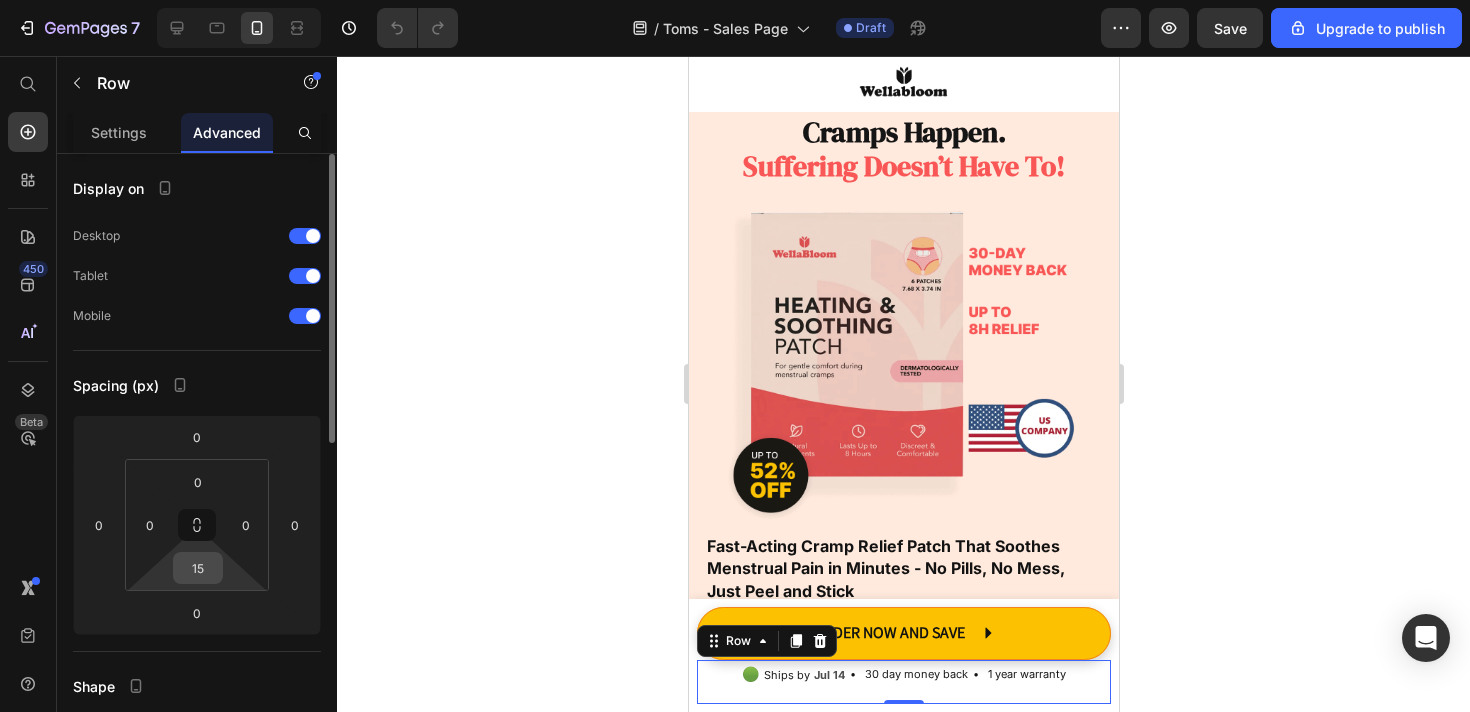 click on "15" at bounding box center (198, 568) 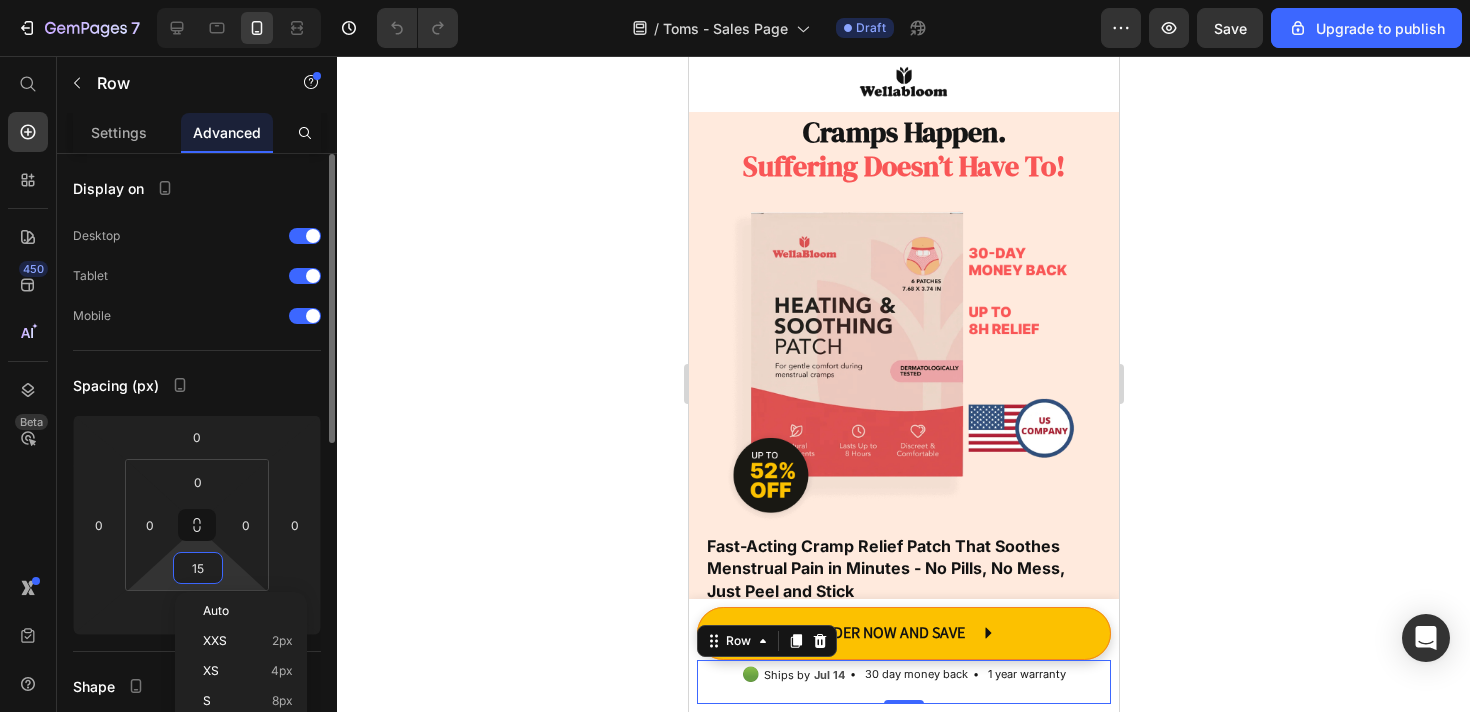 type on "0" 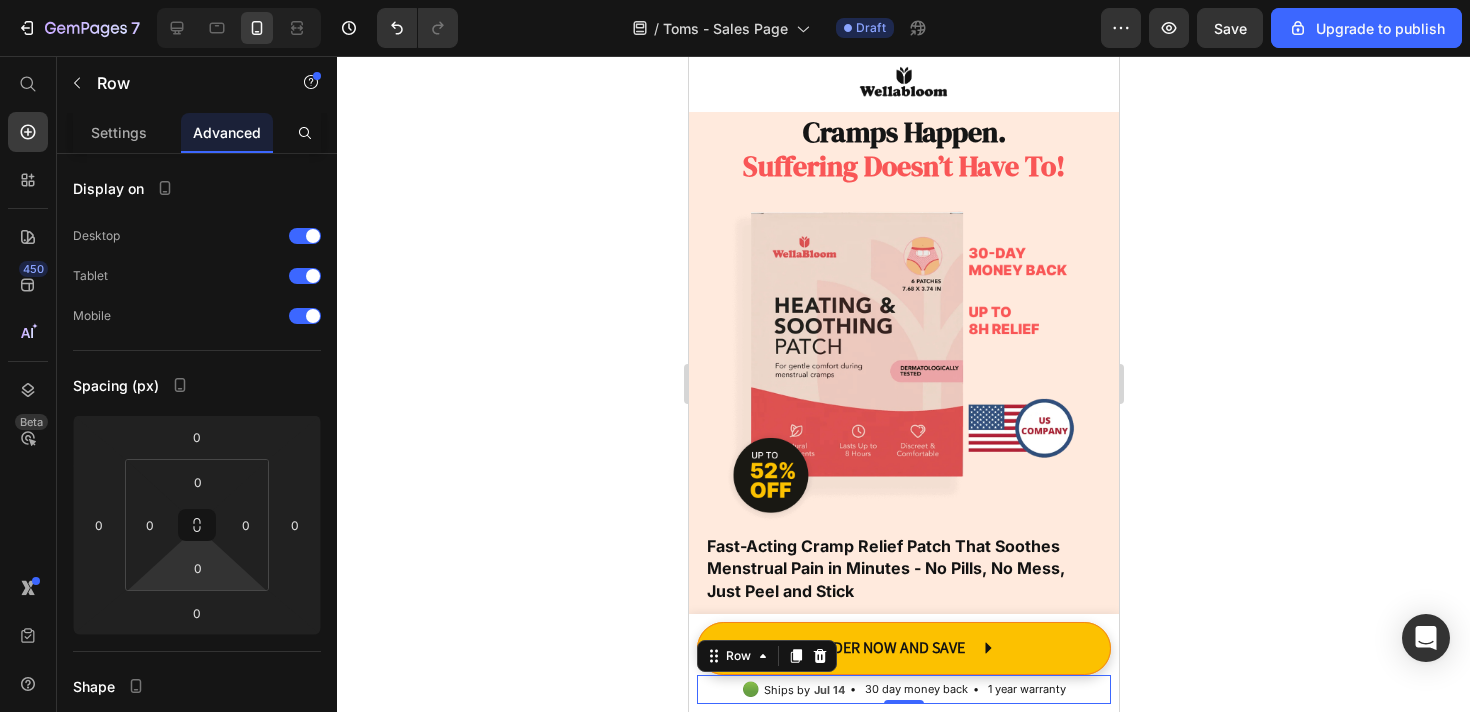 click 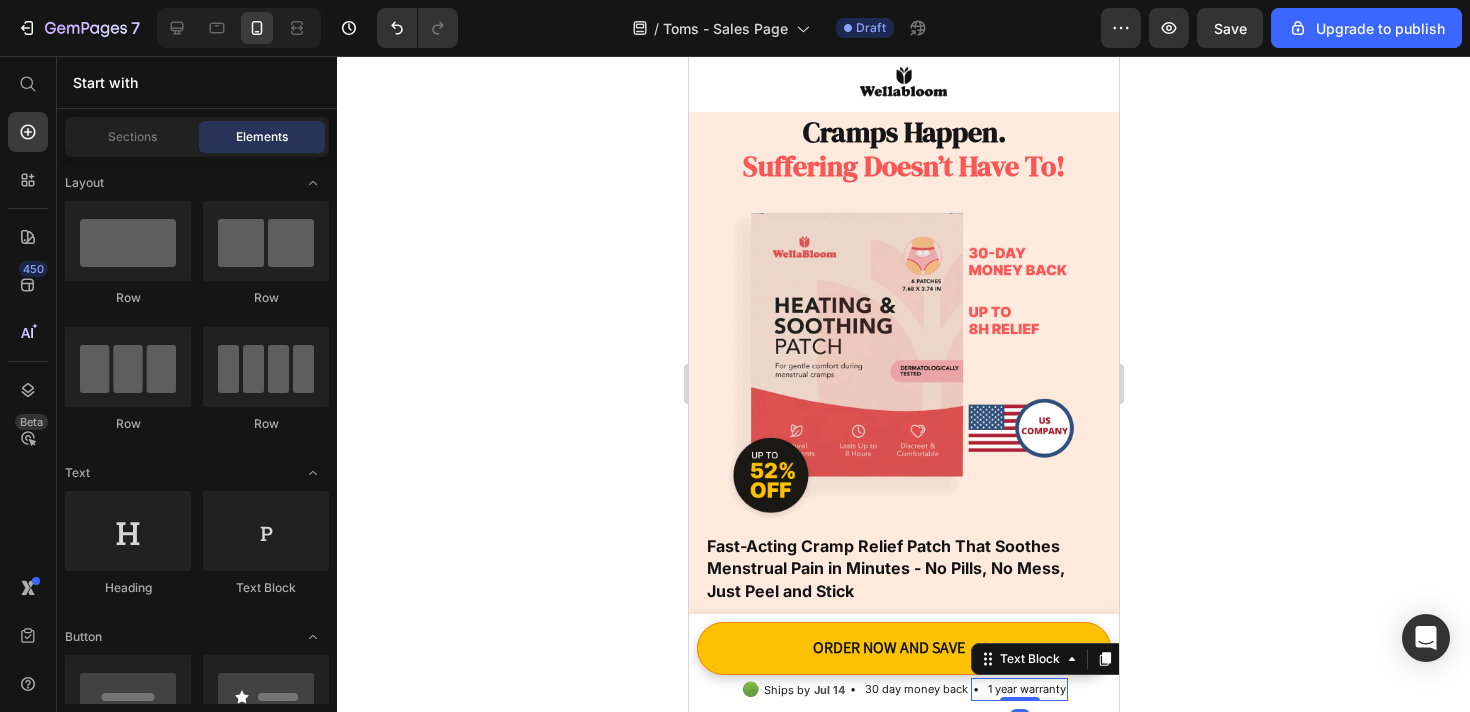click on "•   1 year warranty" at bounding box center (1018, 690) 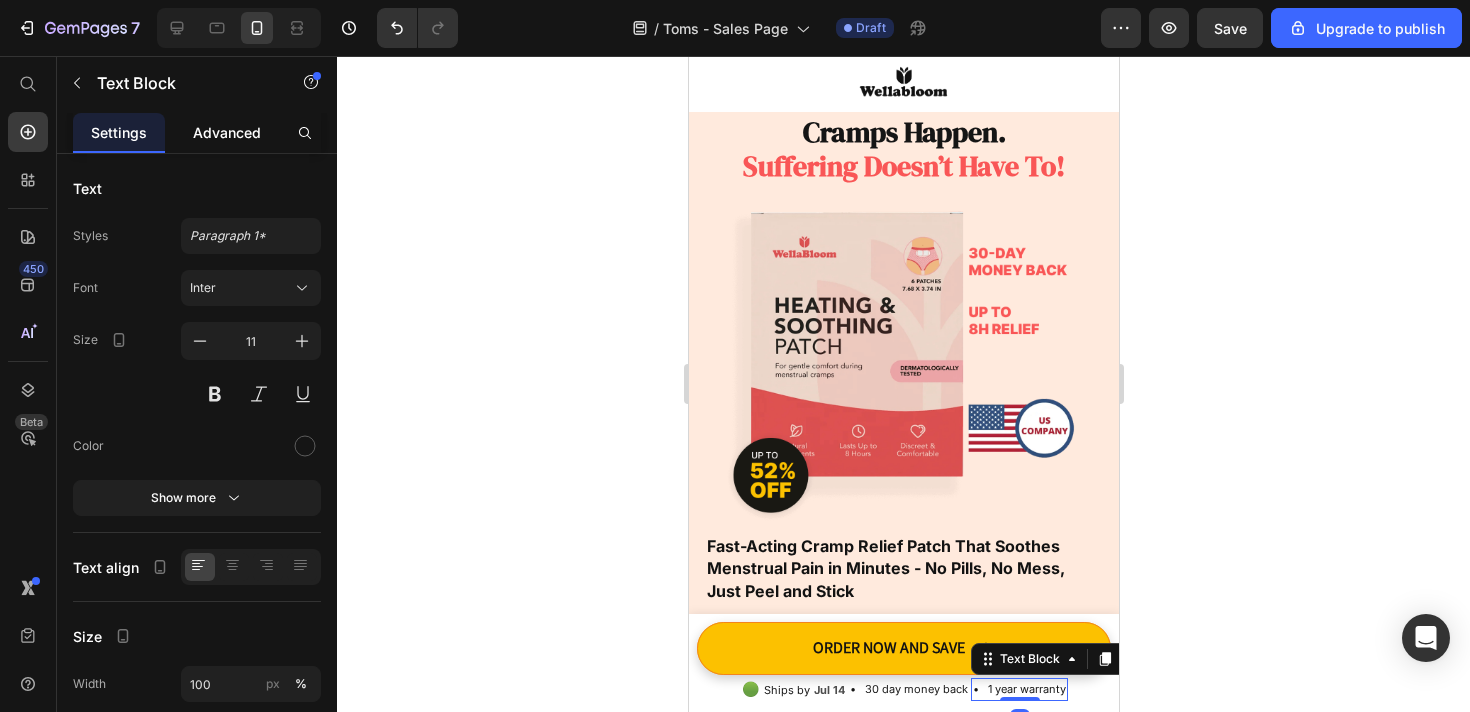 click on "Advanced" at bounding box center (227, 132) 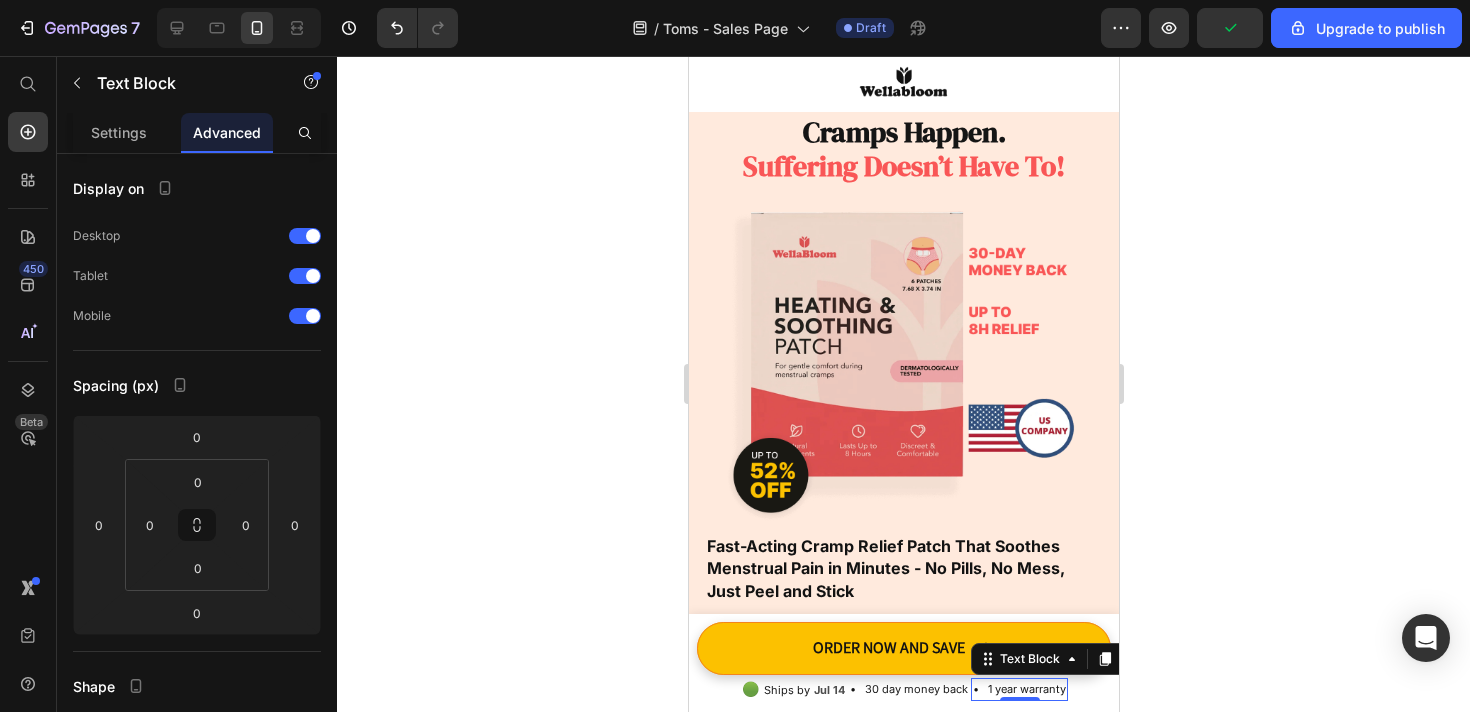click 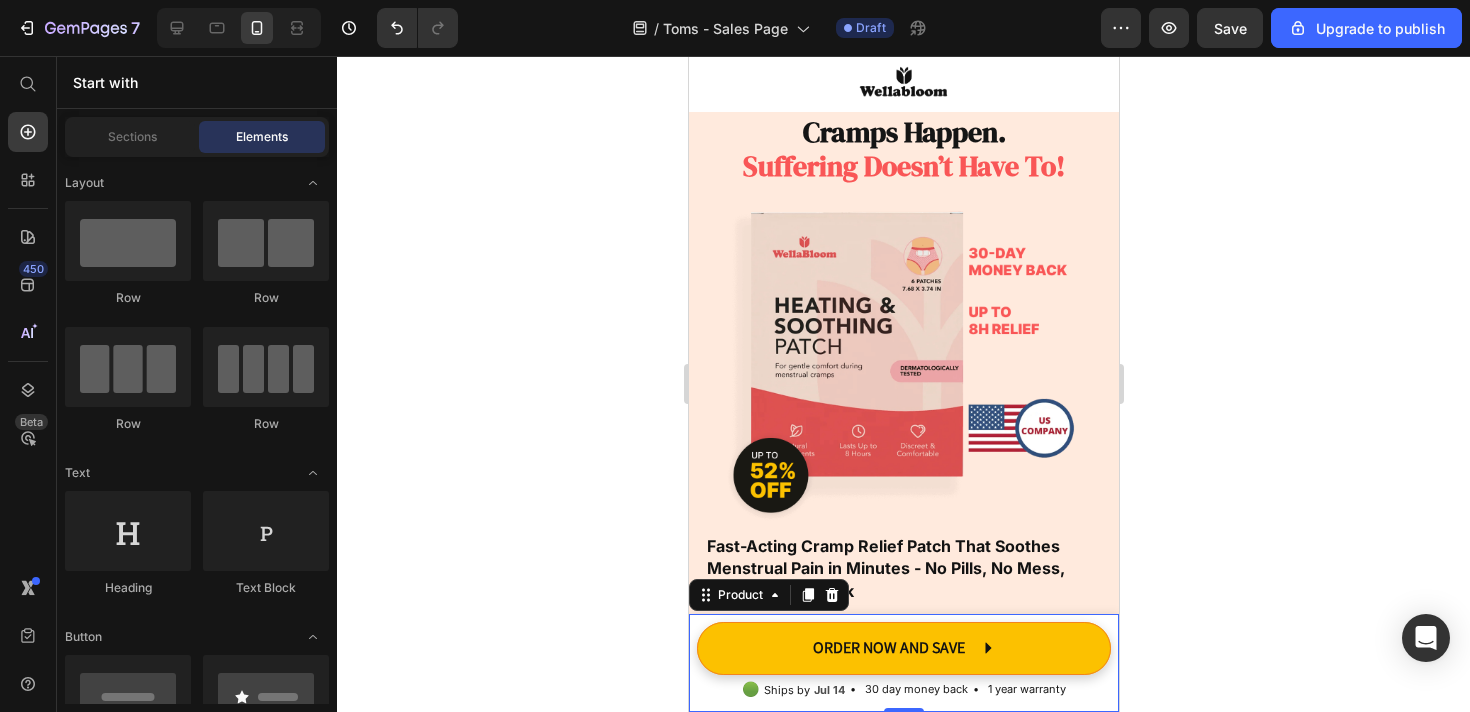 click on "Product Images Natural Menstrual Pain Relief Heating Patch Product Title €44,95 Product Price Row 1 month - €24,95  3 months - €44,95  6 months - €64,95  Product Variants & Swatches 1 Product Quantity Add to cart Product Cart Button Row
ORDER NOW AND SAVE Button    🟢 Text Block
Ships by
Jul 14
Delivery Date  •   30 day money back Text Block •   1 year warranty Text Block Row Product   0" at bounding box center (903, 663) 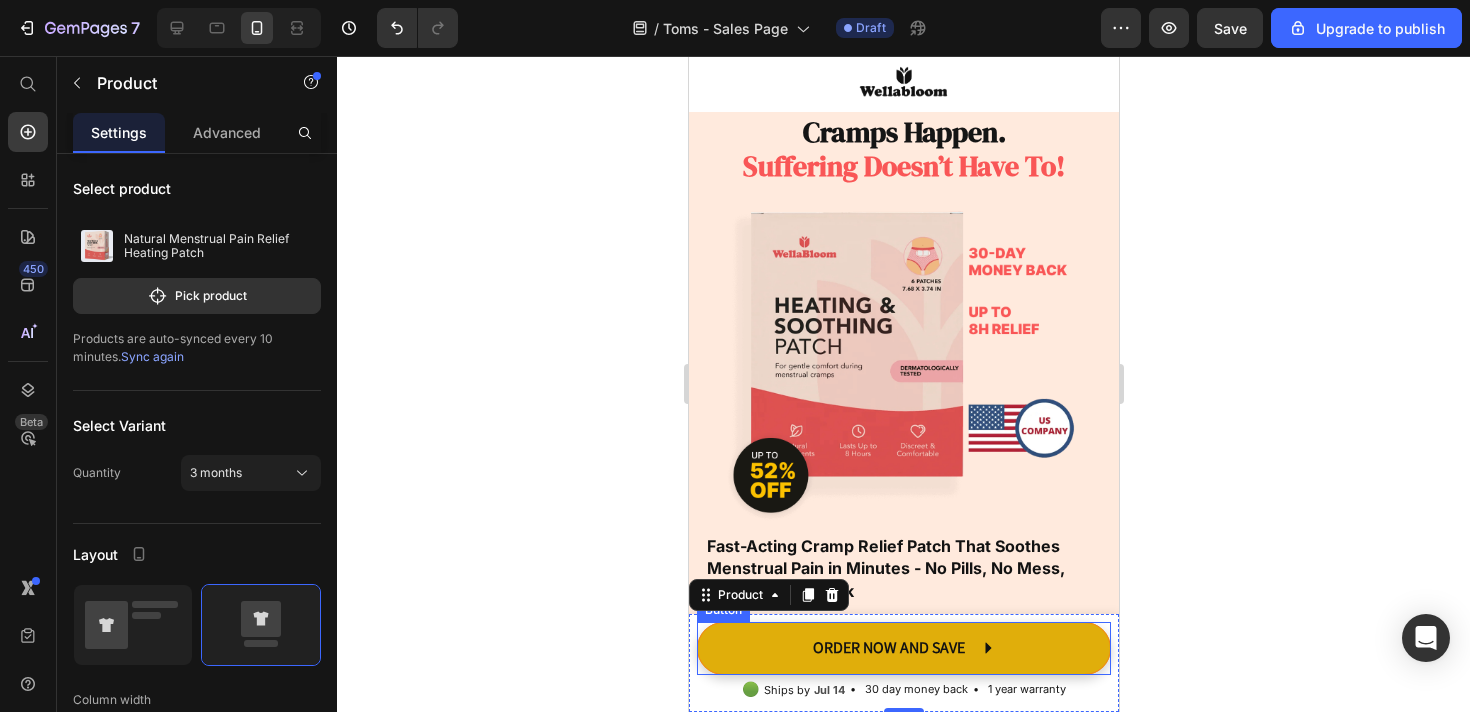 click on "ORDER NOW AND SAVE" at bounding box center (903, 648) 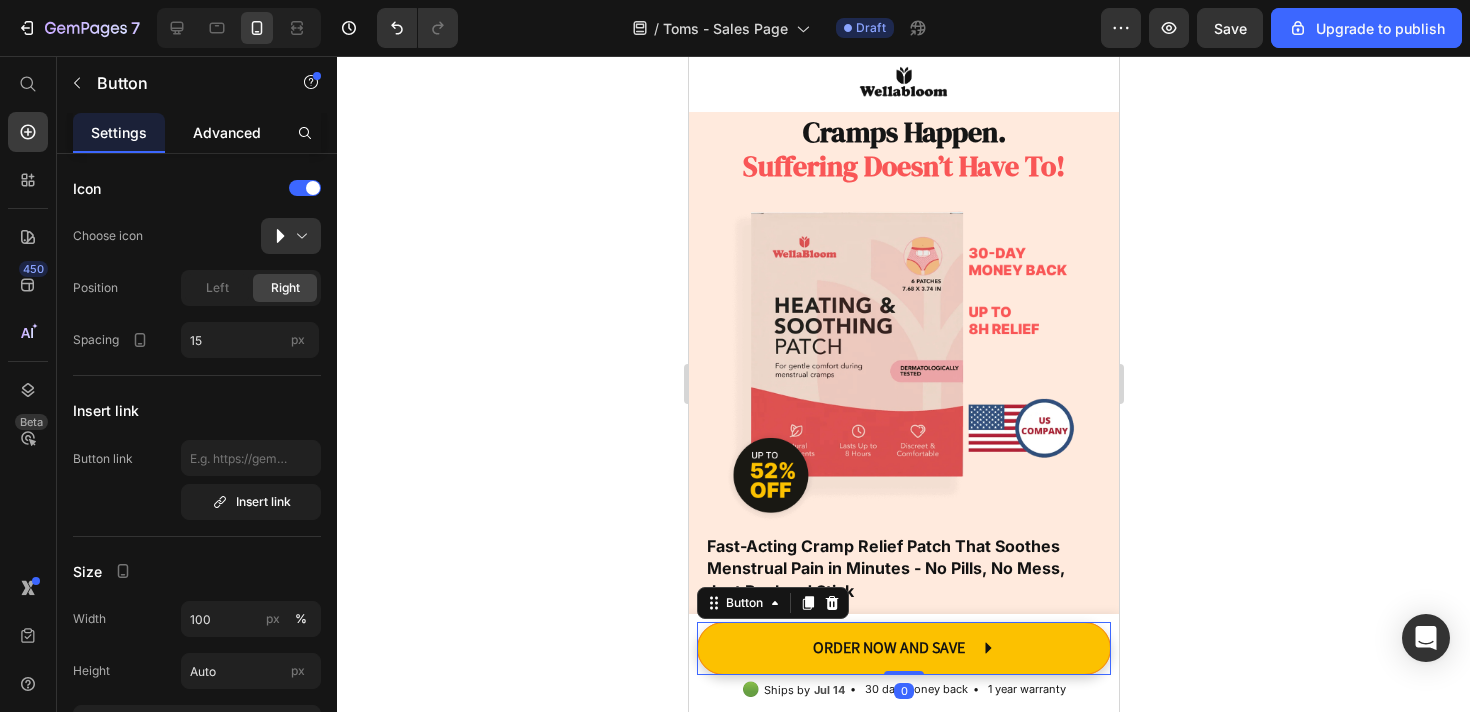 click on "Advanced" at bounding box center (227, 132) 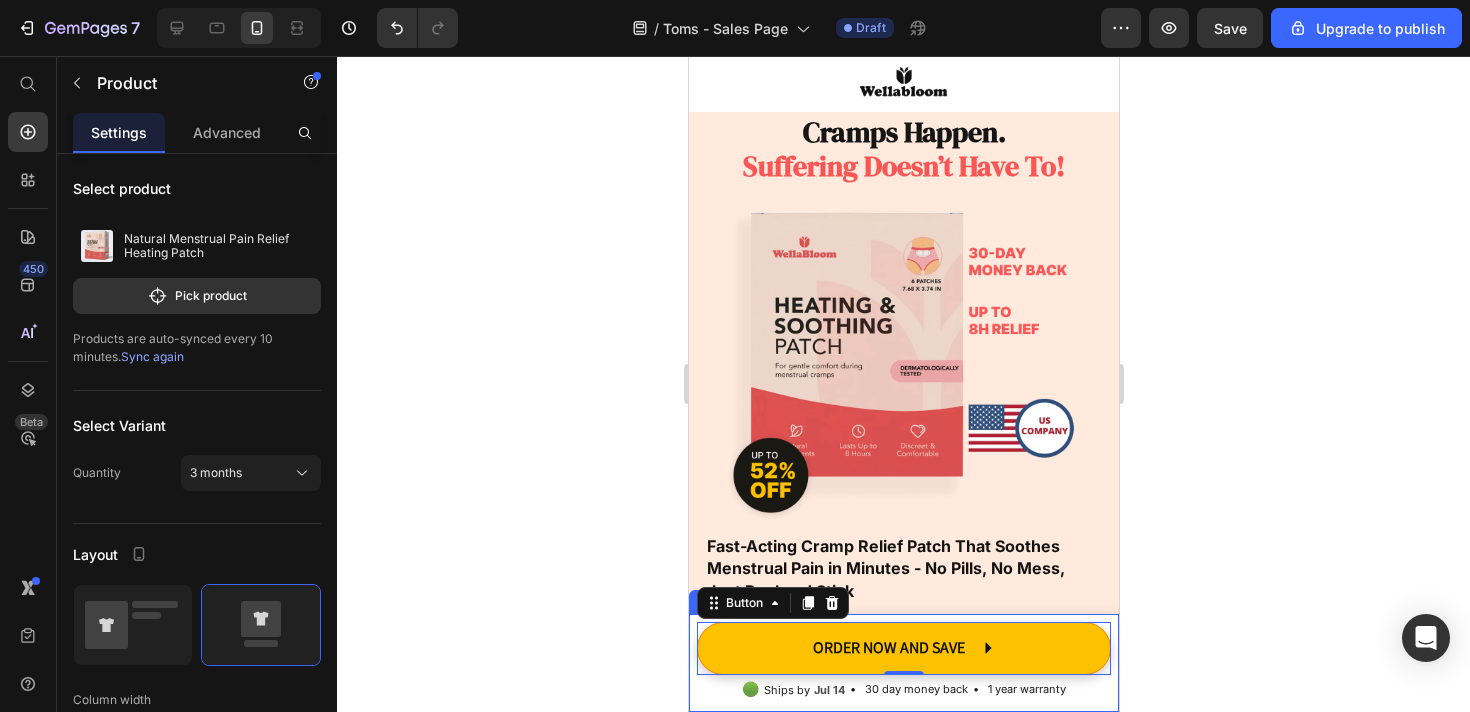 click on "Product Images Natural Menstrual Pain Relief Heating Patch Product Title €44,95 Product Price Row 1 month - €24,95  3 months - €44,95  6 months - €64,95  Product Variants & Swatches 1 Product Quantity Add to cart Product Cart Button Row
ORDER NOW AND SAVE Button   0    🟢 Text Block
Ships by
Jul 14
Delivery Date  •   30 day money back Text Block •   1 year warranty Text Block Row Product" at bounding box center (903, 663) 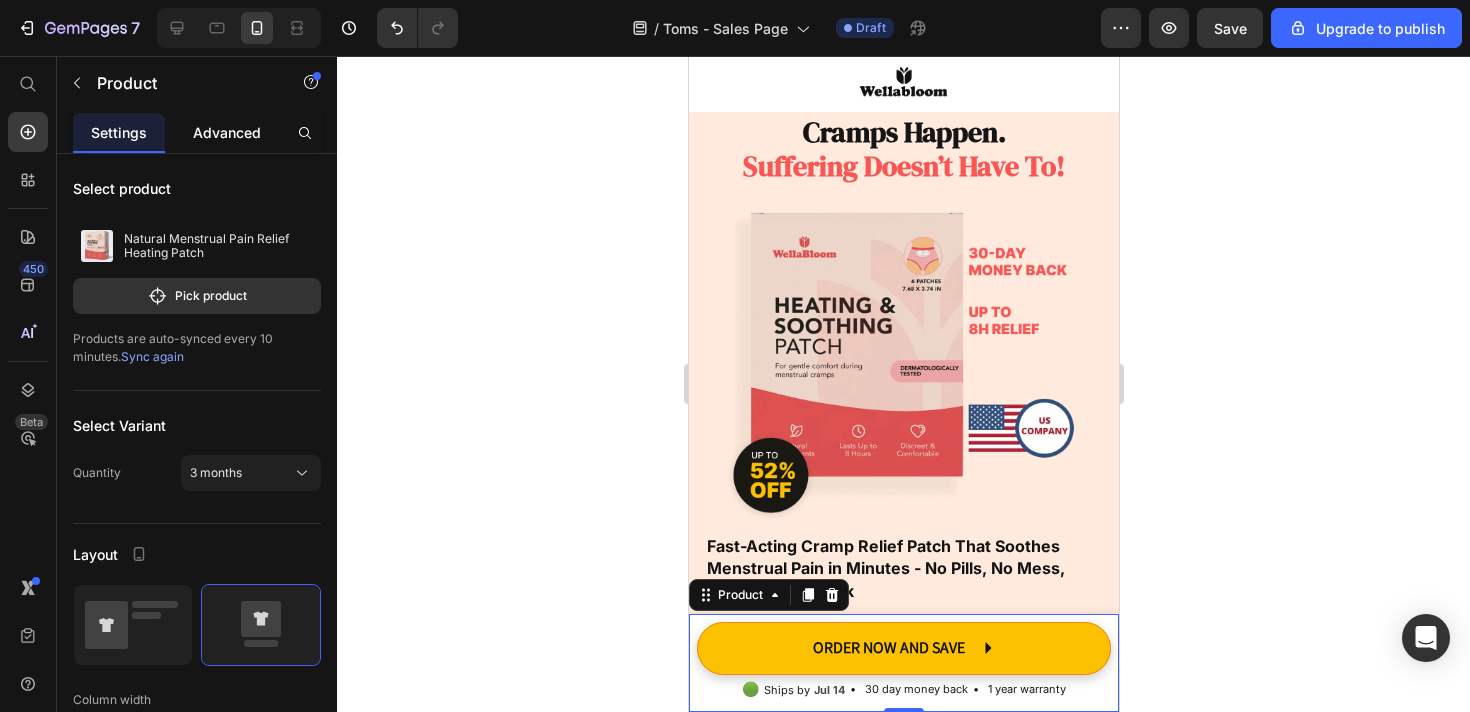 click on "Advanced" at bounding box center (227, 132) 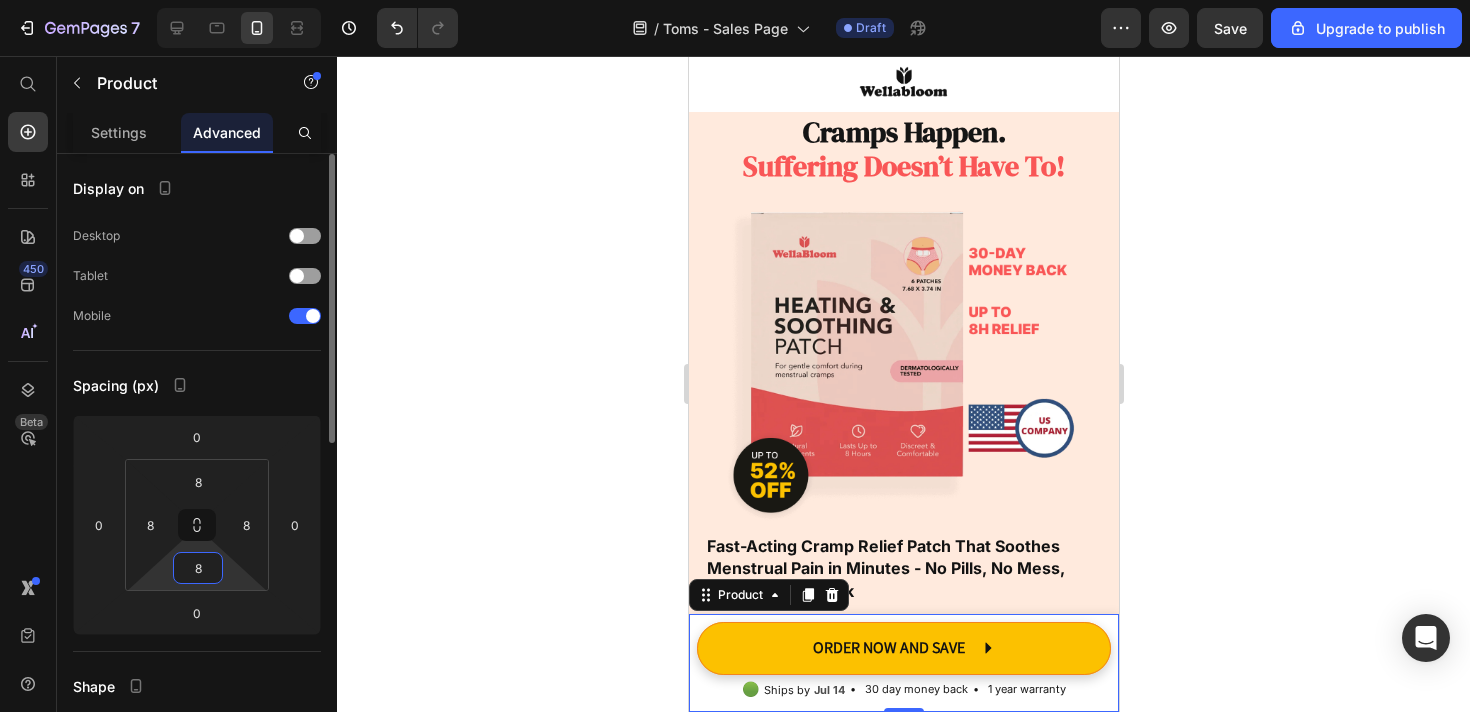 click on "8" at bounding box center [198, 568] 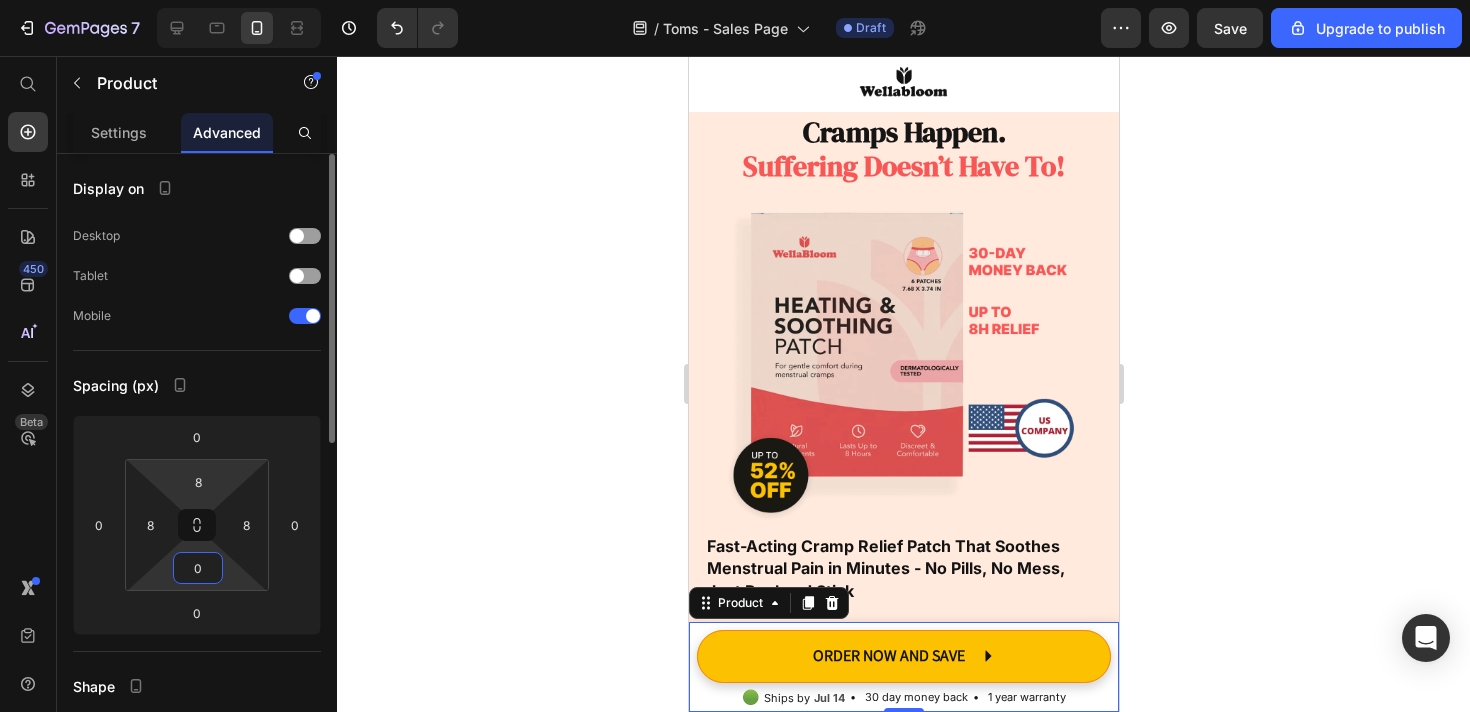 type on "0" 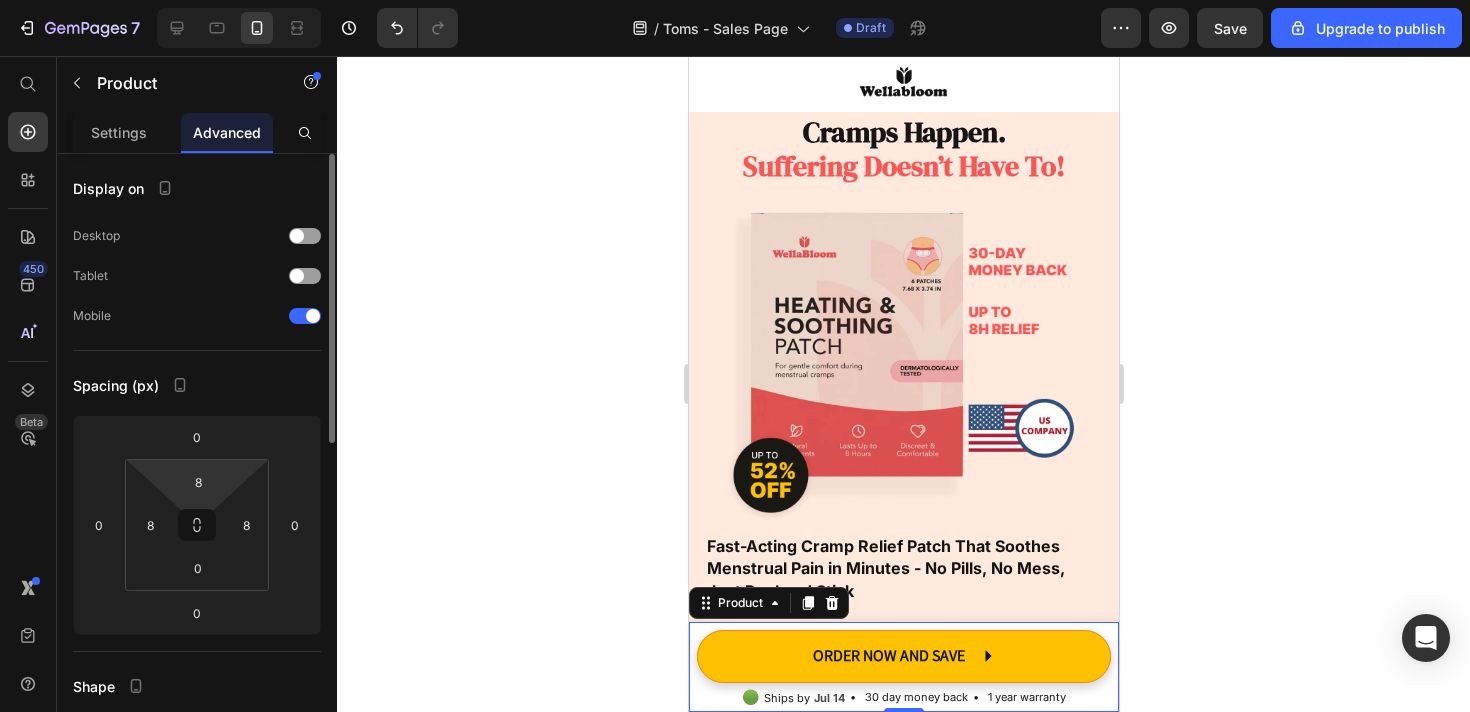 click on "7   /  Toms - Sales Page Draft Preview  Save  Upgrade to publish 450 Beta Start with Sections Elements Hero Section Product Detail Brands Trusted Badges Guarantee Product Breakdown How to use Testimonials Compare Bundle FAQs Social Proof Brand Story Product List Collection Blog List Contact Sticky Add to Cart Custom Footer Browse Library 450 Layout
Row
Row
Row
Row Text
Heading
Text Block Button
Button
Button
Sticky Back to top Media
Image
Image" at bounding box center [735, 0] 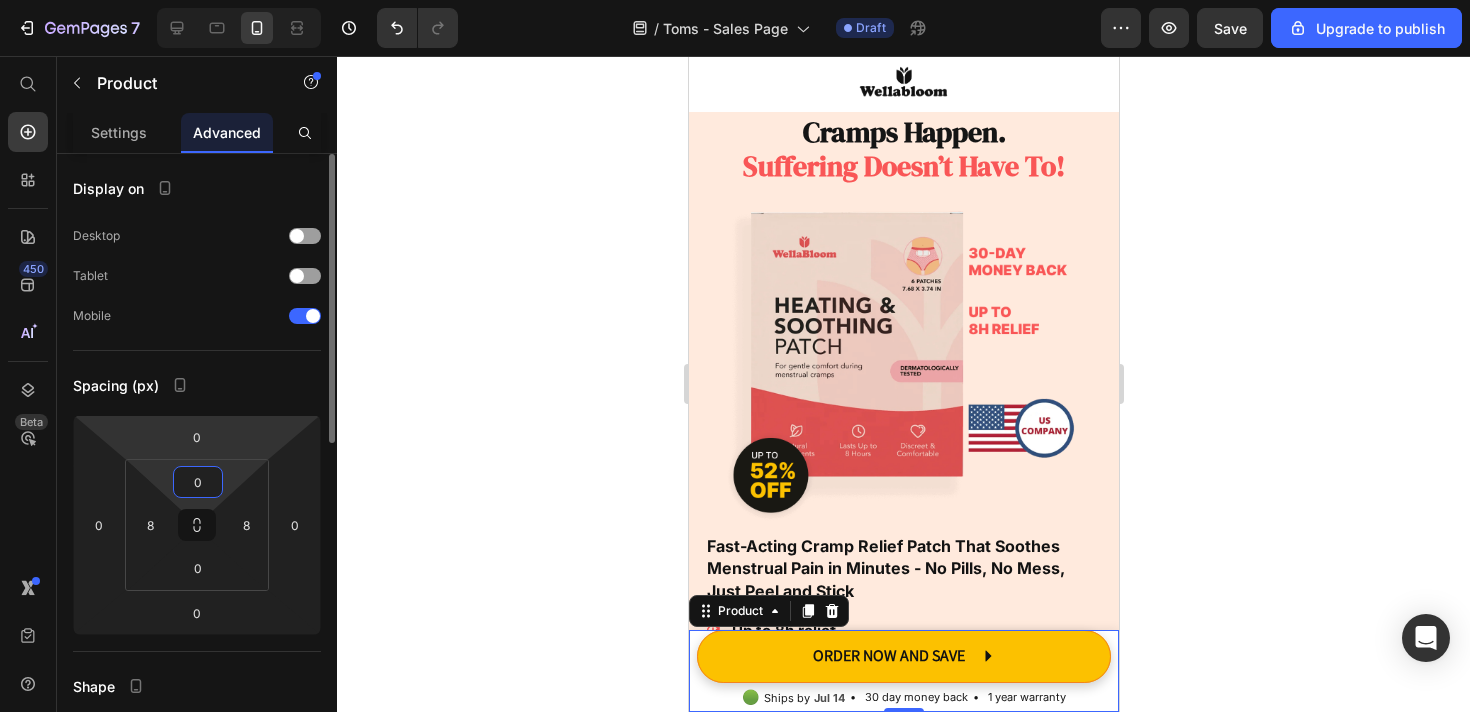 type on "08" 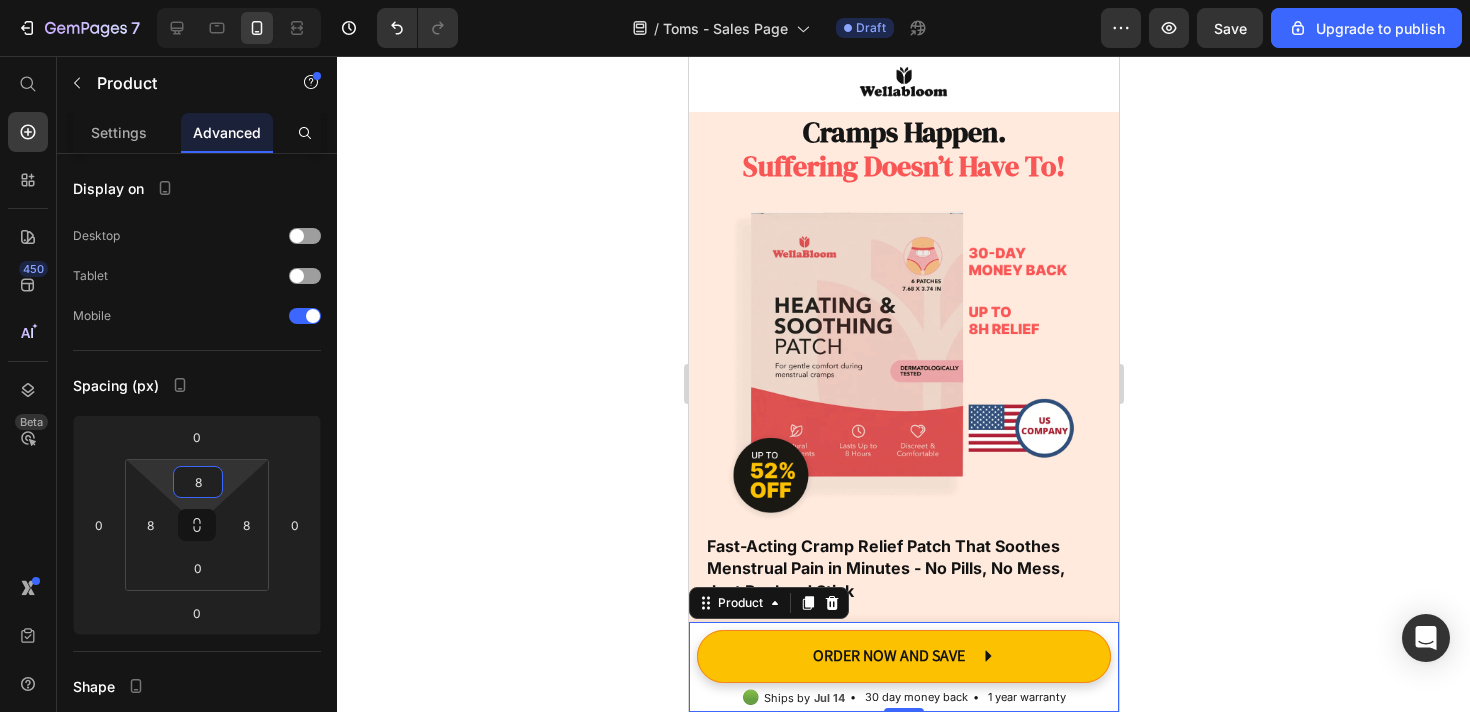 click 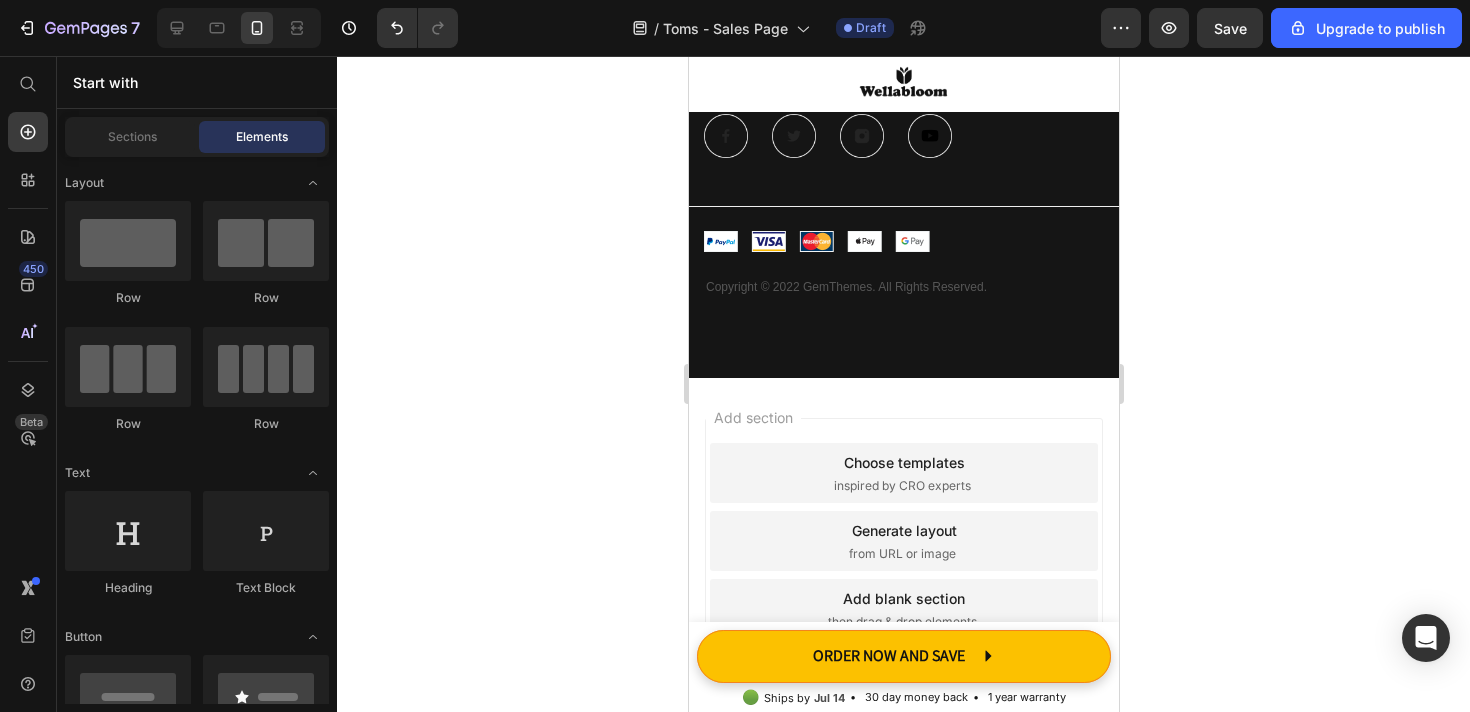scroll, scrollTop: 8503, scrollLeft: 0, axis: vertical 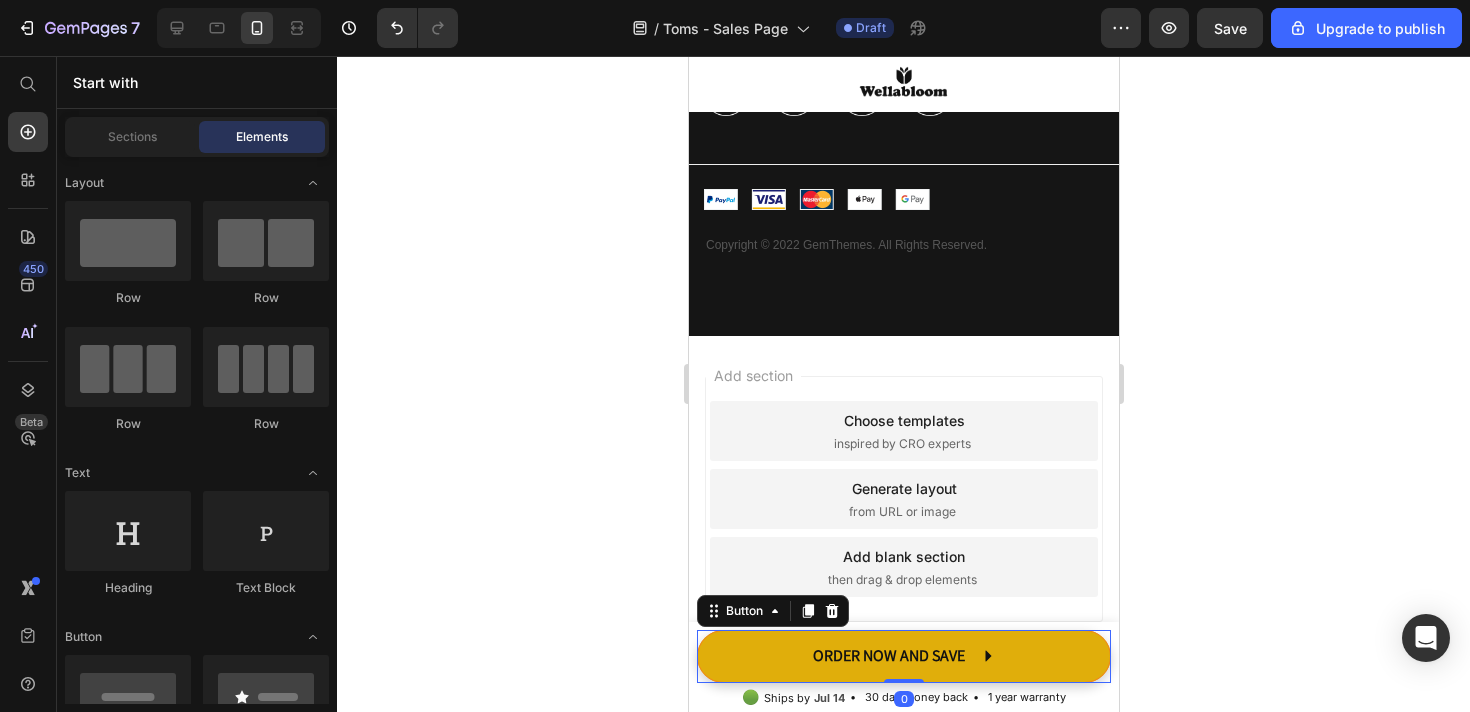 click on "ORDER NOW AND SAVE" at bounding box center (903, 656) 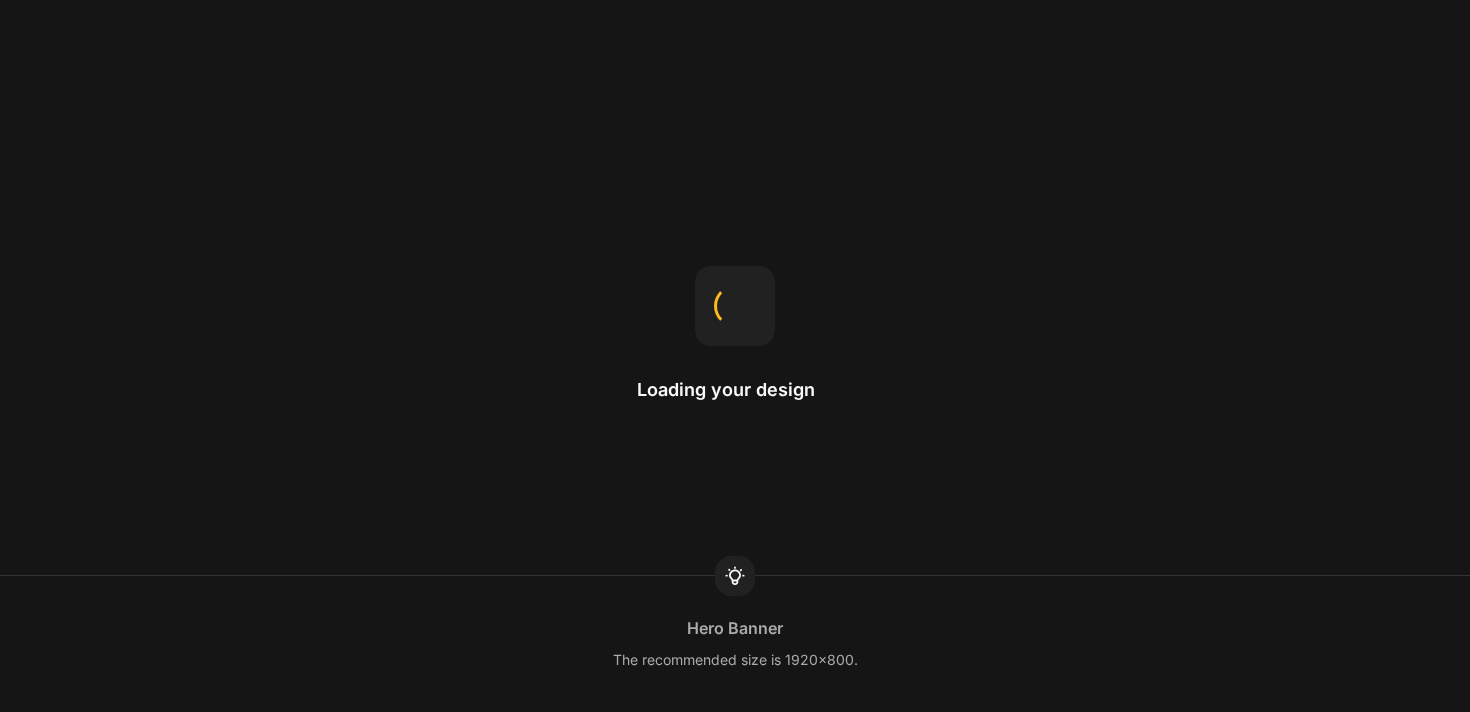 scroll, scrollTop: 0, scrollLeft: 0, axis: both 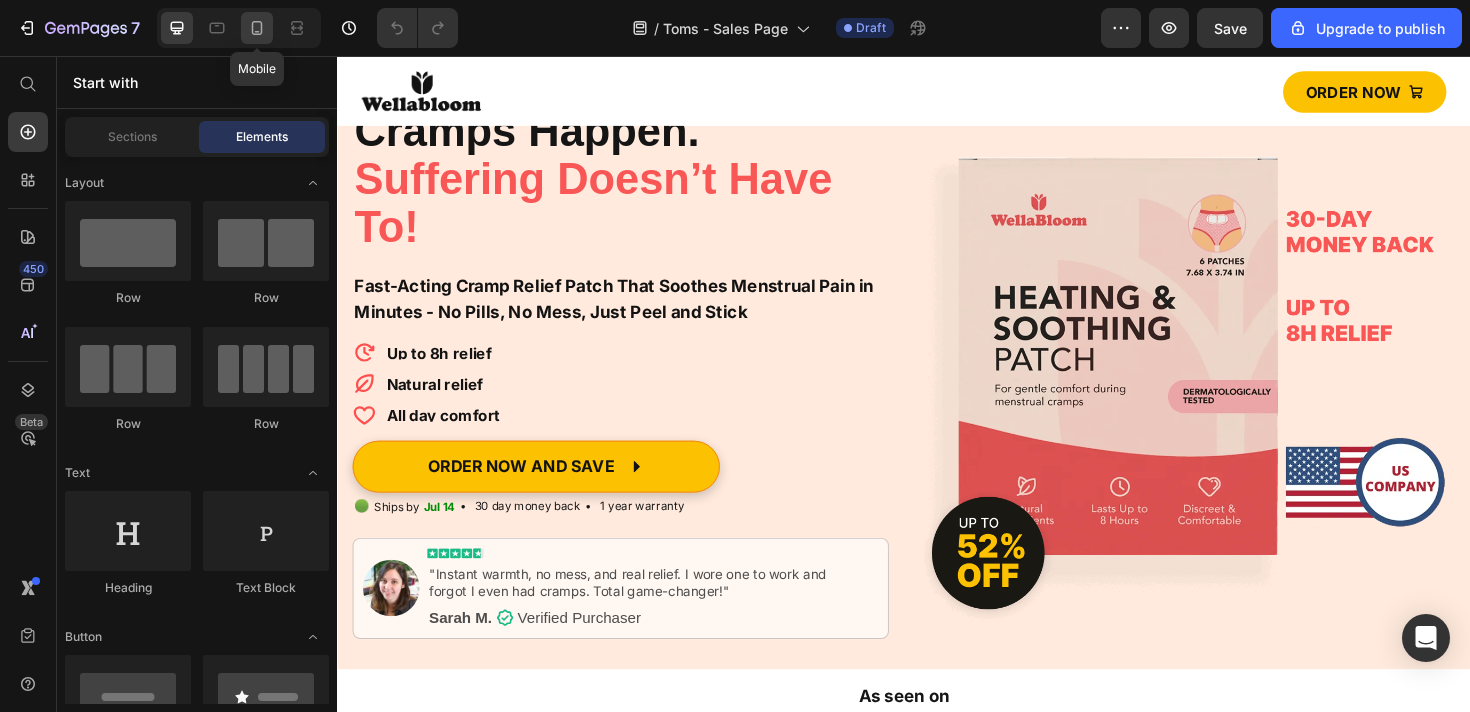 click 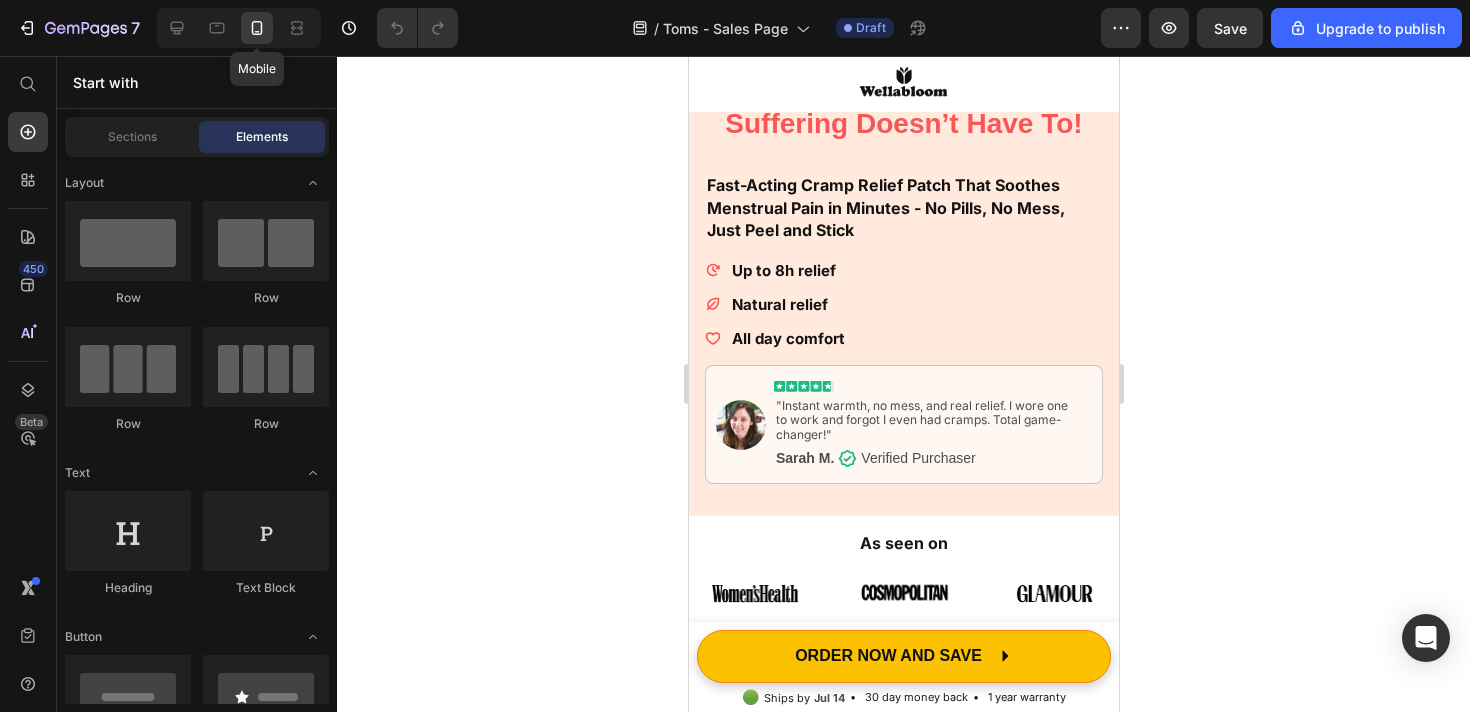 scroll, scrollTop: 166, scrollLeft: 0, axis: vertical 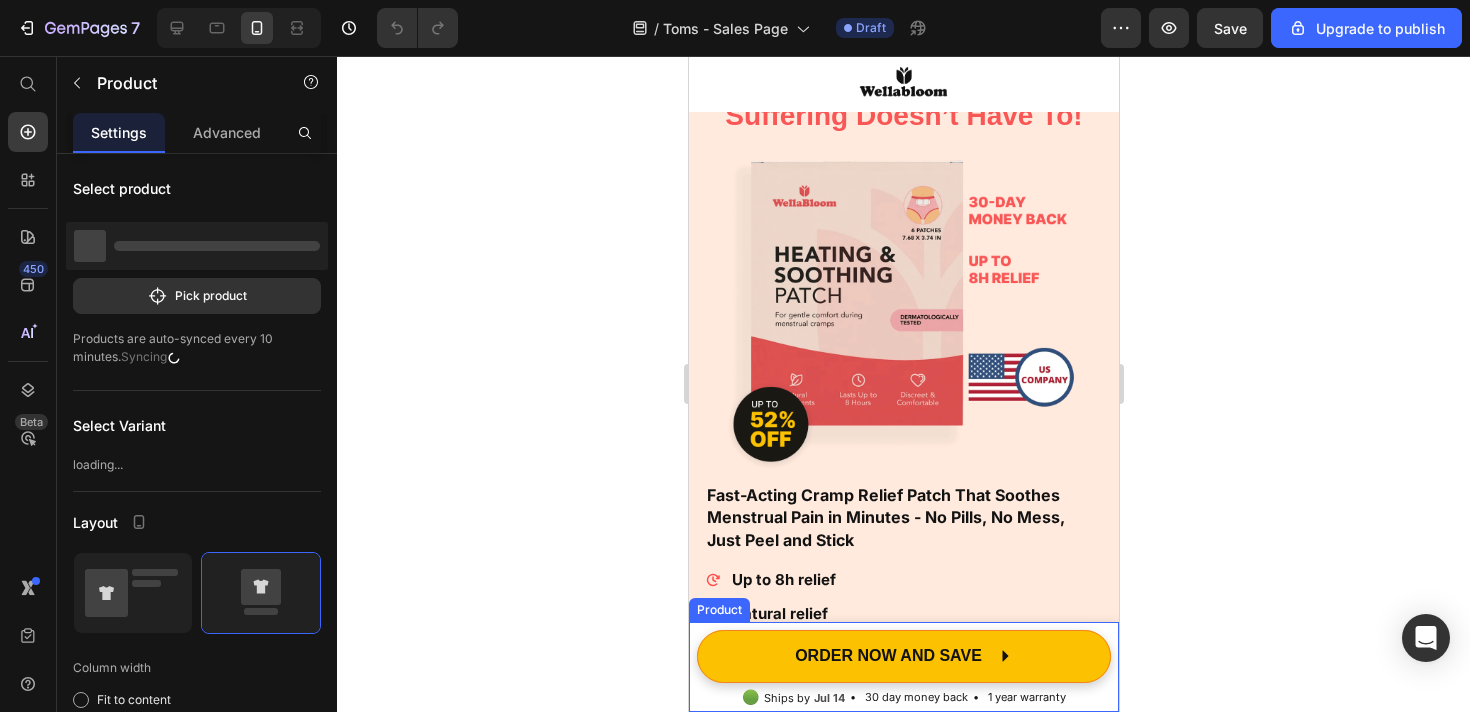 click on "Product Images Natural Menstrual Pain Relief Heating Patch Product Title €44,95 Product Price Row 1 month - €24,95  3 months - €44,95  6 months - €64,95  Product Variants & Swatches 1 Product Quantity Add to cart Product Cart Button Row
ORDER NOW AND SAVE Button    🟢 Text Block
Ships by
[DATE]
Delivery Date  •   30 day money back Text Block •   1 year warranty Text Block Row Product" at bounding box center (903, 667) 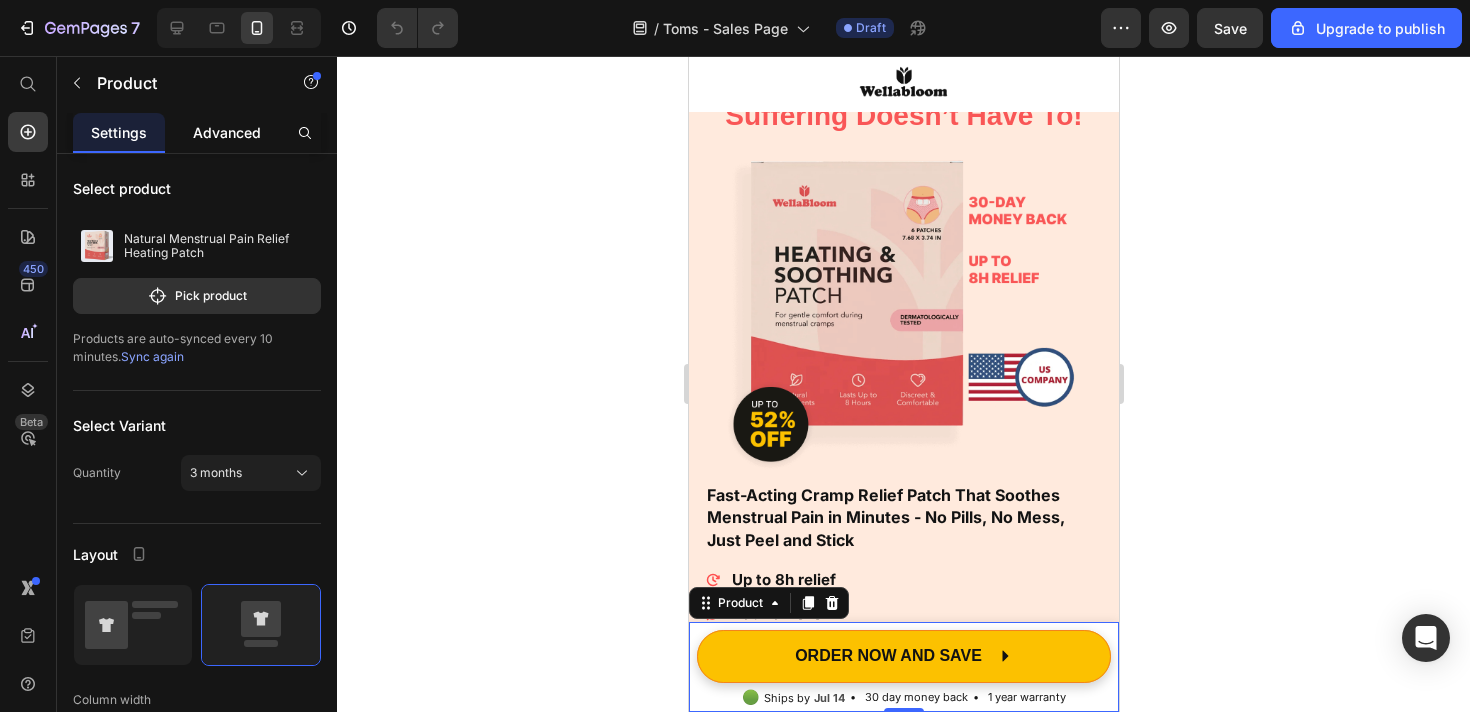 click on "Advanced" at bounding box center [227, 132] 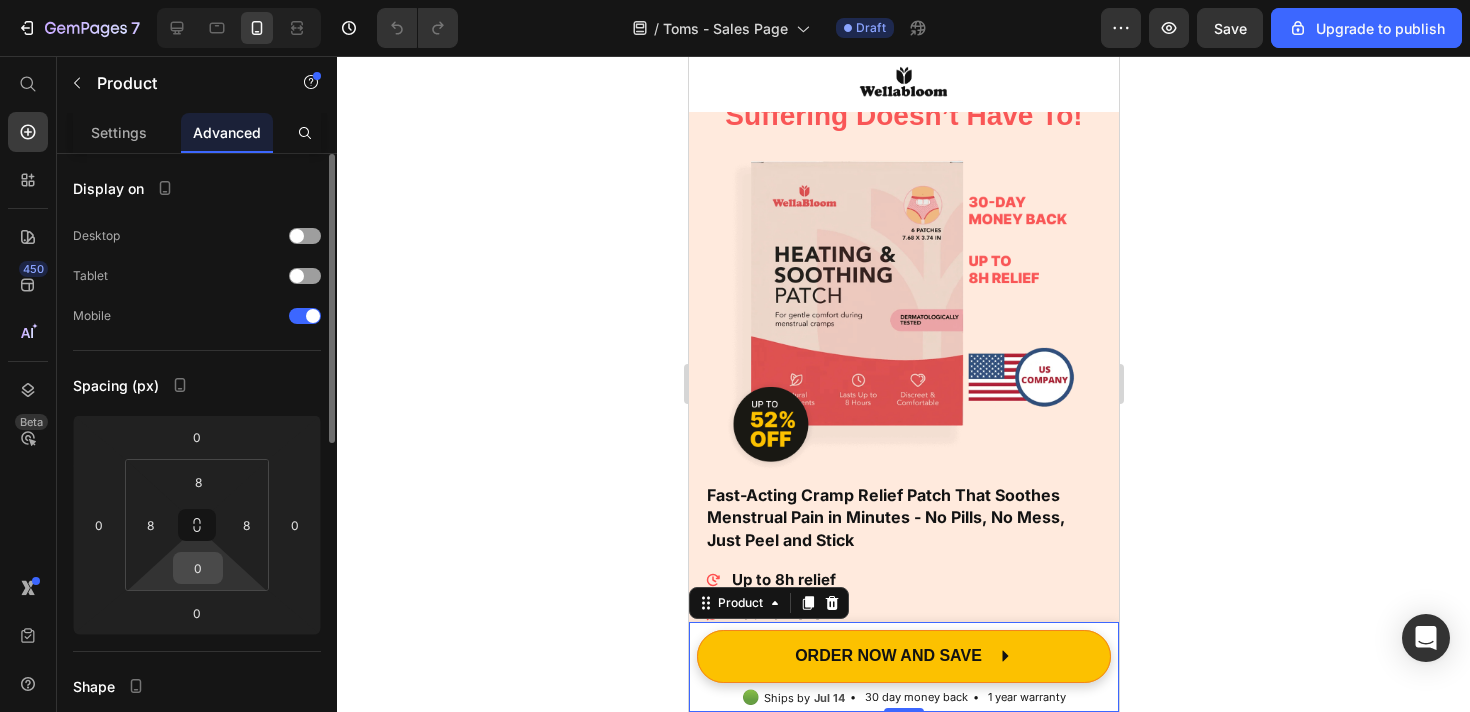click on "0" at bounding box center (198, 568) 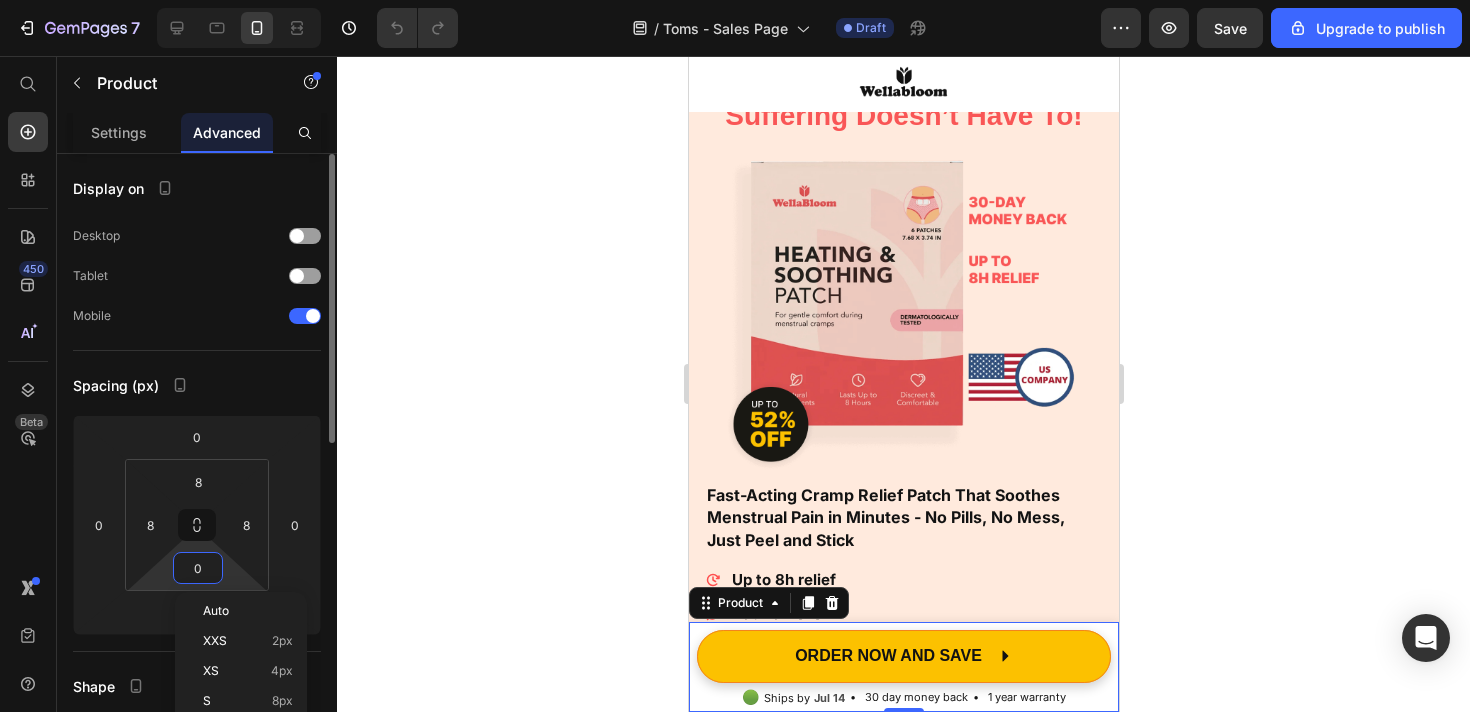 type on "8" 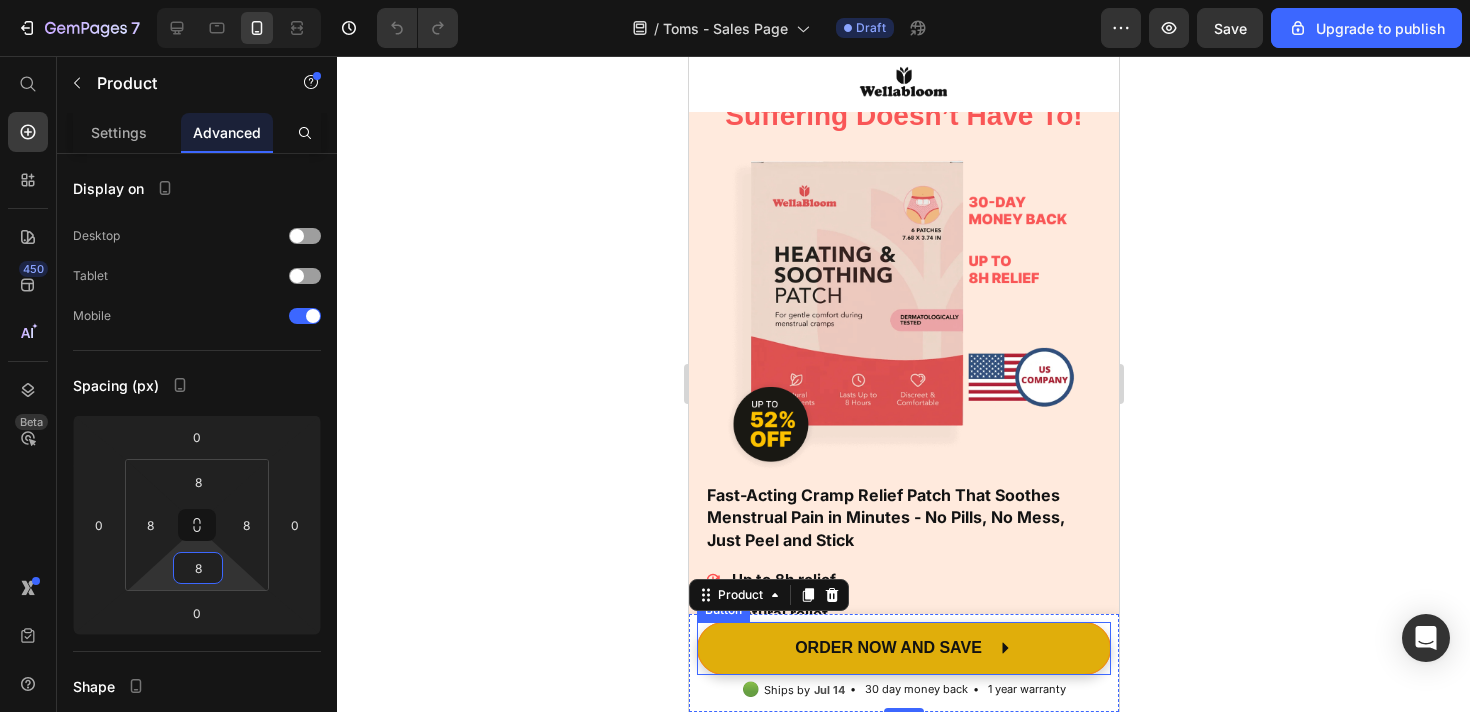 click on "ORDER NOW AND SAVE" at bounding box center (903, 648) 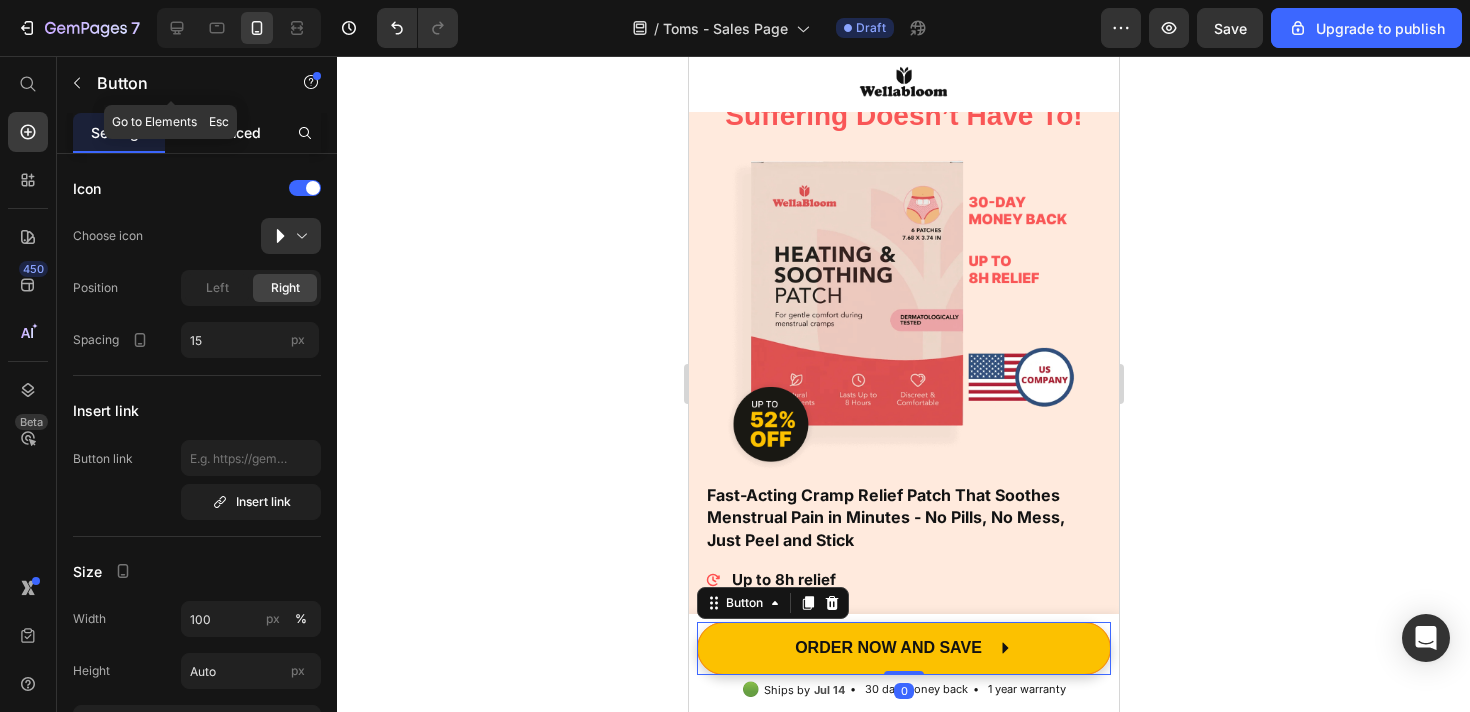 click on "Advanced" at bounding box center [227, 132] 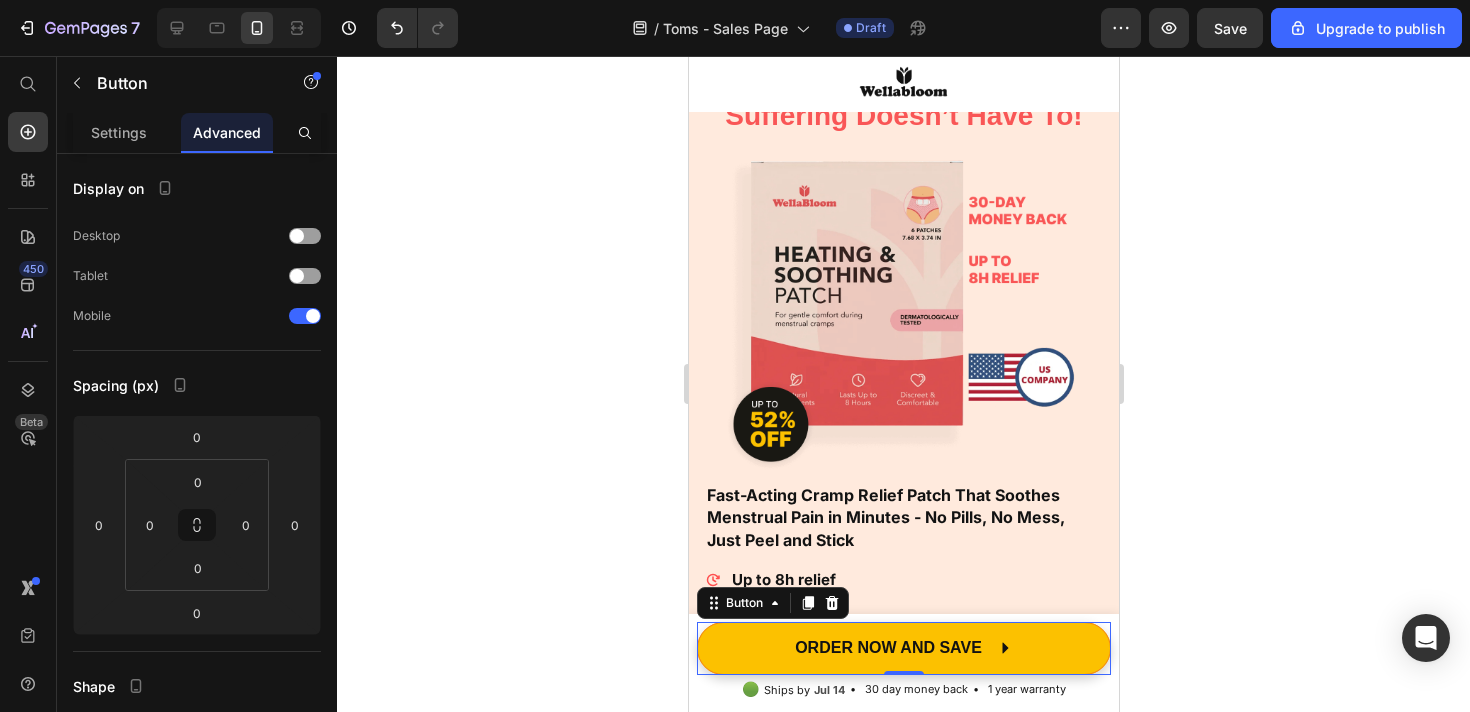 click 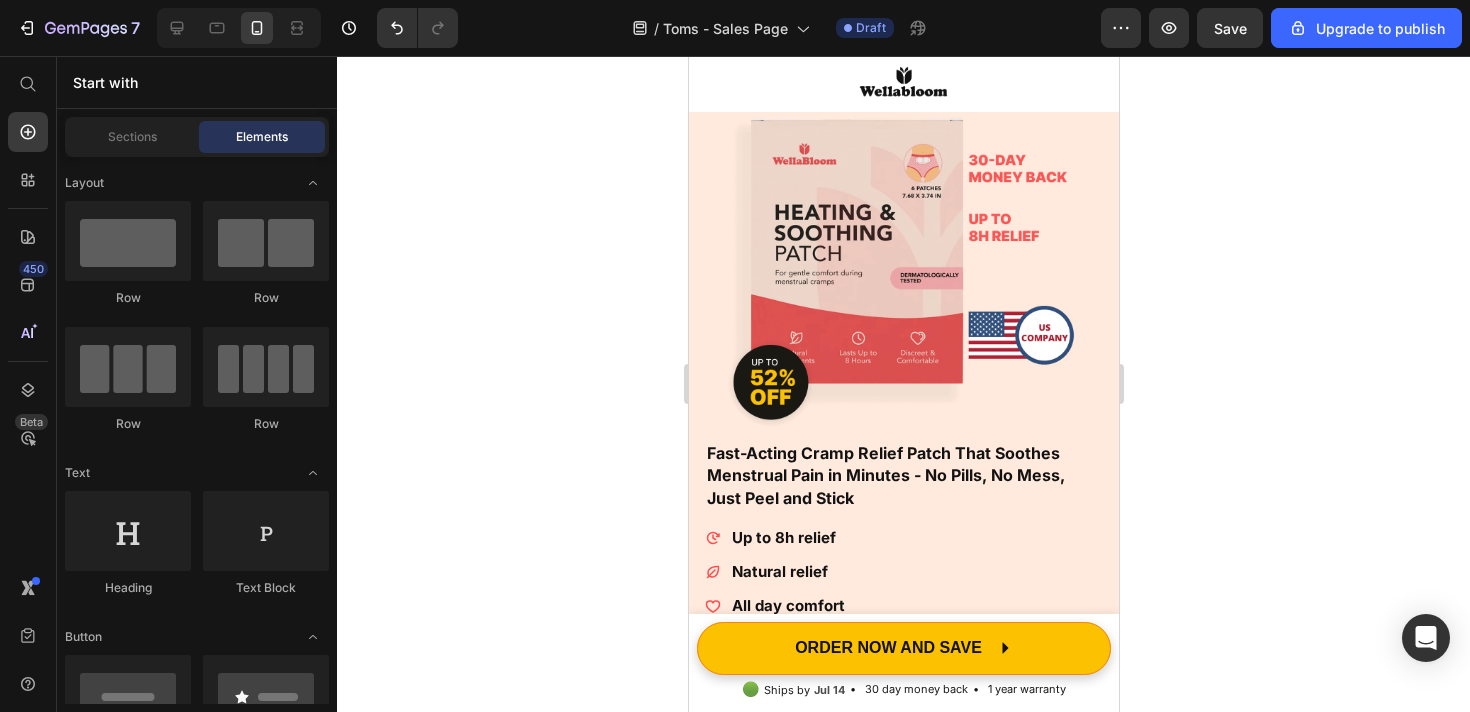 scroll, scrollTop: 224, scrollLeft: 0, axis: vertical 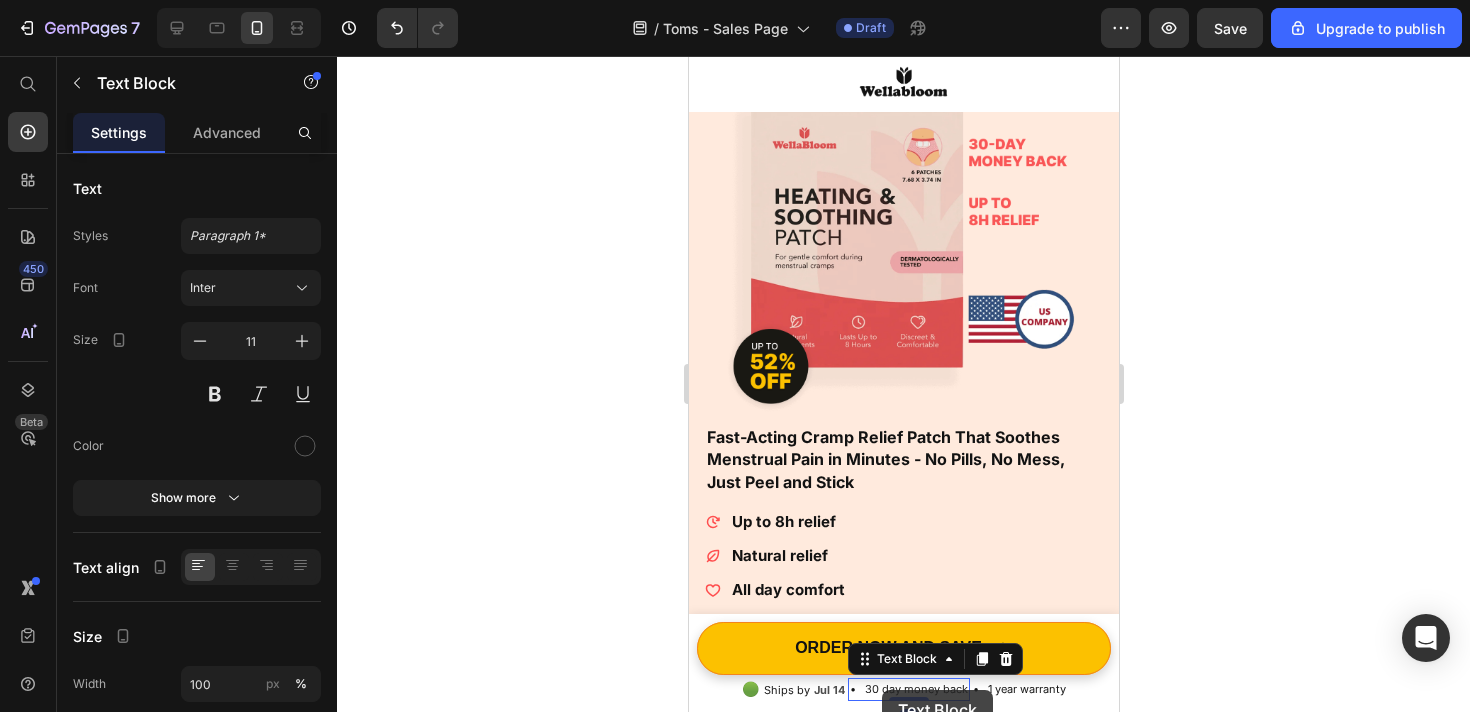 click on "iPhone 15 Pro Max  ( 430 px) iPhone 13 Mini iPhone 13 Pro iPhone 11 Pro Max iPhone 15 Pro Max Pixel 7 Galaxy S8+ Galaxy S20 Ultra iPad Mini iPad Air iPad Pro Header
Product Images Natural Menstrual Pain Relief Heating Patch Product Title €44,95 Product Price Row 1 month - €24,95  3 months - €44,95  6 months - €64,95  Product Variants & Swatches 1 Product Quantity Add to cart Product Cart Button Row
ORDER NOW AND SAVE Button    🟢 Text Block
Ships by
Jul 14
Delivery Date  •   30 day money back Text Block   0 •   1 year warranty Text Block Row Product Sticky LIMITED-TIME SALE UP TO 52% OFF Heading Announcement bar Image
ORDER NOW Button Row Row Main Menu Icon Icon Icon Icon
Icon Icon List 4.8 Rating from 52,427+ Text Block Image Row Cramps Happen. Suffering Doesn’t Have To! Heading Image Text Block
Up to 8h relief
Natural relief" at bounding box center (903, 2986) 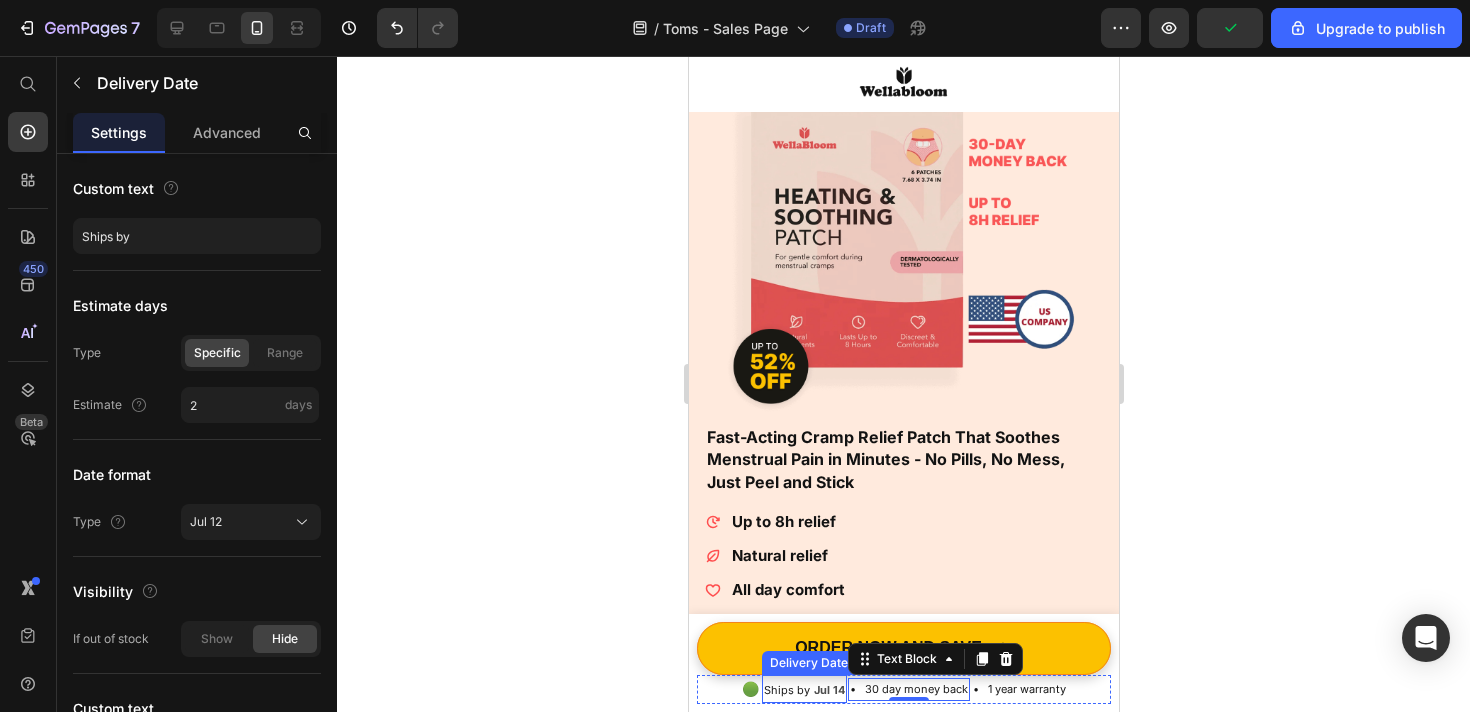 click on "Ships by
Jul 14" at bounding box center [803, 689] 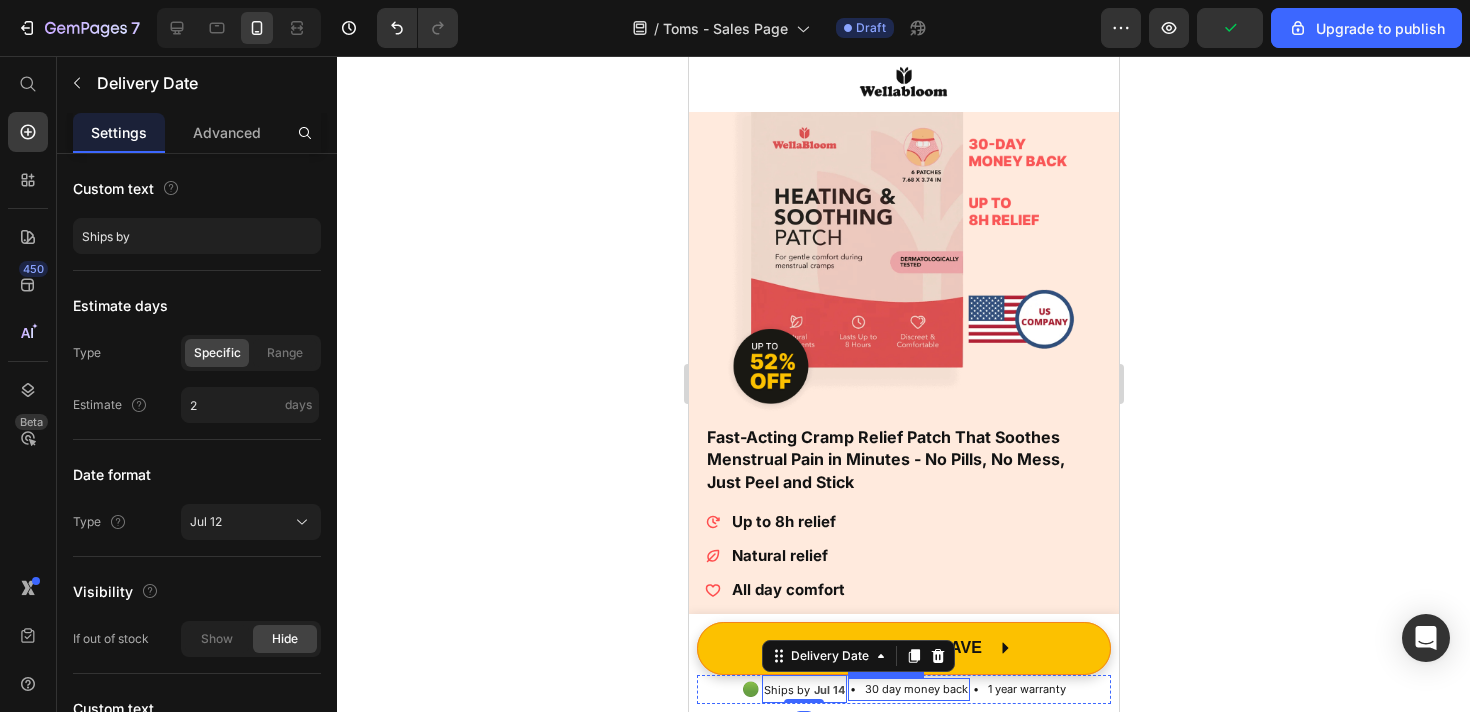 click on "•   30 day money back" at bounding box center [908, 690] 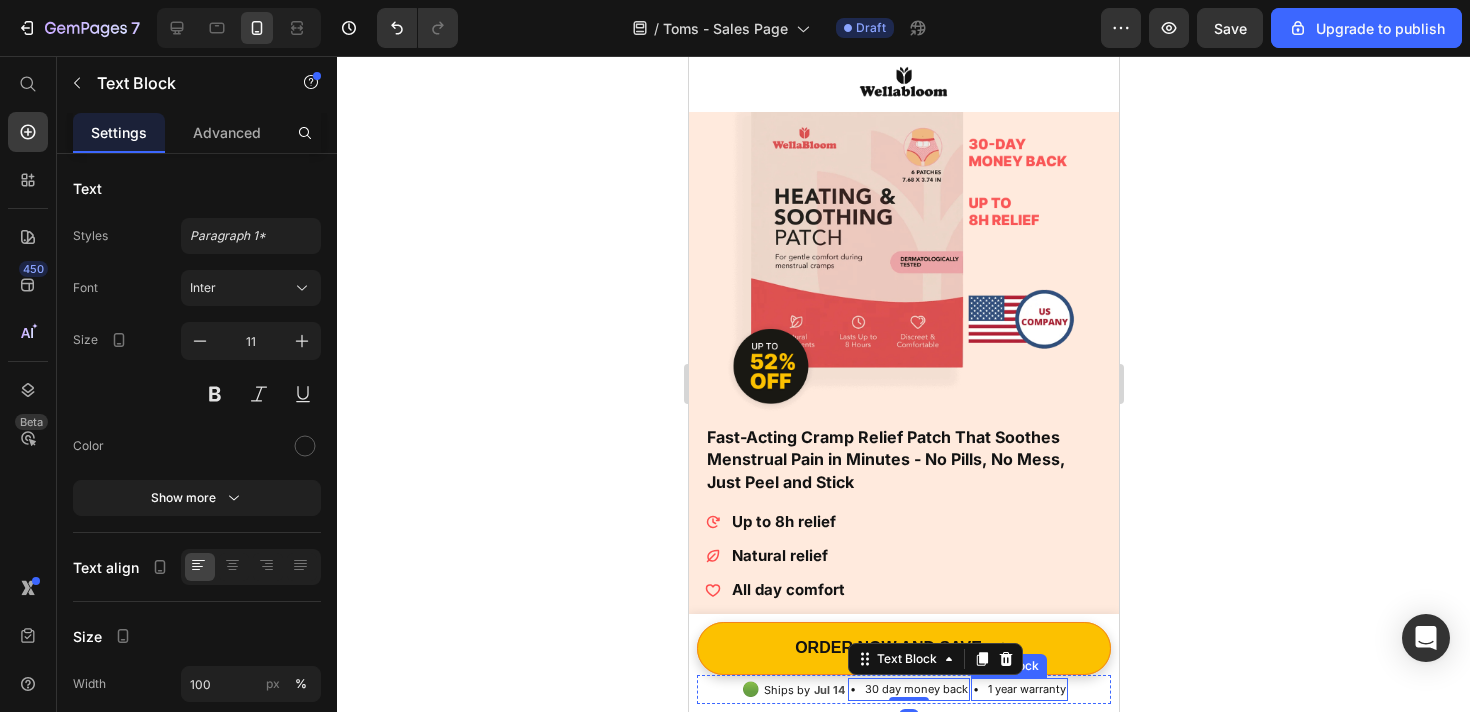 click on "•   1 year warranty" at bounding box center [1018, 690] 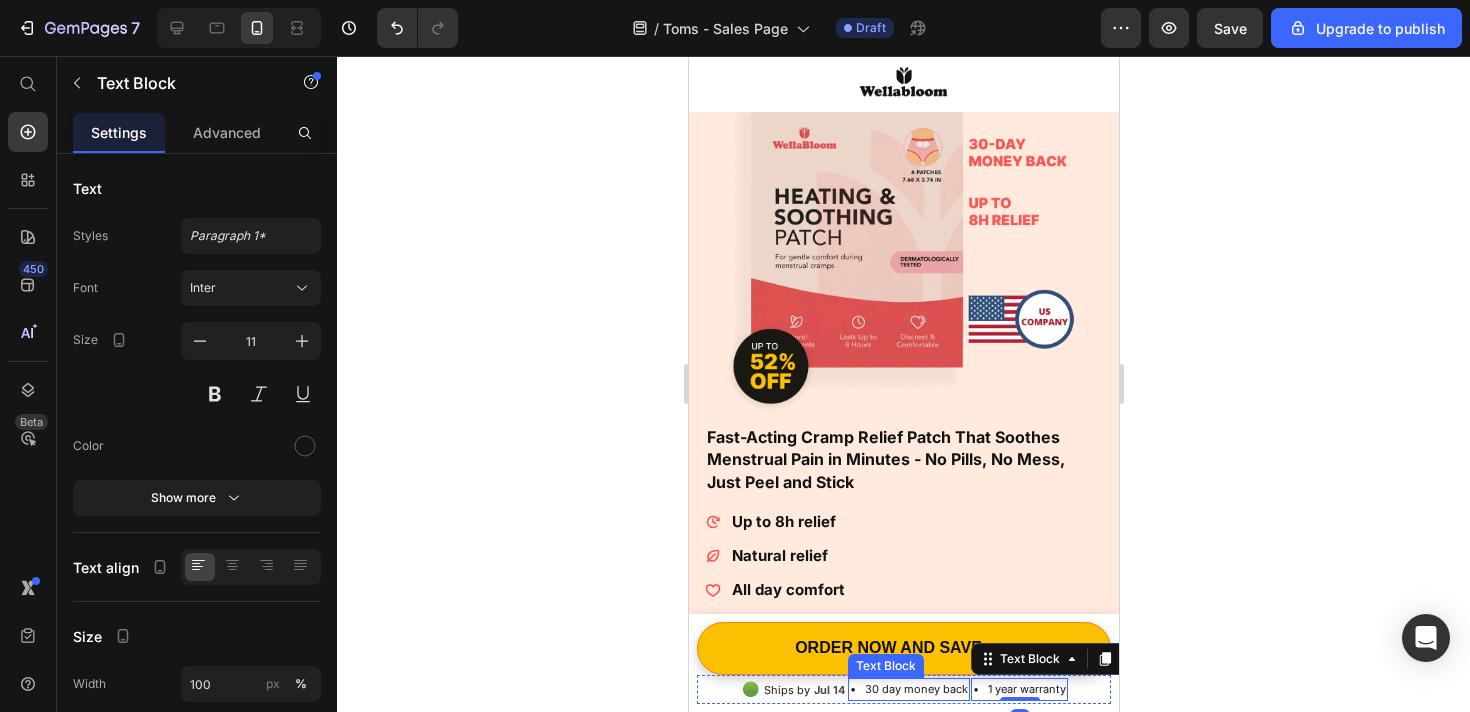 click on "•   30 day money back" at bounding box center (908, 690) 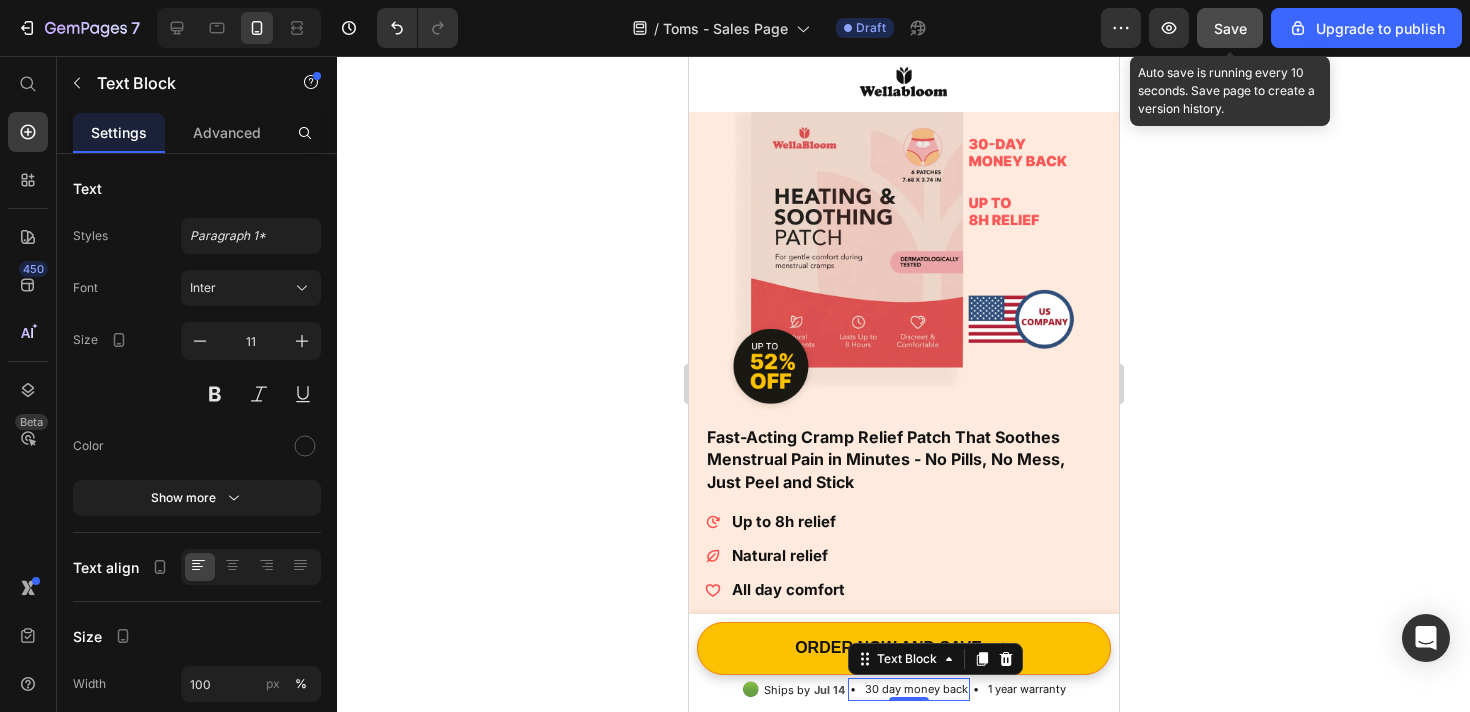 click on "Save" at bounding box center (1230, 28) 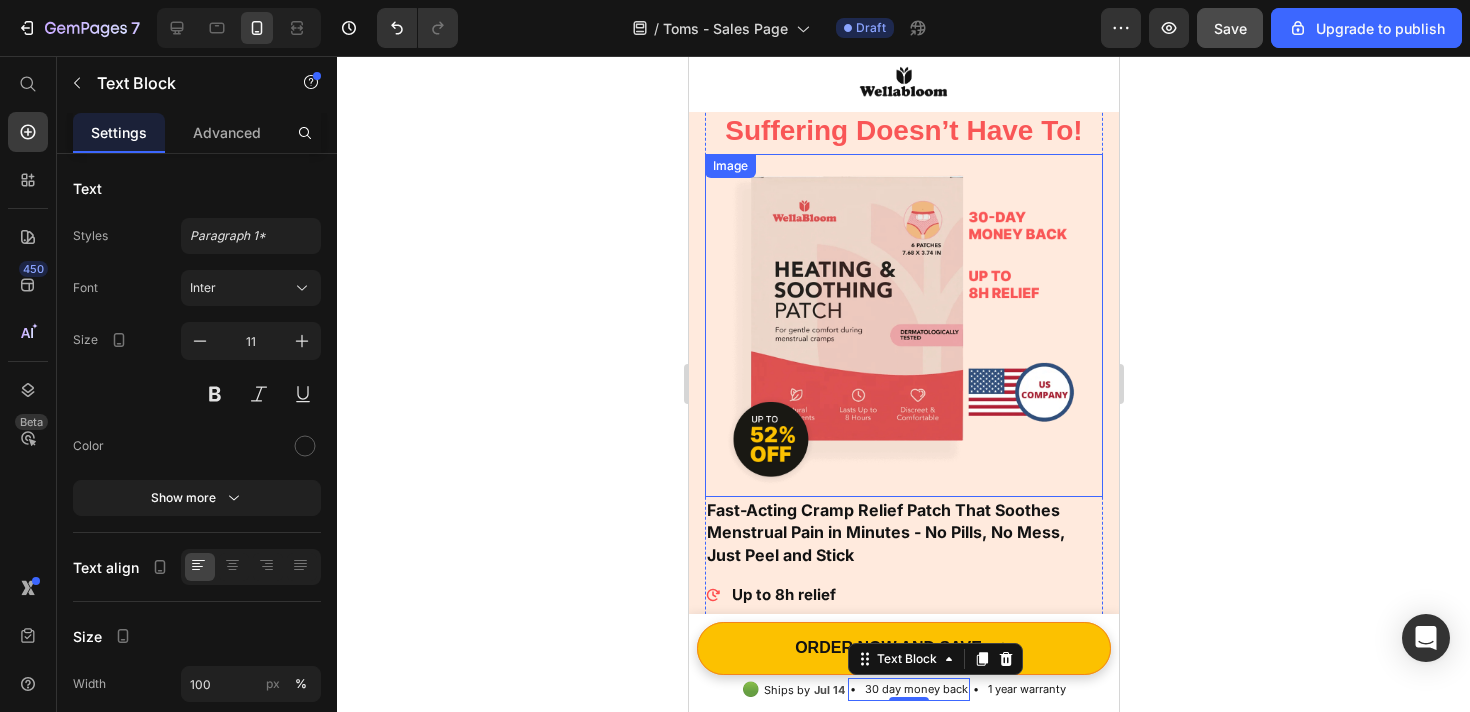 scroll, scrollTop: 0, scrollLeft: 0, axis: both 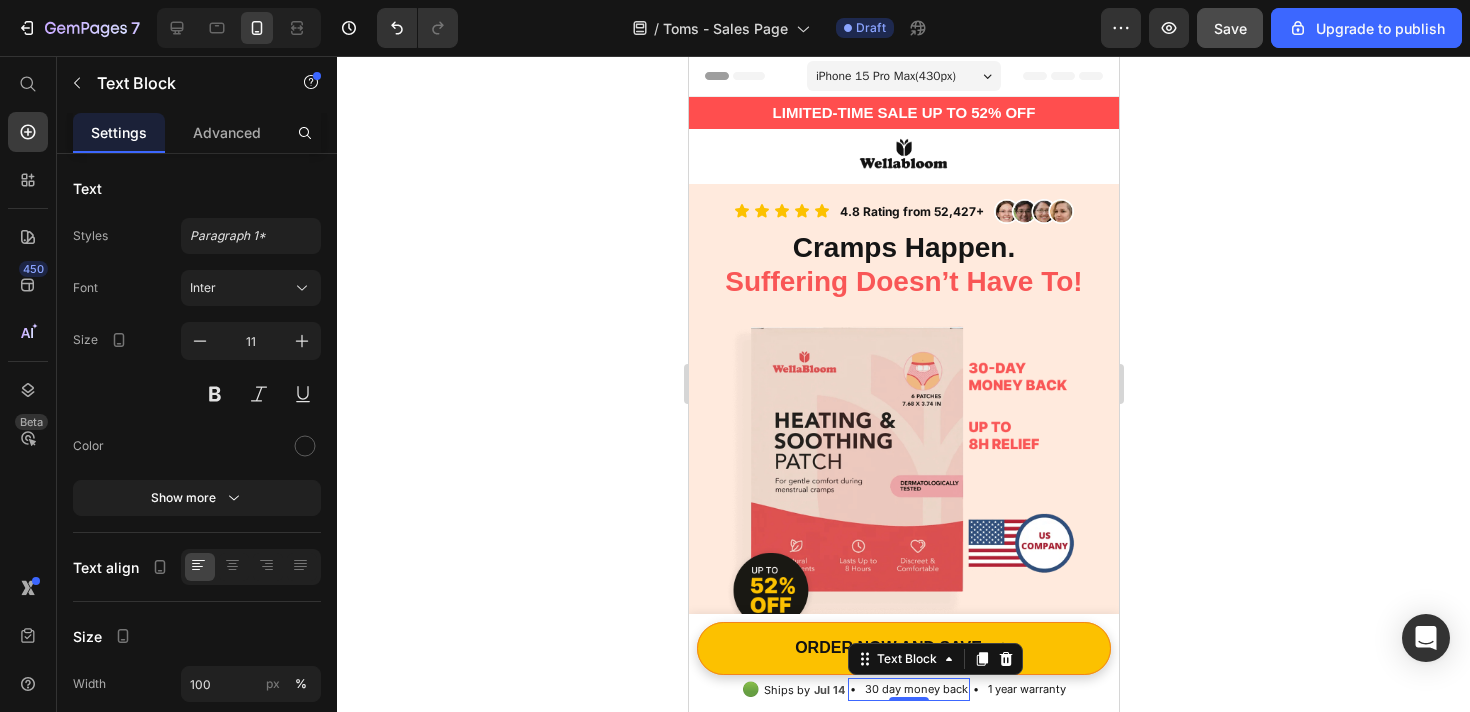 click 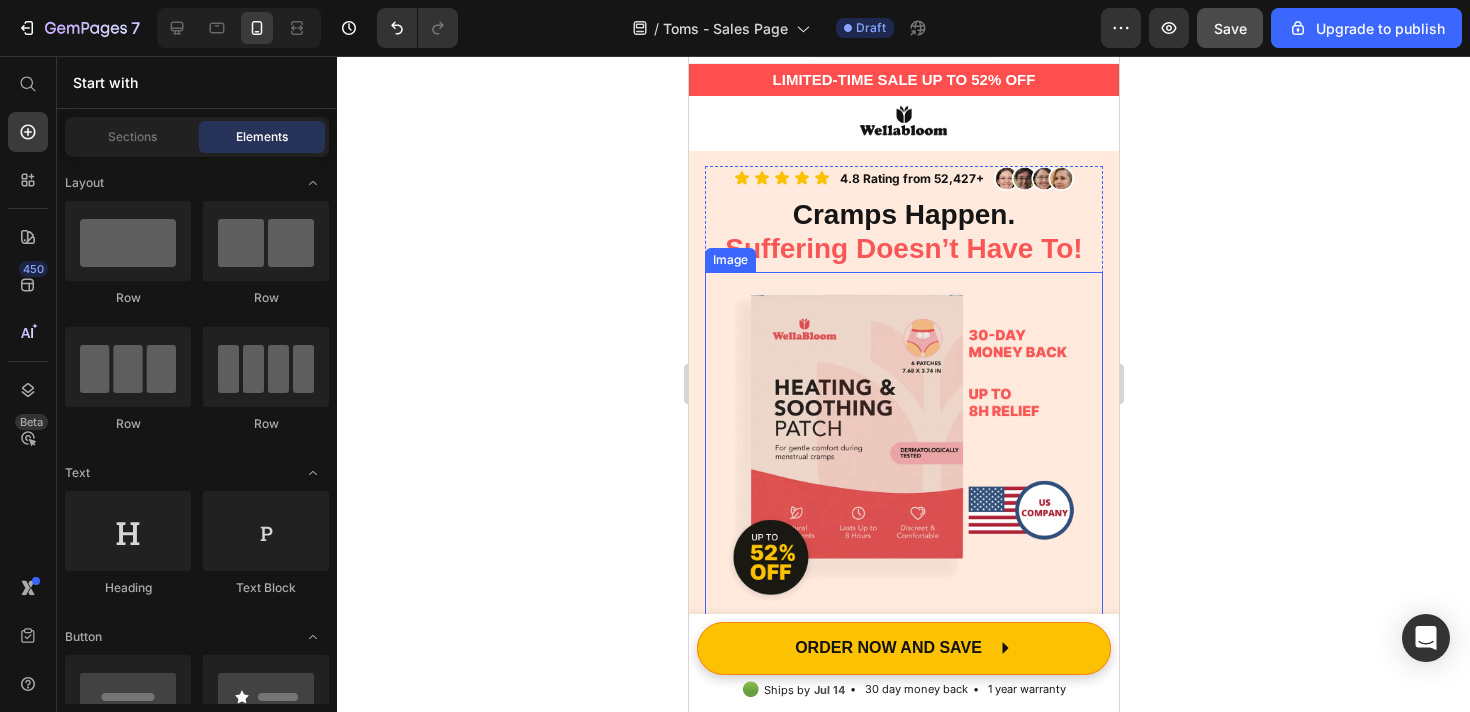 scroll, scrollTop: 40, scrollLeft: 0, axis: vertical 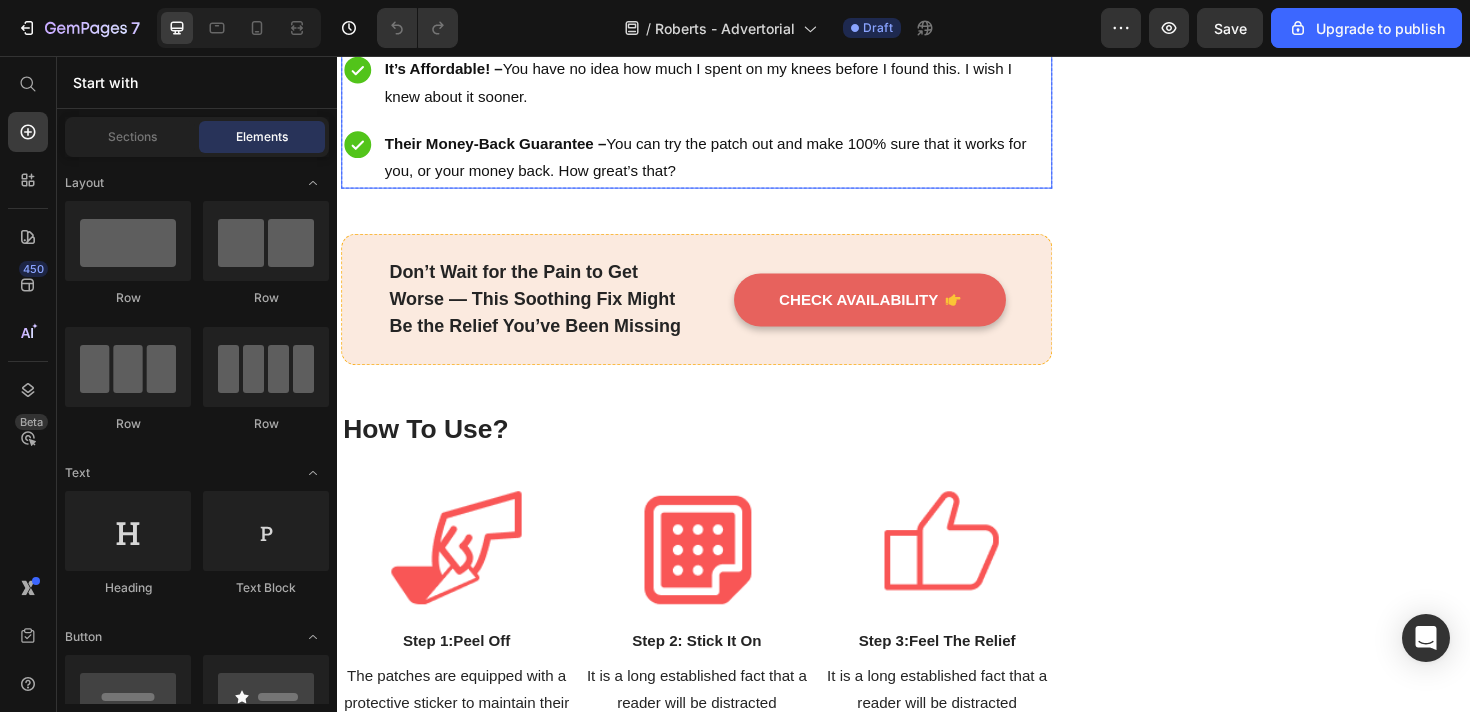 click 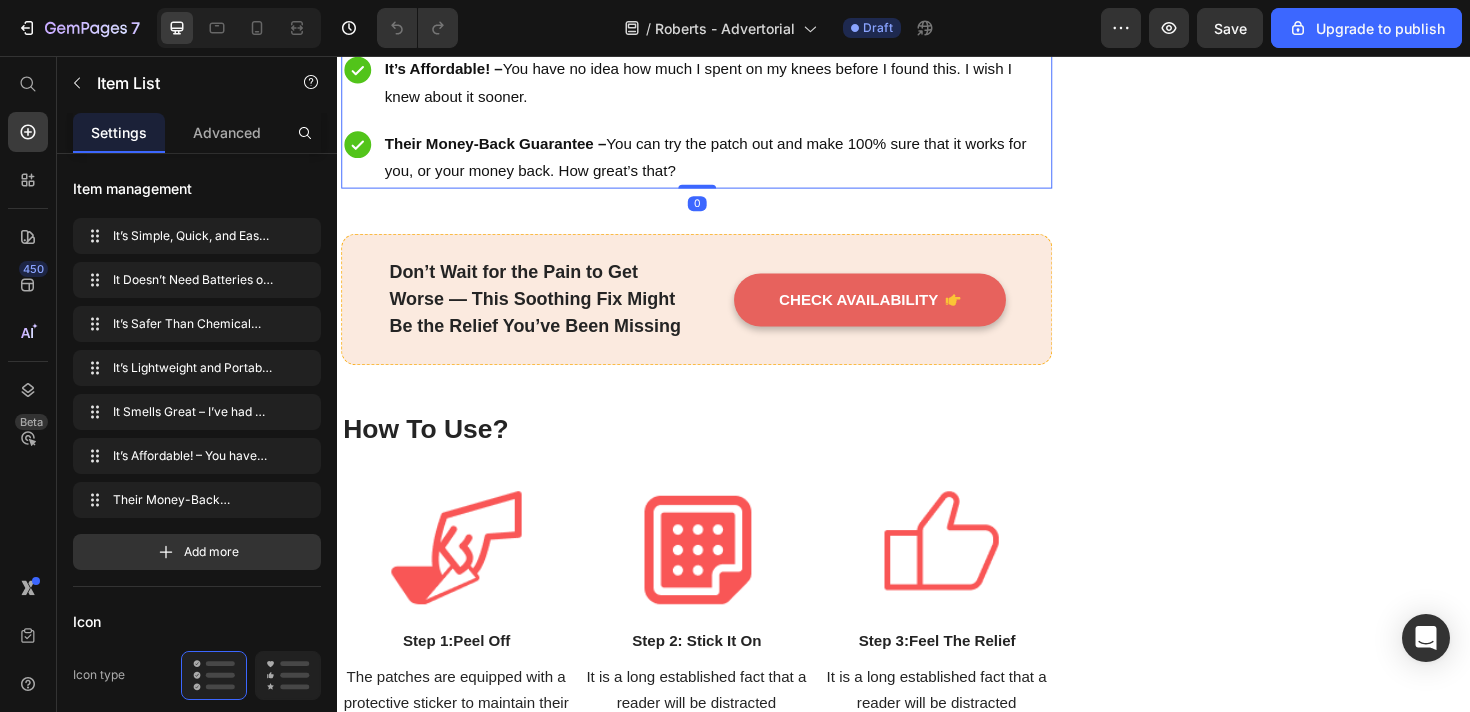 click 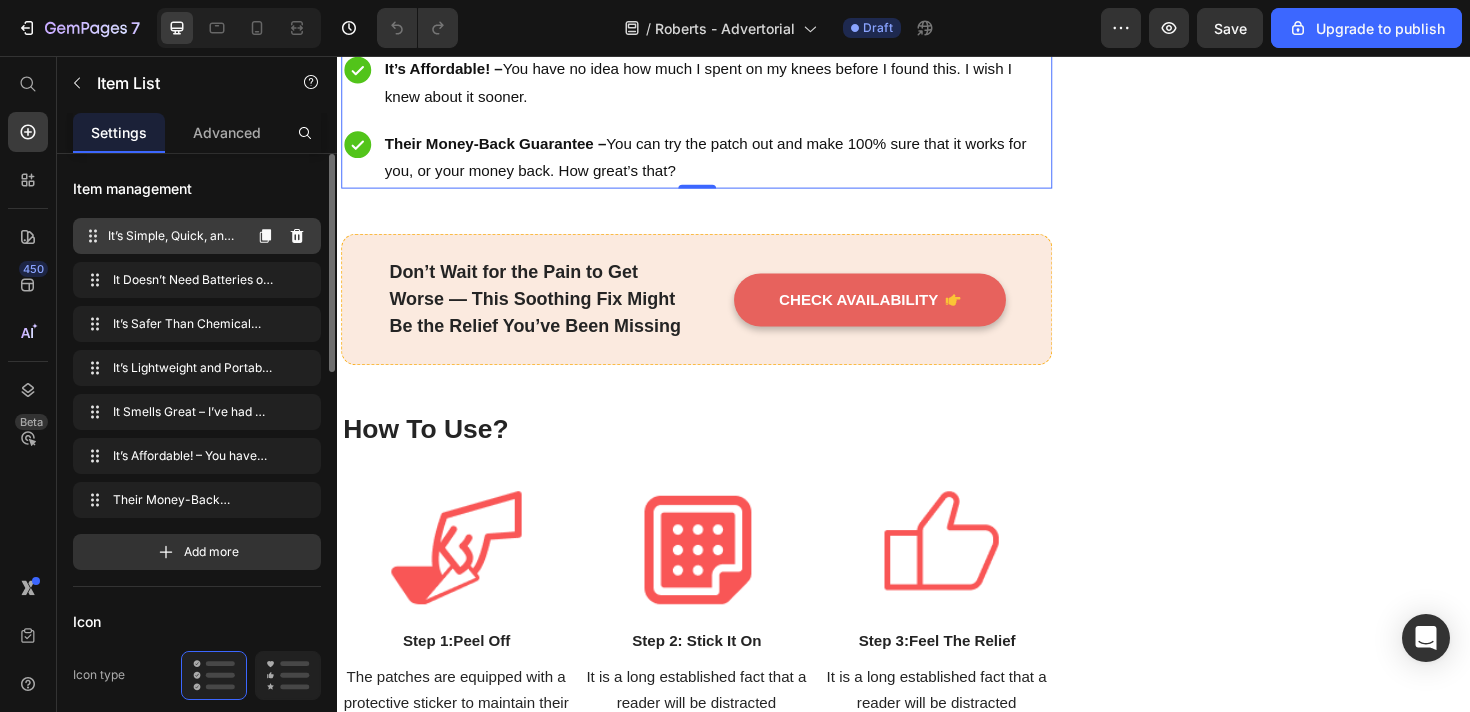 click on "It’s Simple, Quick, and Easy to Use – You can apply the patch in 5 seconds and it takes no effort at all. Plus it starts working immediately! It’s Simple, Quick, and Easy to Use – You can apply the patch in 5 seconds and it takes no effort at all. Plus it starts working immediately!" at bounding box center [161, 236] 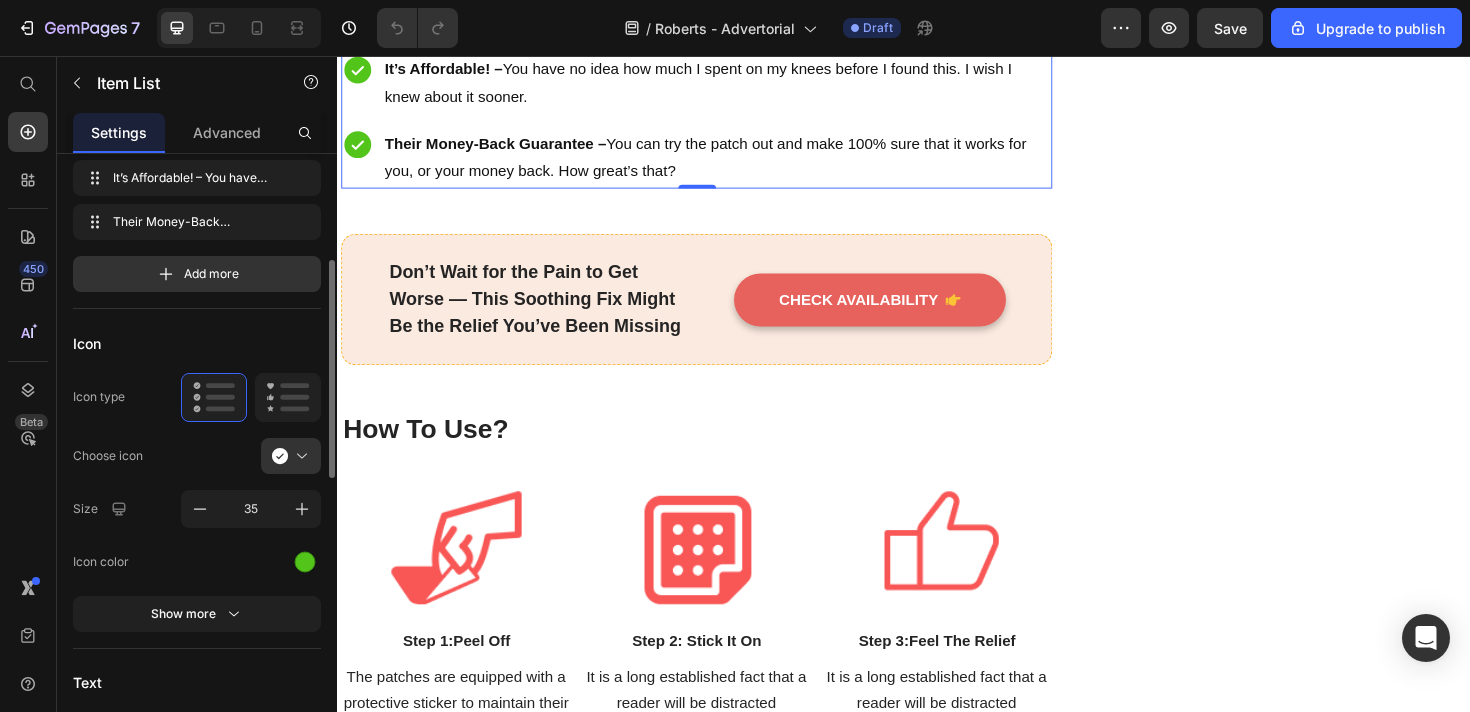scroll, scrollTop: 287, scrollLeft: 0, axis: vertical 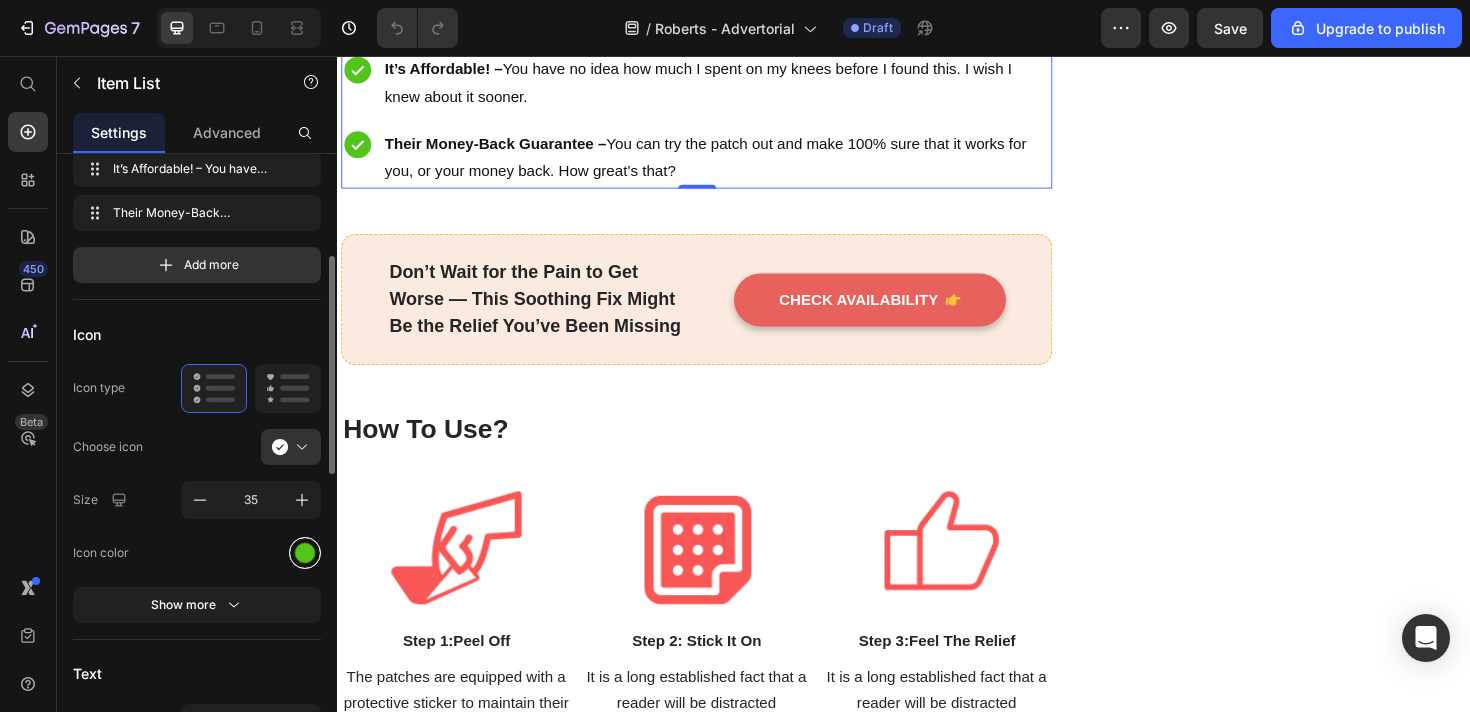click at bounding box center [305, 552] 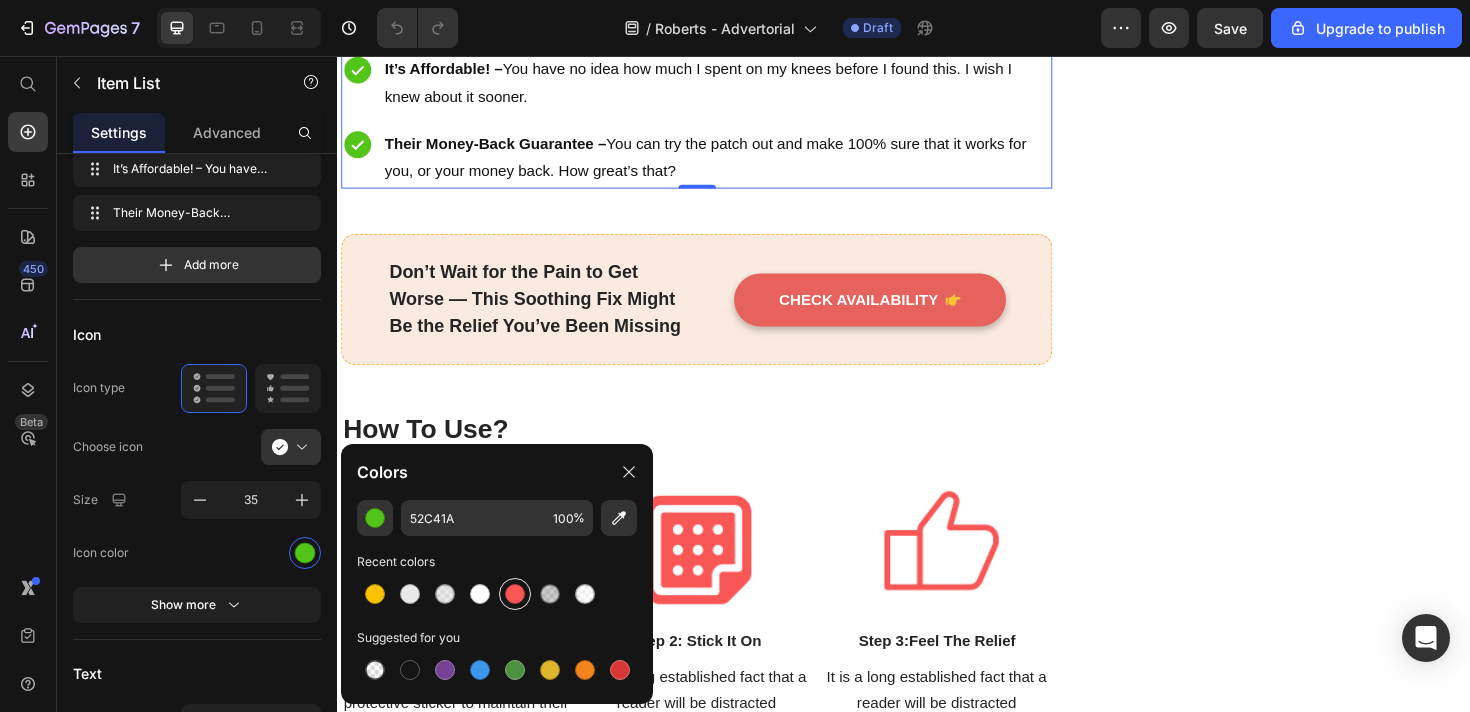 click at bounding box center (515, 594) 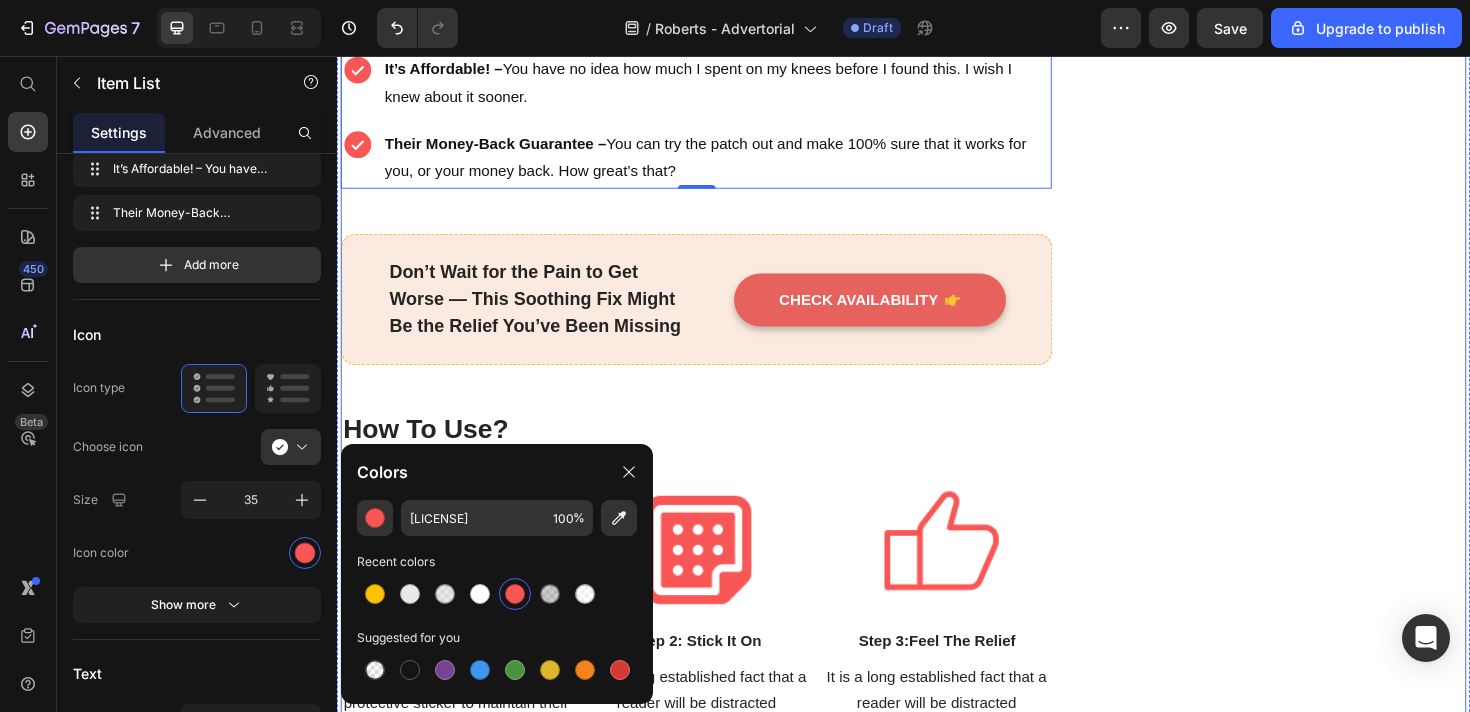 click on "They Were Told to ‘Just Take Ibuprofen’ - What These Women Discovered Is Changing How Menstrual Cramps Are Treated Forever Heading Written by  Samantha Cole | Women’s Health & Wellness Advocate Text block Row Published on April  14, 2025 Text block Row Image Are period cramps interrupting your life every month? Do you dread your cycle knowing you'll miss work, school, or social events? Are painkillers barely touching the pain, leaving you tired, frustrated, and searching endlessly for something that actually works? If you’re one of millions dealing with severe period cramps each month, you know exactly how draining, exhausting, and isolating it can feel. Text block The "Period Pain Myth" That's Keeping You in Agony Heading   And yet, you've likely been told:   - “Just take some ibuprofen and tough it out.” - “It’s not that bad—it's normal.” - "A hot water bottle should help enough."   Sound familiar?     The reality?  You deserve better. Text block Text block  	   CHECK AVAILABILITY" at bounding box center [937, -745] 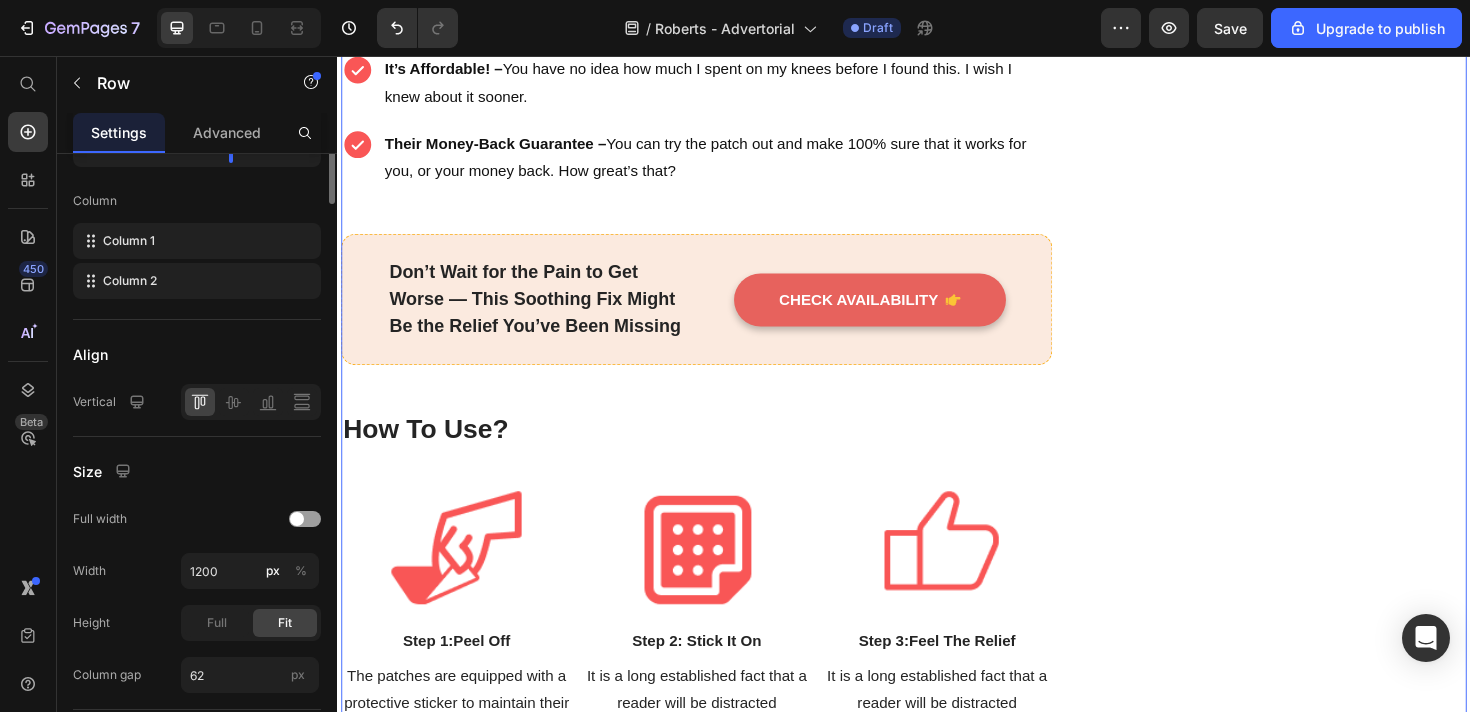 scroll, scrollTop: 0, scrollLeft: 0, axis: both 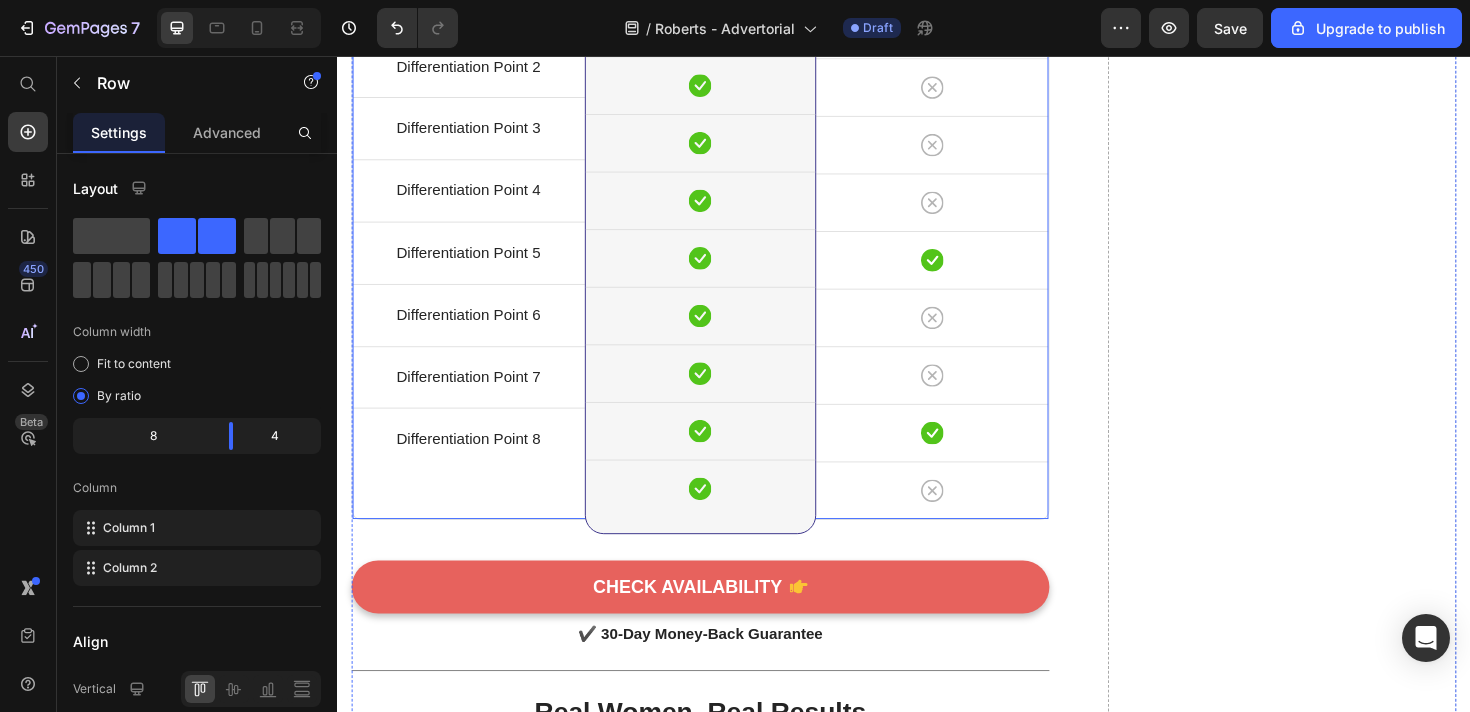 click on "Title Line Differentiation Point 1 Text block Row Differentiation Point 2 Text block Row Differentiation Point 3 Text block Row Differentiation Point 4 Text block Row Differentiation Point 5 Text block Row Differentiation Point 6 Text block Row Differentiation Point 7 Text block Row Differentiation Point 8 Text block Row" at bounding box center [476, 171] 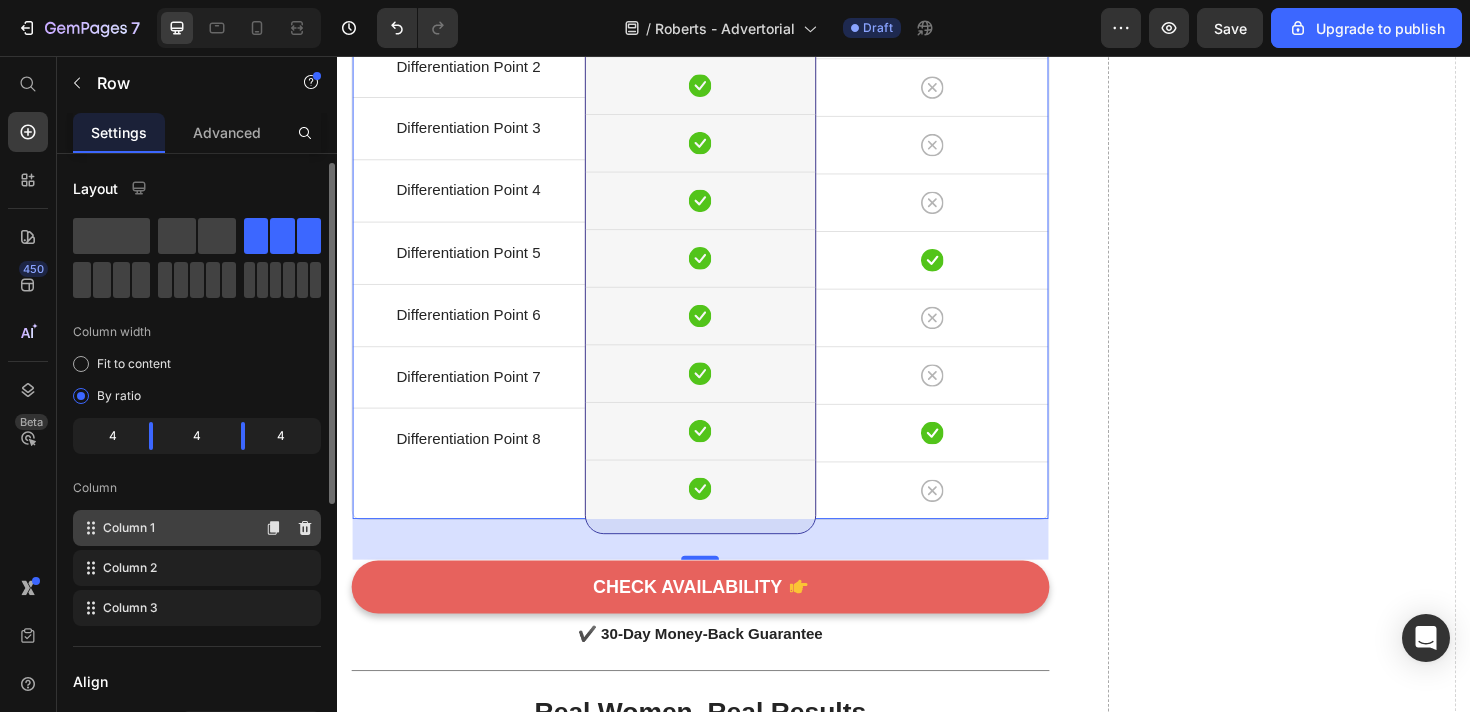 scroll, scrollTop: 40, scrollLeft: 0, axis: vertical 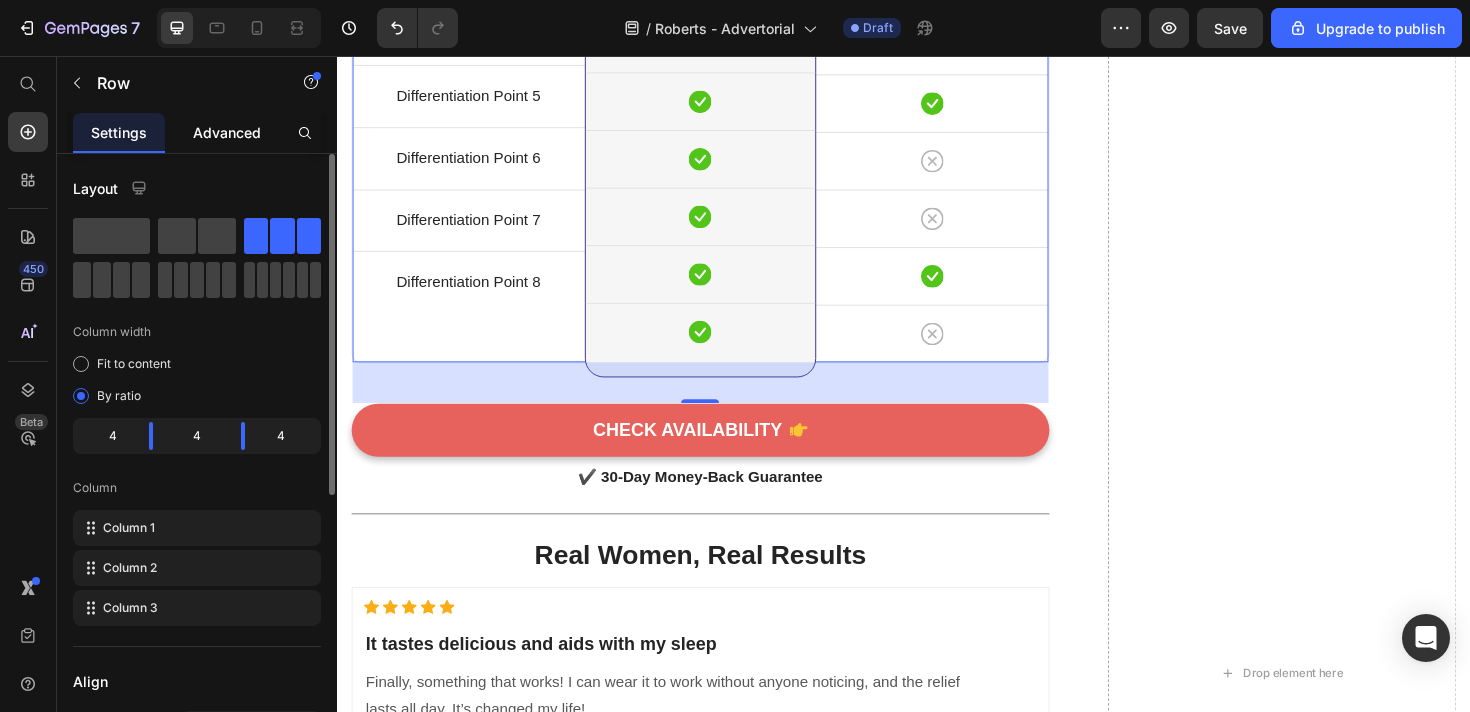 click on "Advanced" at bounding box center [227, 132] 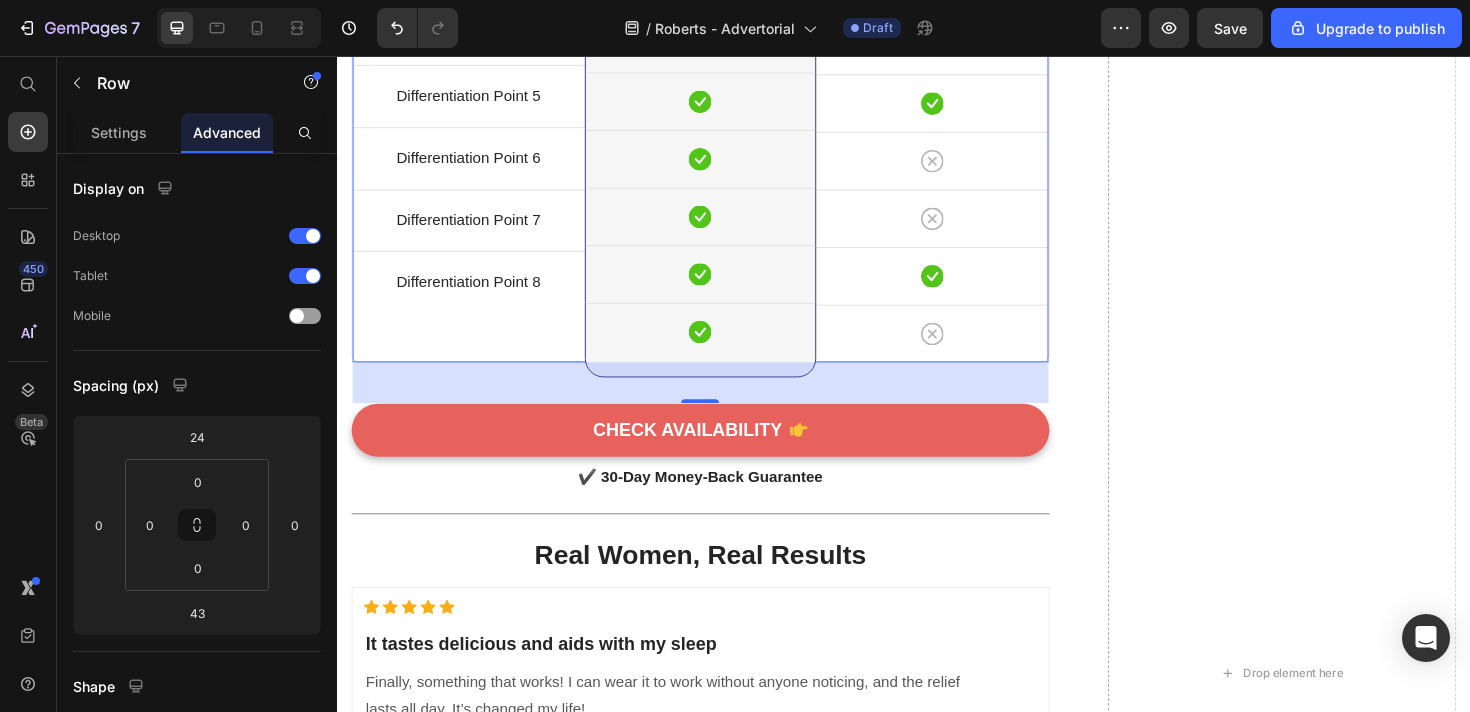 scroll, scrollTop: 4911, scrollLeft: 0, axis: vertical 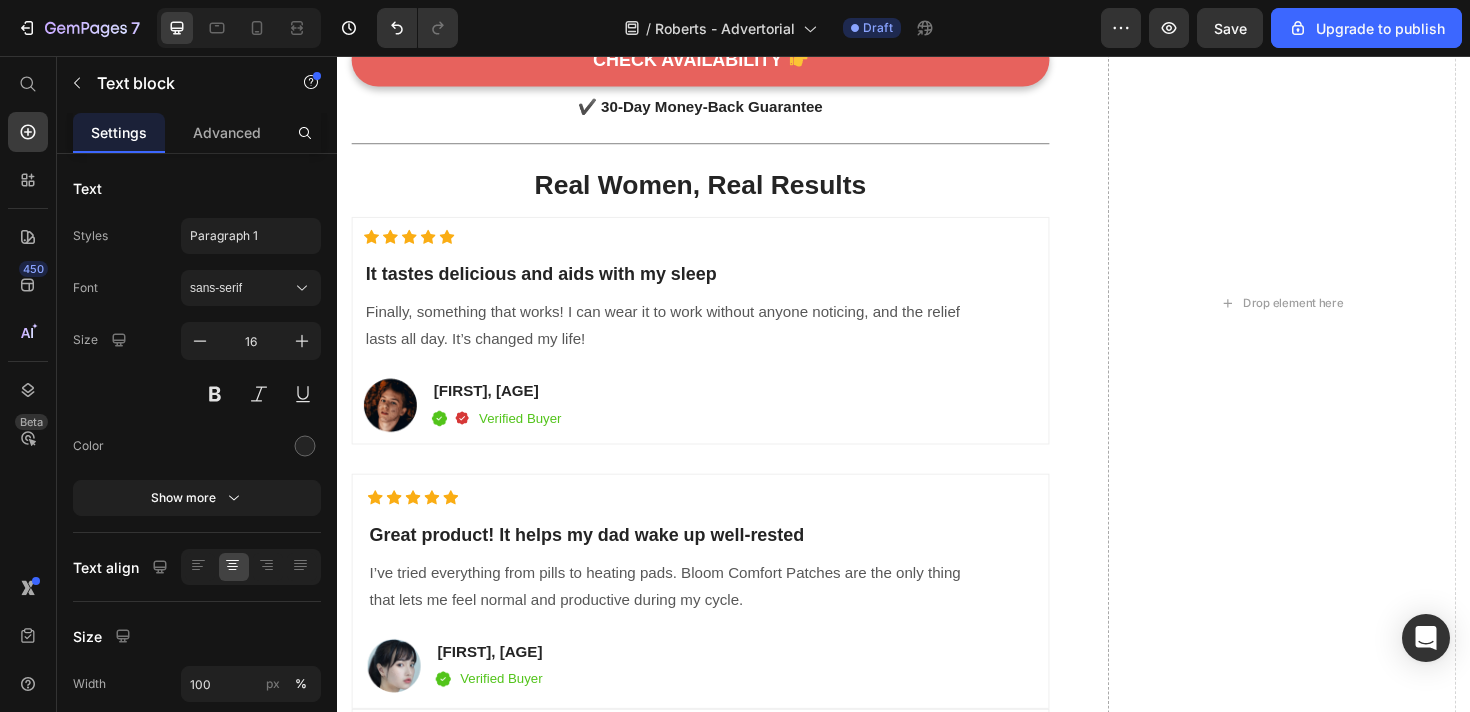 click on "Differentiation Point 8" at bounding box center (476, -97) 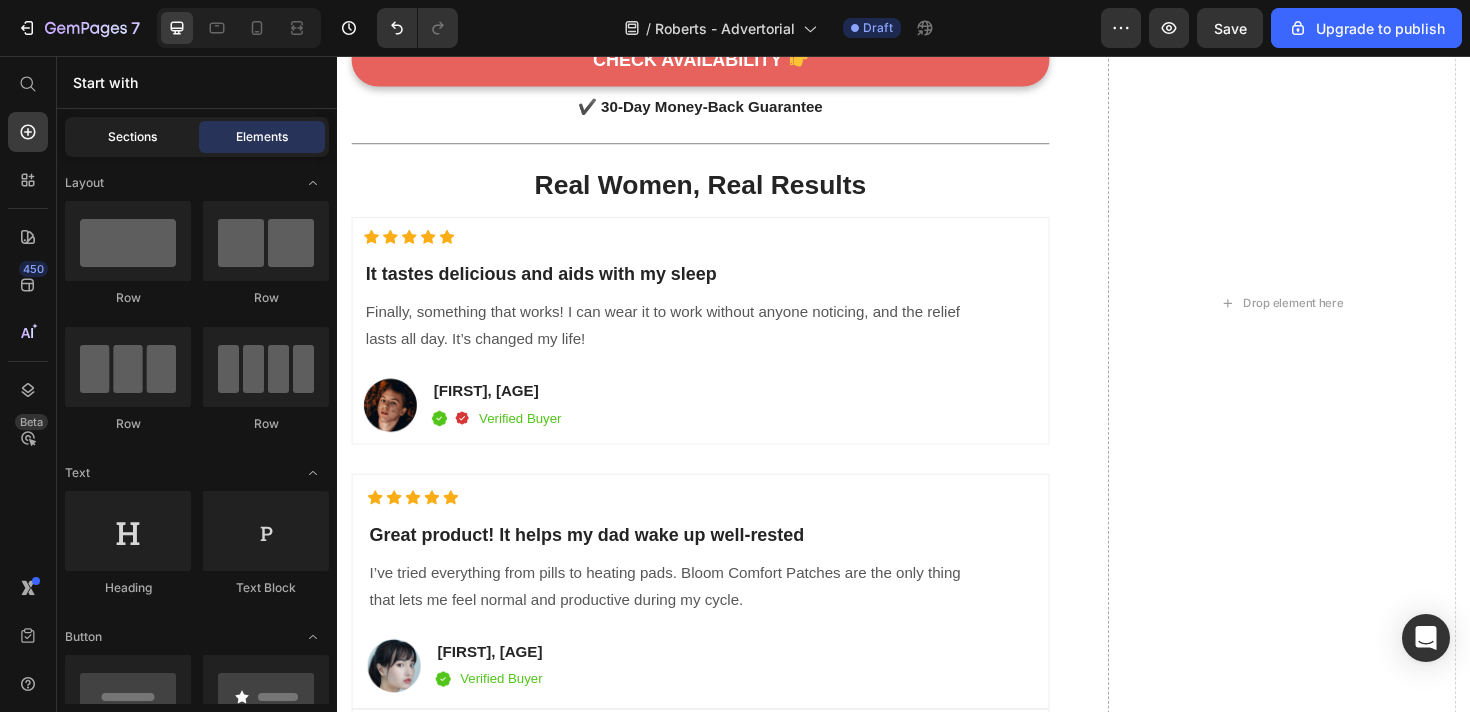 click on "Sections" at bounding box center (132, 137) 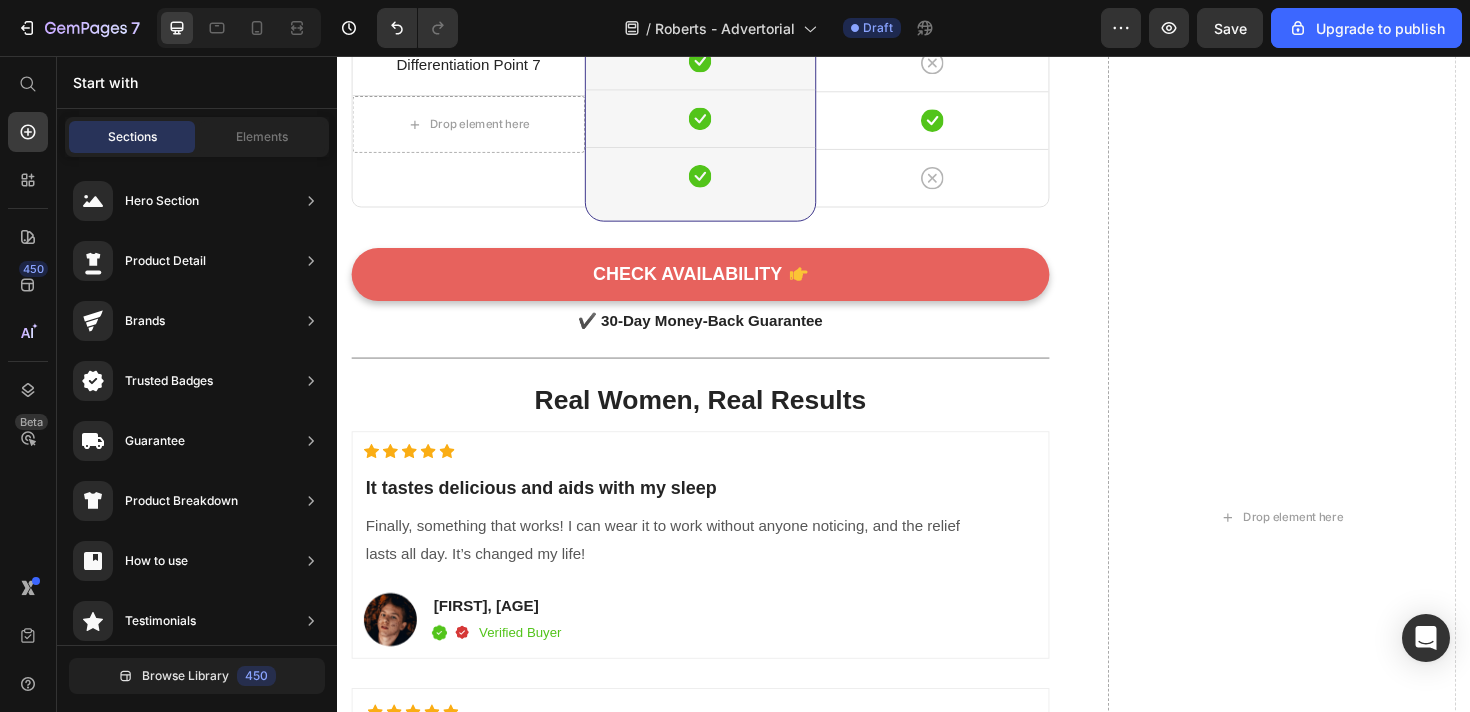 scroll, scrollTop: 4408, scrollLeft: 0, axis: vertical 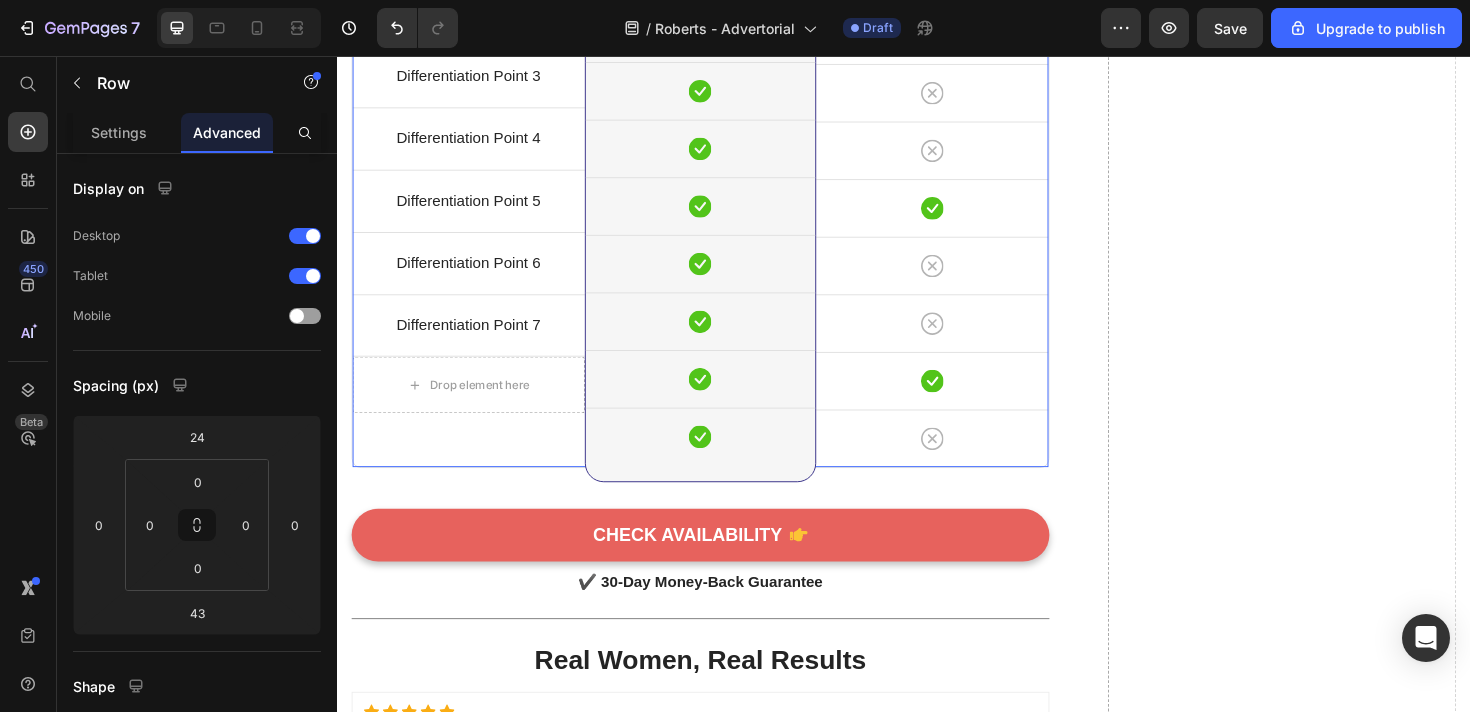 click on "Title Line Differentiation Point 1 Text block Row Differentiation Point 2 Text block Row Differentiation Point 3 Text block Row Differentiation Point 4 Text block Row Differentiation Point 5 Text block Row Differentiation Point 6 Text block Row Differentiation Point 7 Text block Row
Drop element here Row" at bounding box center (476, 116) 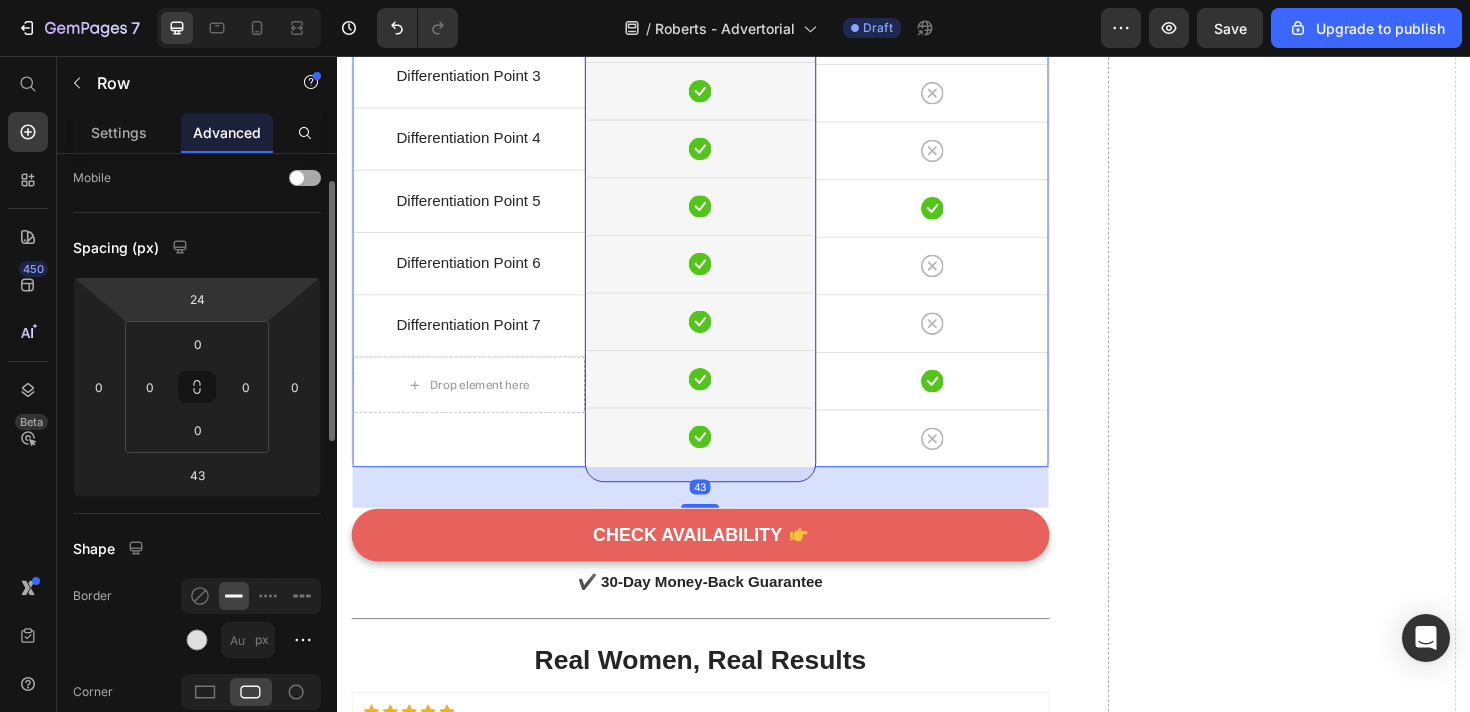 scroll, scrollTop: 144, scrollLeft: 0, axis: vertical 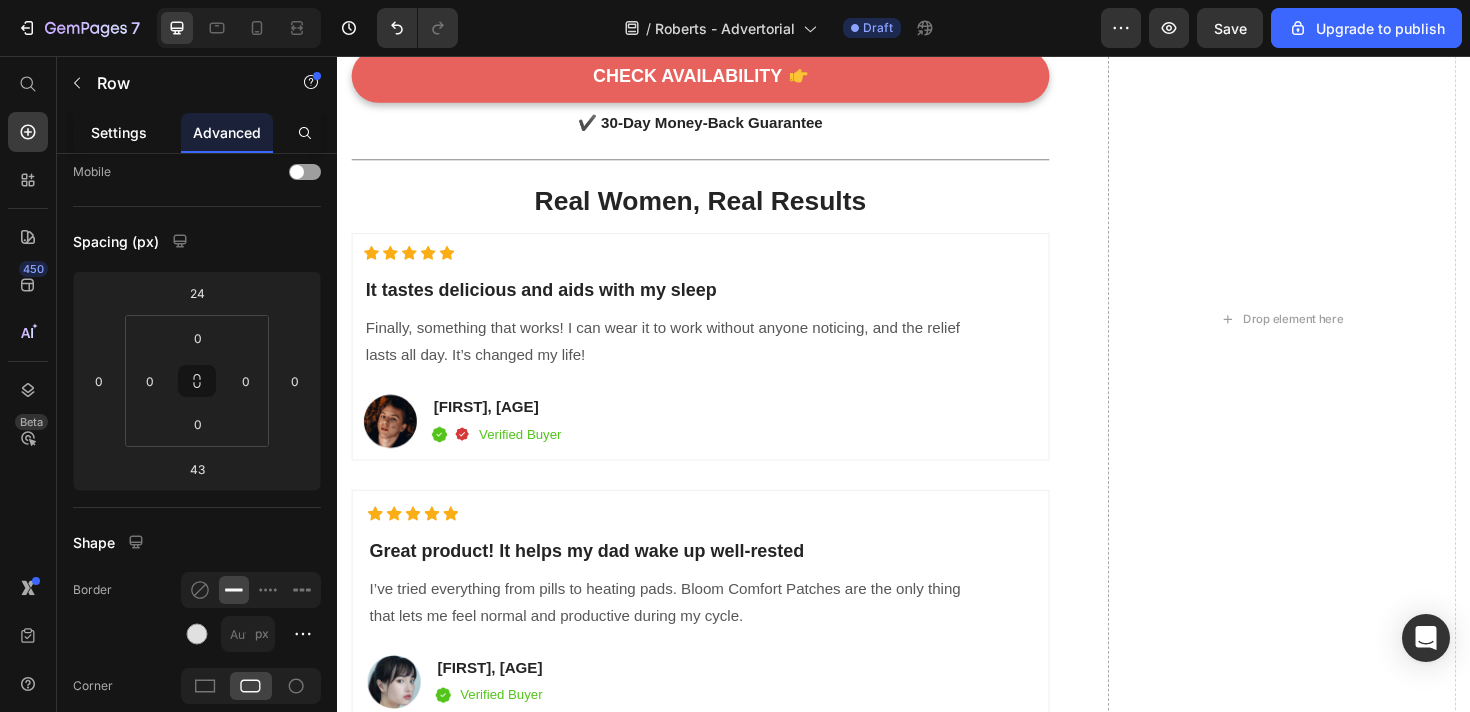 click on "Settings" at bounding box center [119, 132] 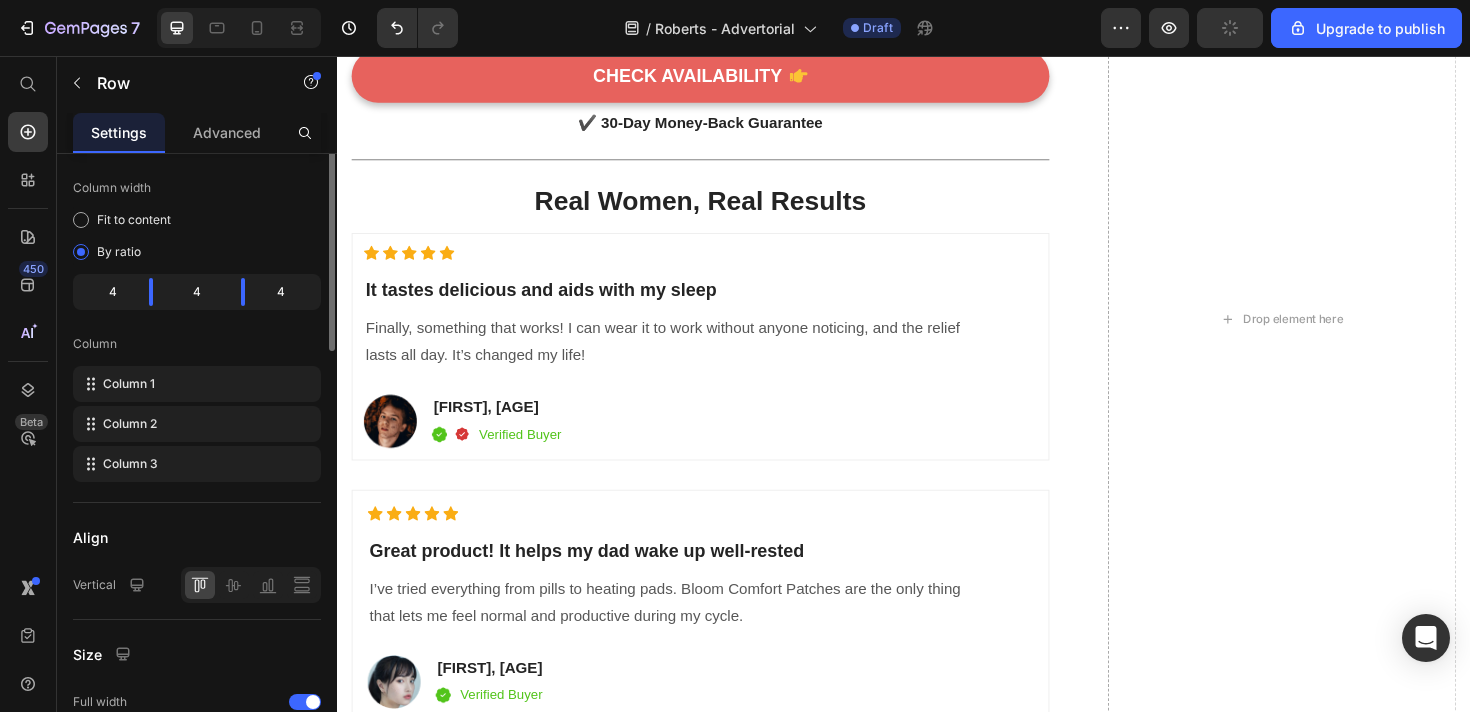 scroll, scrollTop: 0, scrollLeft: 0, axis: both 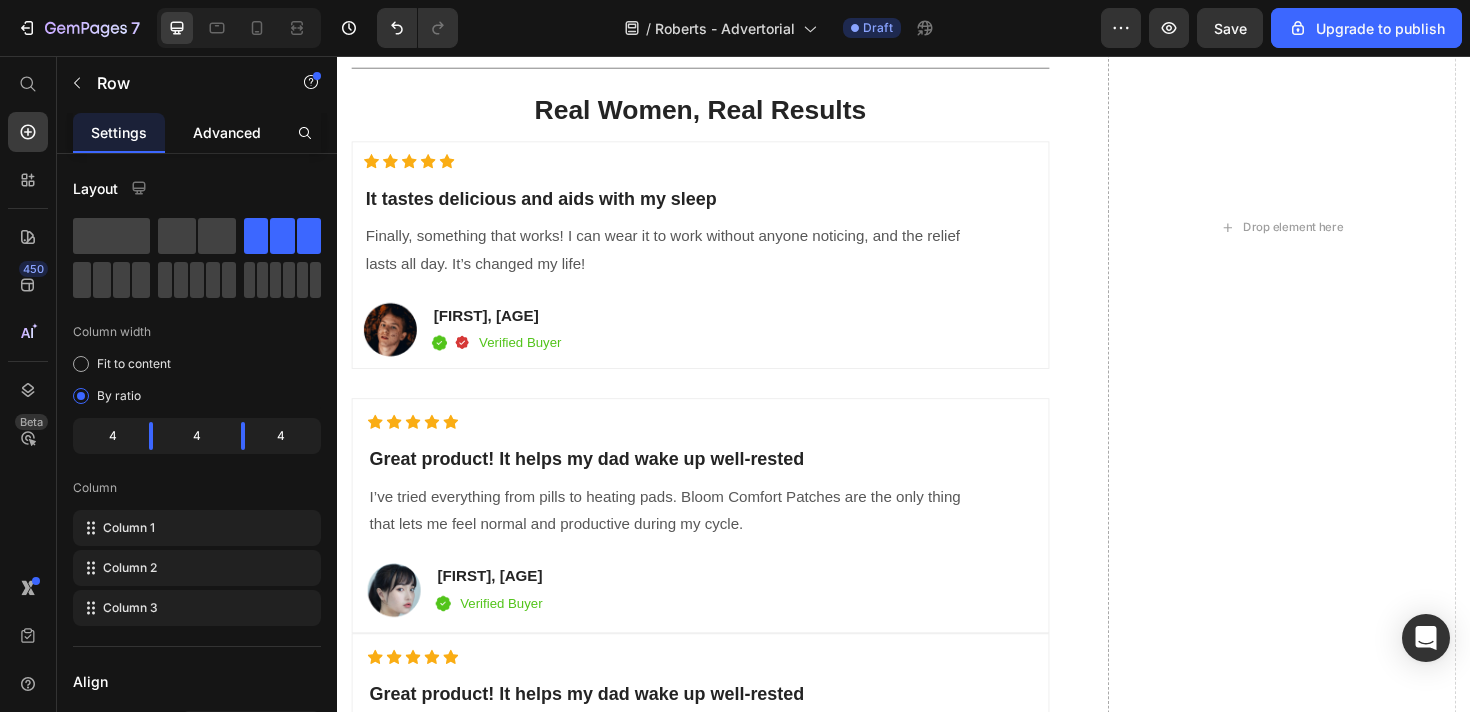 click on "Advanced" at bounding box center (227, 132) 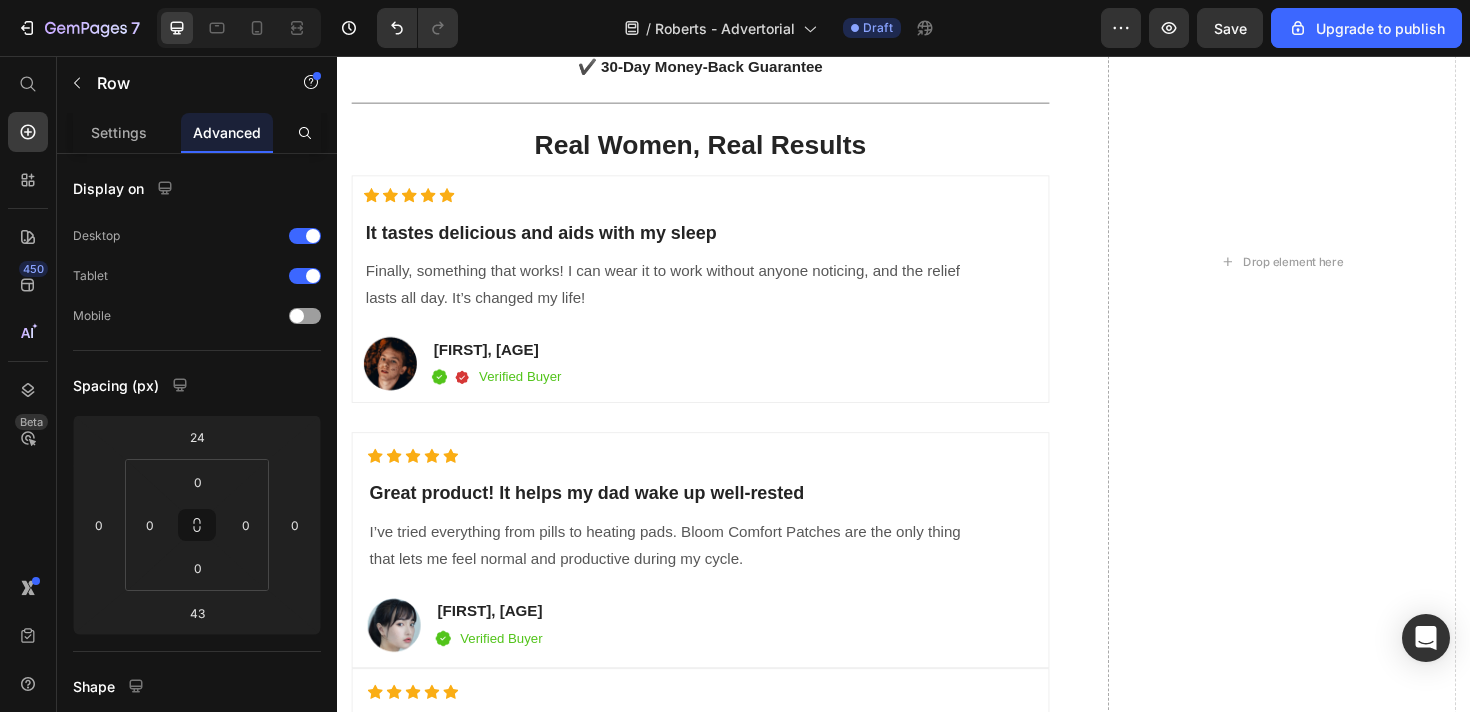 scroll, scrollTop: 5640, scrollLeft: 0, axis: vertical 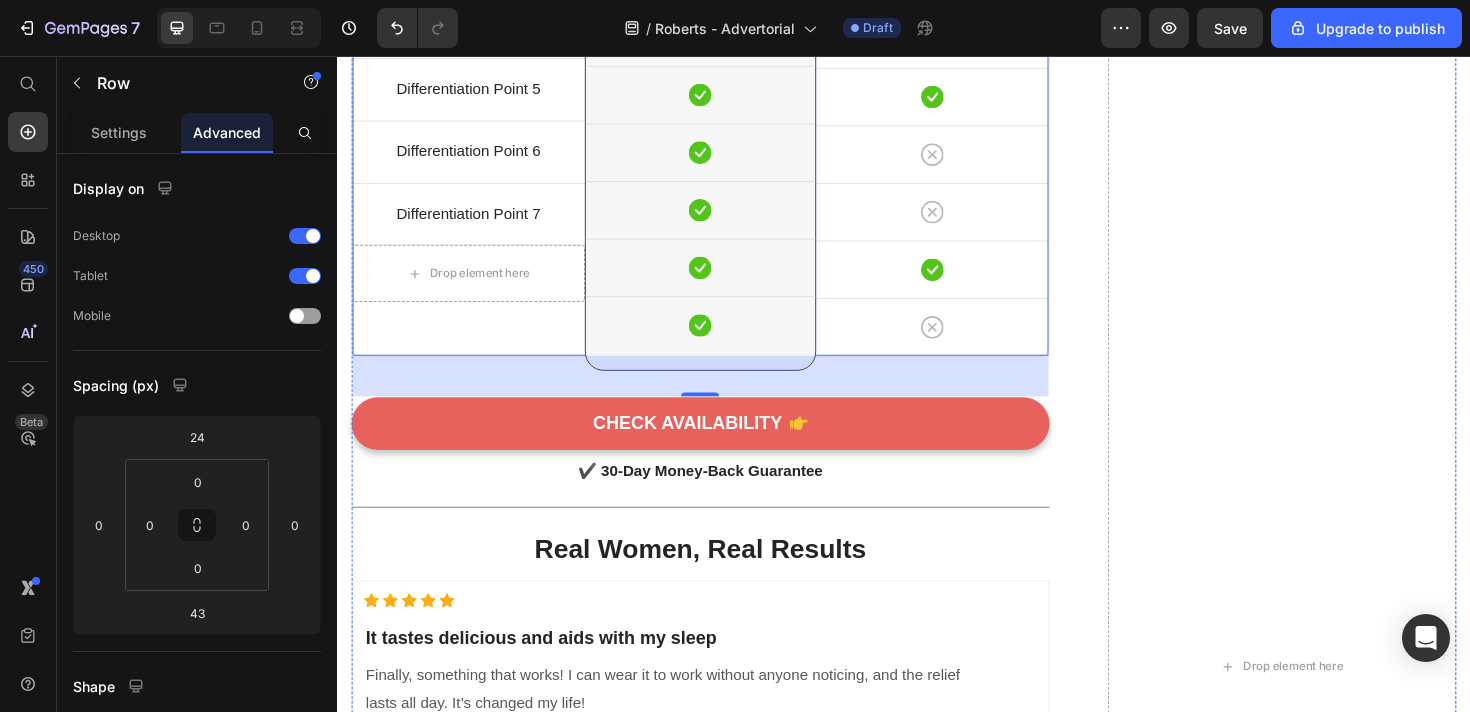 click on "Why Wellabloom Patches Are the  Ultimate Relief Solution?" at bounding box center [721, -470] 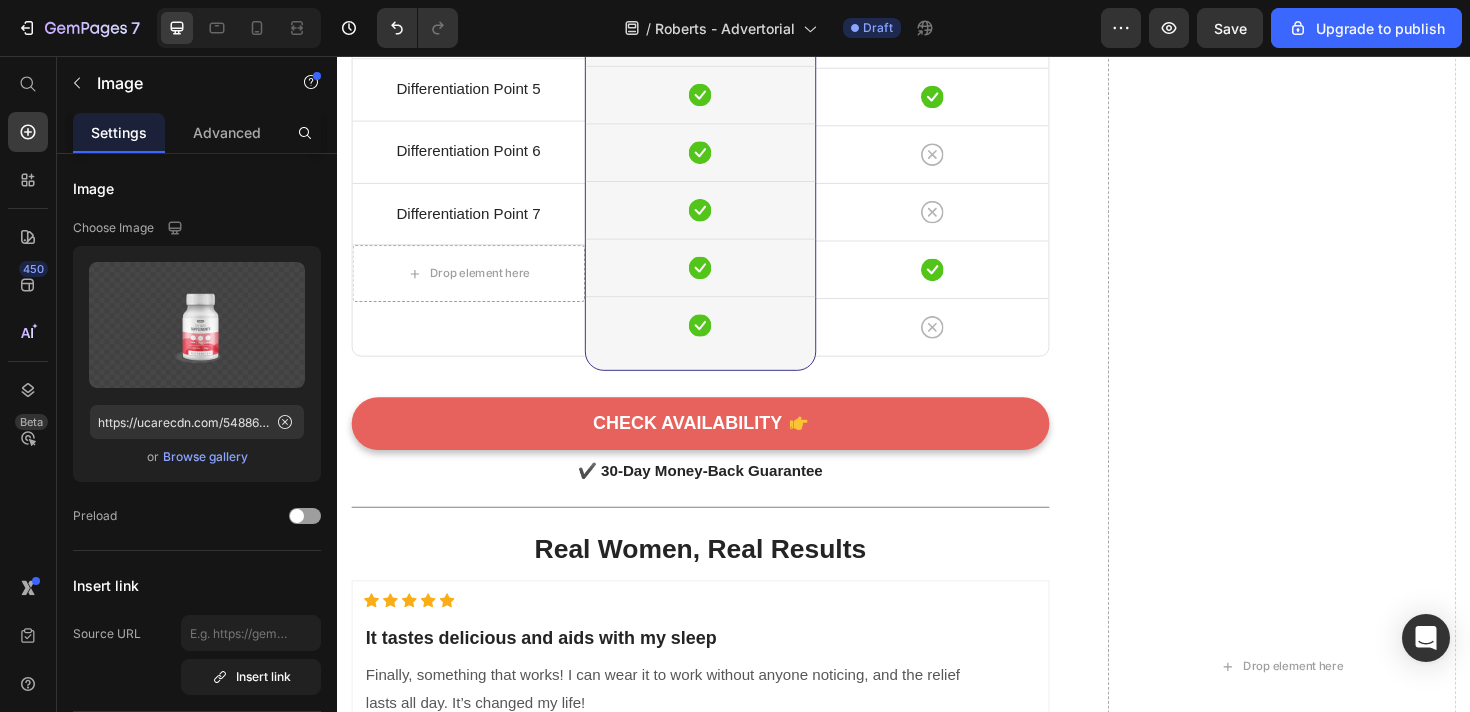 click at bounding box center (967, -274) 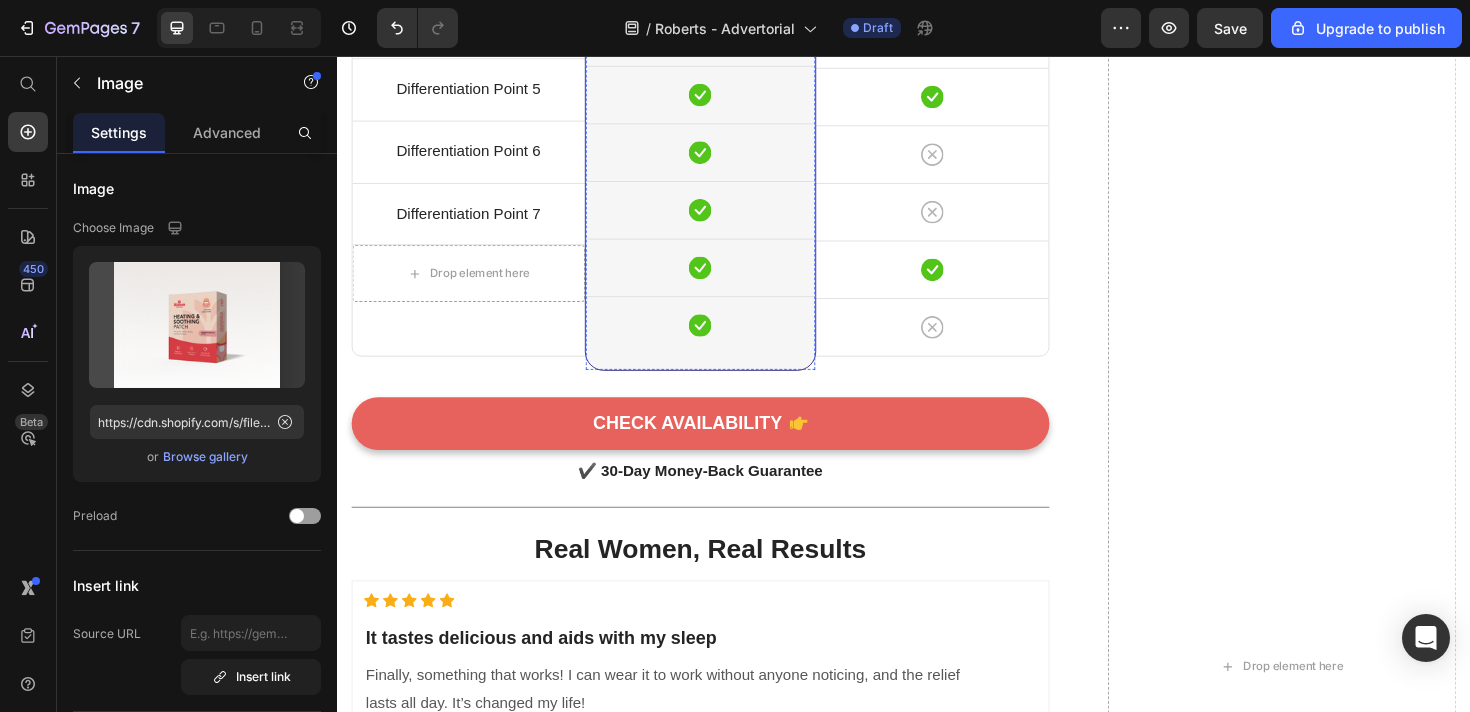 click at bounding box center [722, -294] 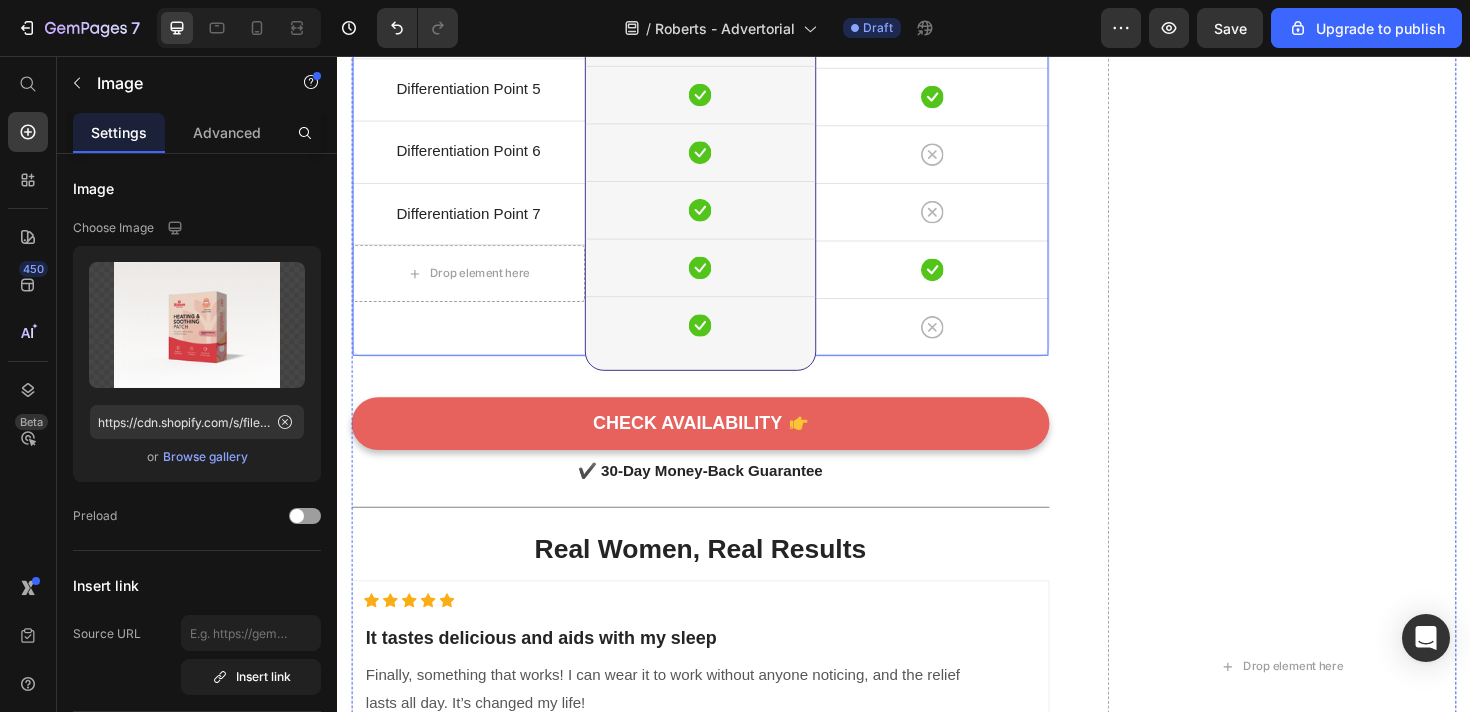 click on "Title Line Differentiation Point 1 Text block Row Differentiation Point 2 Text block Row Differentiation Point 3 Text block Row Differentiation Point 4 Text block Row Differentiation Point 5 Text block Row Differentiation Point 6 Text block Row Differentiation Point 7 Text block Row
Drop element here Row" at bounding box center [476, -2] 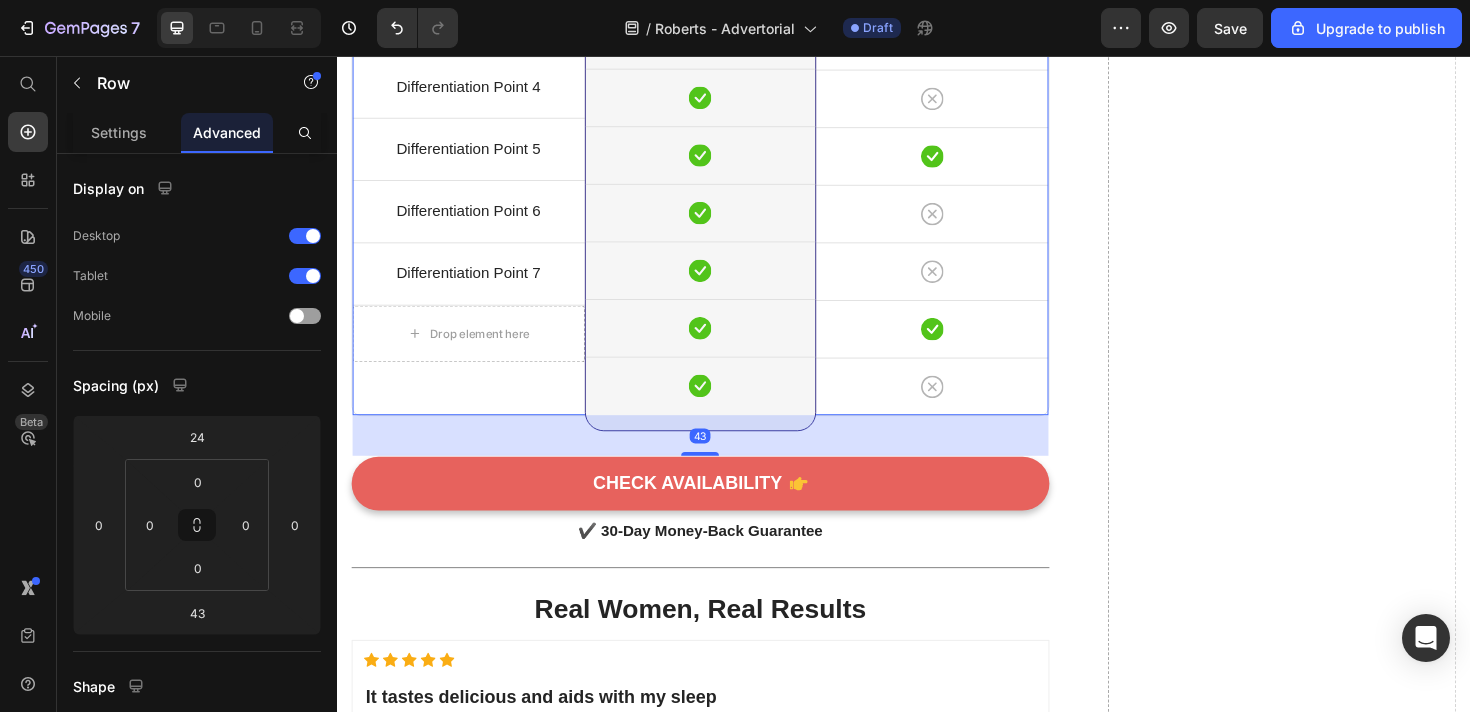 scroll, scrollTop: 5038, scrollLeft: 0, axis: vertical 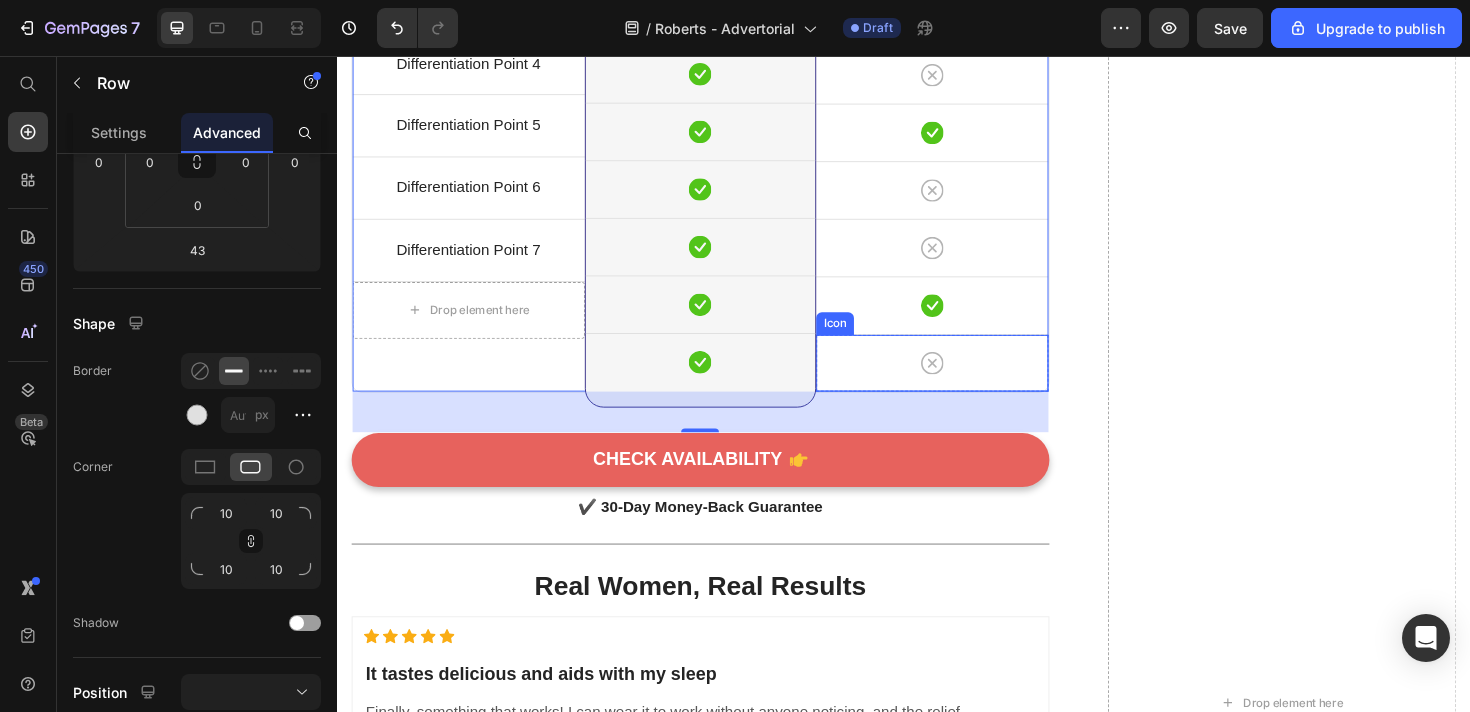 click 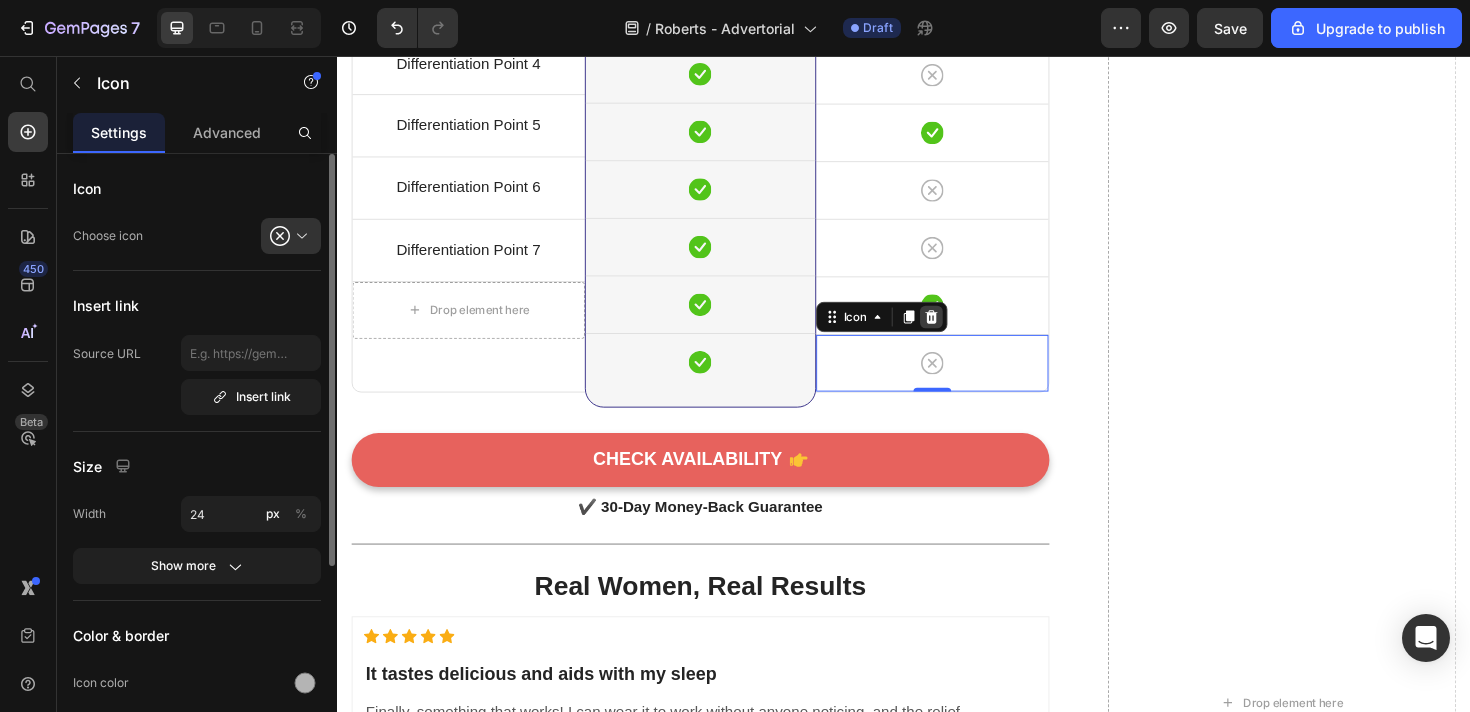click 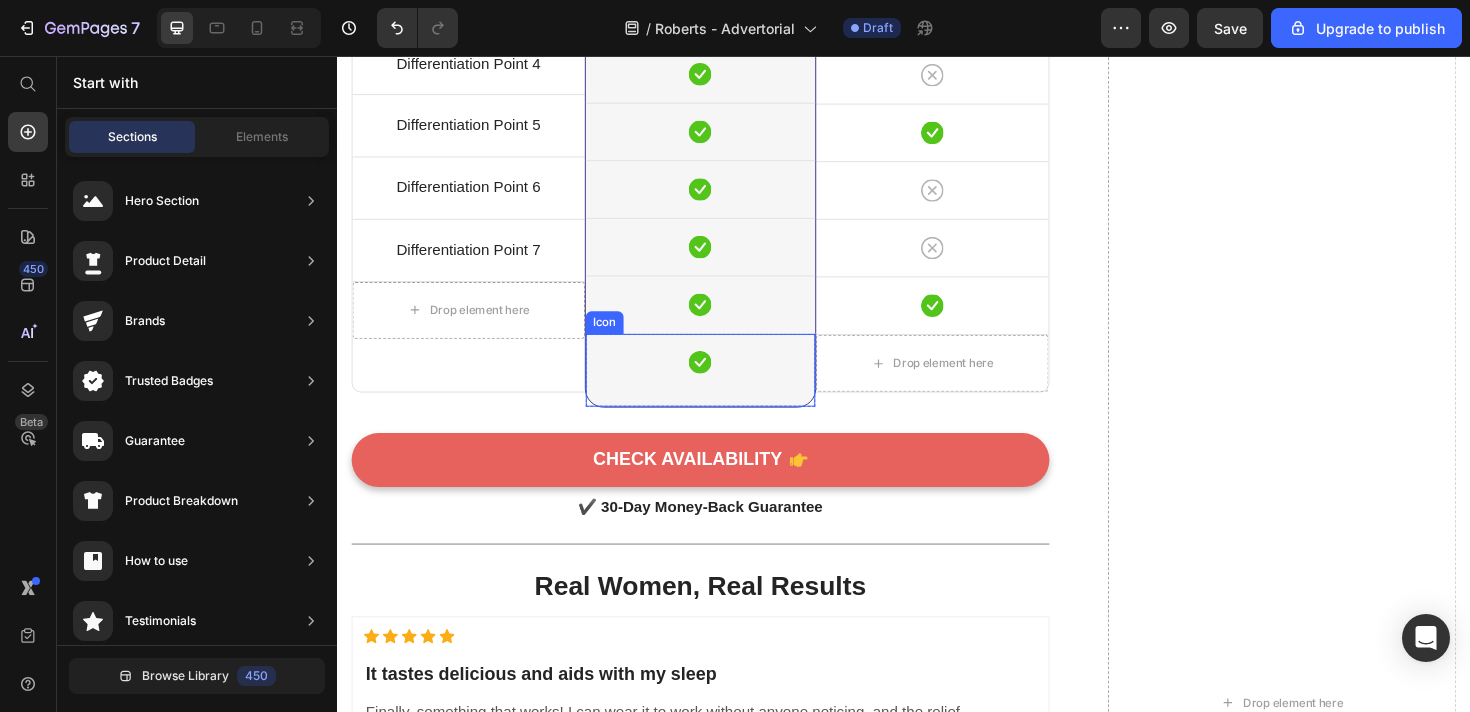 click on "Icon" at bounding box center (722, 388) 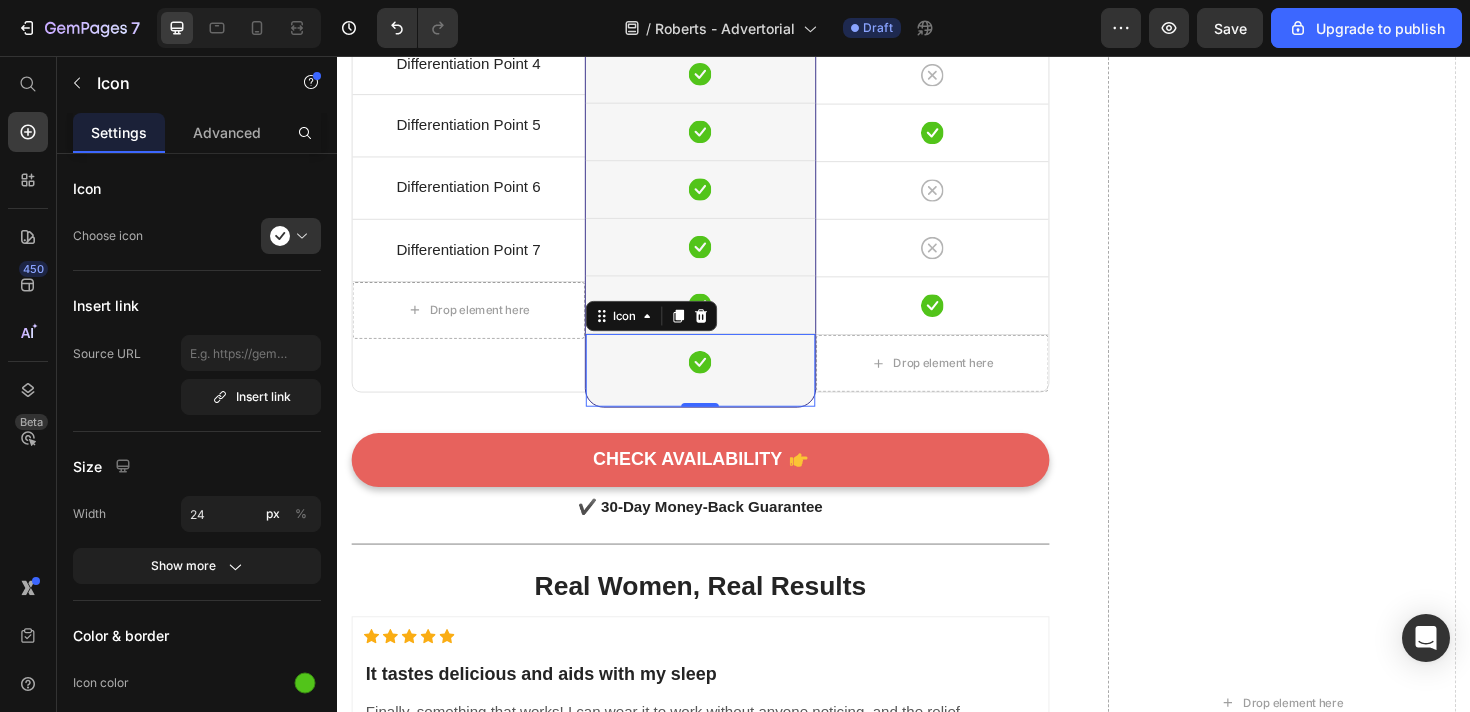 click on "Icon" at bounding box center [669, 331] 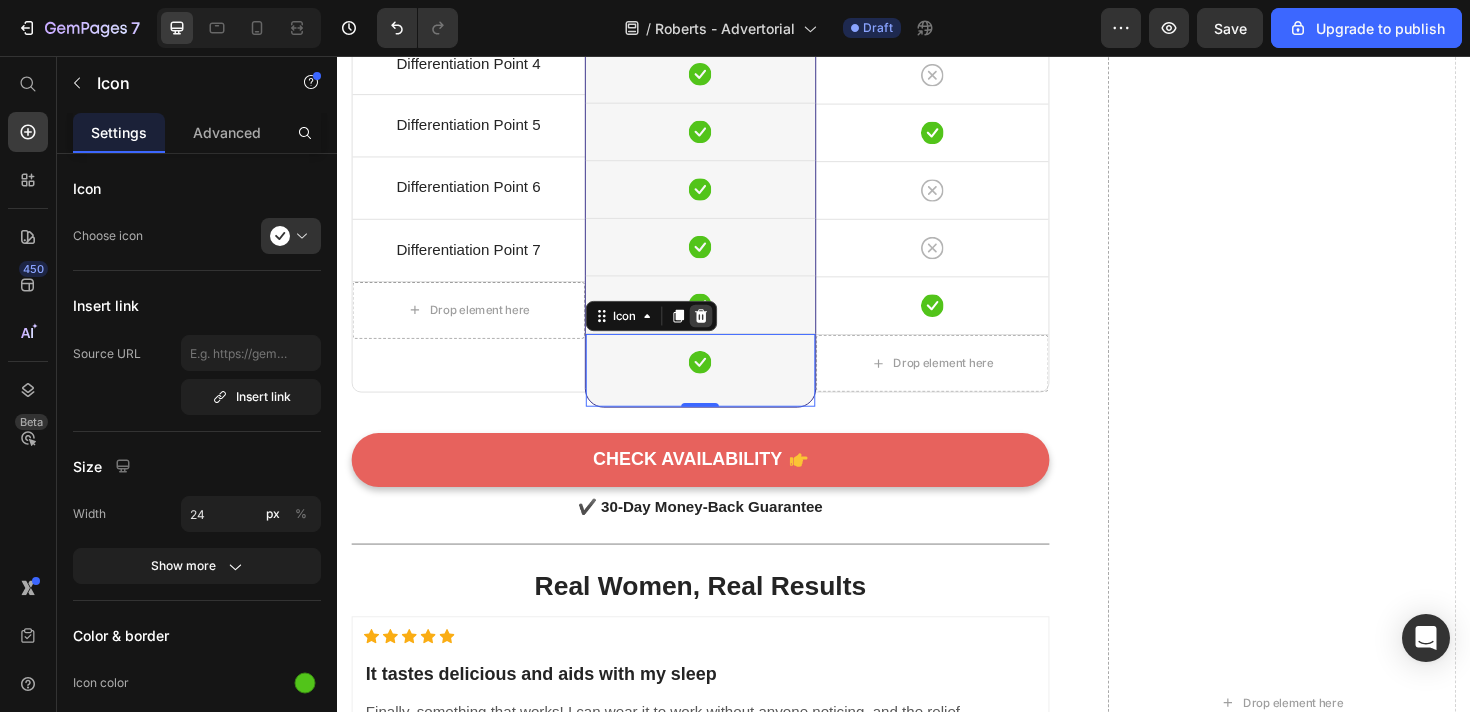 click 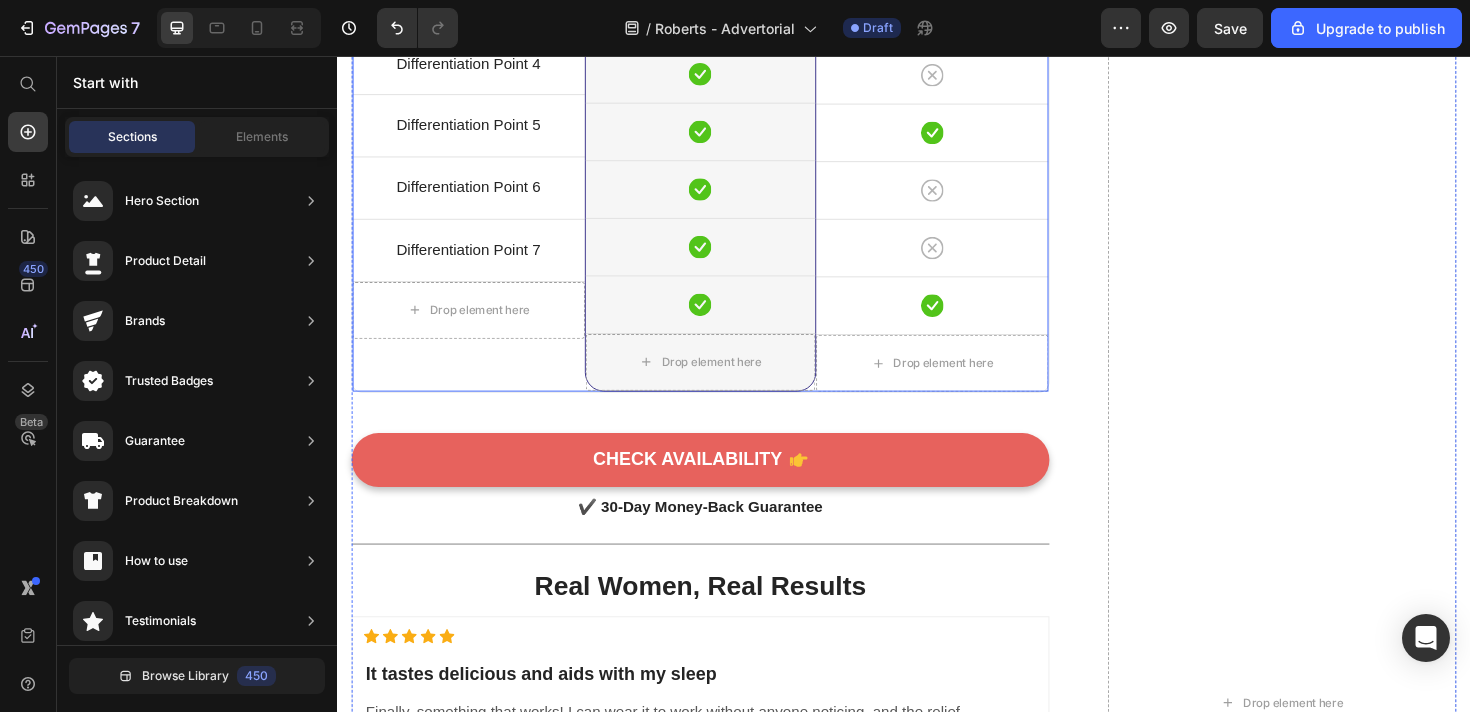 click on "Title Line Differentiation Point 1 Text block Row Differentiation Point 2 Text block Row Differentiation Point 3 Text block Row Differentiation Point 4 Text block Row Differentiation Point 5 Text block Row Differentiation Point 6 Text block Row Differentiation Point 7 Text block Row
Drop element here Row" at bounding box center [476, 36] 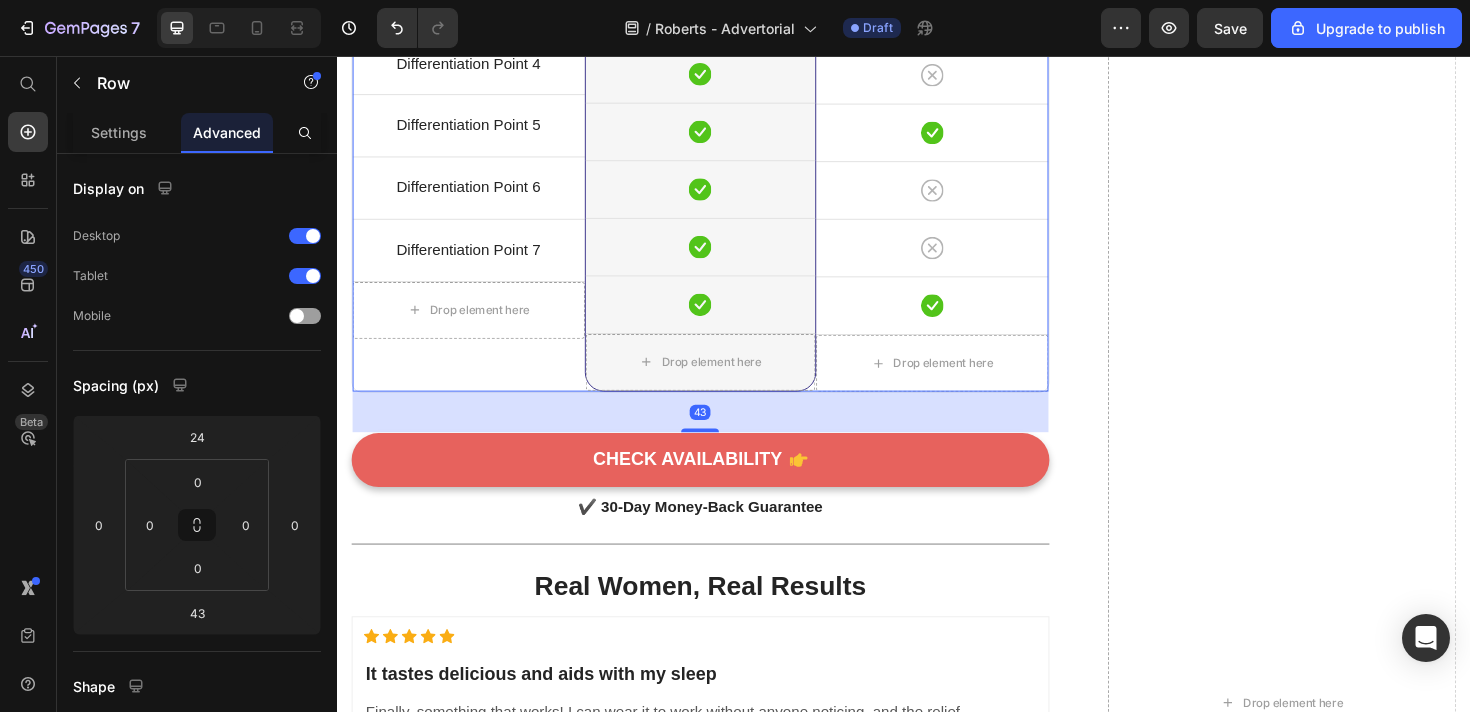 click on "Title Line Differentiation Point 1 Text block Row Differentiation Point 2 Text block Row Differentiation Point 3 Text block Row Differentiation Point 4 Text block Row Differentiation Point 5 Text block Row Differentiation Point 6 Text block Row Differentiation Point 7 Text block Row
Drop element here Row" at bounding box center [476, 36] 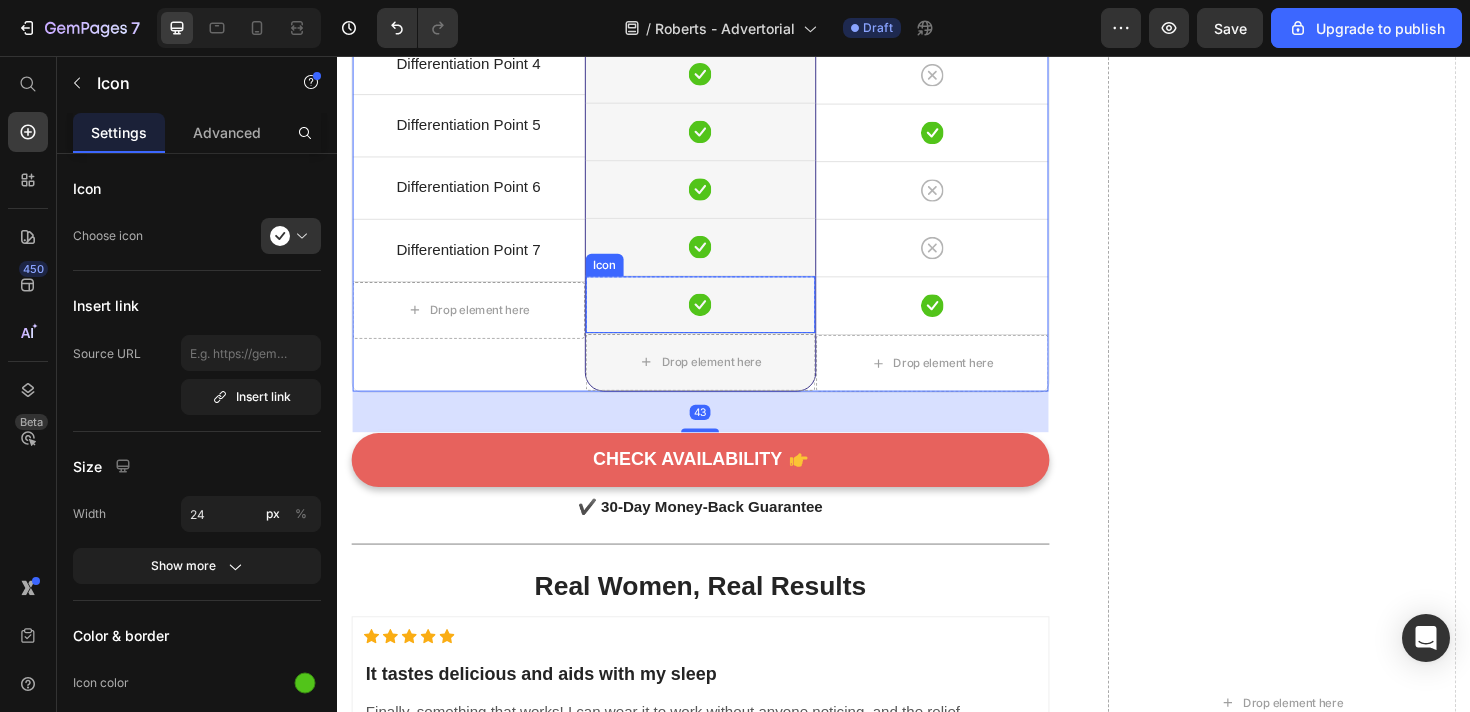 click on "Icon" at bounding box center (722, 319) 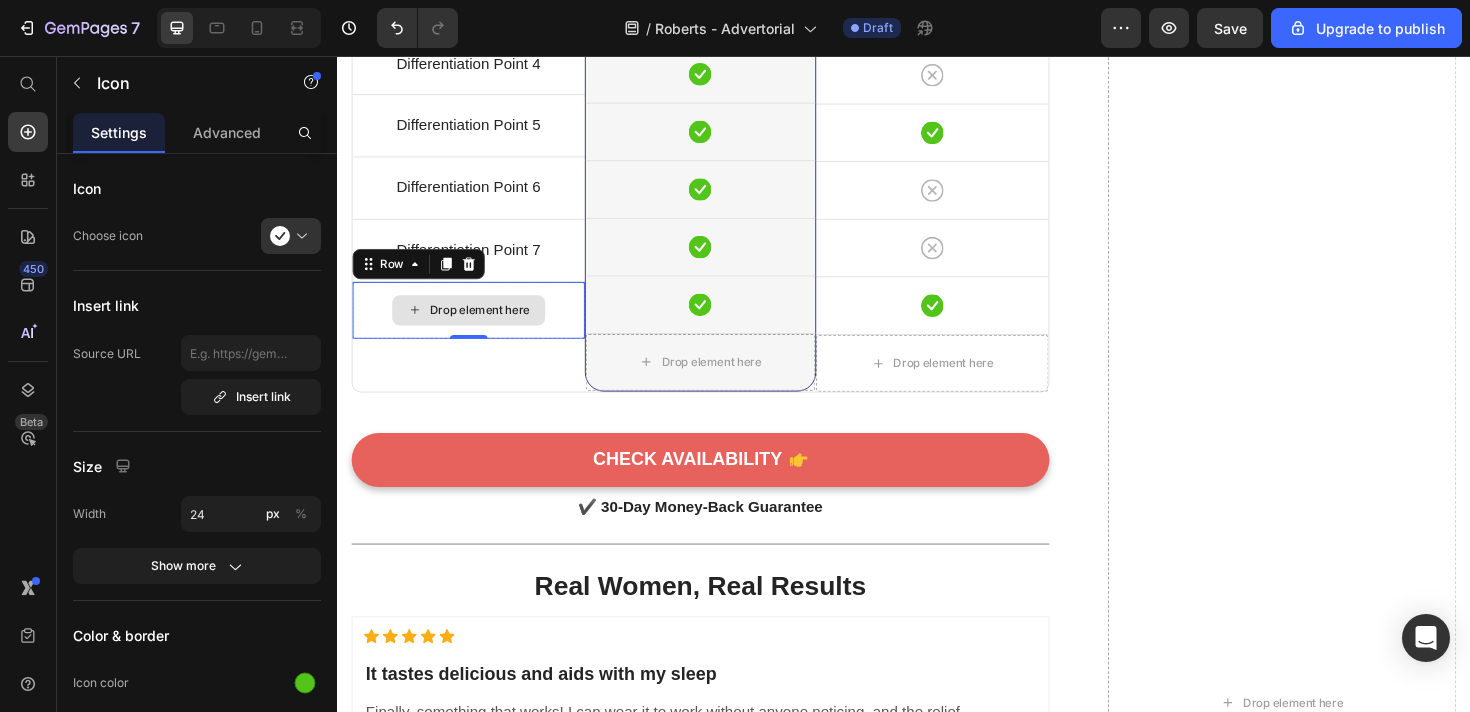click on "Drop element here" at bounding box center (476, 325) 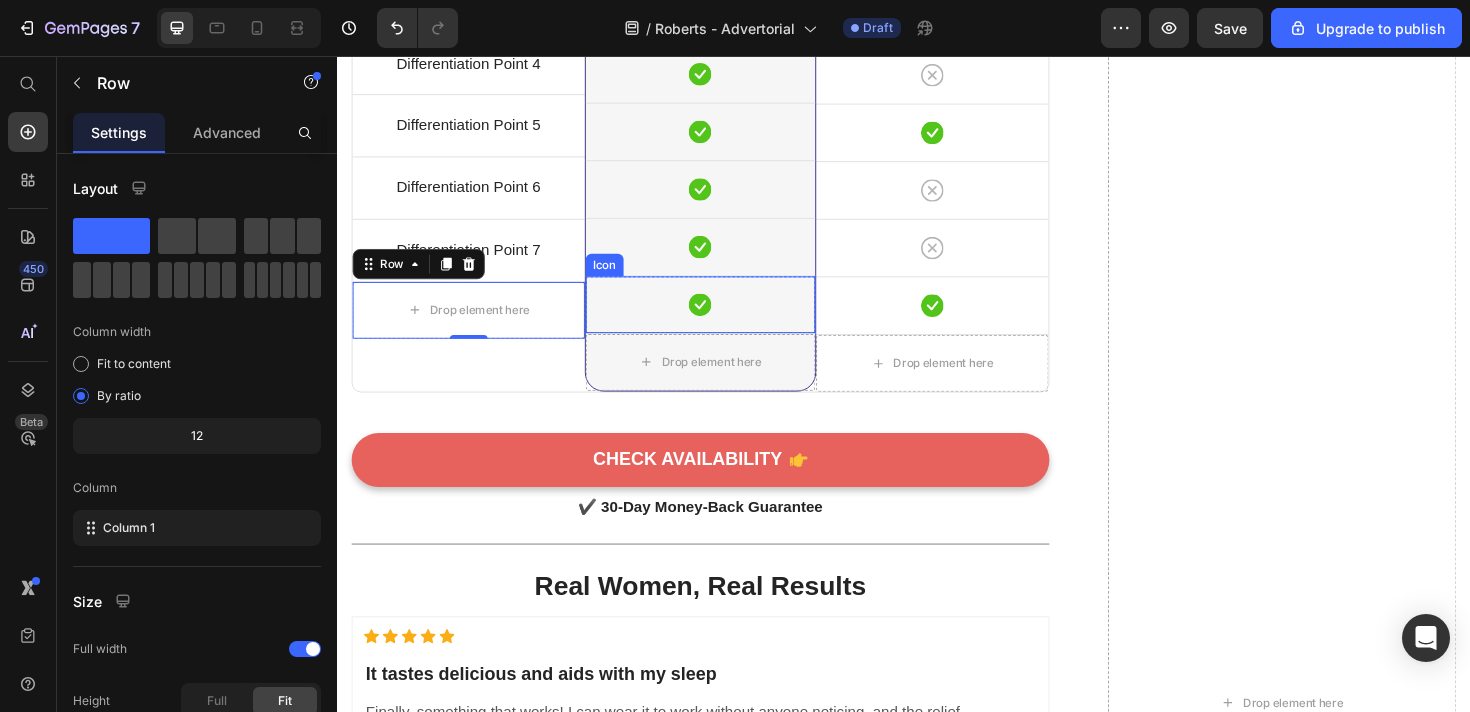 click on "Icon" at bounding box center [722, 319] 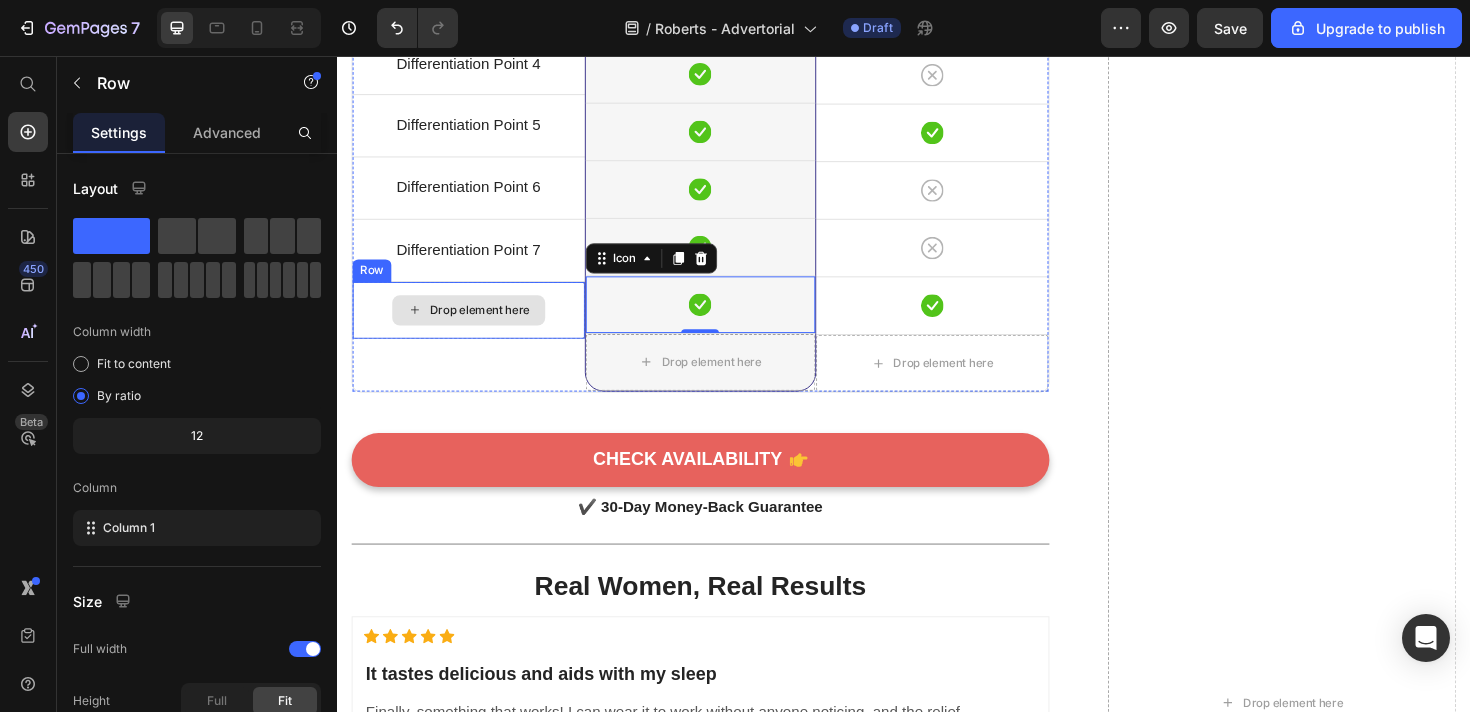 click on "Drop element here" at bounding box center [476, 325] 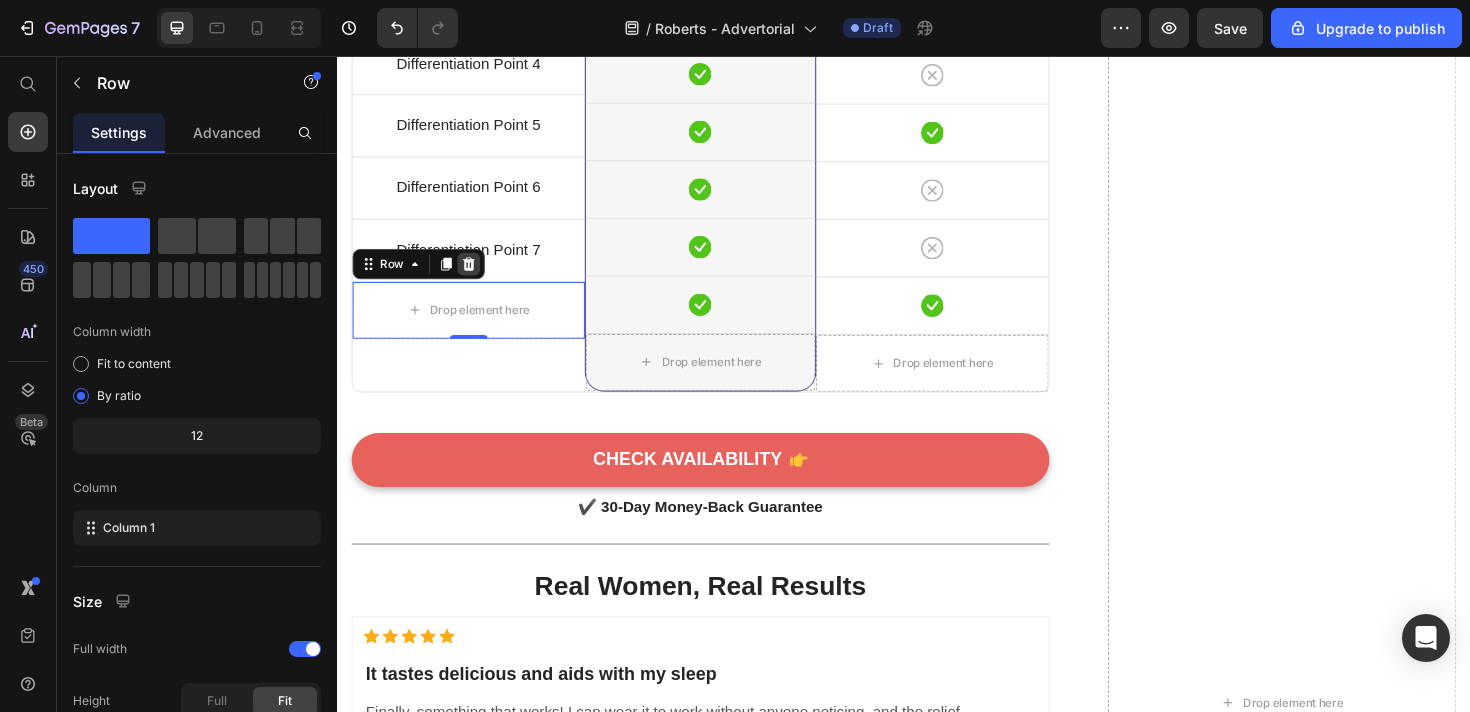click at bounding box center [476, 276] 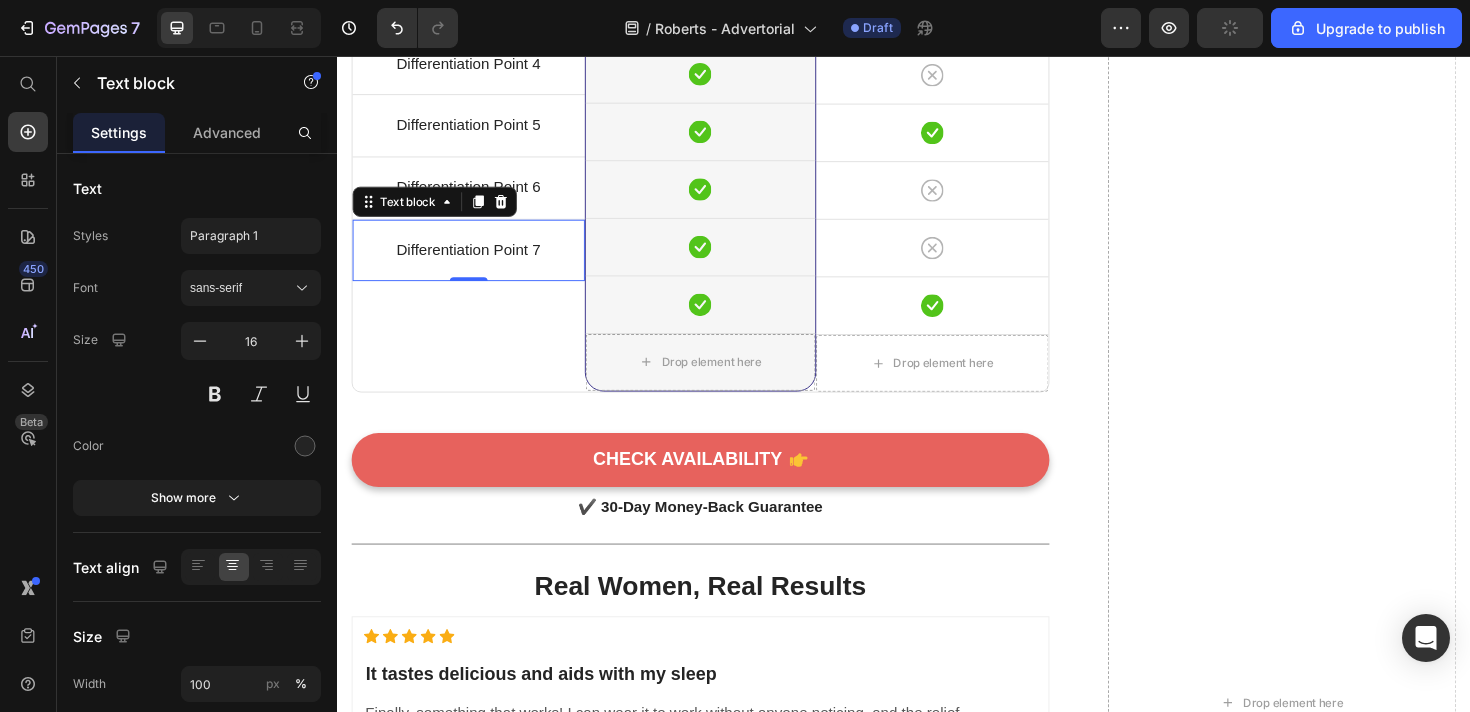 click on "Differentiation Point 7" at bounding box center [476, 261] 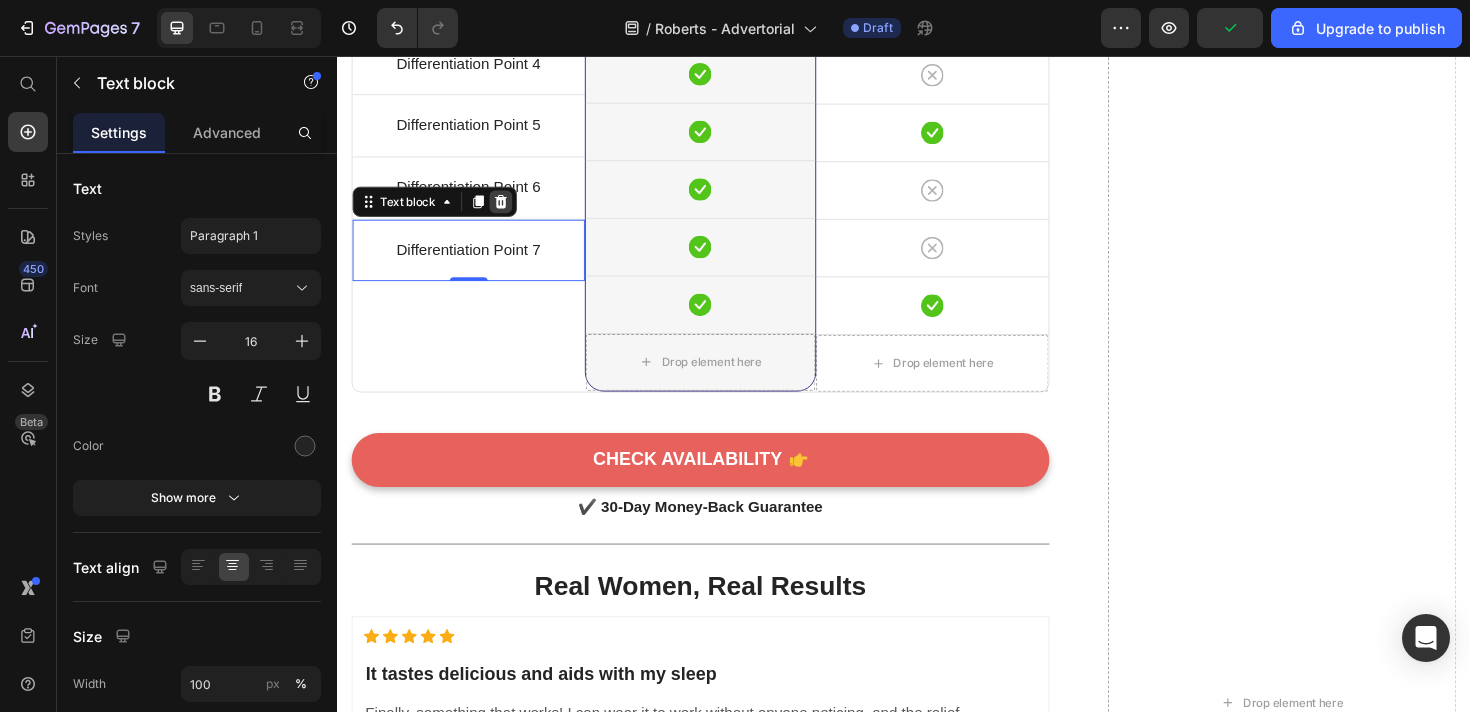 click 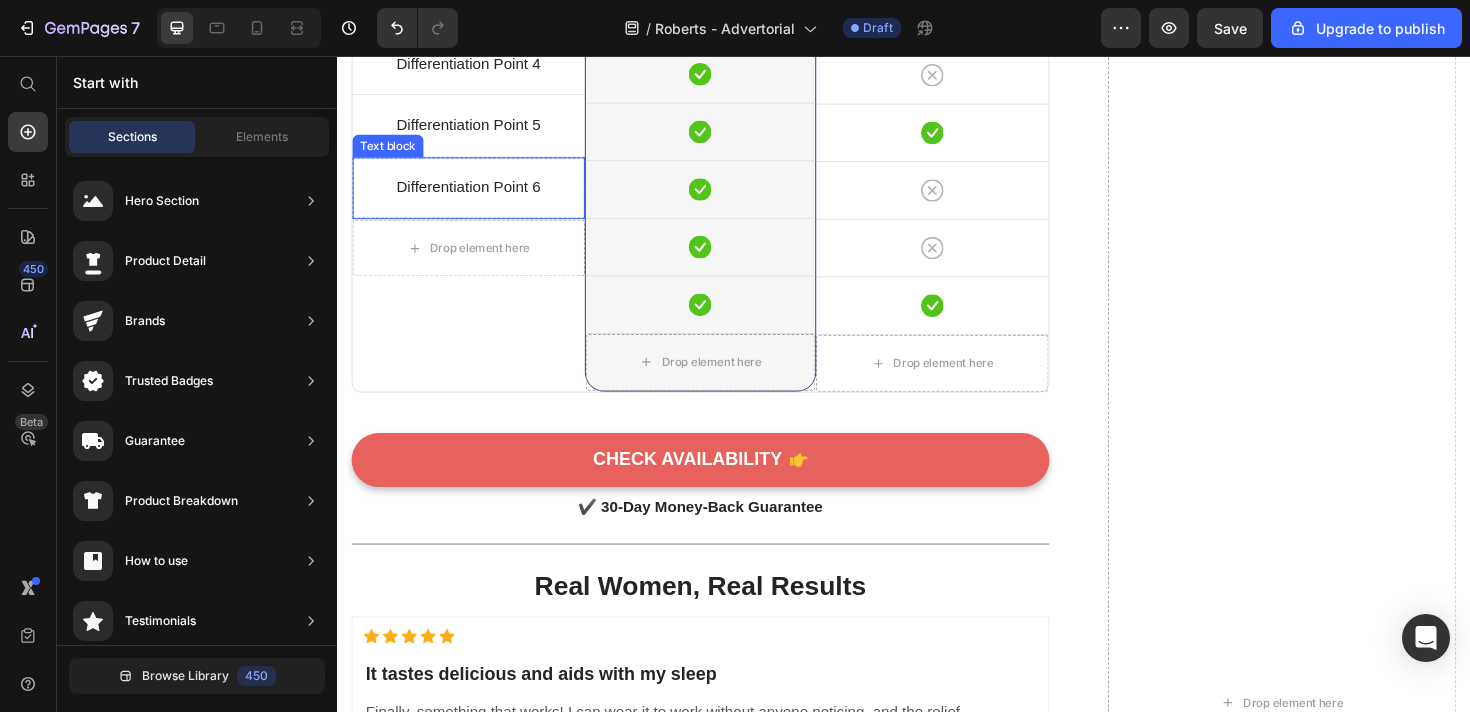 click on "Differentiation Point 6" at bounding box center (476, 195) 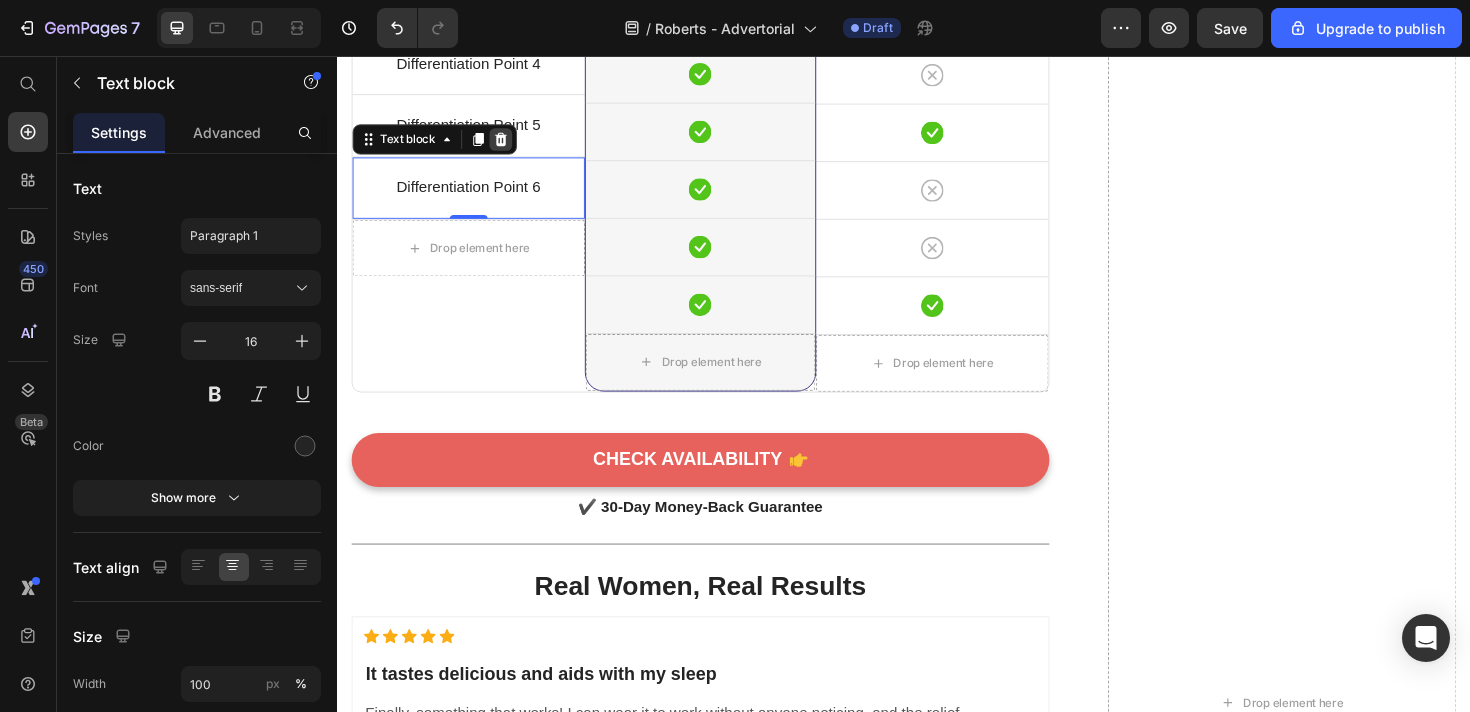 click 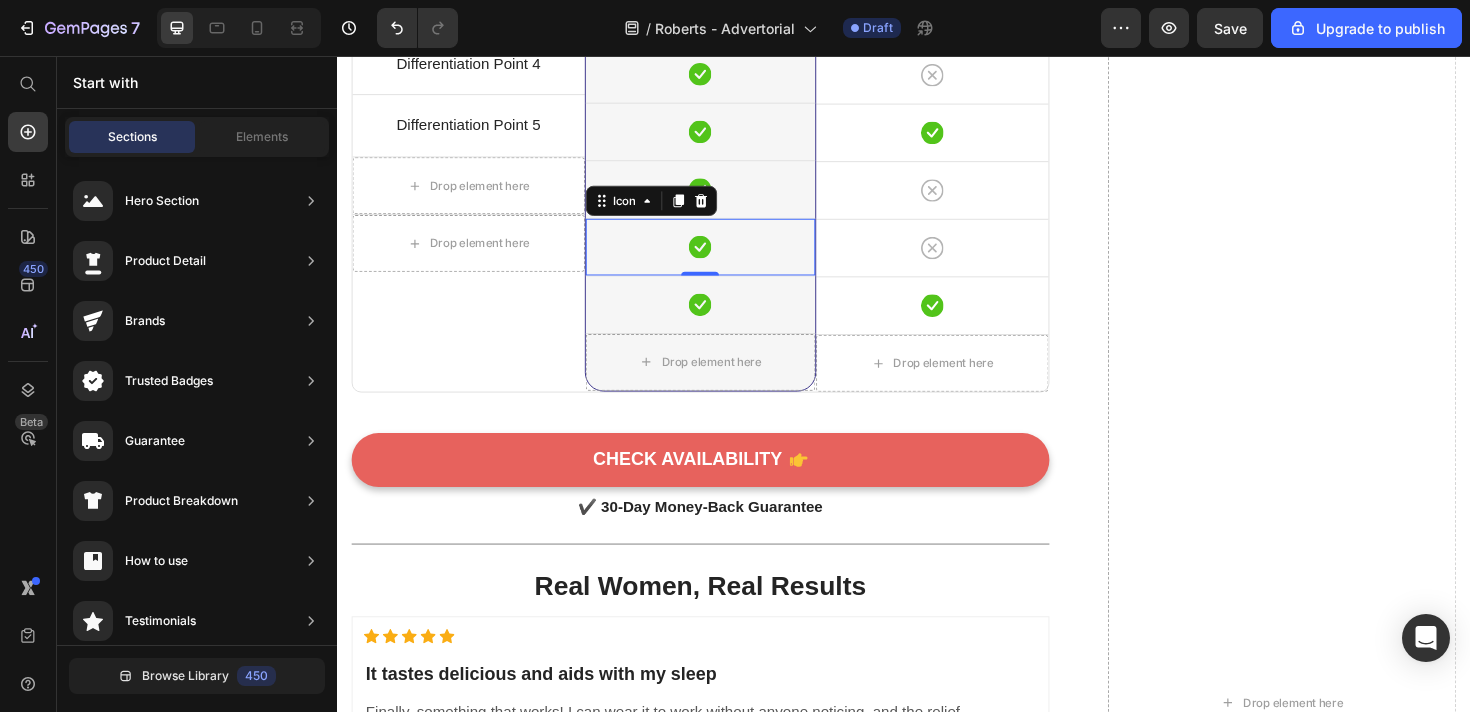 click on "Icon   0" at bounding box center (722, 258) 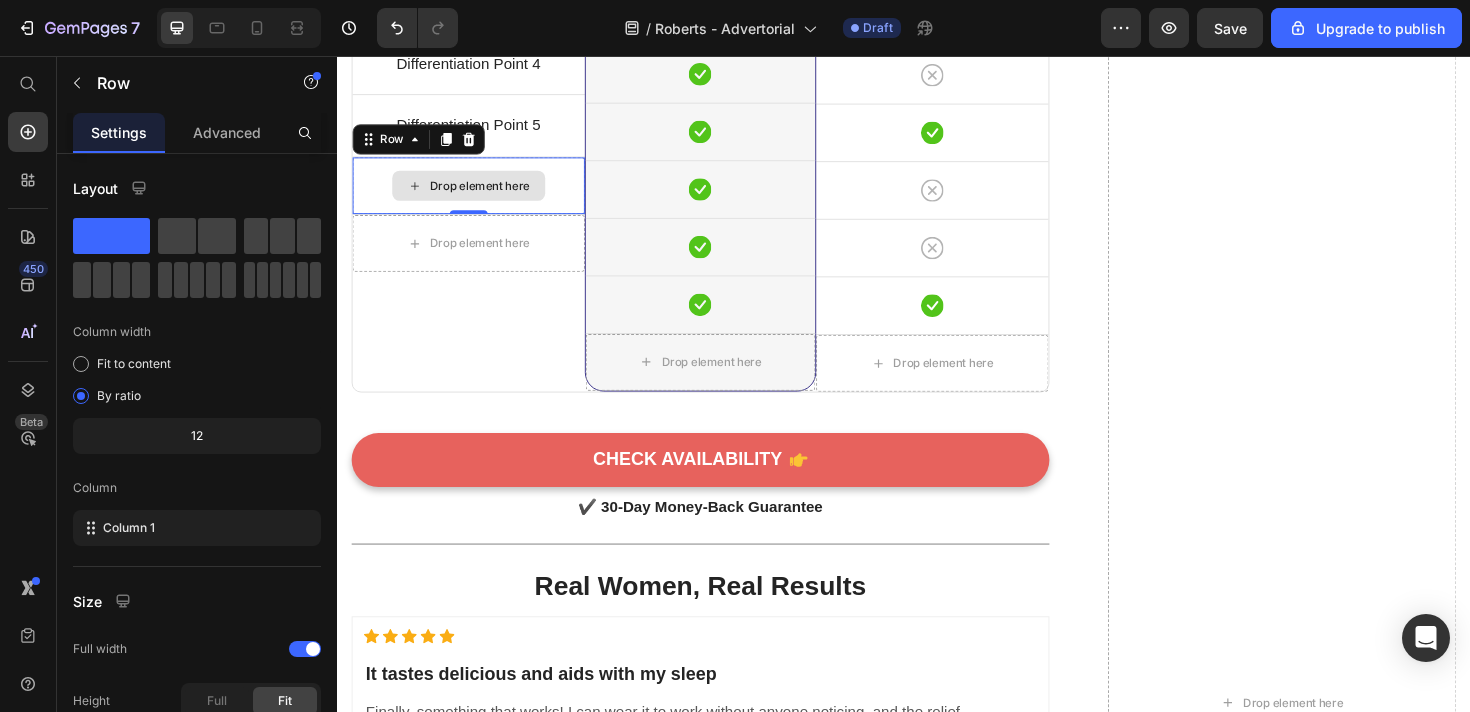 click on "Drop element here" at bounding box center (476, 193) 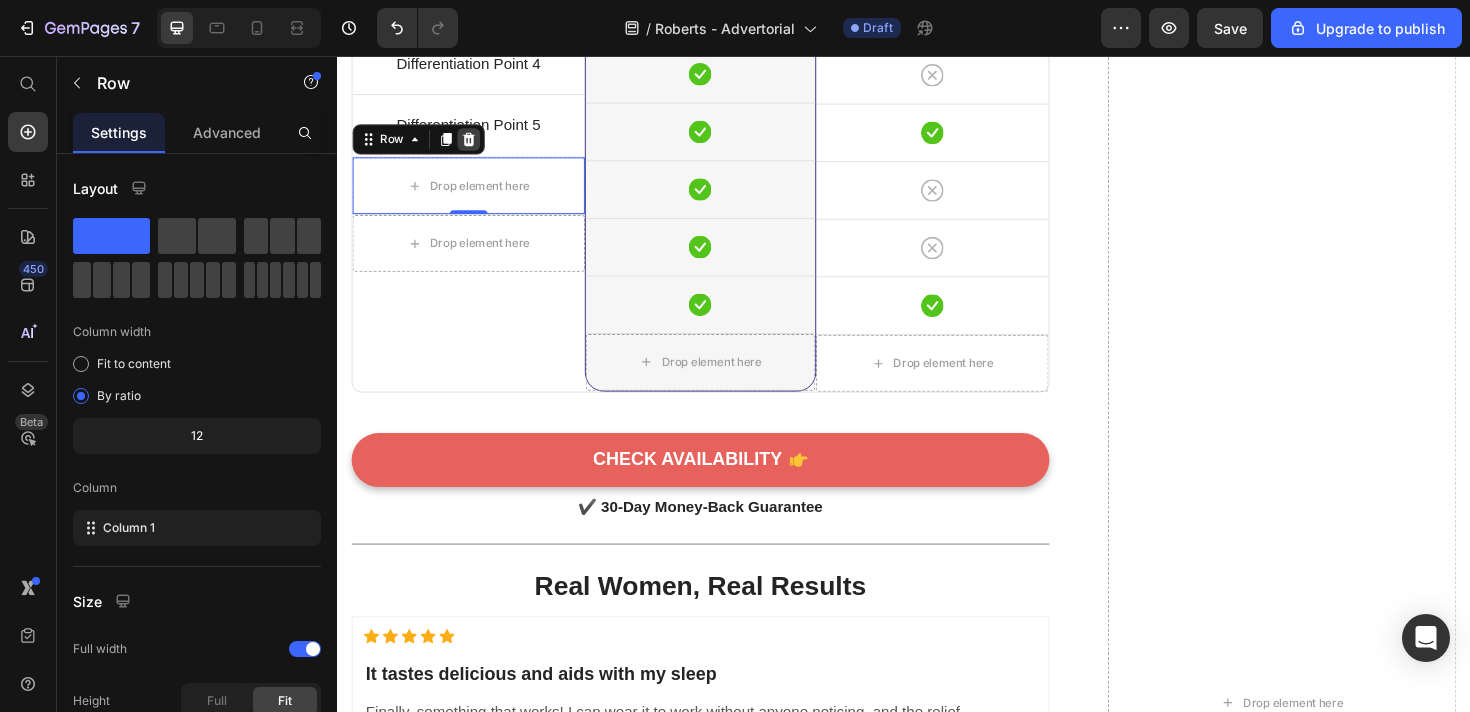 click 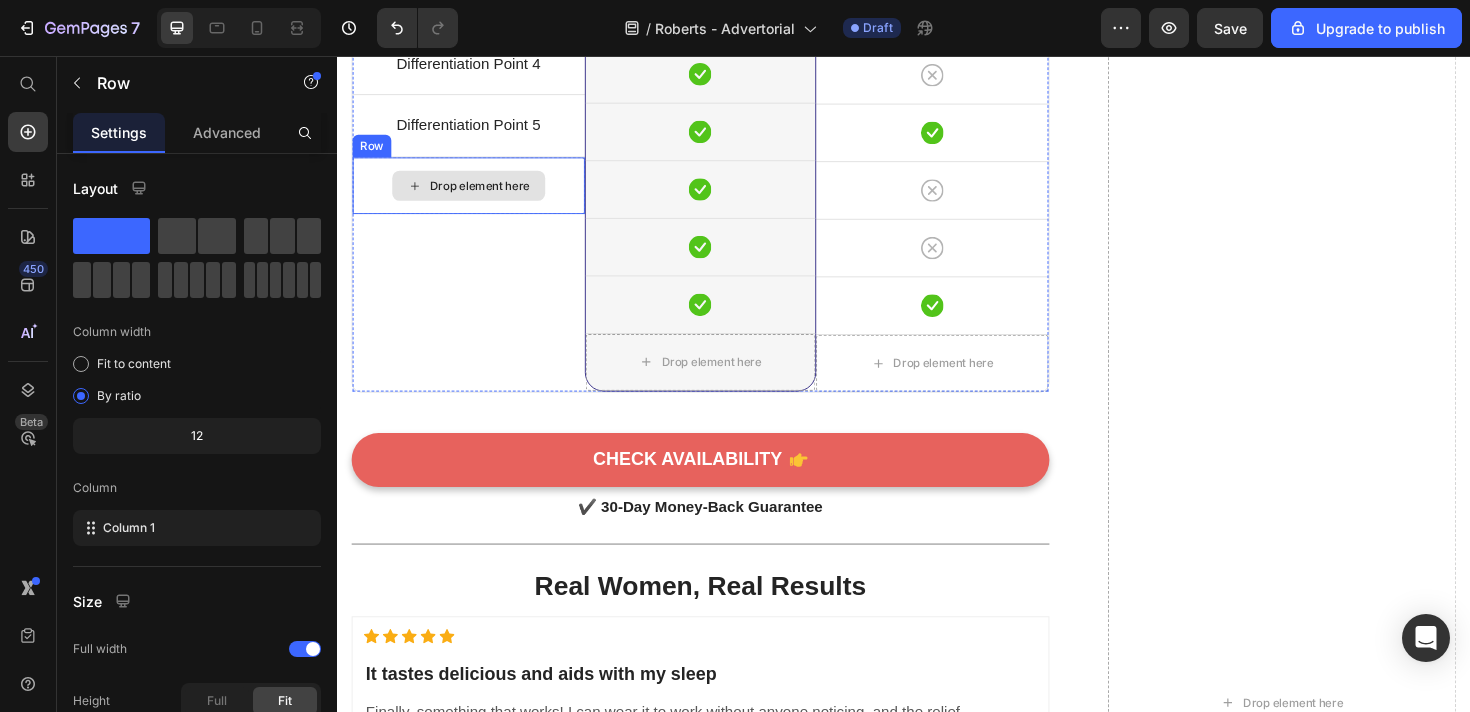 click on "Drop element here" at bounding box center [476, 193] 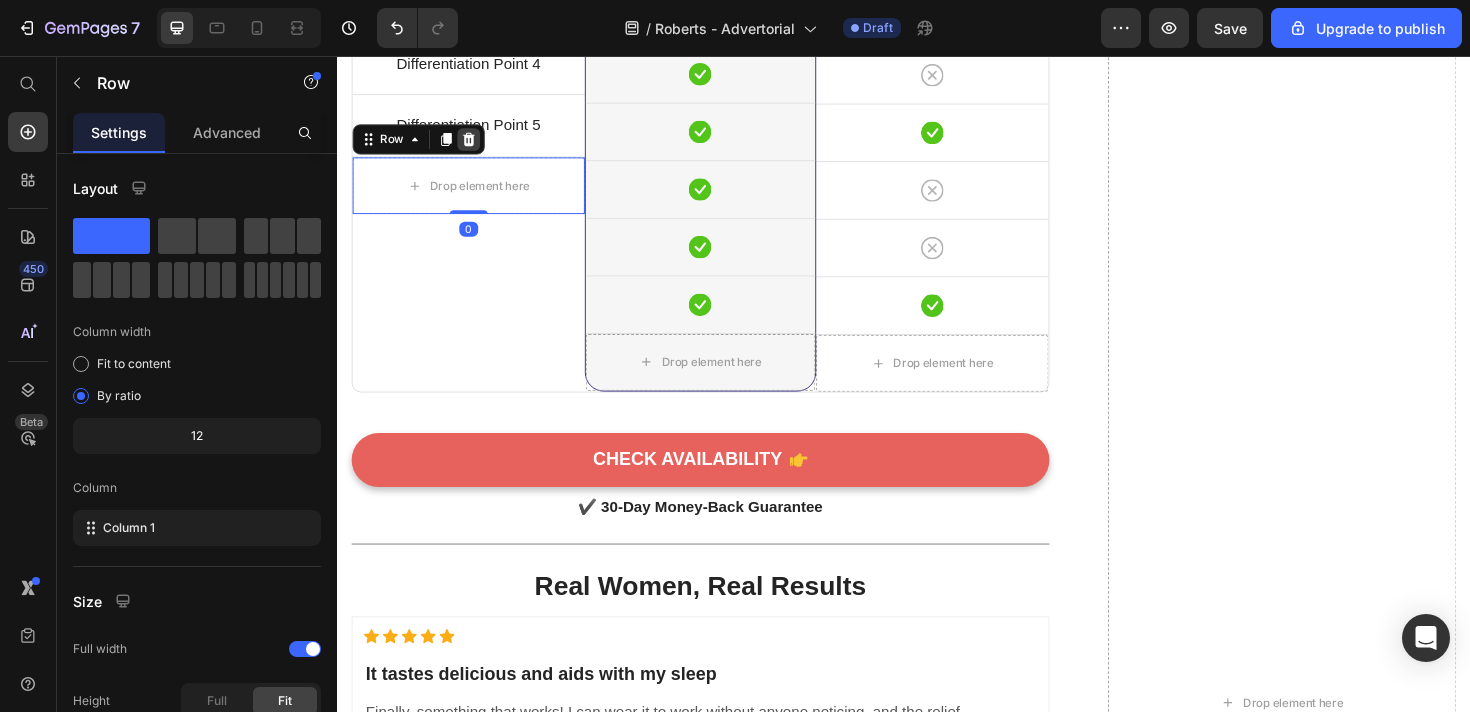click 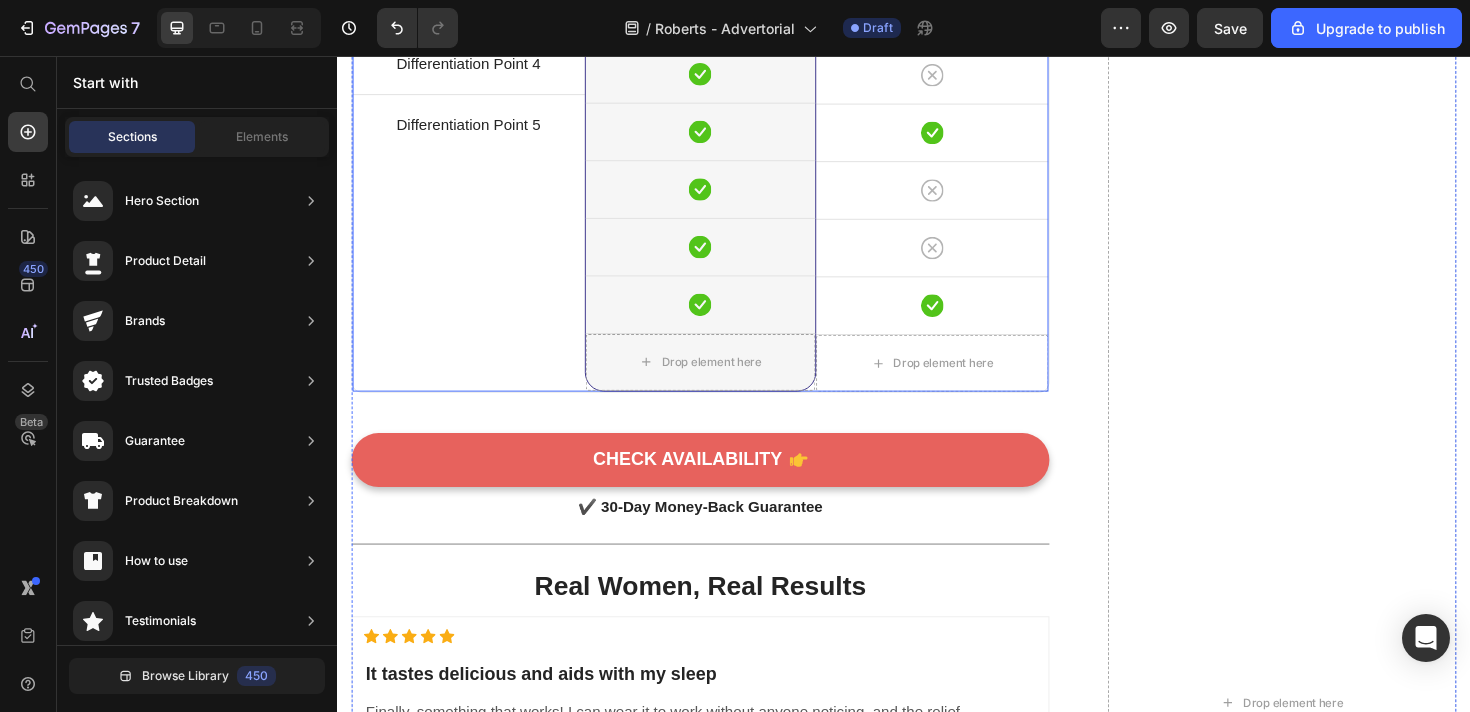 scroll, scrollTop: 4558, scrollLeft: 0, axis: vertical 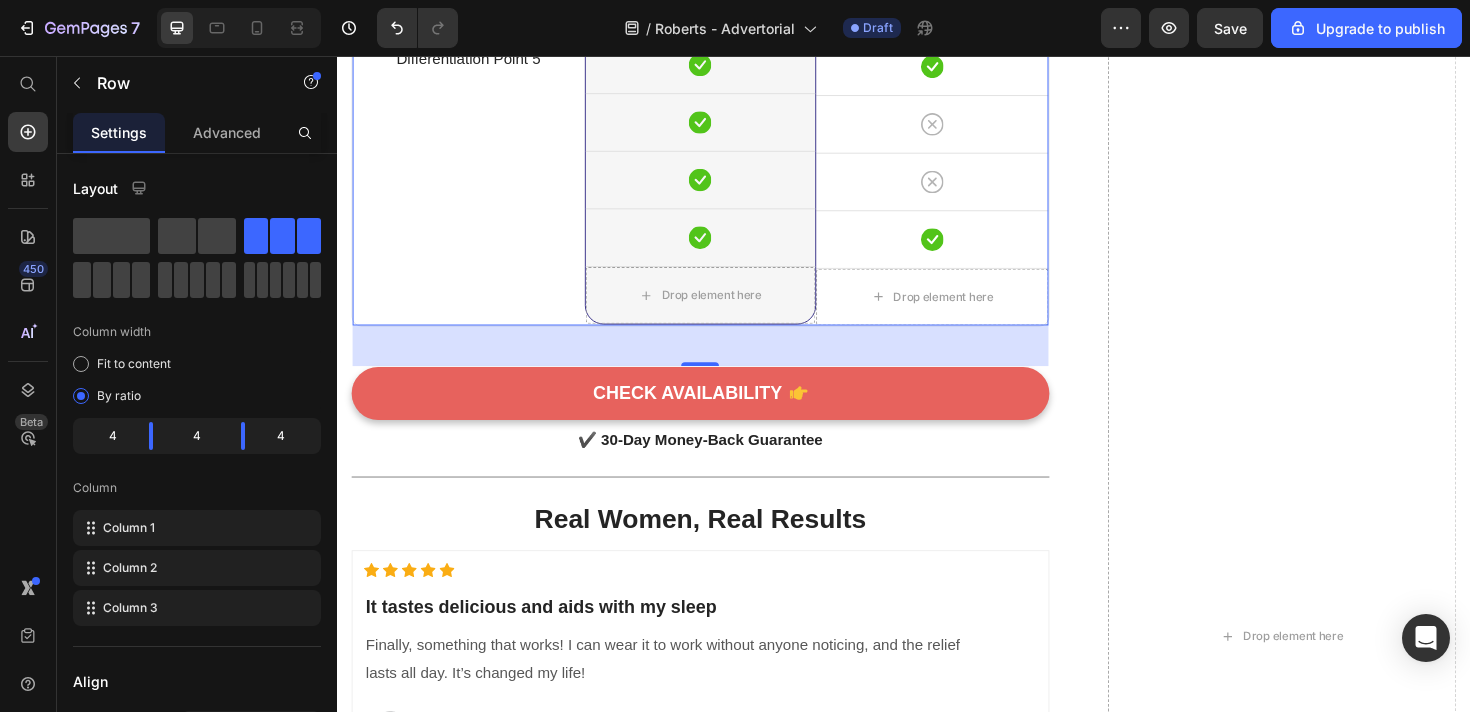 click on "Title Line Differentiation Point 1 Text block Row Differentiation Point 2 Text block Row Differentiation Point 3 Text block Row Differentiation Point 4 Text block Row Differentiation Point 5 Text block Row" at bounding box center [476, -34] 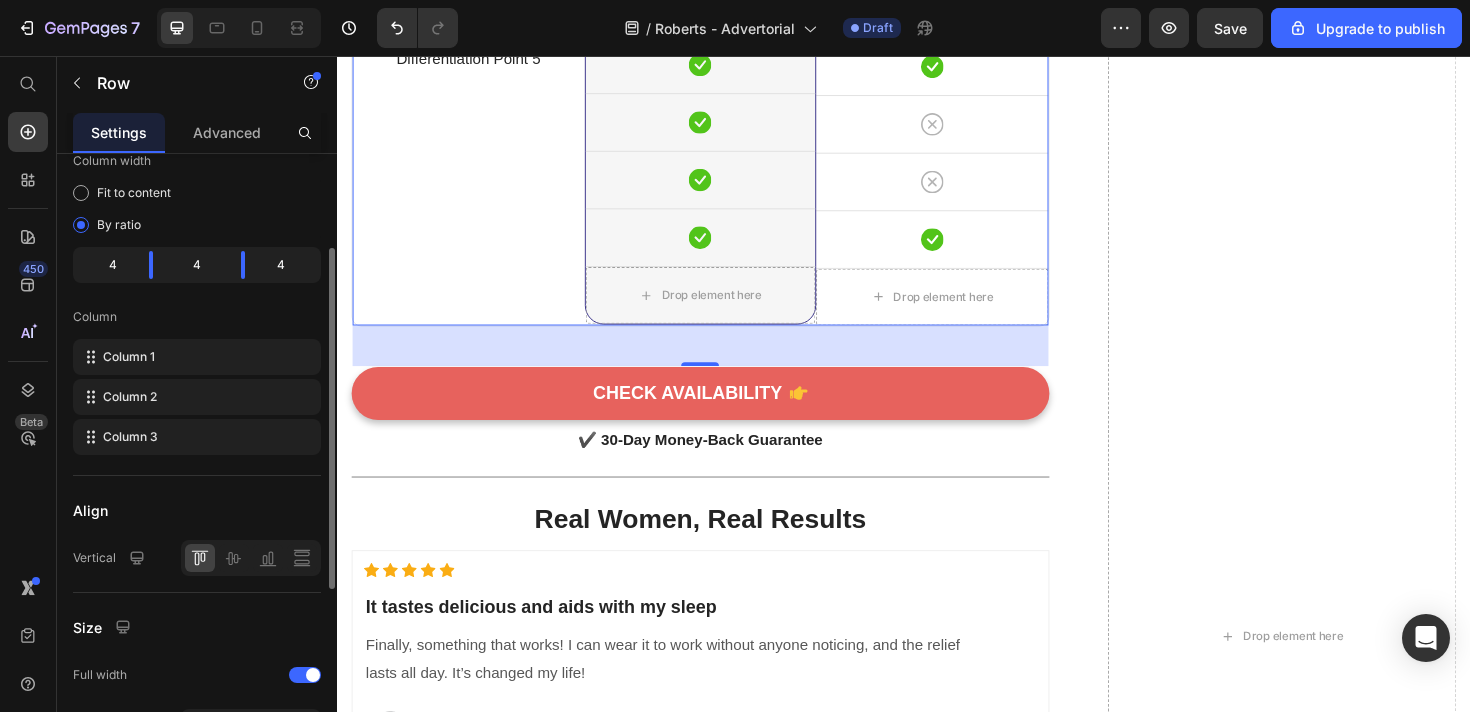 scroll, scrollTop: 170, scrollLeft: 0, axis: vertical 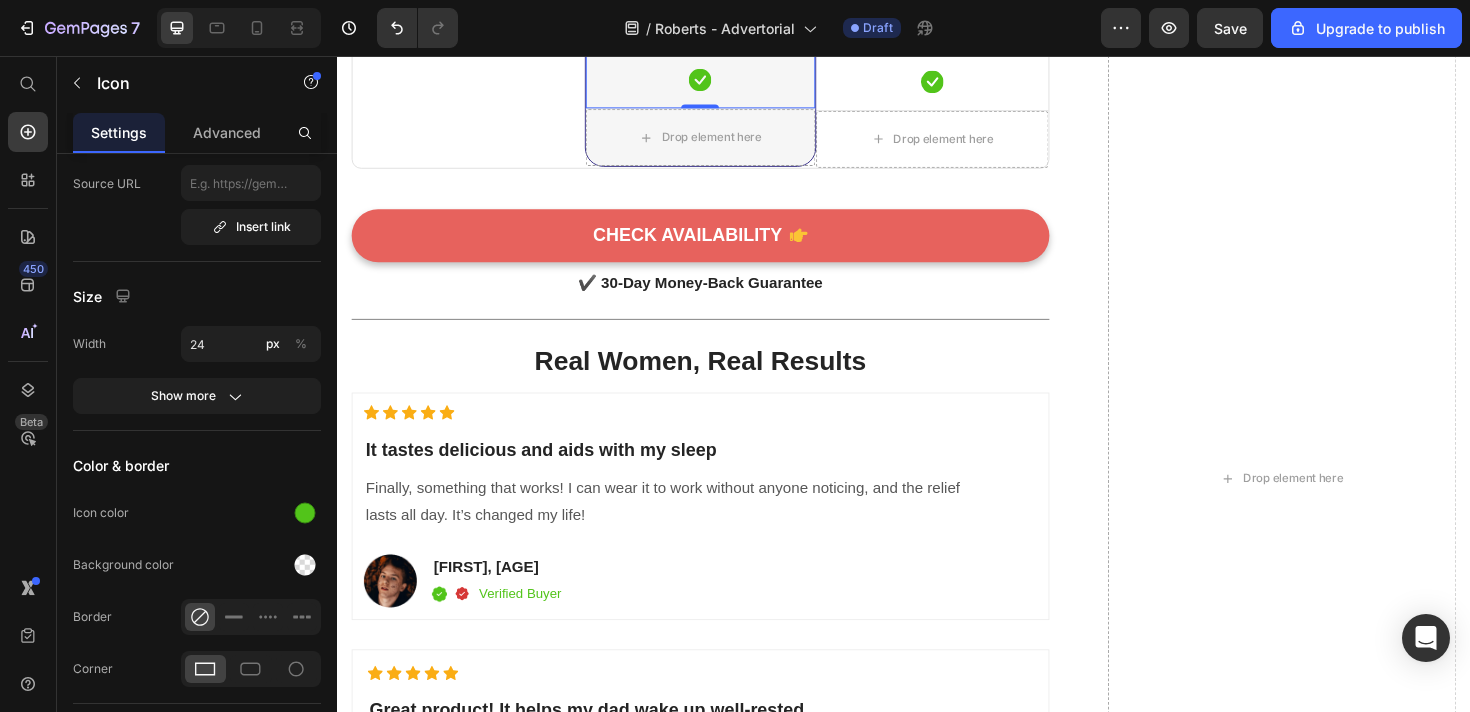 click on "Icon   0" at bounding box center [722, 81] 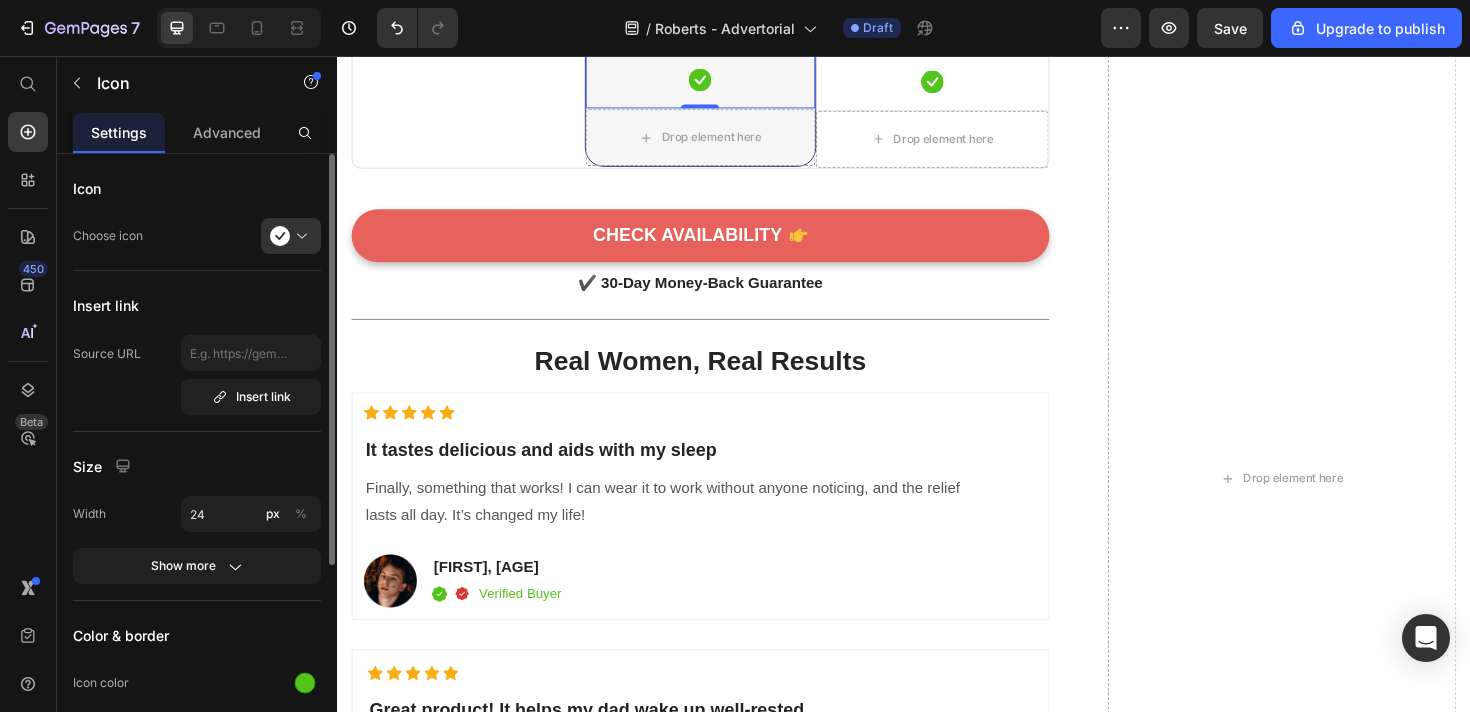 click 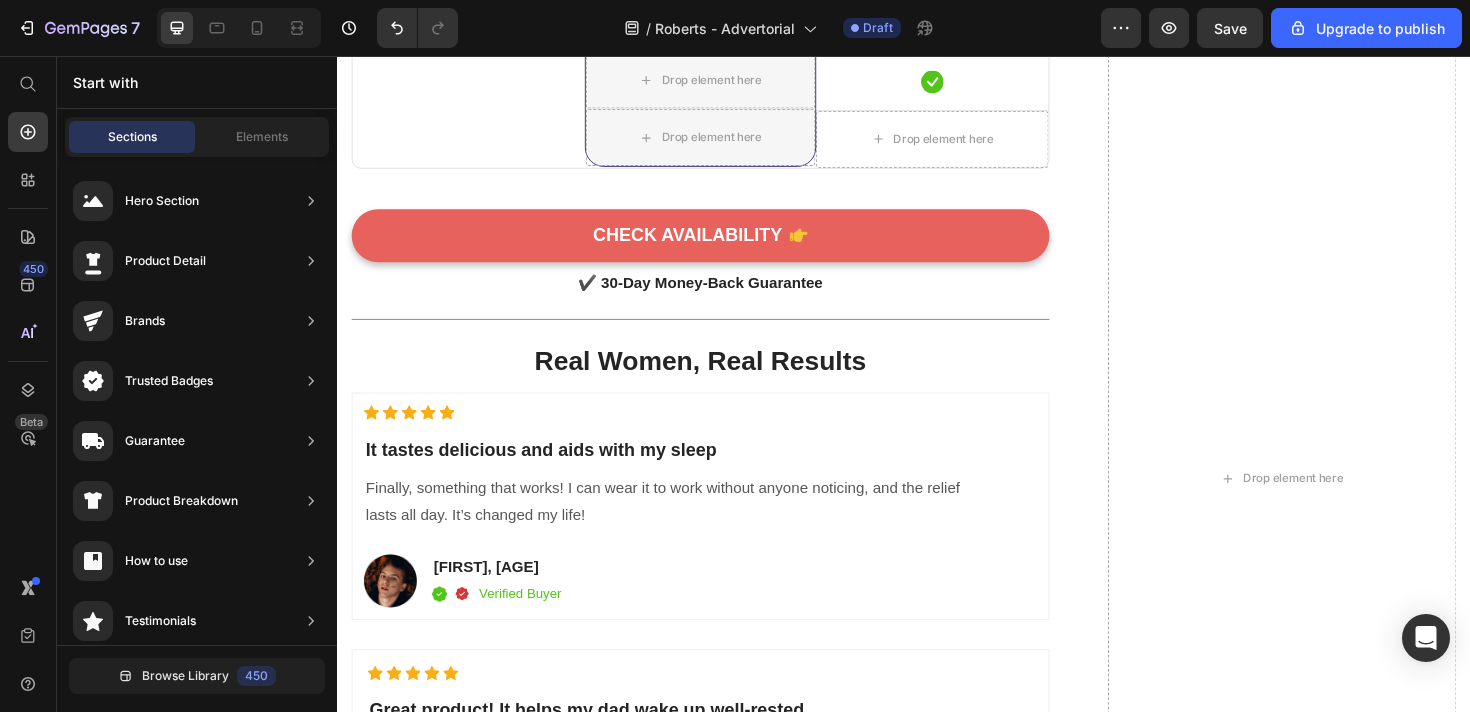click on "Icon" at bounding box center (722, 20) 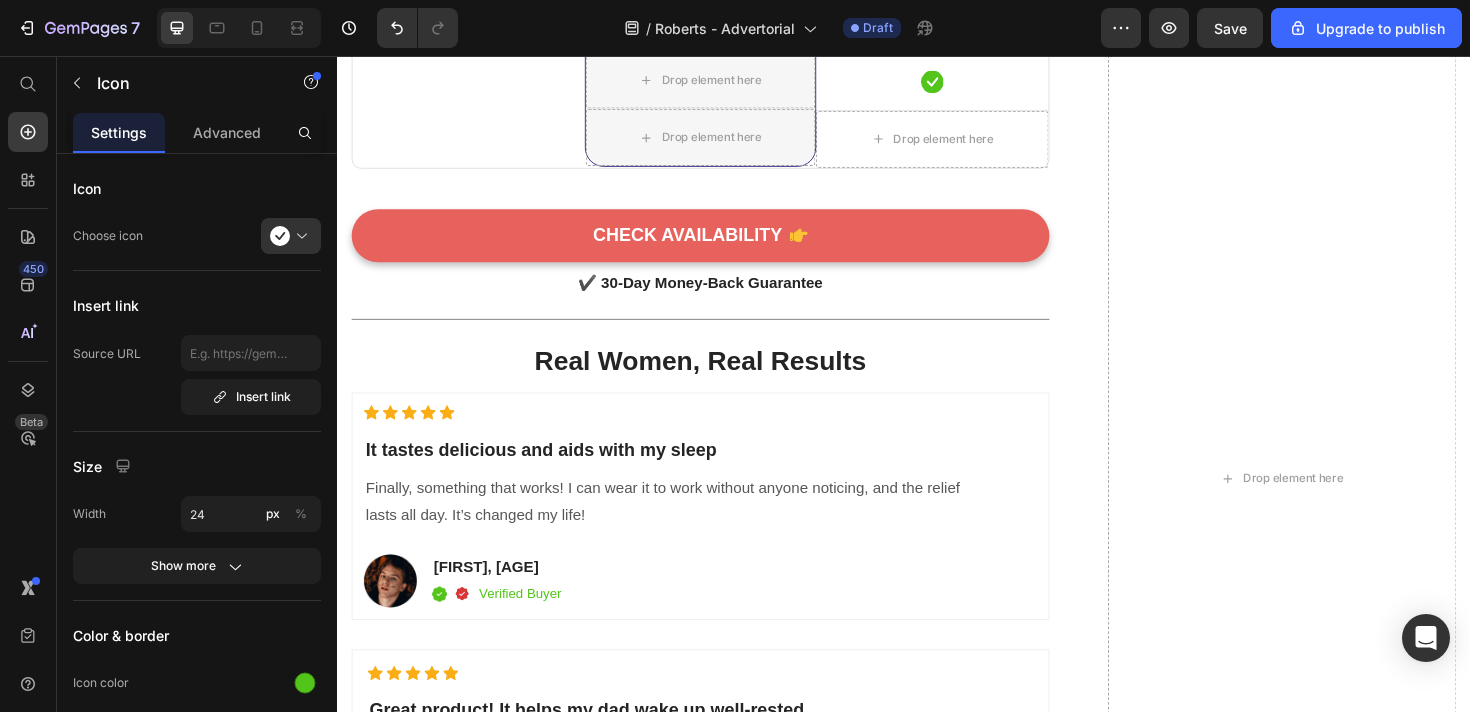 click at bounding box center [722, -29] 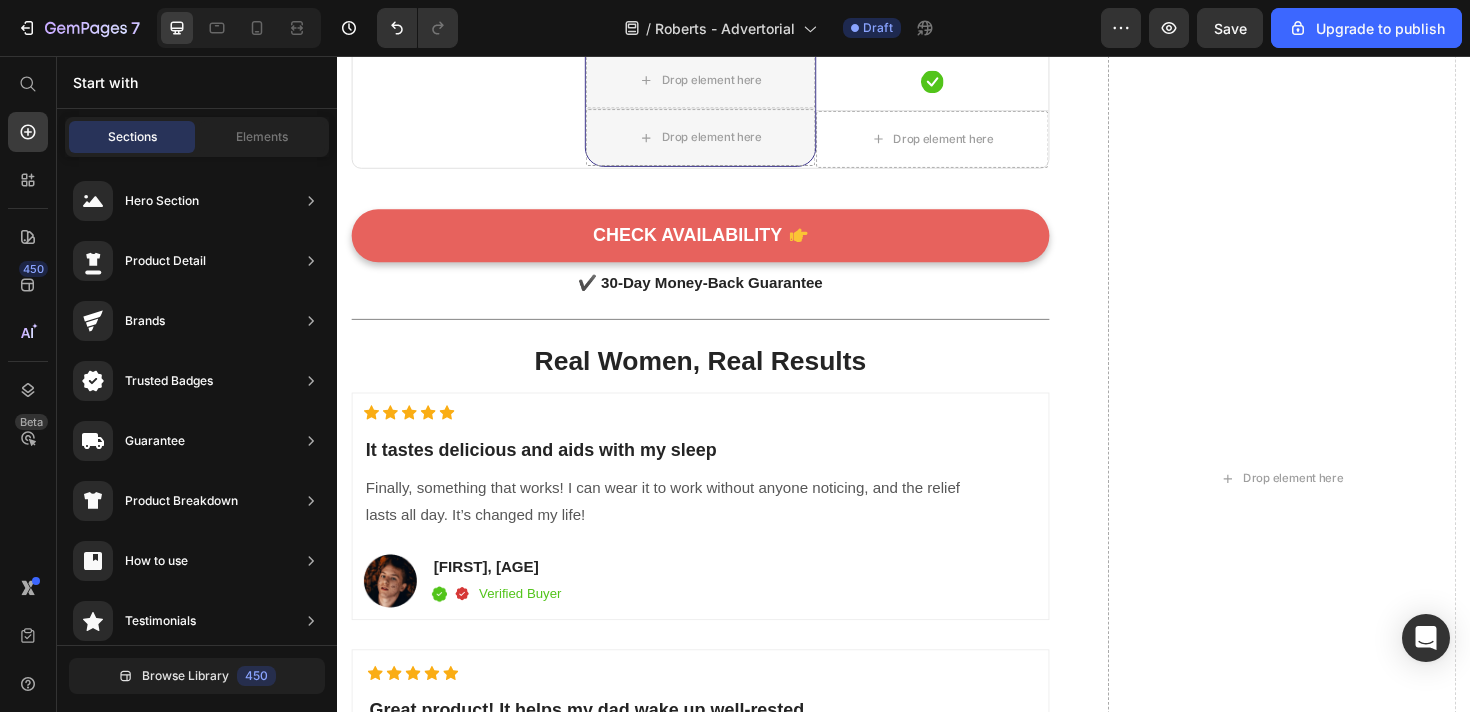 click on "Icon" at bounding box center [722, -41] 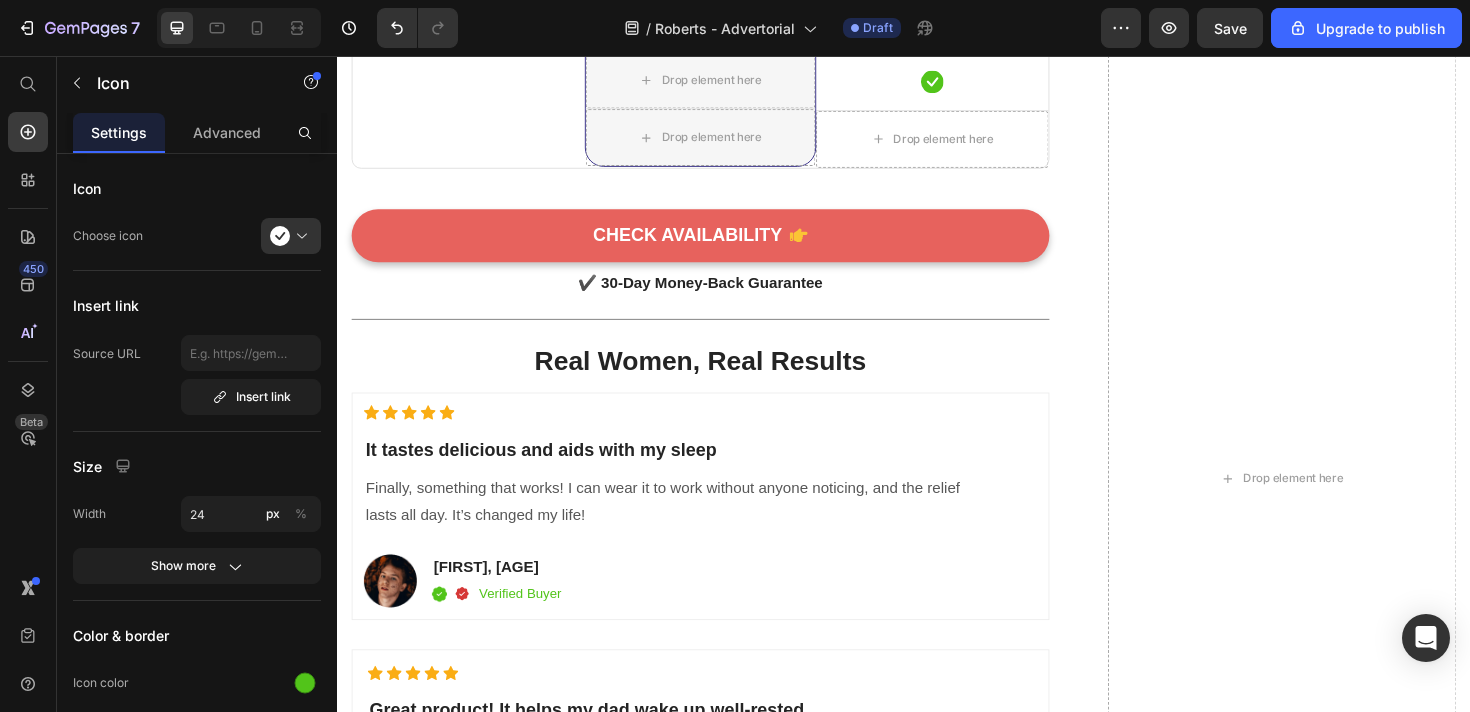 click 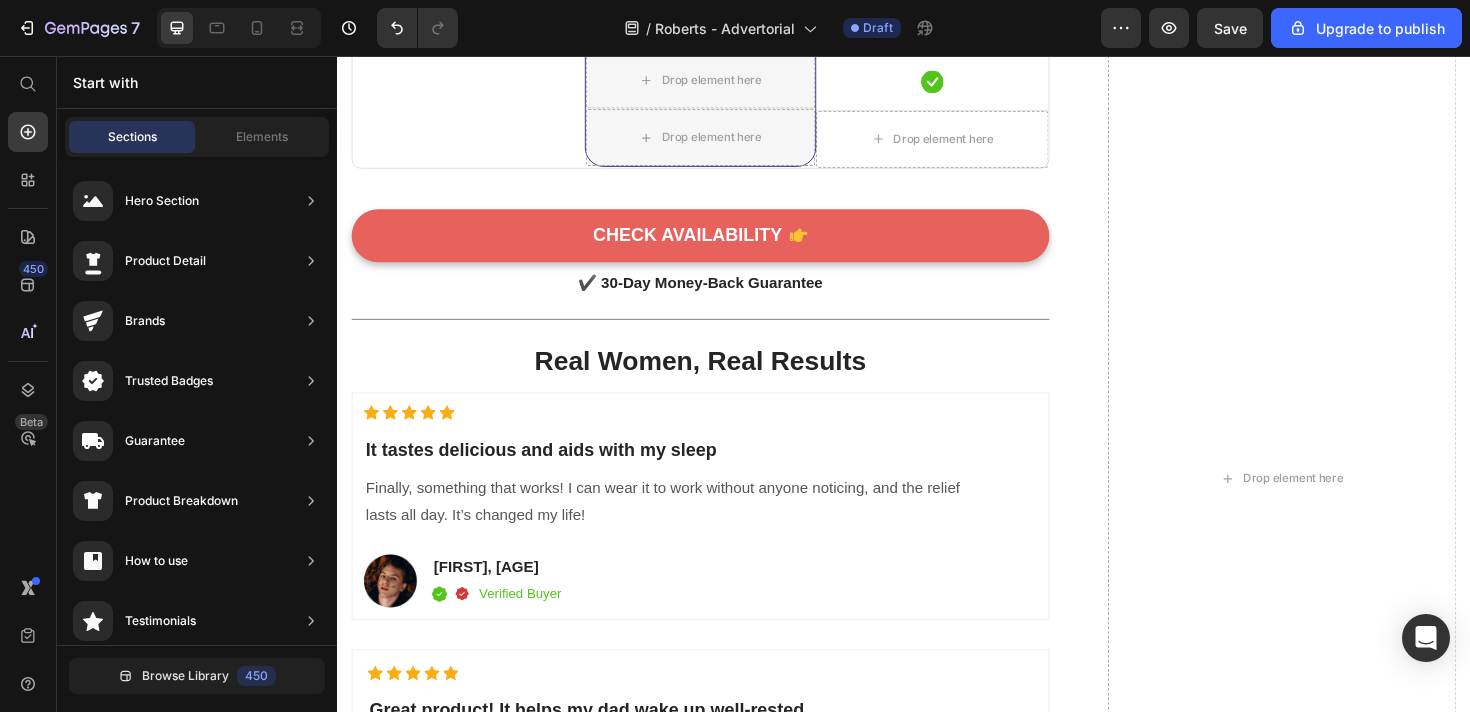 click on "Icon" at bounding box center (967, -39) 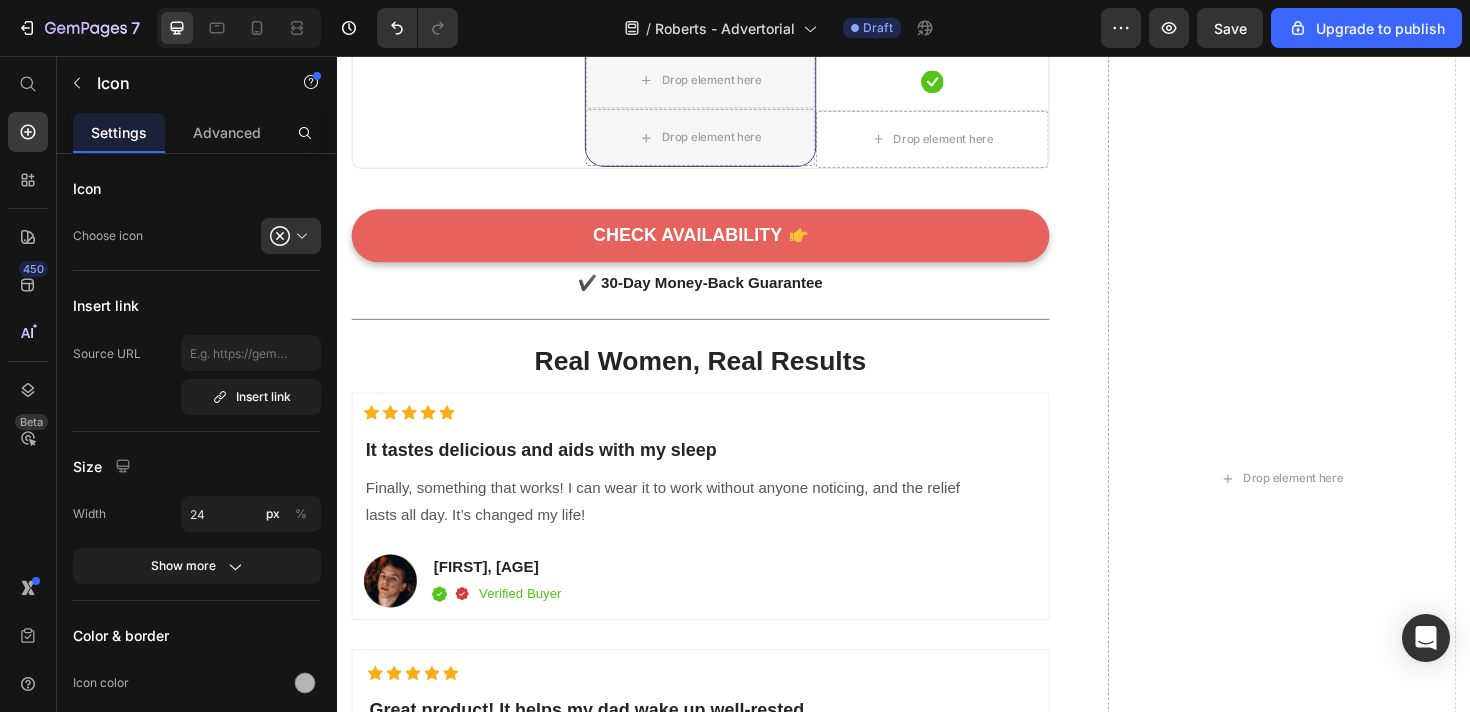 click 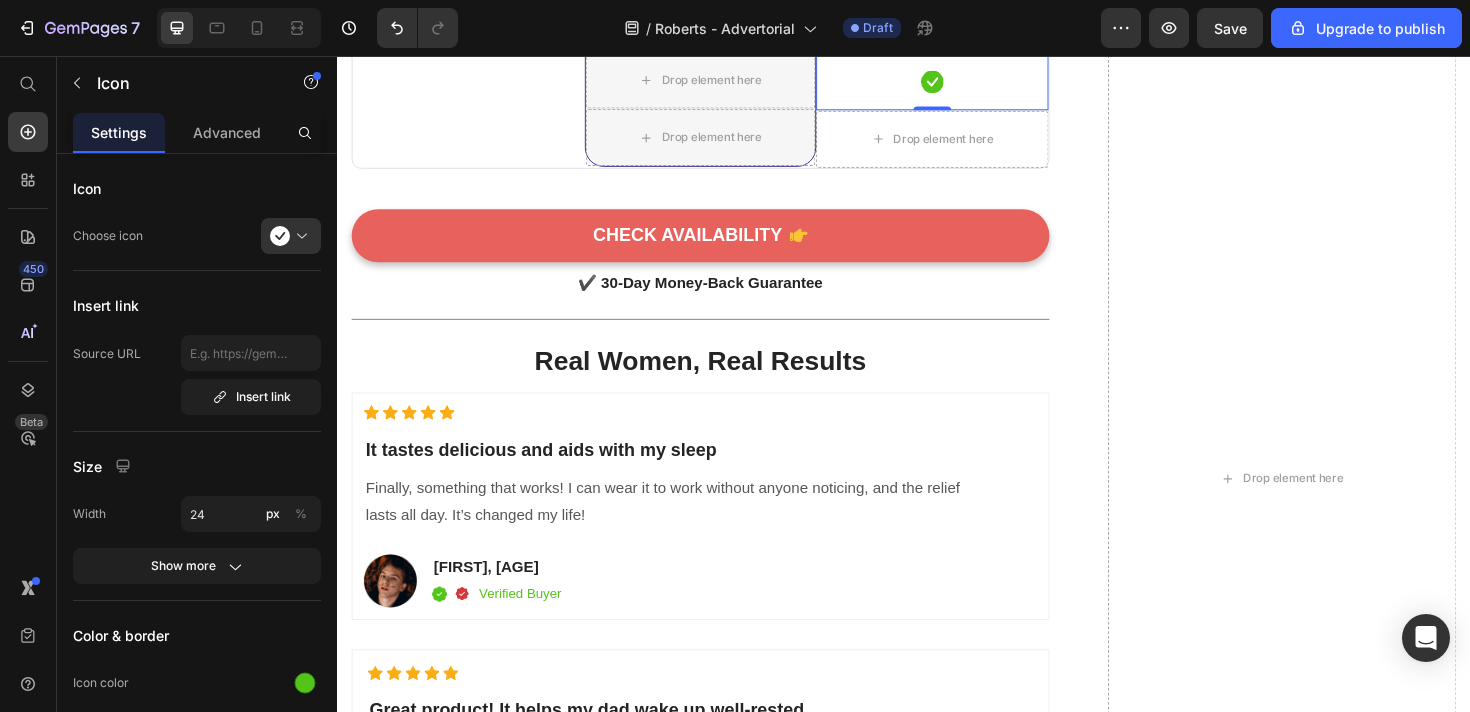 click on "Icon   0" at bounding box center [967, 83] 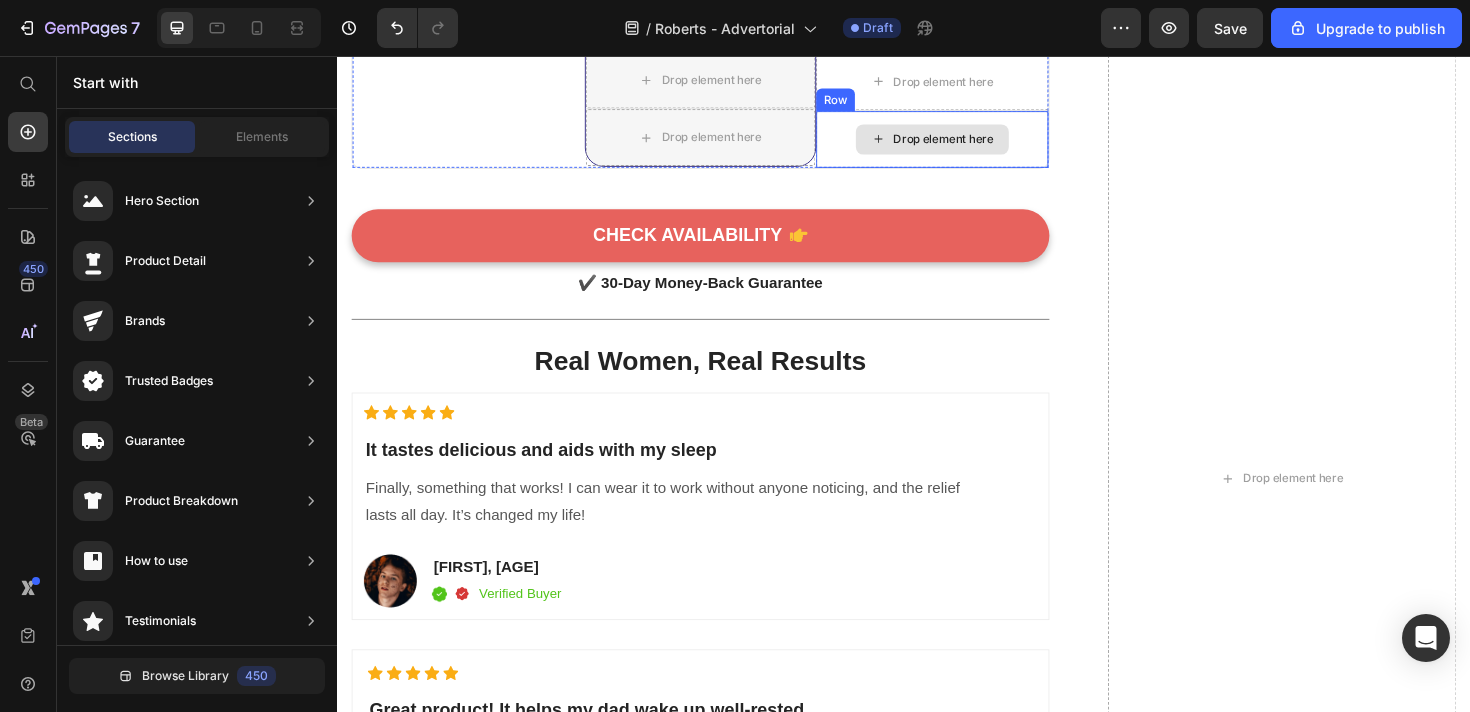 click on "Drop element here" at bounding box center [967, 144] 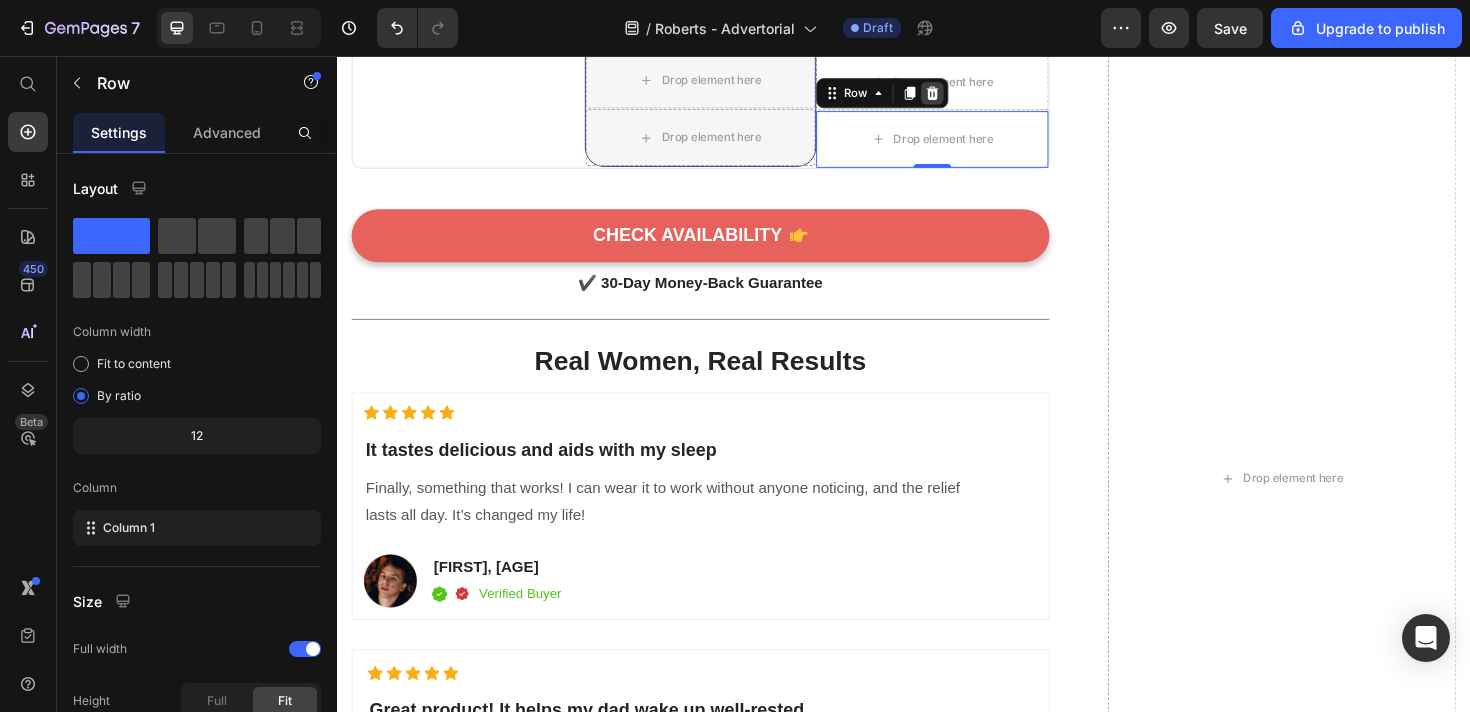 click 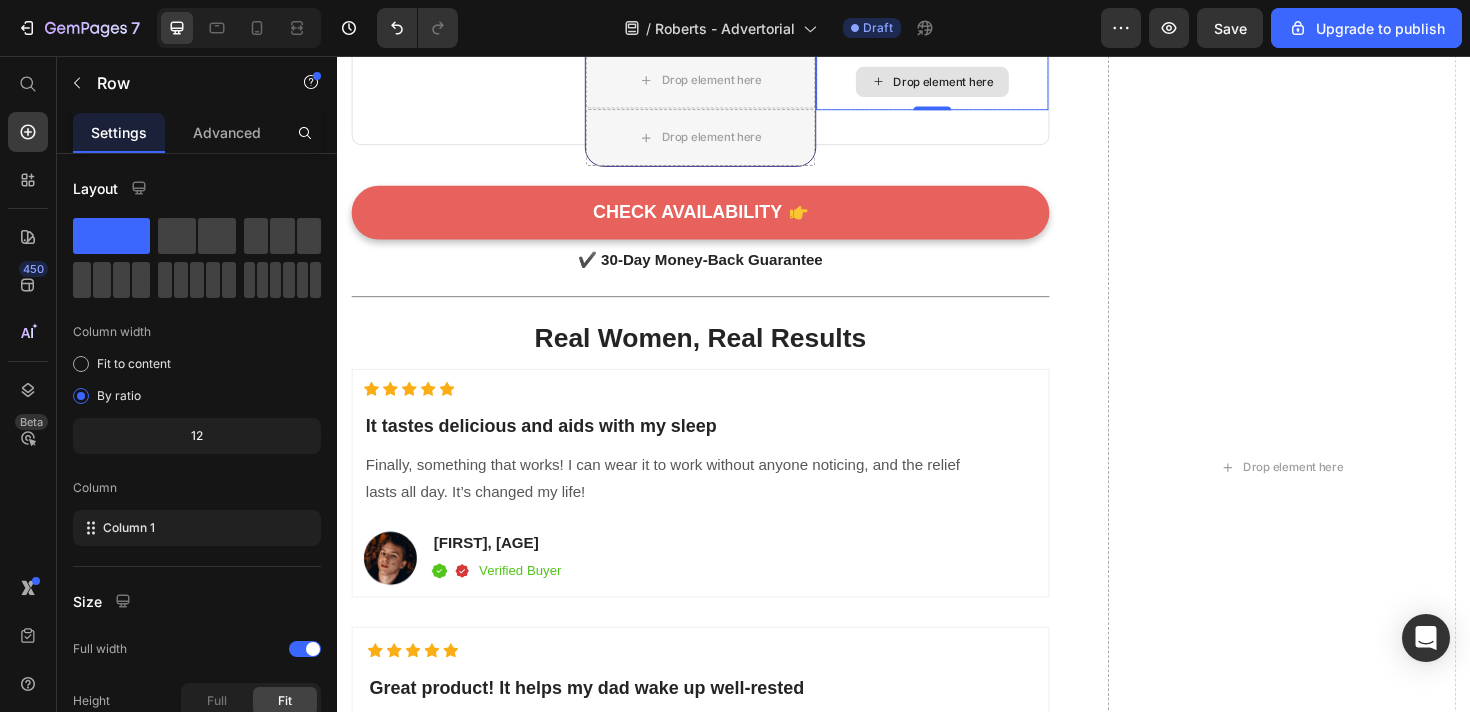 click on "Drop element here" at bounding box center (967, 83) 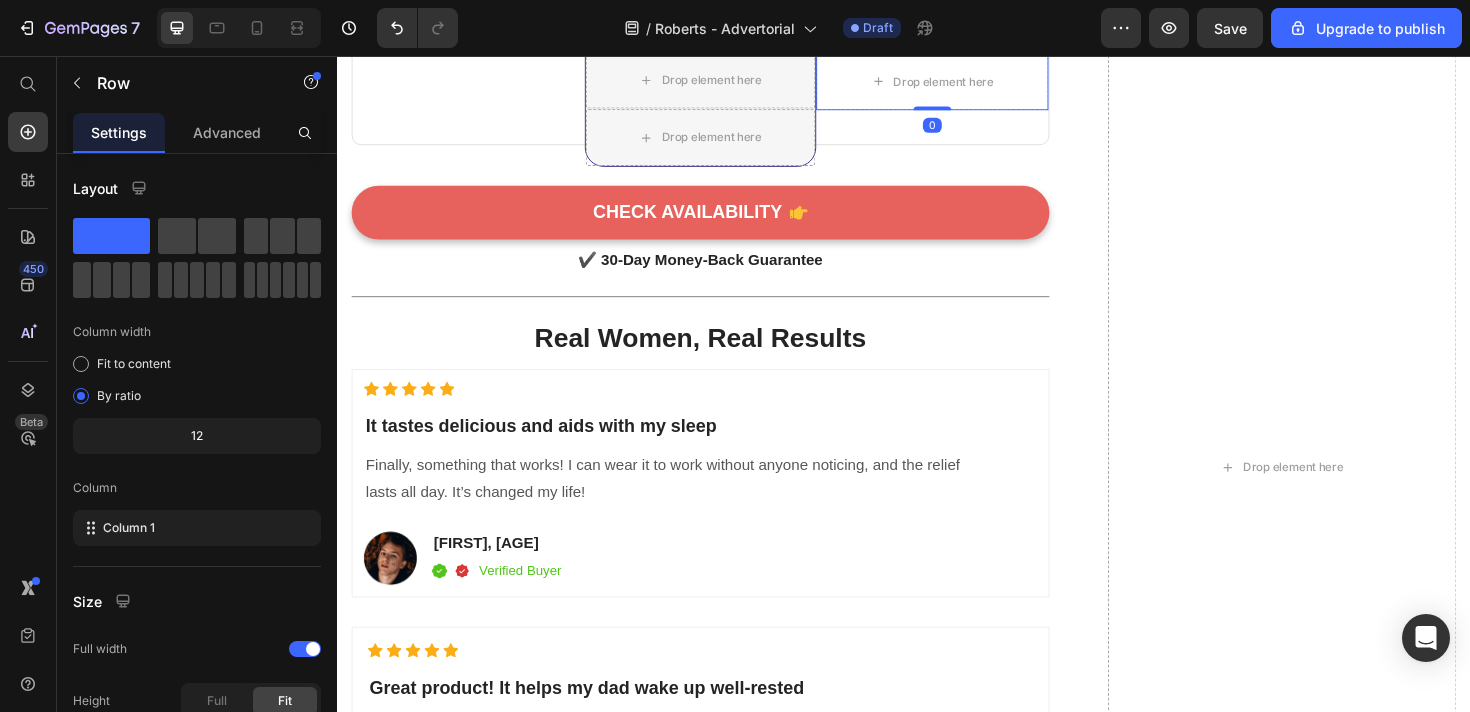 click 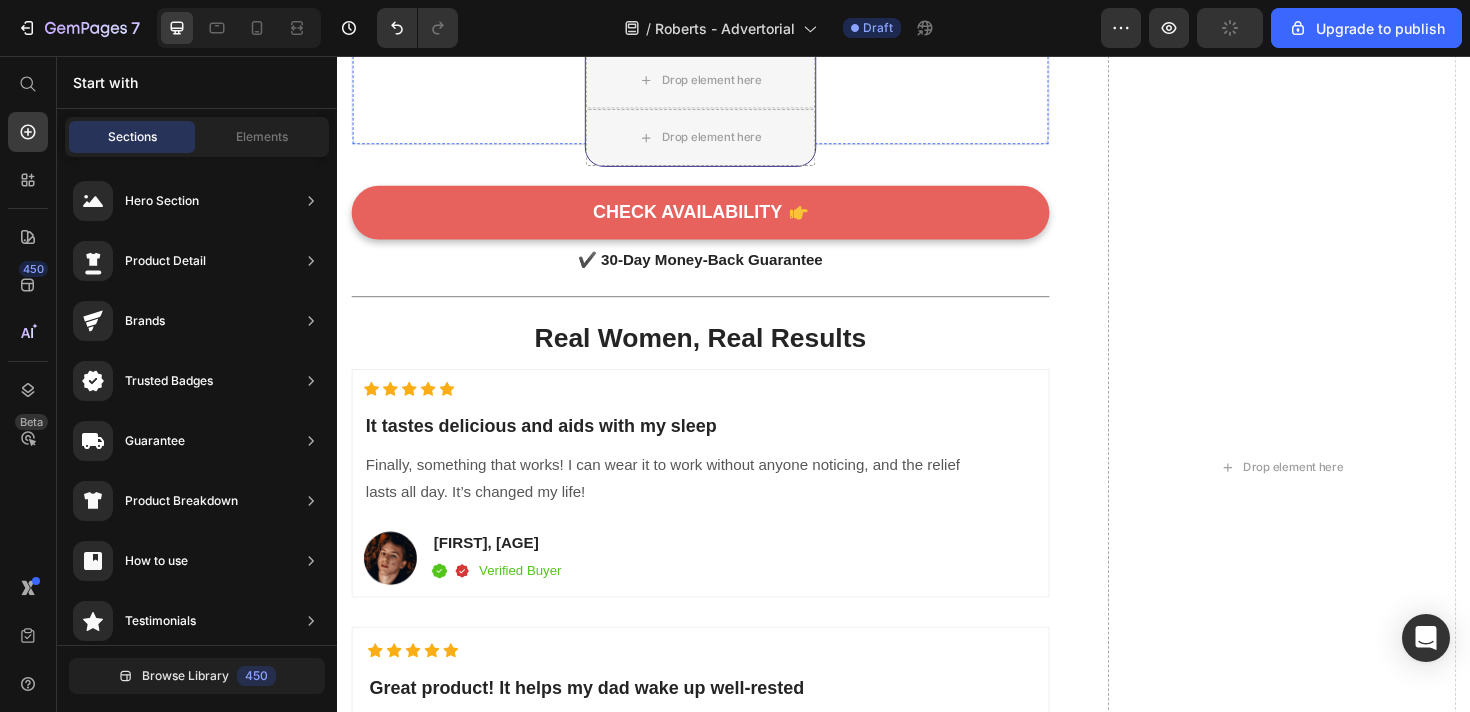 click on "Drop element here" at bounding box center [967, 22] 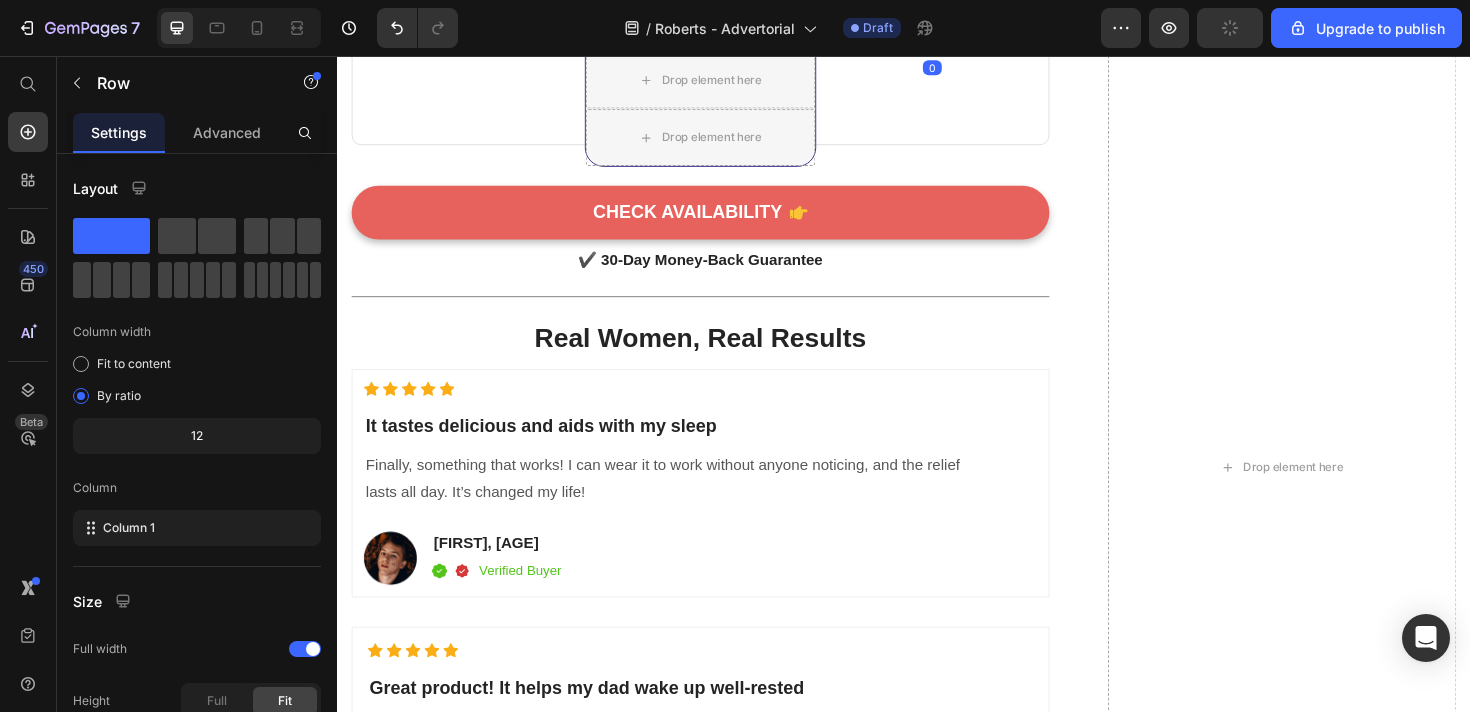 click 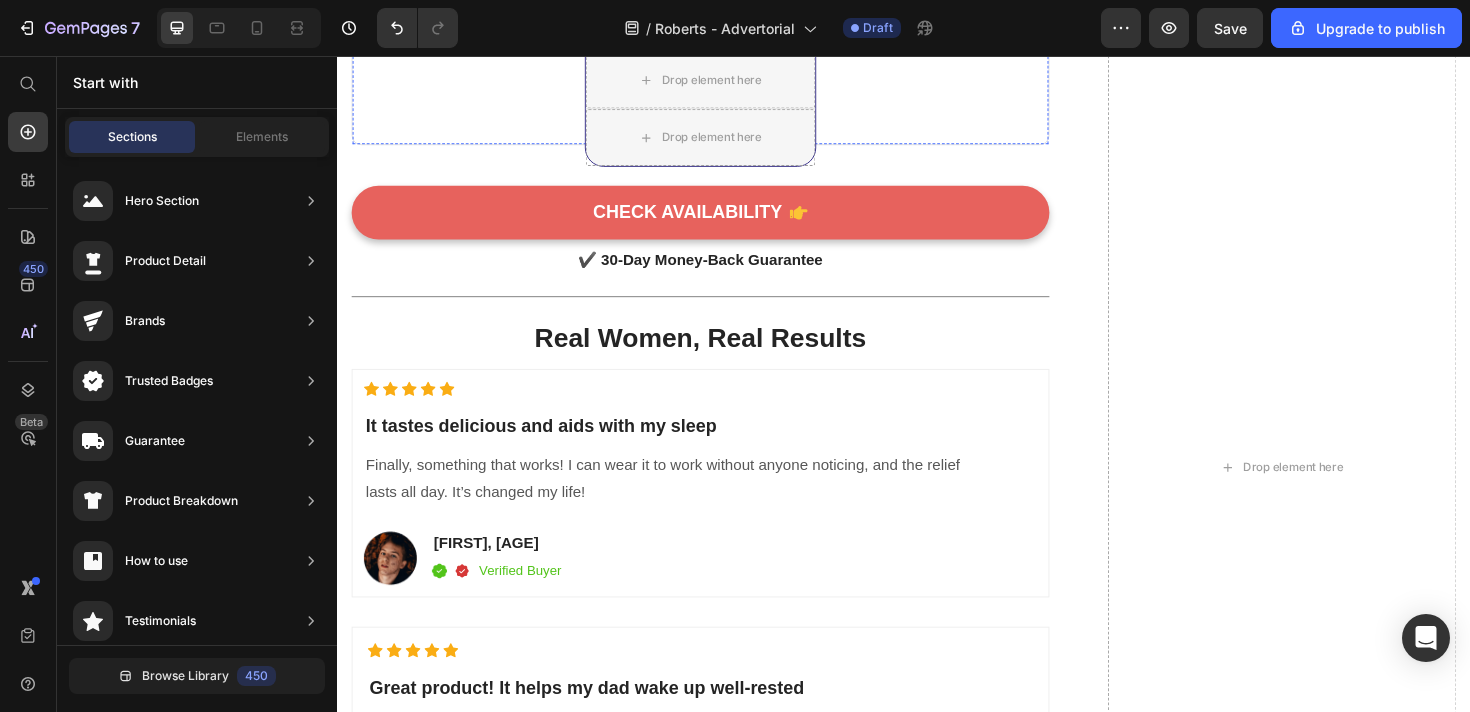 click on "Drop element here" at bounding box center (967, -39) 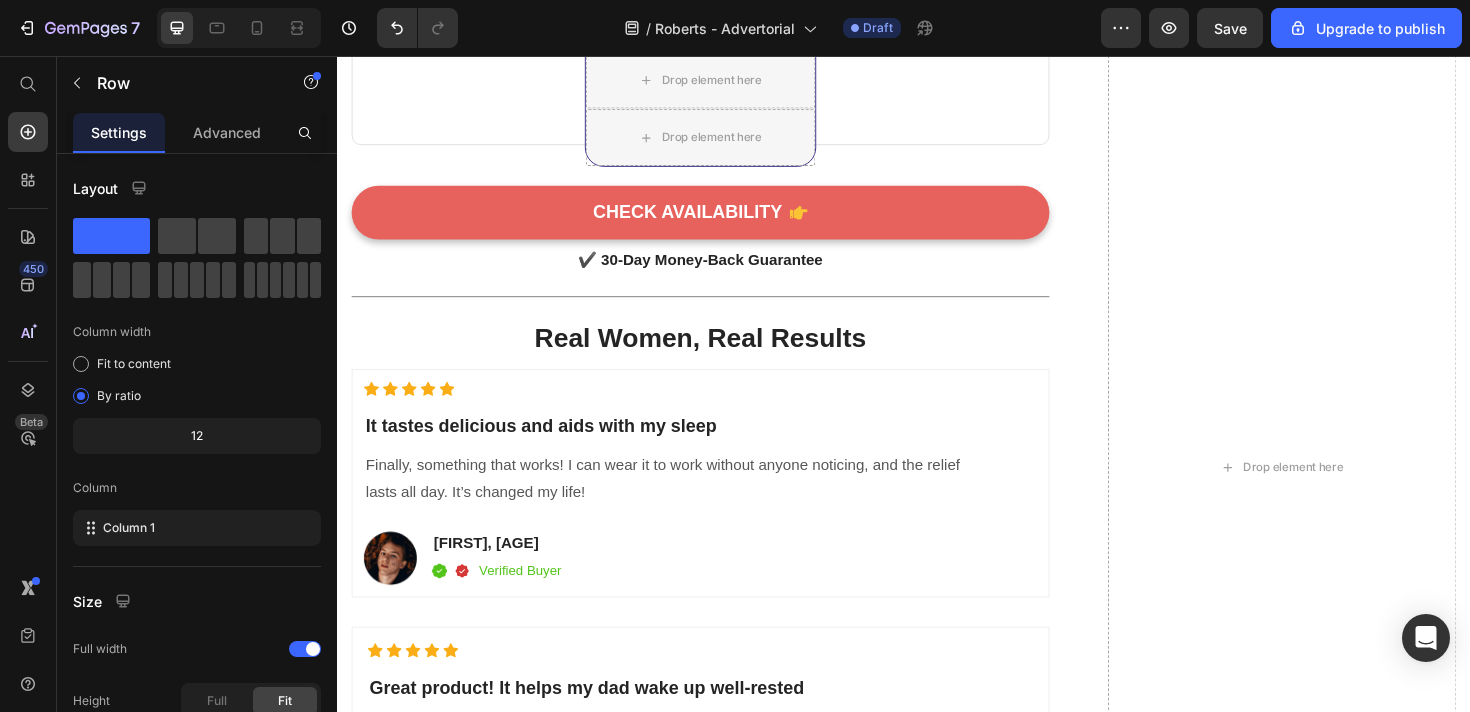 click 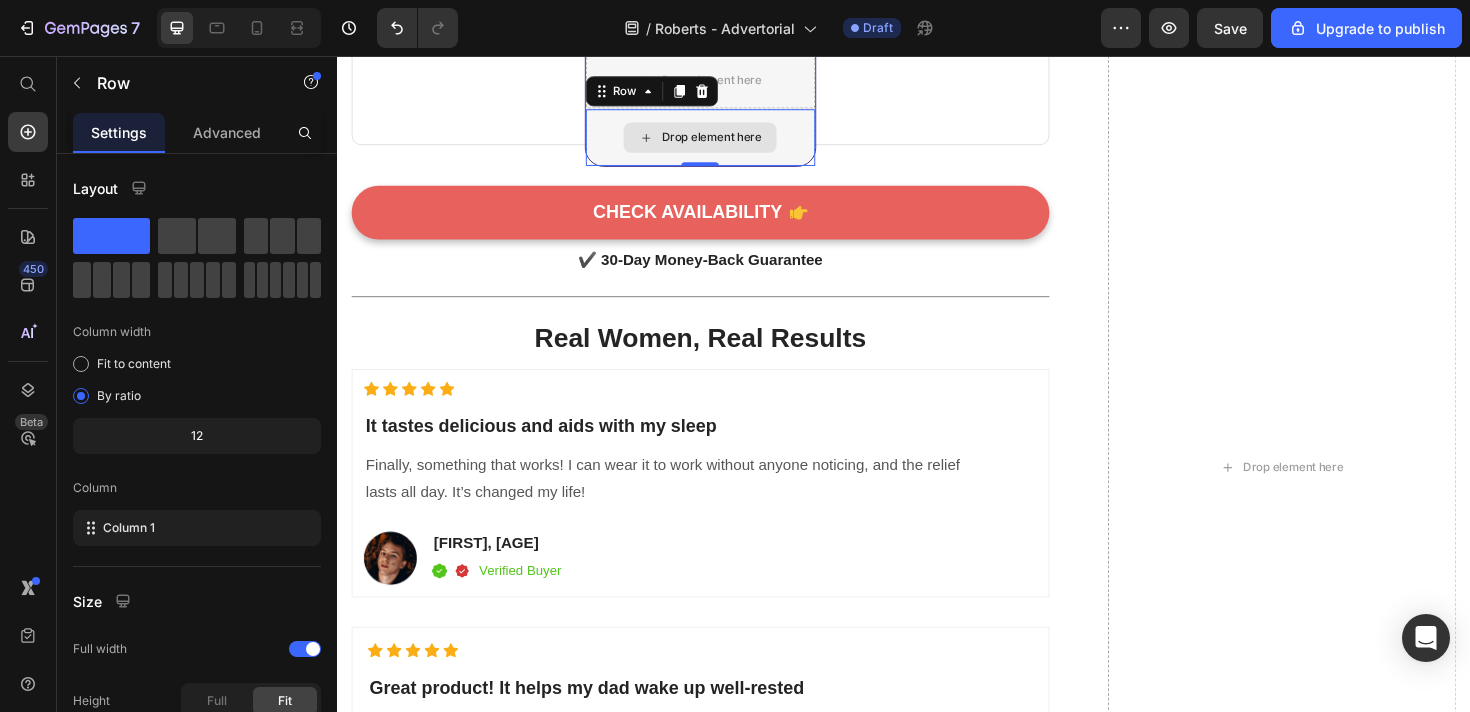 click on "Drop element here" at bounding box center (722, 142) 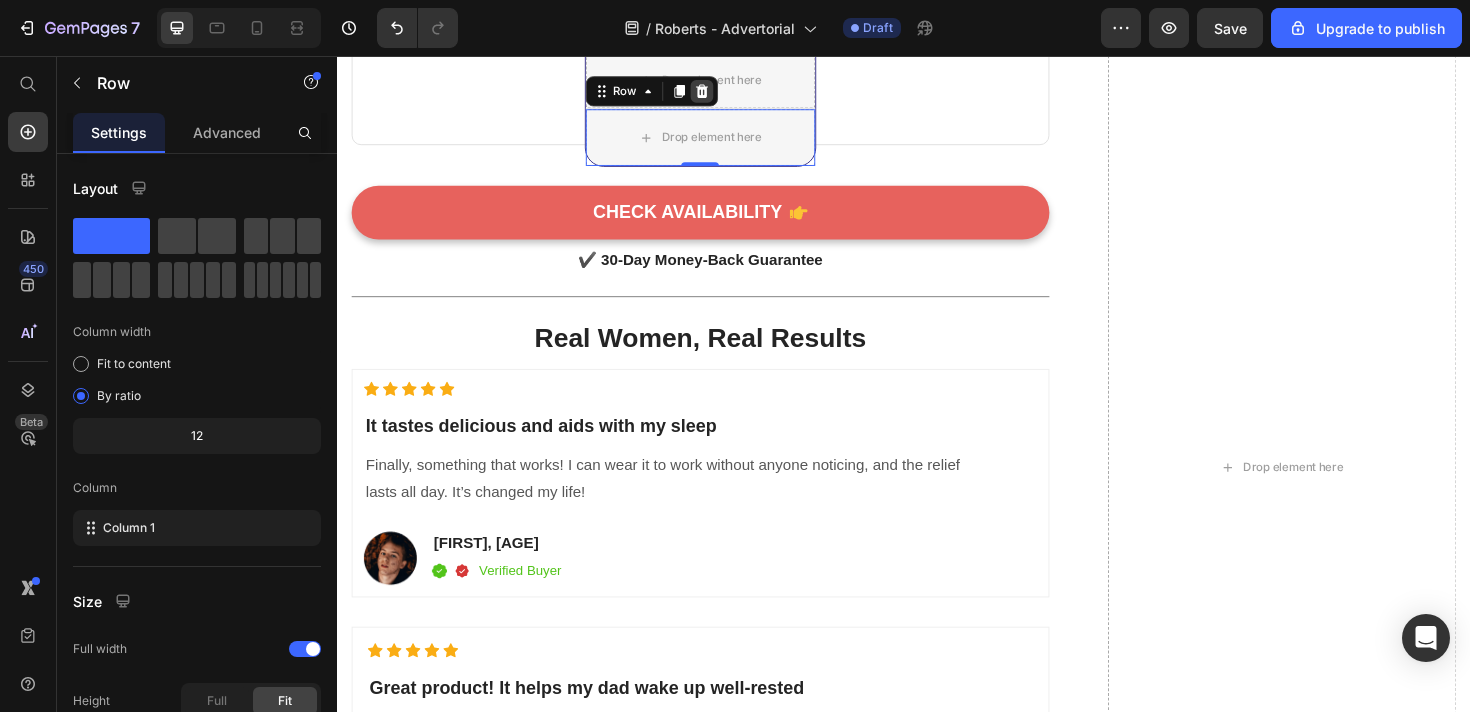 click at bounding box center [723, 93] 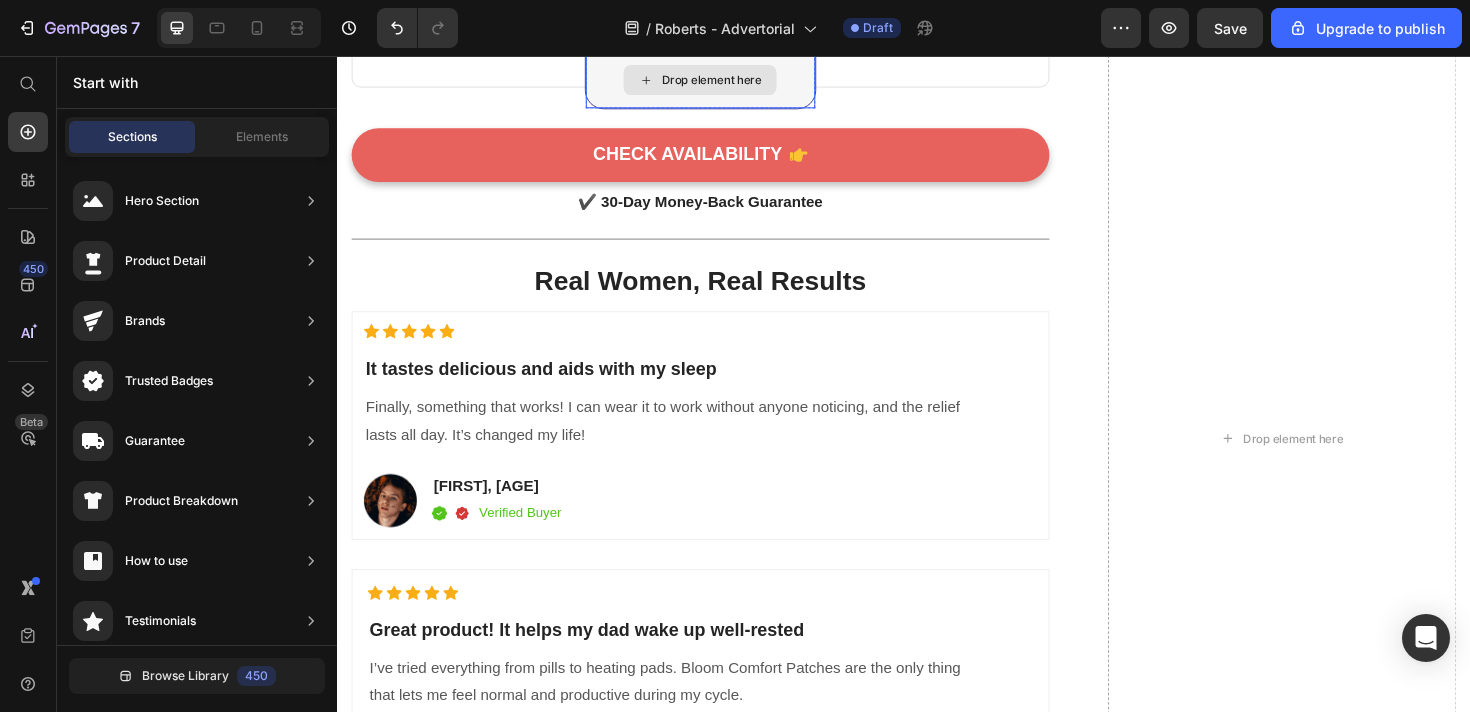 click on "Drop element here" at bounding box center [722, 81] 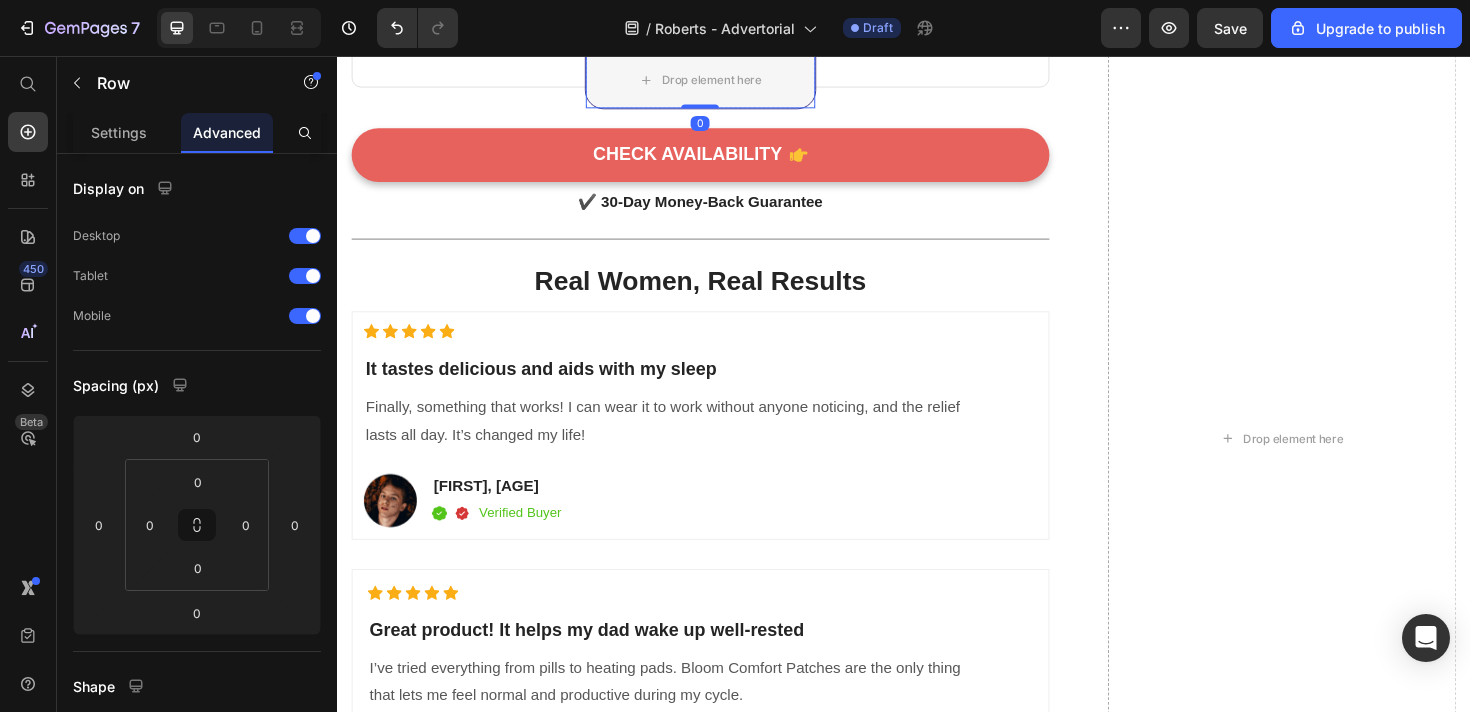 click at bounding box center (723, 32) 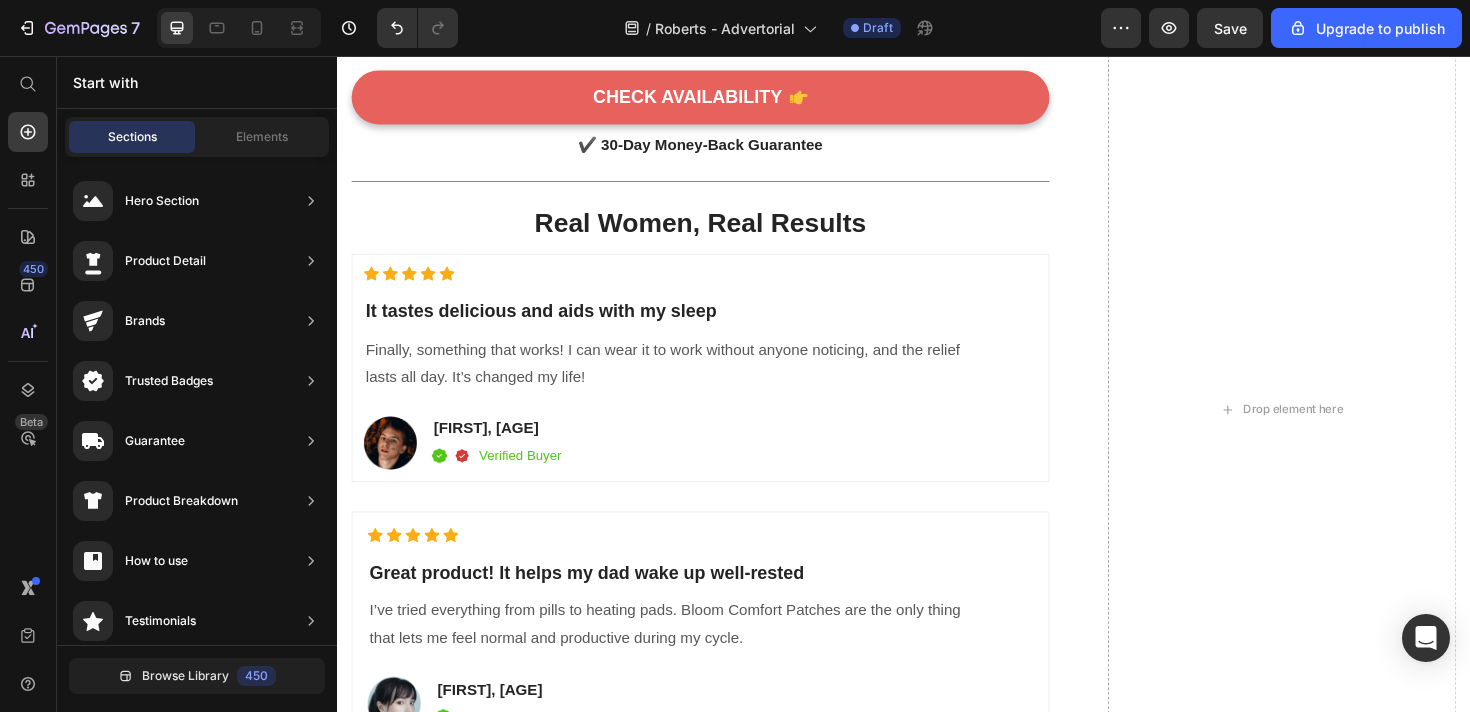 click on "Drop element here" at bounding box center (722, 20) 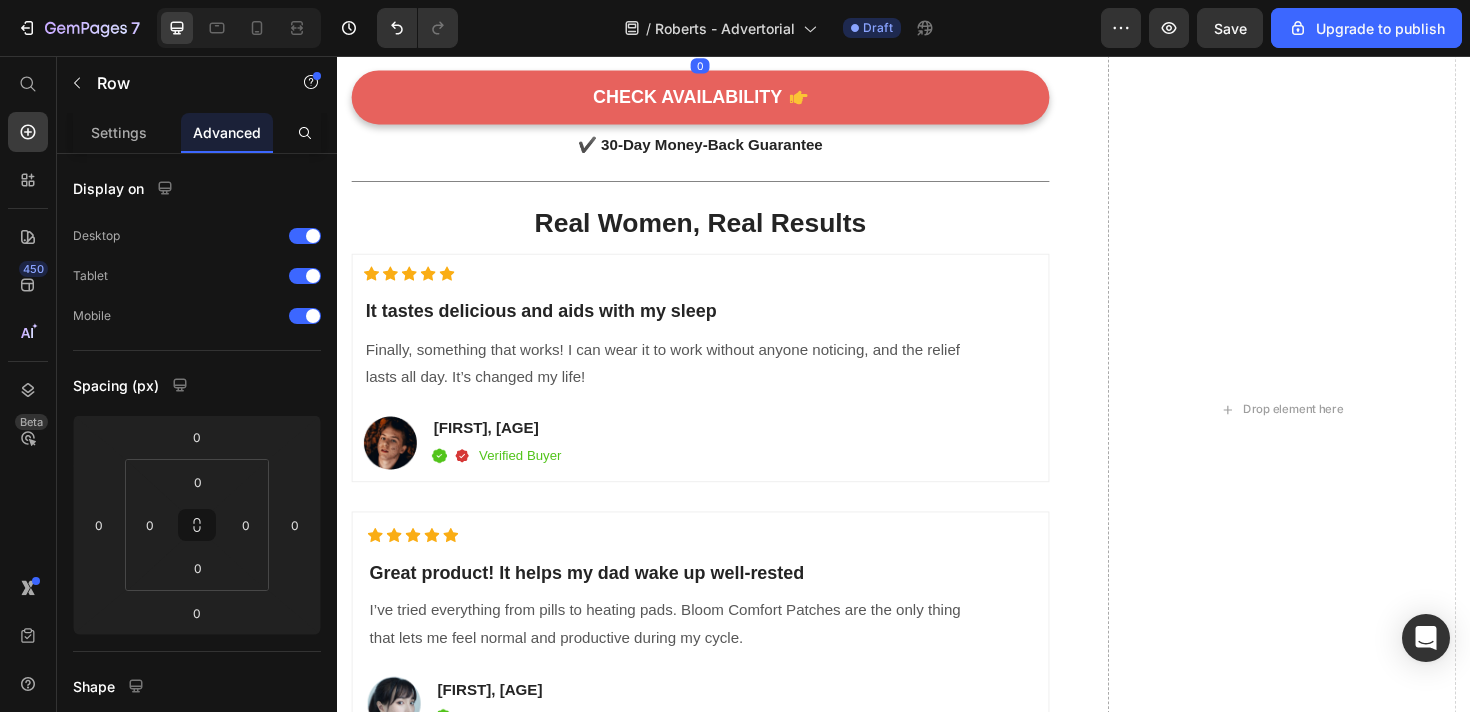 click 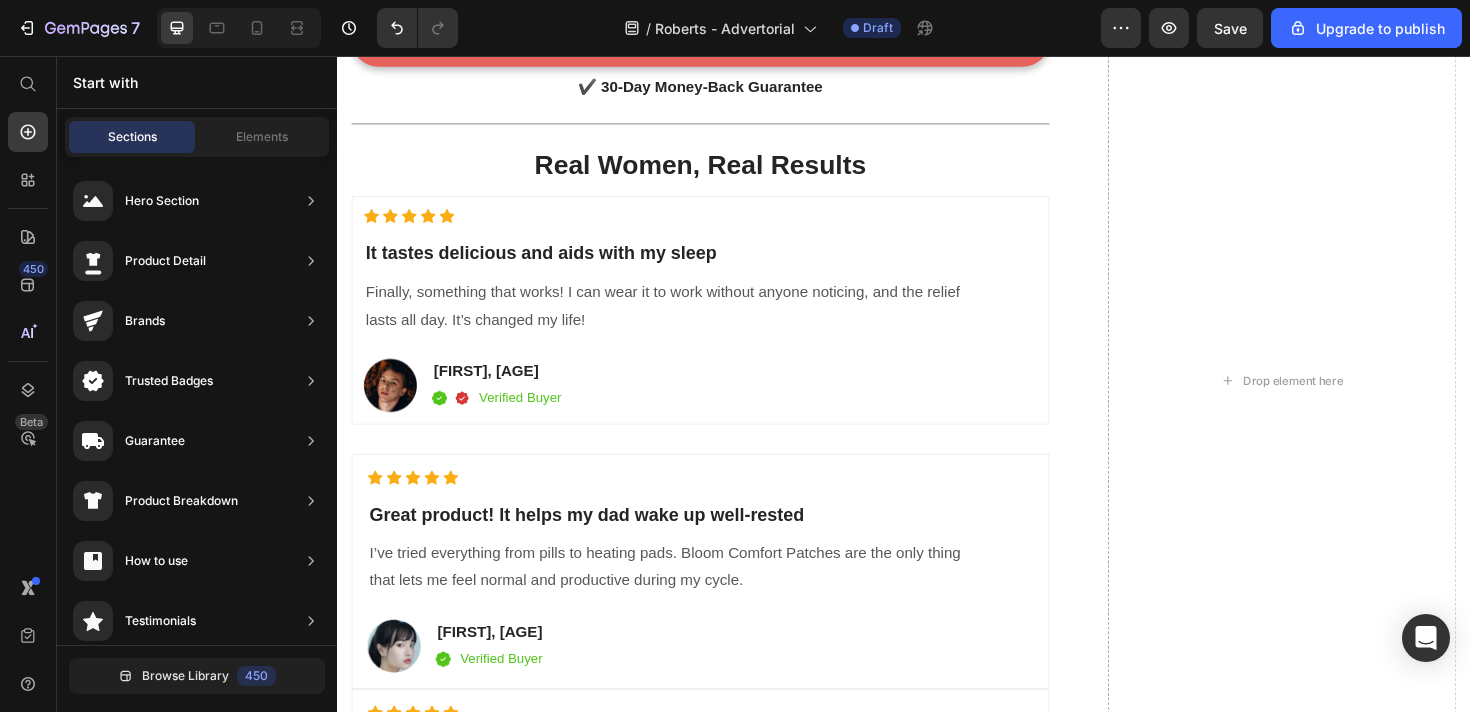 click on "Drop element here" at bounding box center [722, -41] 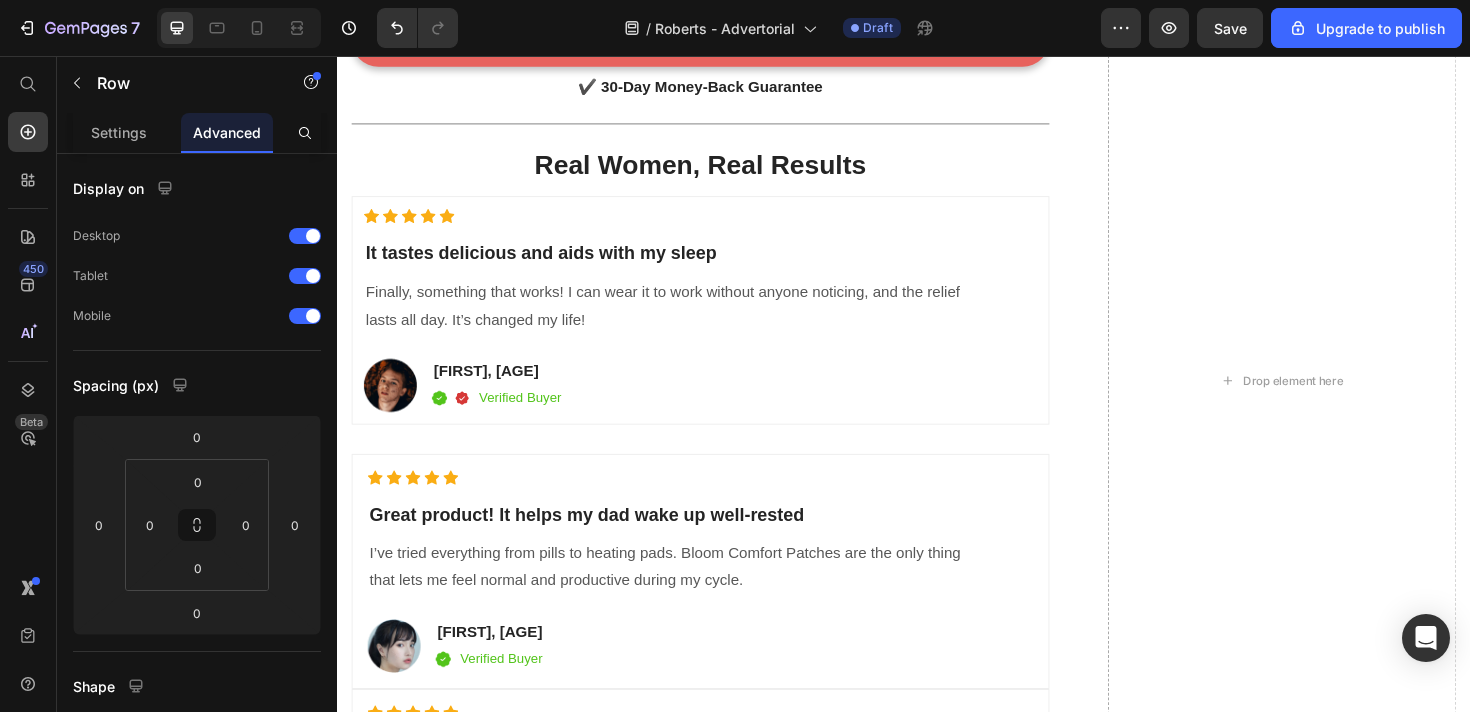 click at bounding box center [723, -90] 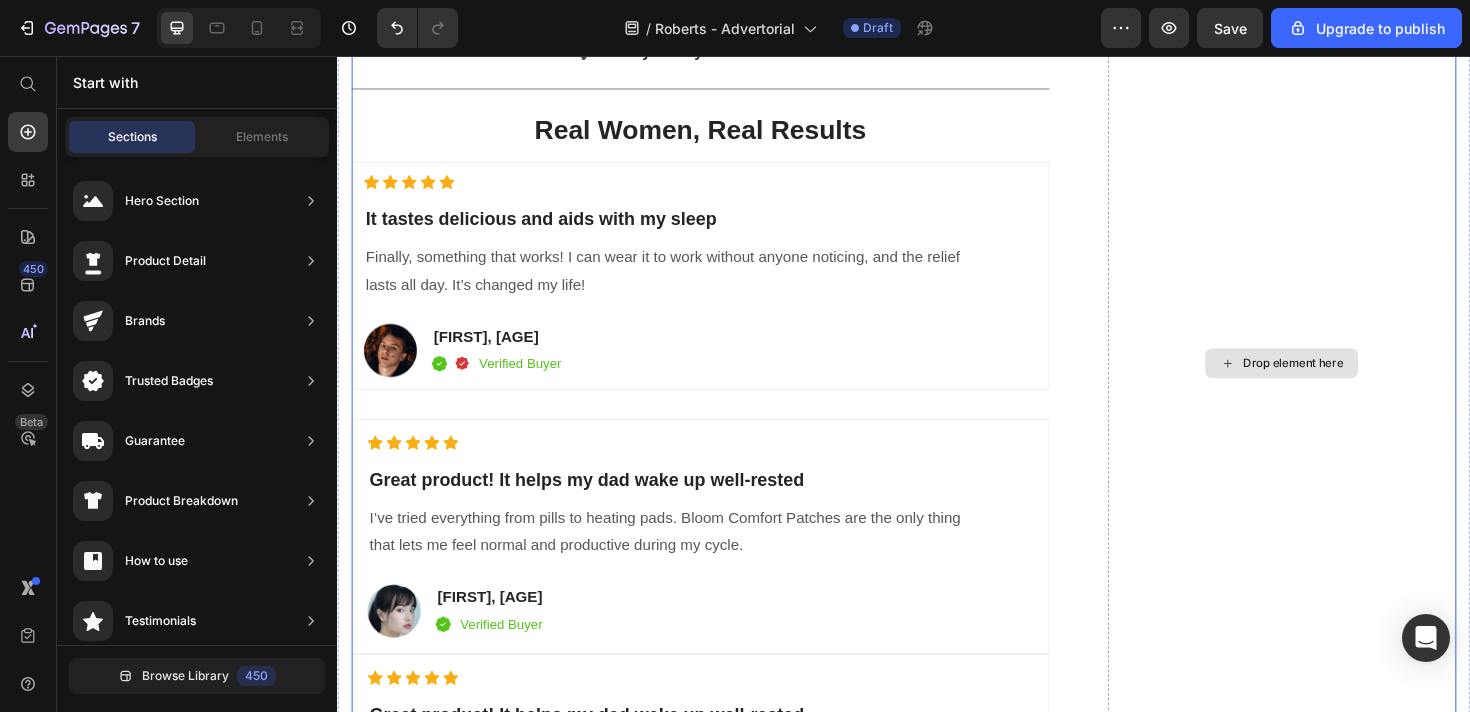 click on "Drop element here" at bounding box center [1337, 382] 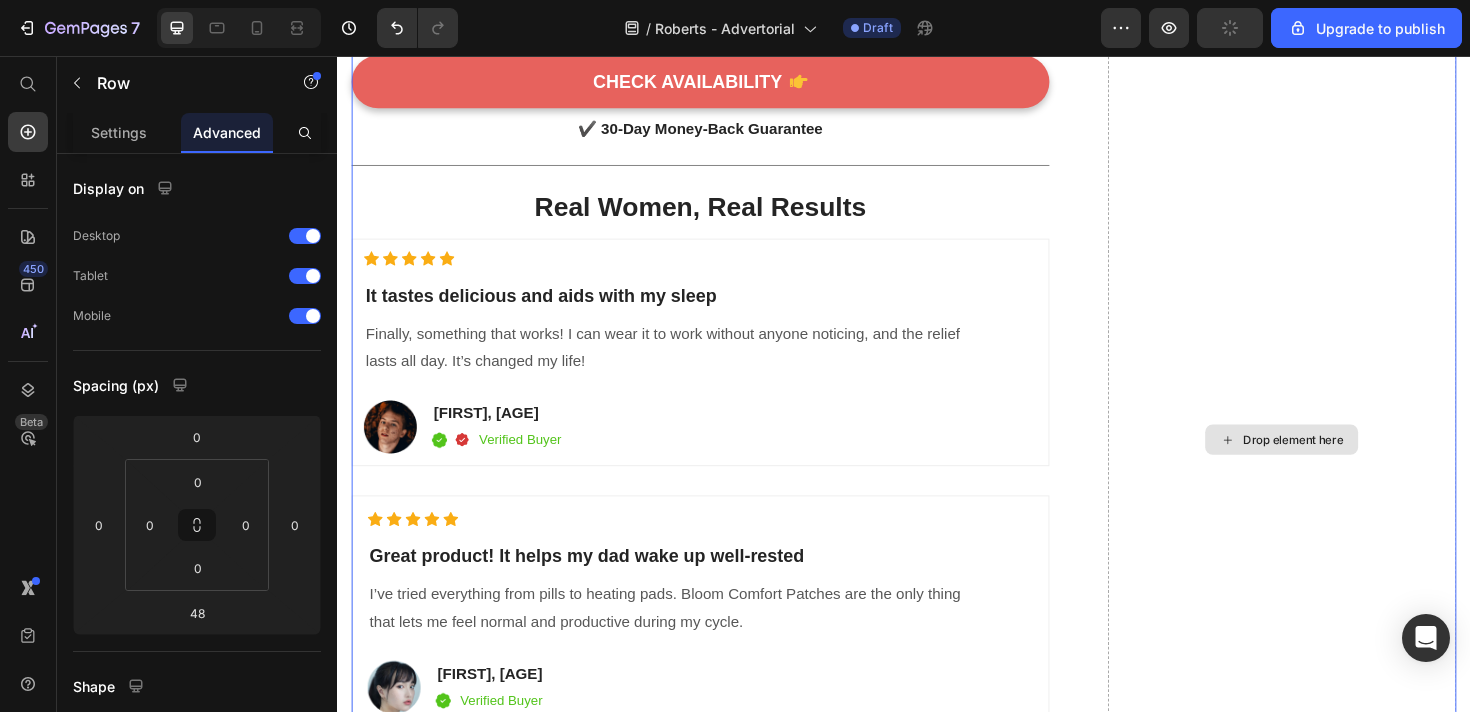 scroll, scrollTop: 4646, scrollLeft: 0, axis: vertical 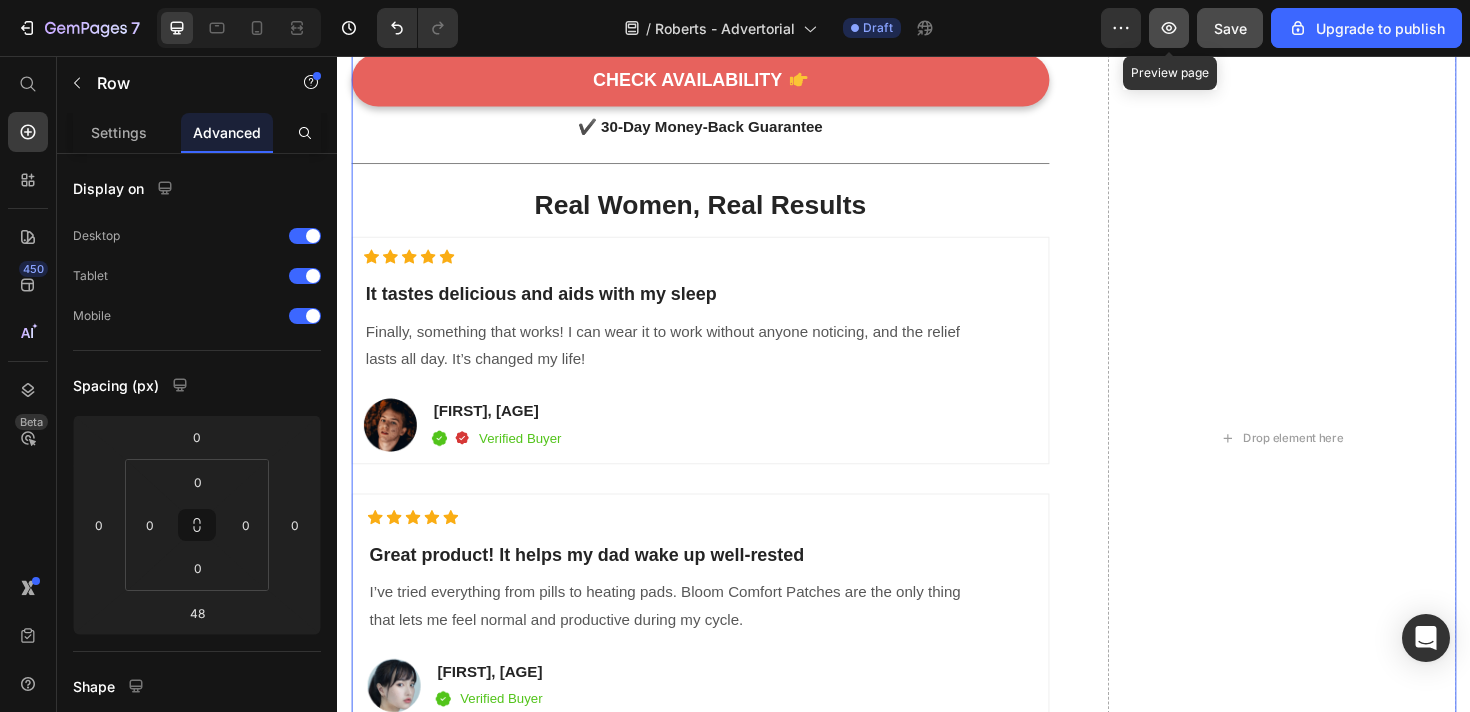 click 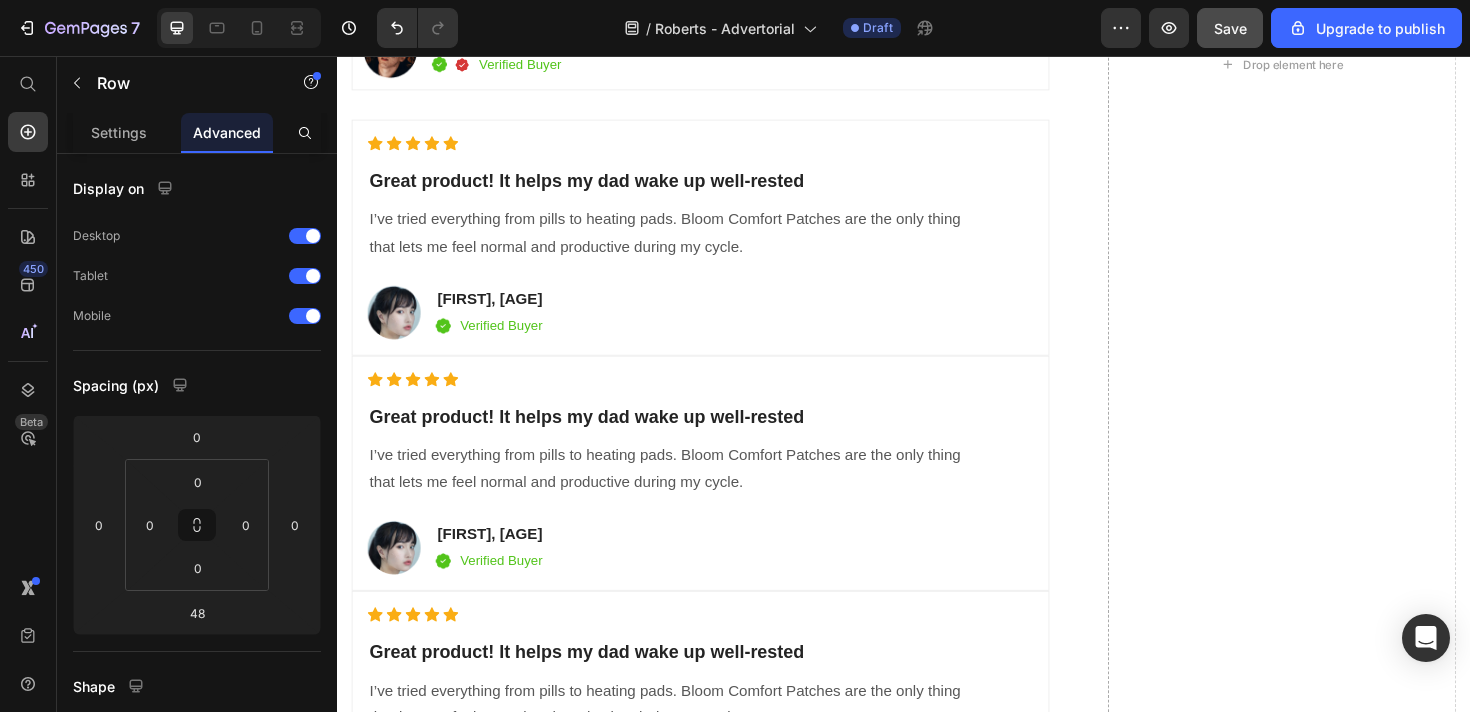 scroll, scrollTop: 5749, scrollLeft: 0, axis: vertical 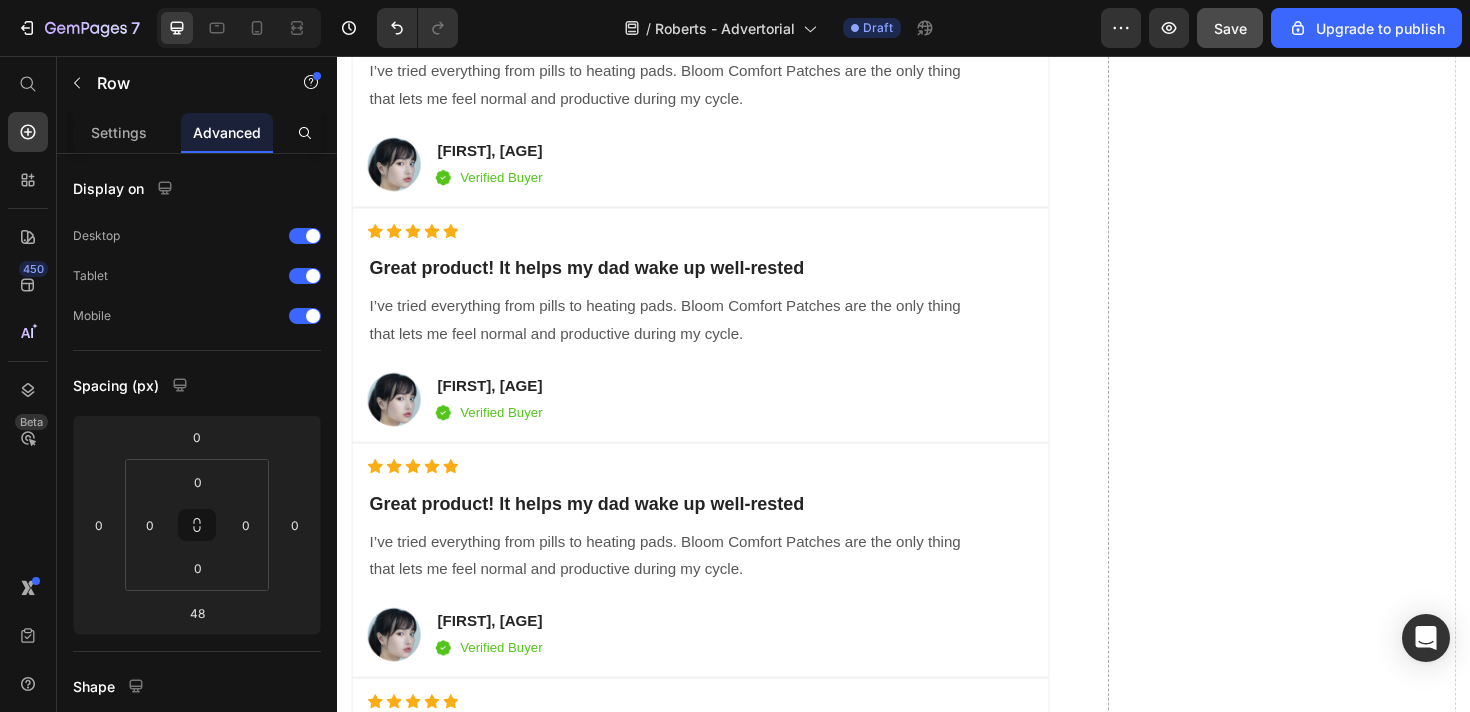 type 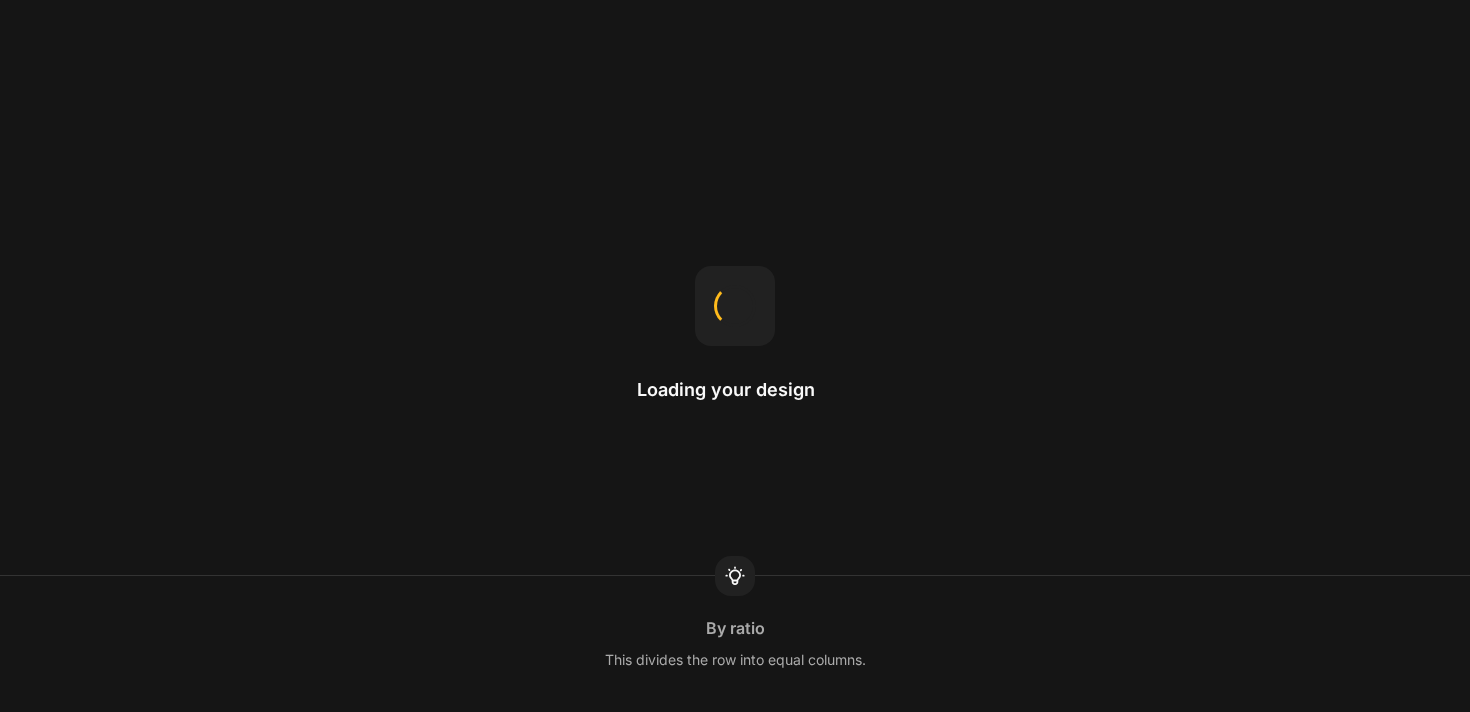 scroll, scrollTop: 0, scrollLeft: 0, axis: both 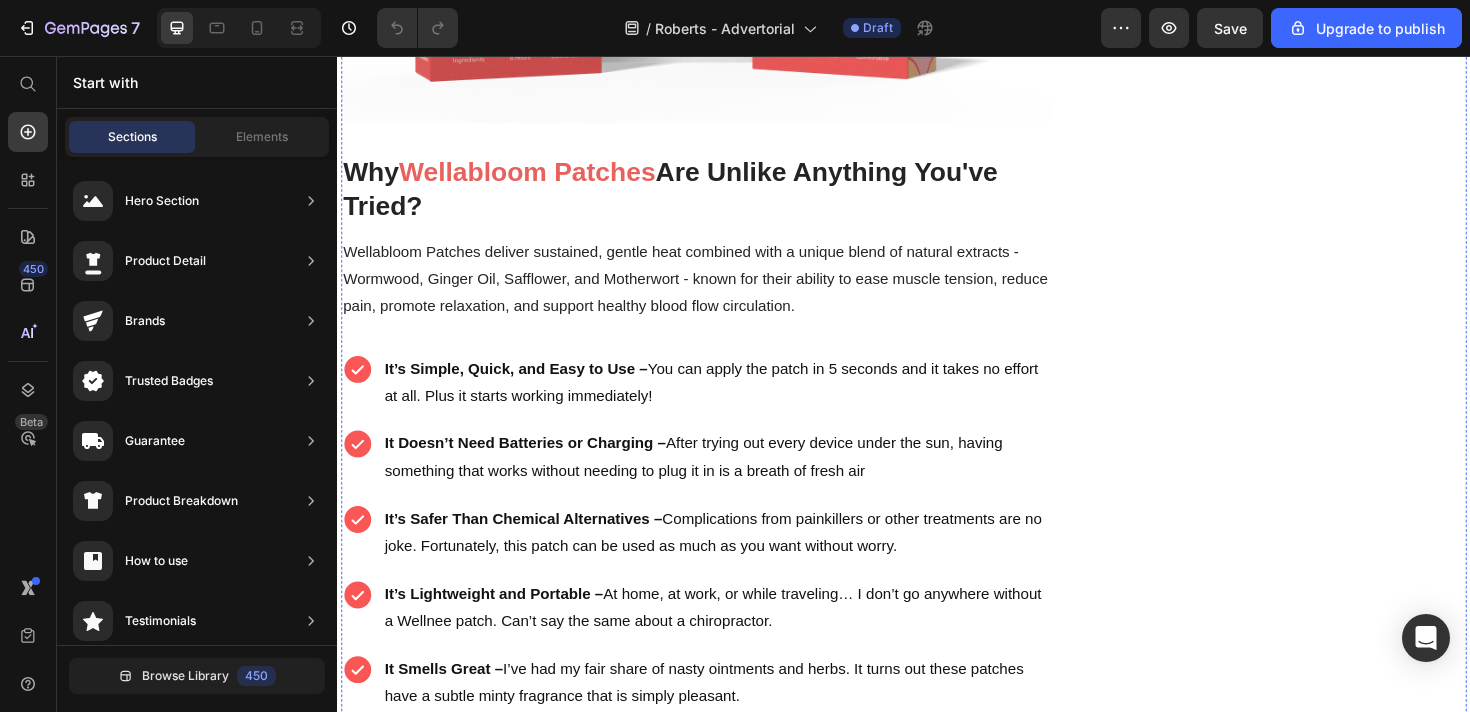 click at bounding box center [717, -348] 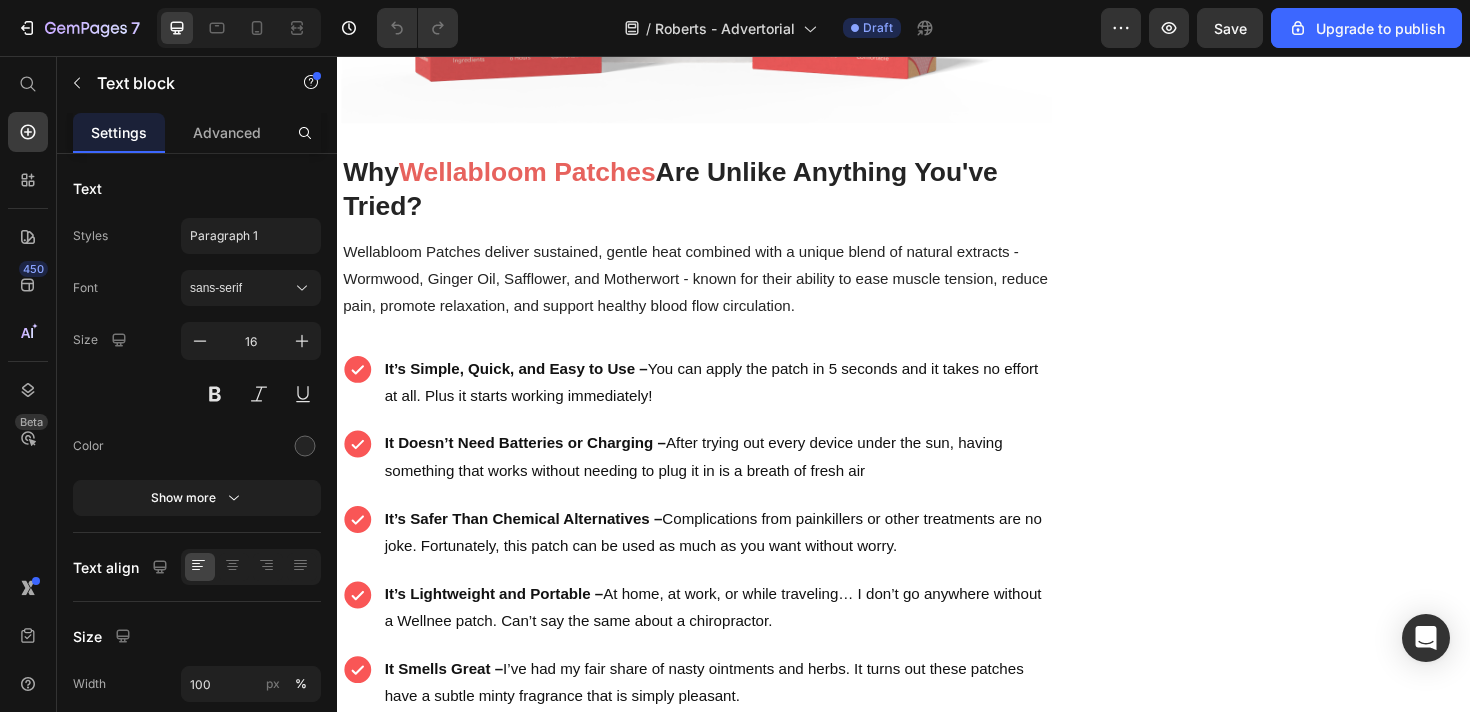 click at bounding box center (717, -348) 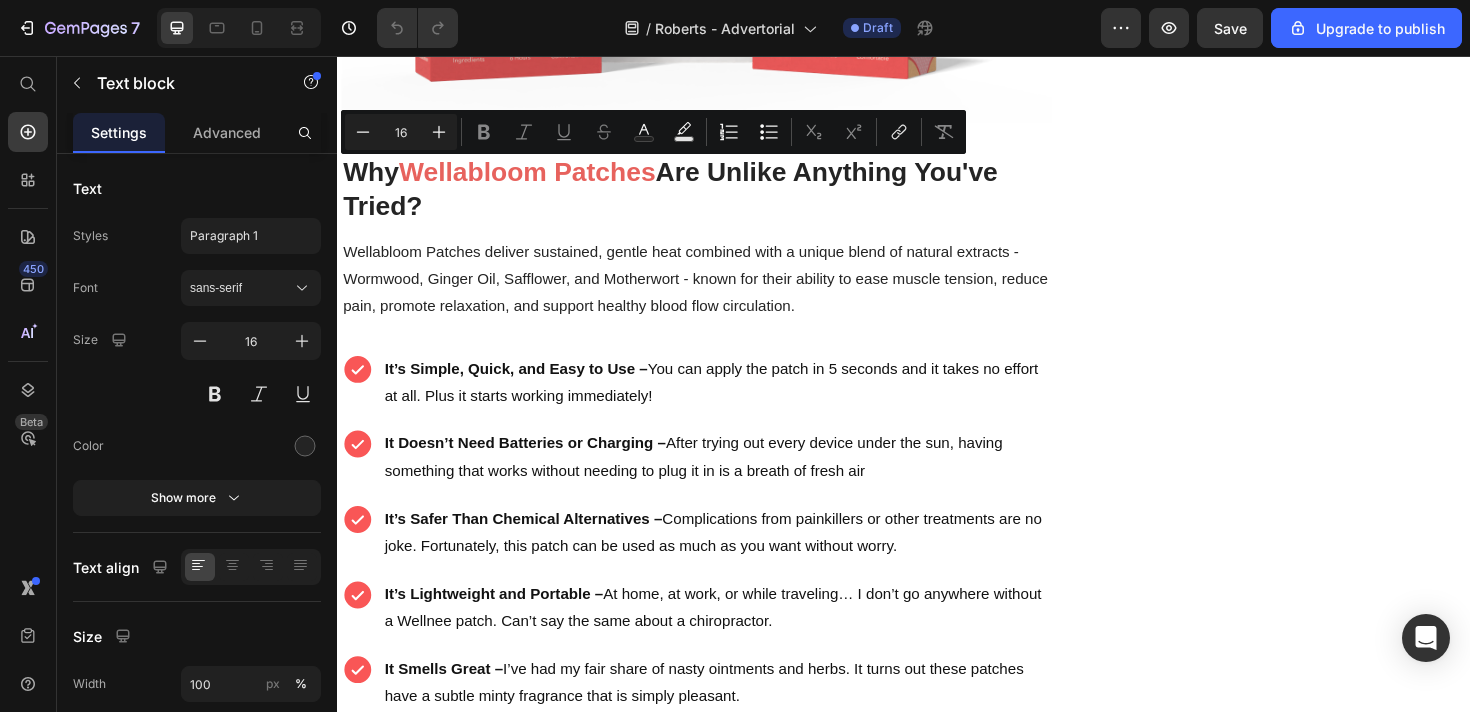 click at bounding box center [717, -348] 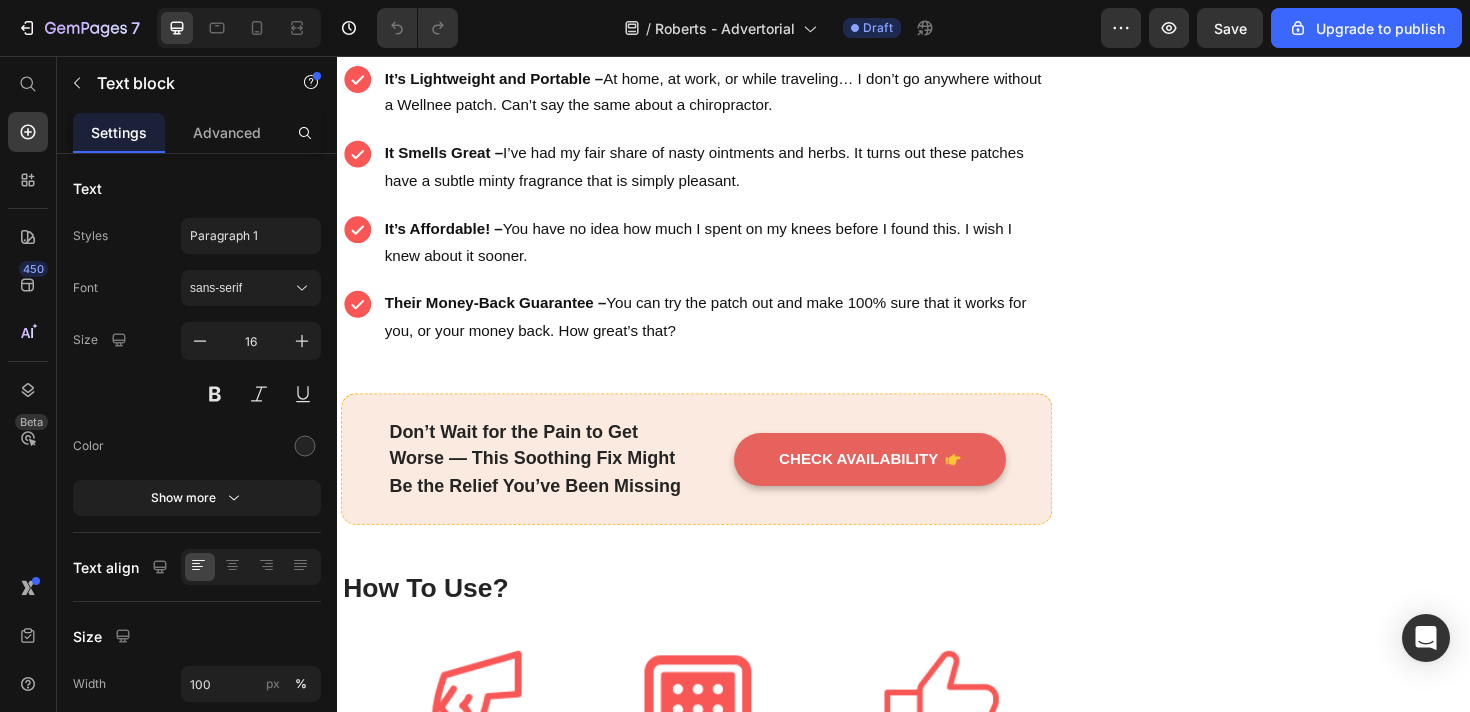 scroll, scrollTop: 3176, scrollLeft: 0, axis: vertical 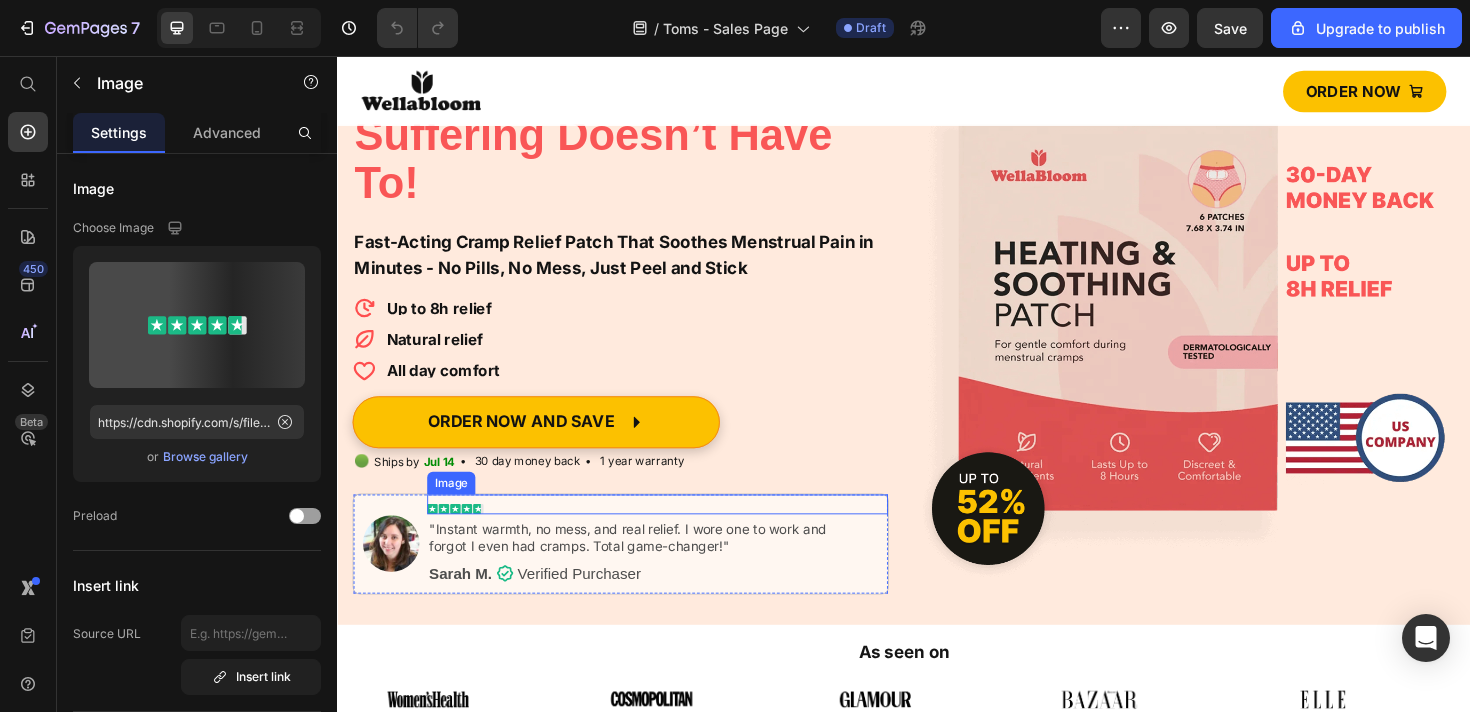 click at bounding box center [676, 531] 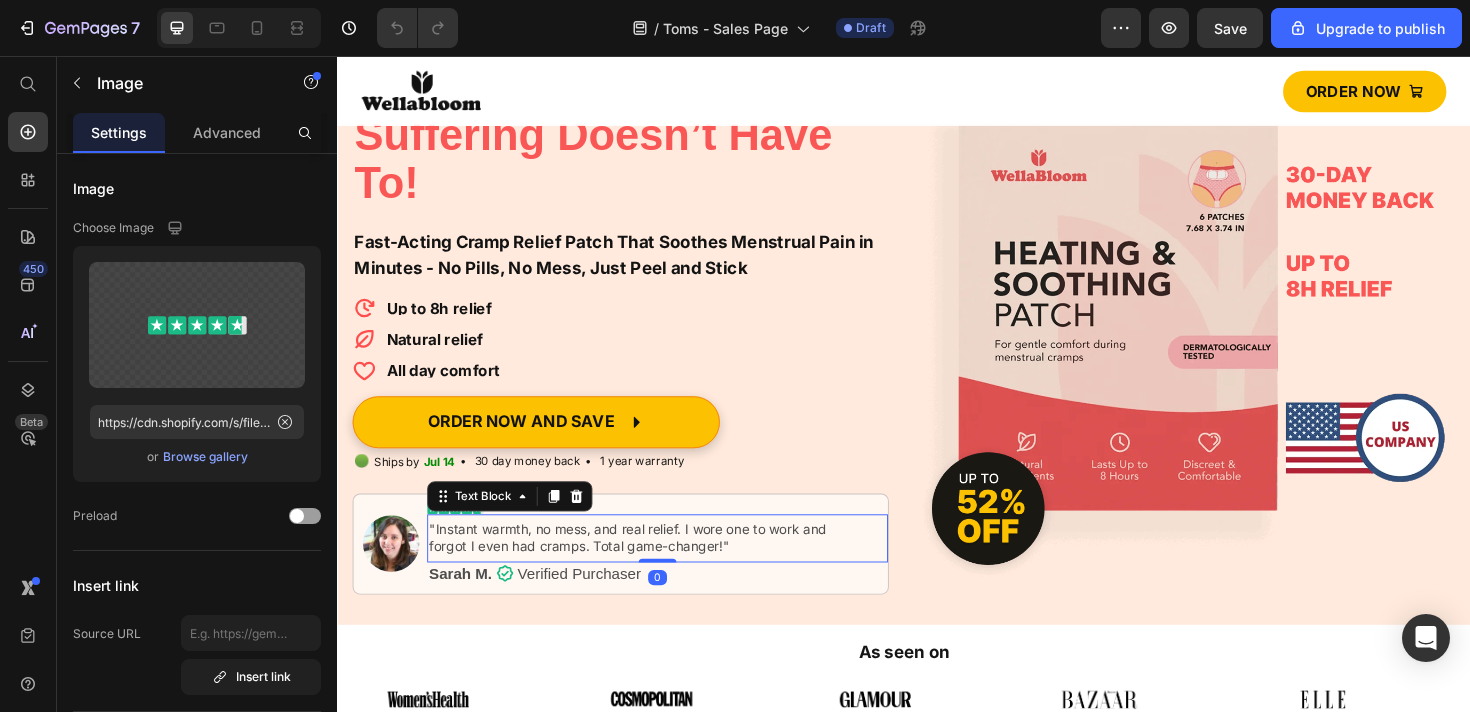click on ""Instant warmth, no mess, and real relief. I wore one to work and forgot I even had cramps. Total game-changer!" Text Block   0" at bounding box center (676, 566) 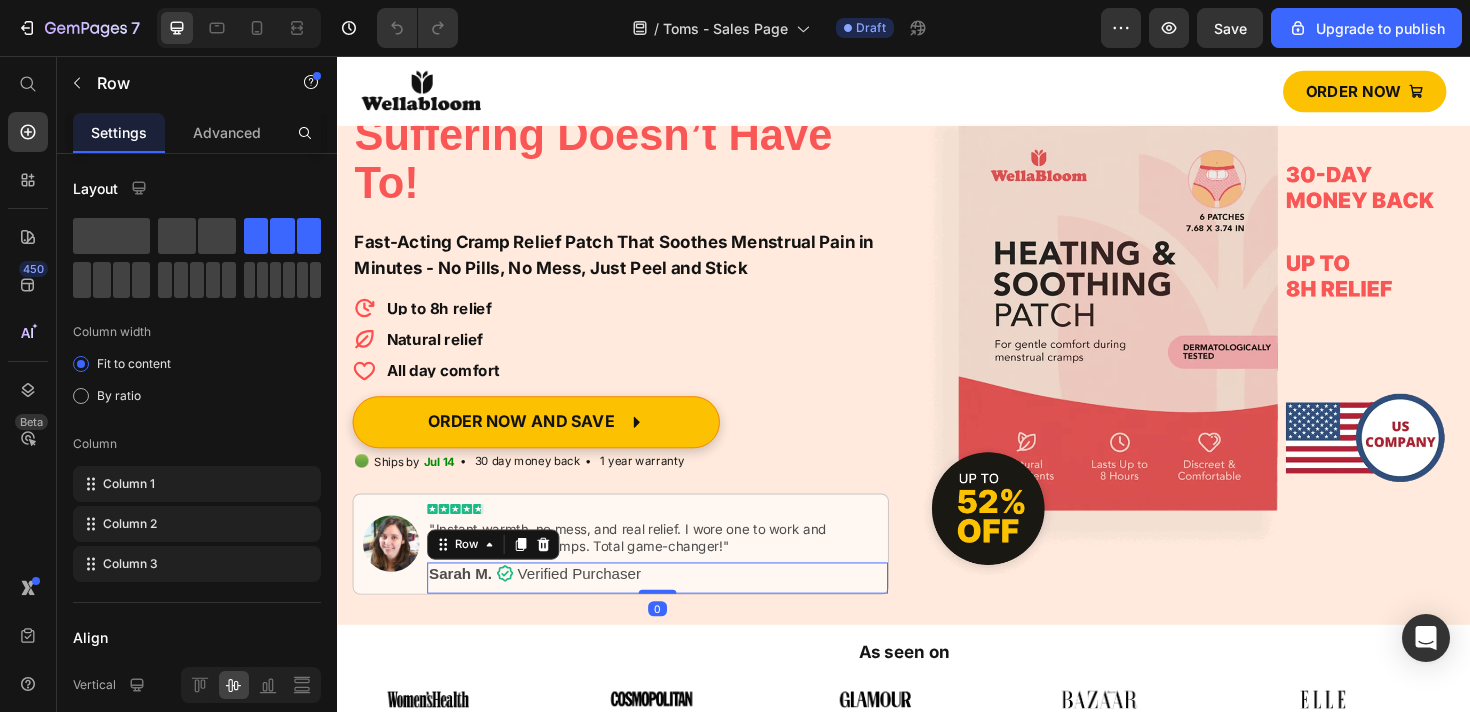click on "Sarah M. Text Block
Icon Verified Purchaser Text Block Row   0" at bounding box center [676, 608] 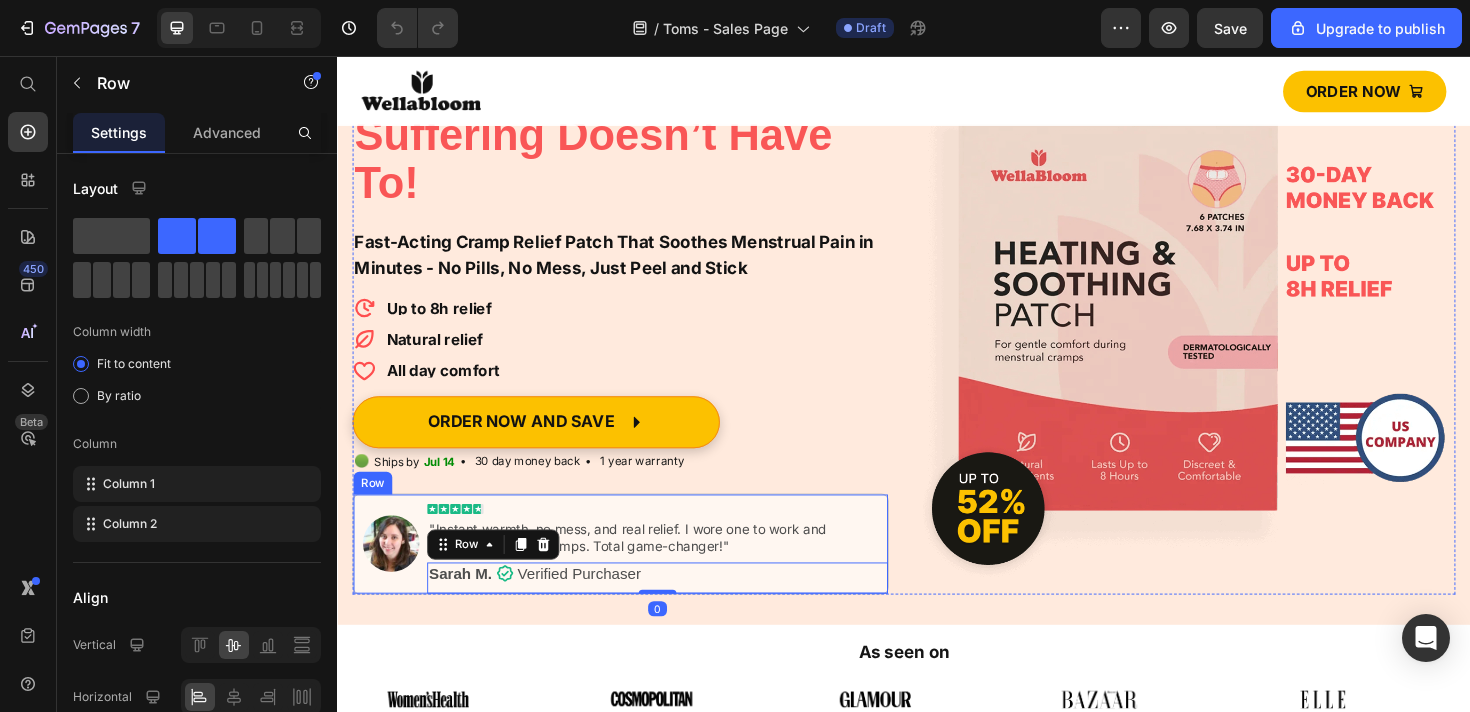 click on "Image" at bounding box center [389, 572] 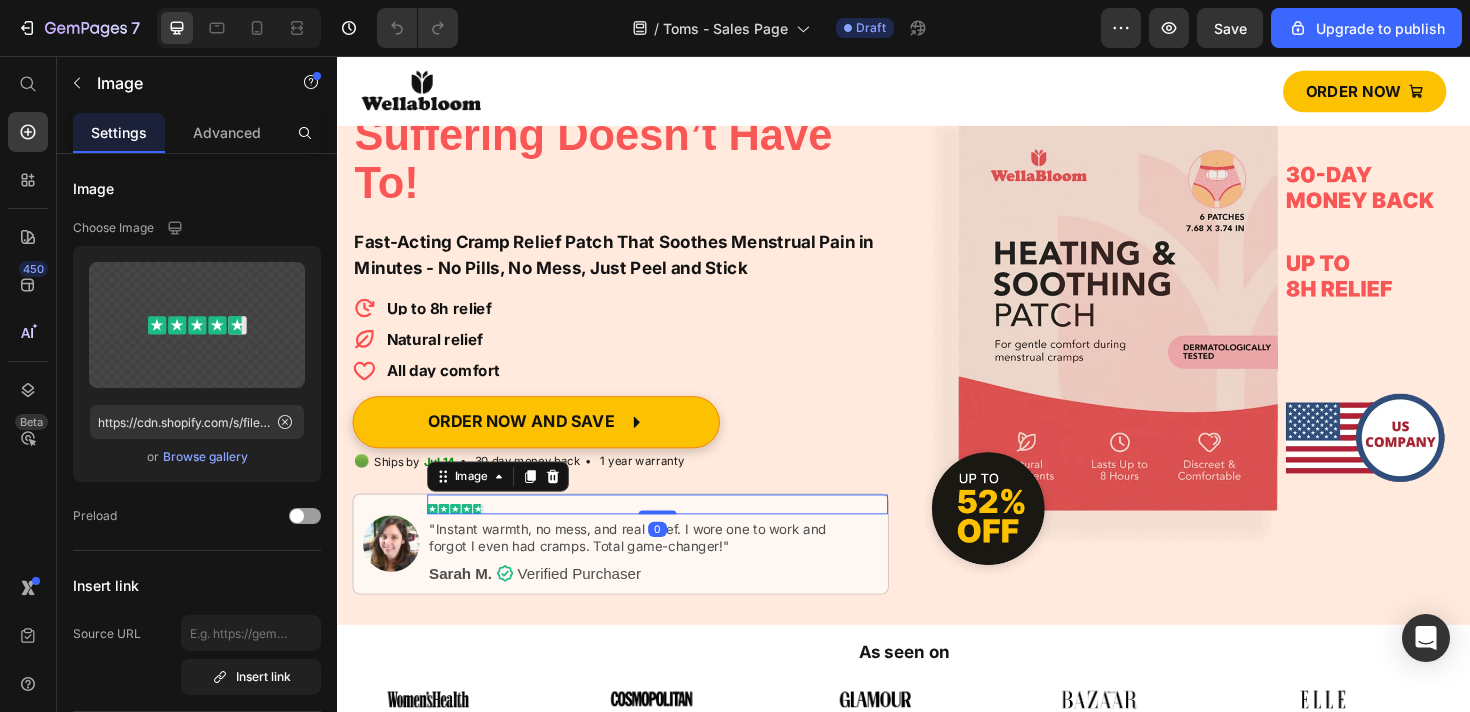 click at bounding box center (676, 531) 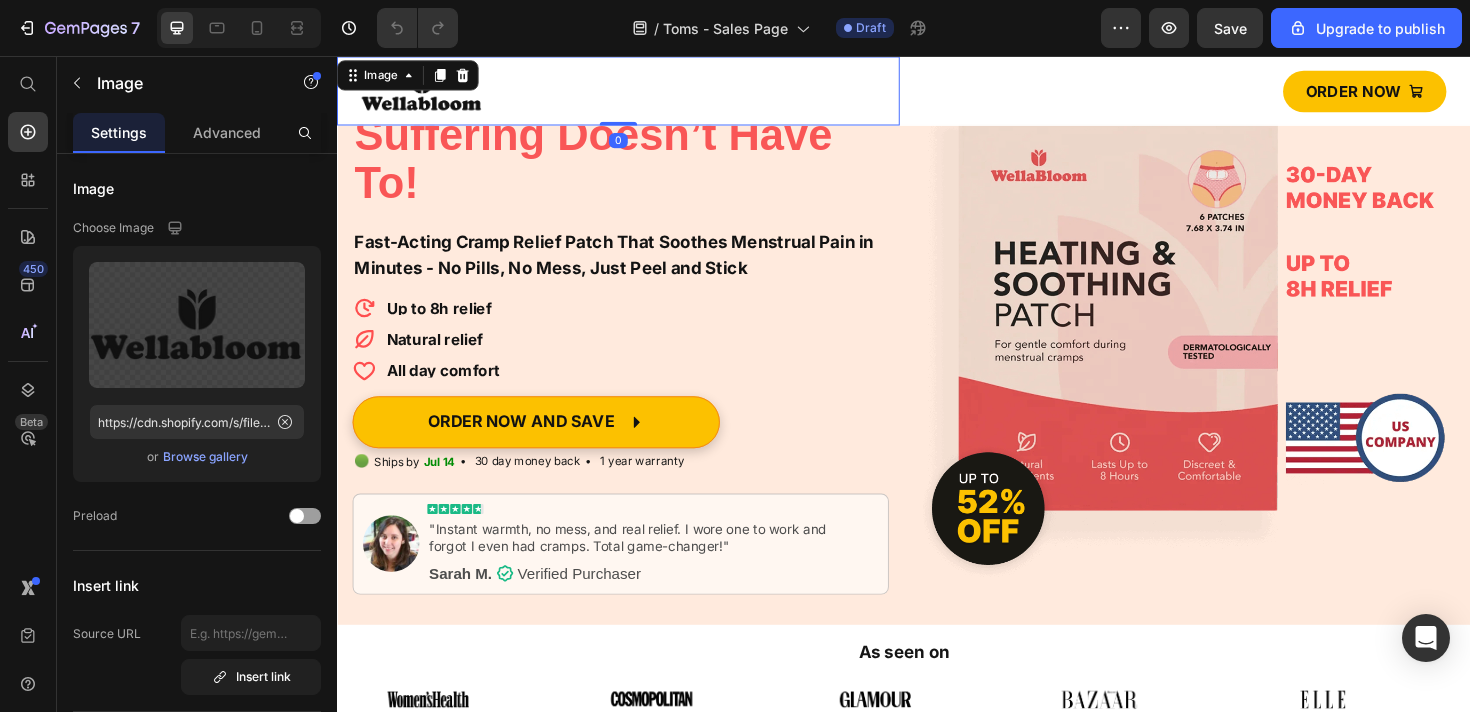 click at bounding box center (635, 92) 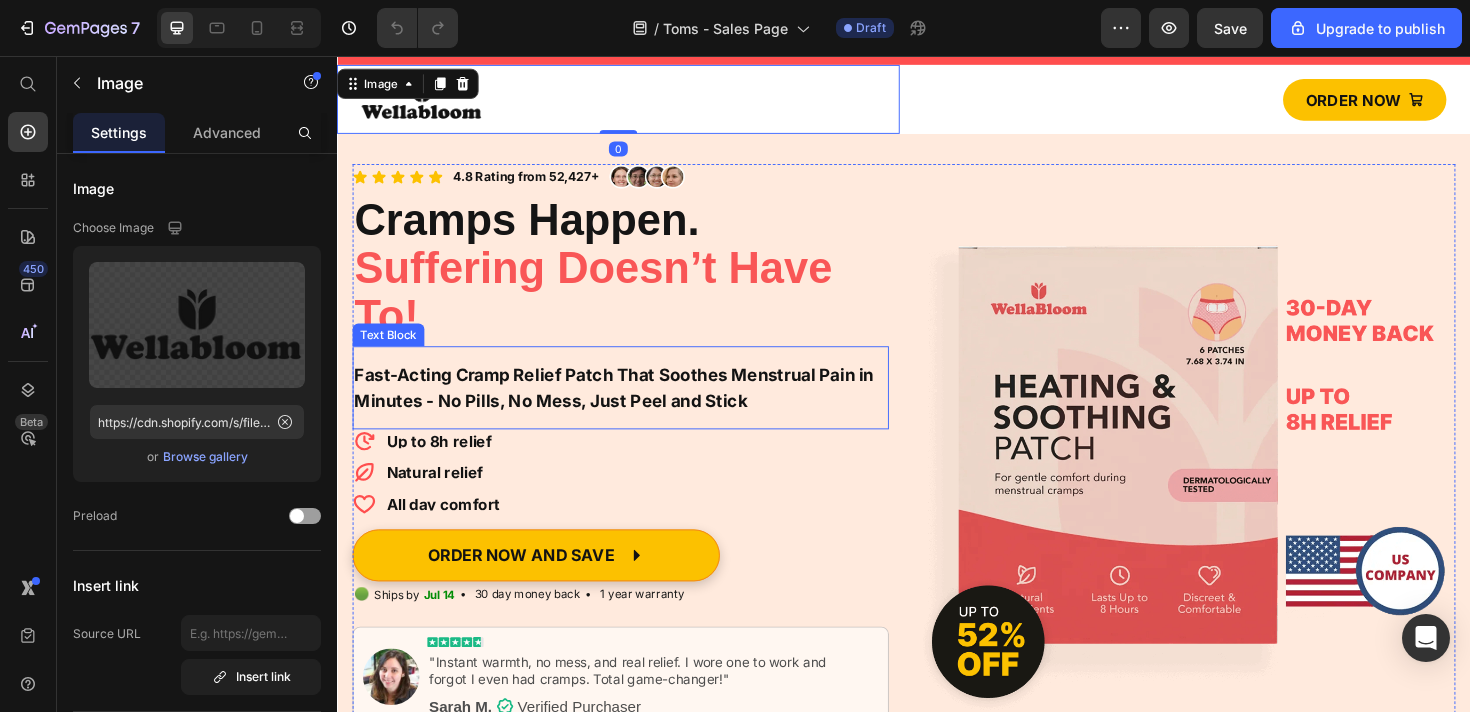 scroll, scrollTop: 0, scrollLeft: 0, axis: both 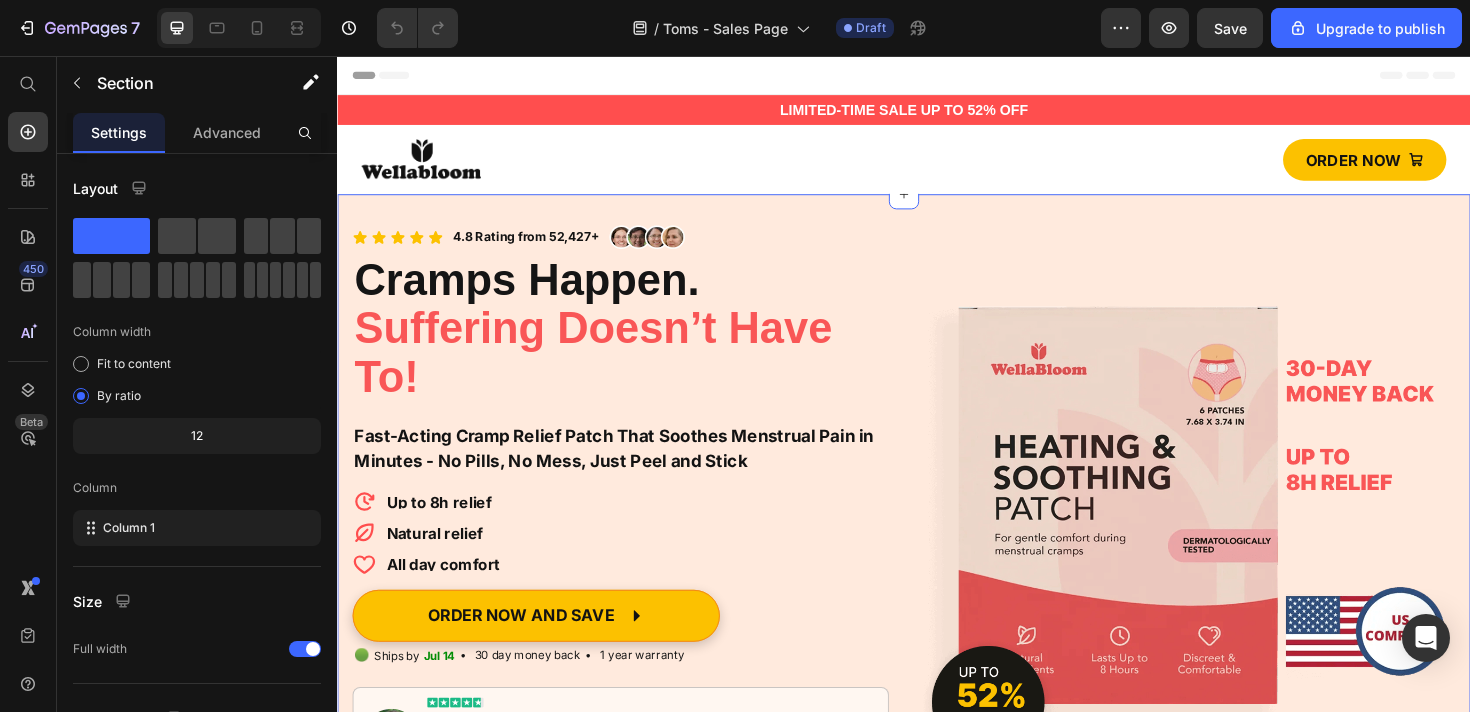 click on "Icon Icon Icon Icon
Icon Icon List 4.8 Rating from 52,427+ Text Block Image Row Cramps Happen. Suffering Doesn’t Have To! Heading Image Fast-Acting Cramp Relief Patch That Soothes Menstrual Pain in Minutes - No Pills, No Mess, Just Peel and Stick Text Block
Up to 8h relief
Natural relief
All day comfort Item List
ORDER NOW AND SAVE Button    🟢 Text Block
Ships by
Jul 14
Delivery Date •   30 day money back Text Block •   1 year warranty Text Block Row Image Image "Instant warmth, no mess, and real relief. I wore one to work and forgot I even had cramps. Total game-changer!" Text Block Sarah M. Text Block
Icon Verified Purchaser Text Block Row Row Image Product Hero-Product   You can create reusable sections Create Theme Section AI Content Write with GemAI What would you like to describe here? Tone and Voice Persuasive Product Getting products... Show more" at bounding box center (937, 532) 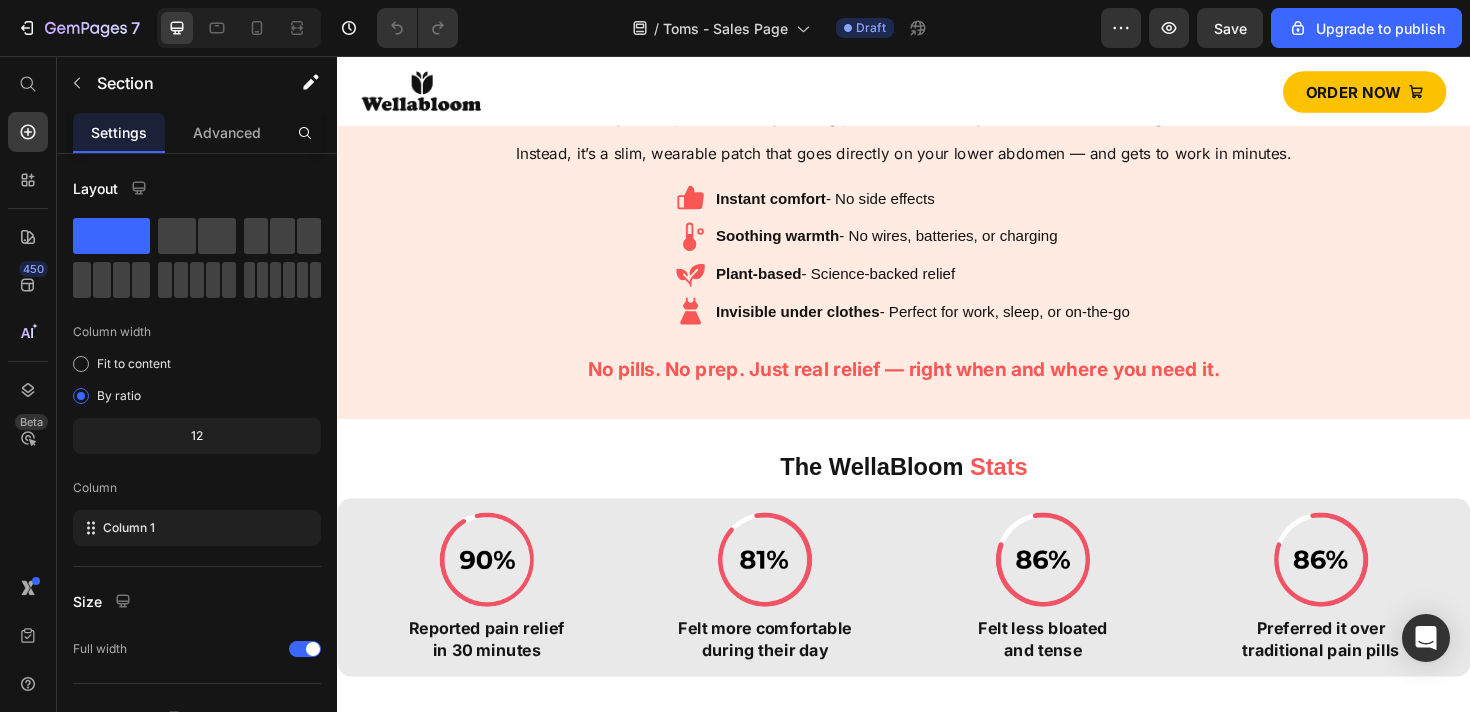 scroll, scrollTop: 2896, scrollLeft: 0, axis: vertical 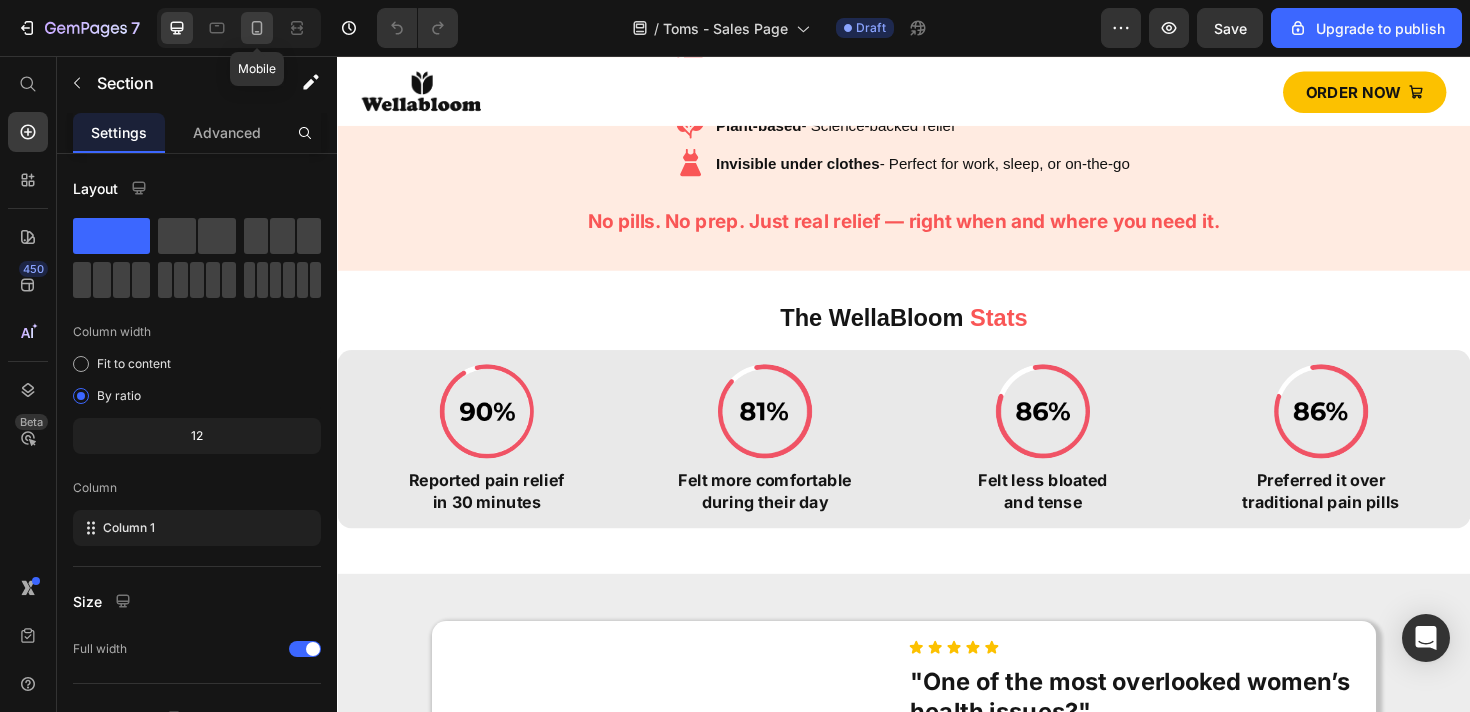 click 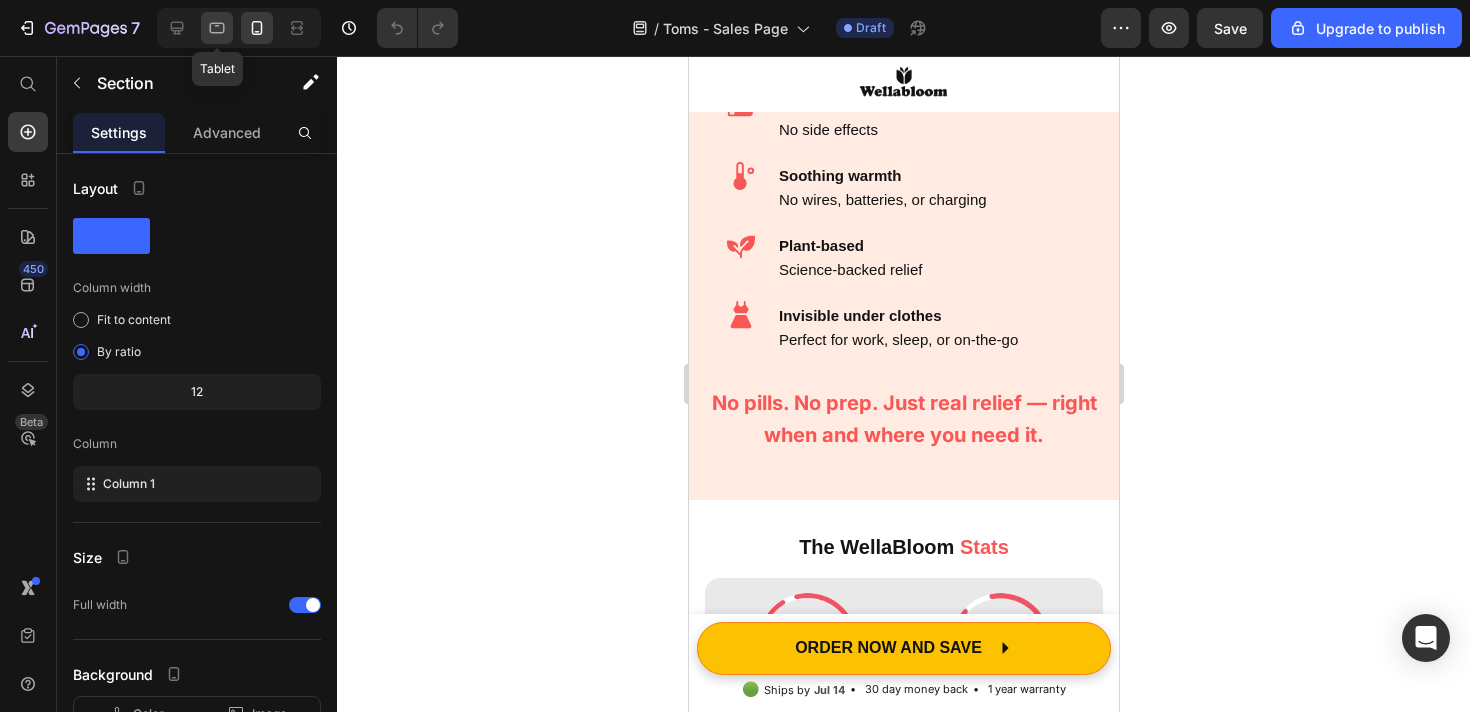 click 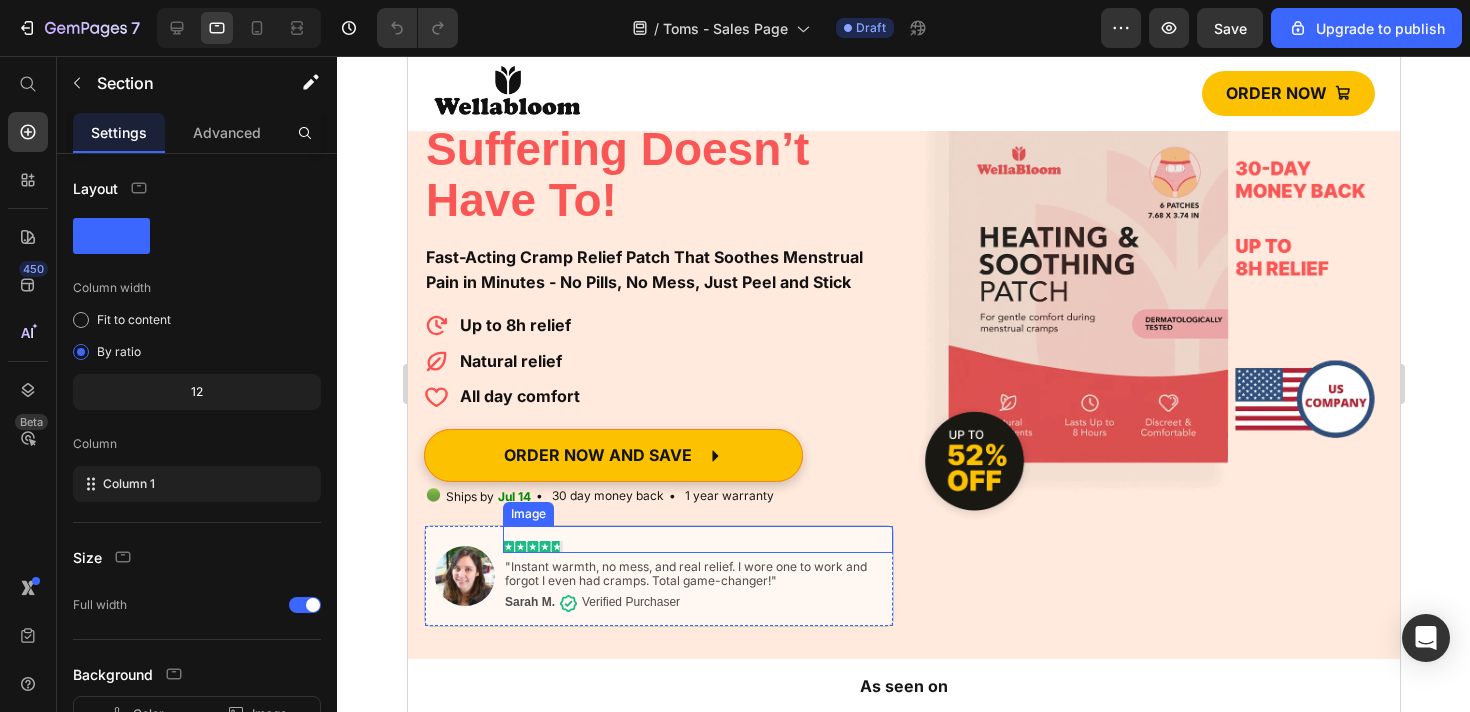 scroll, scrollTop: 0, scrollLeft: 0, axis: both 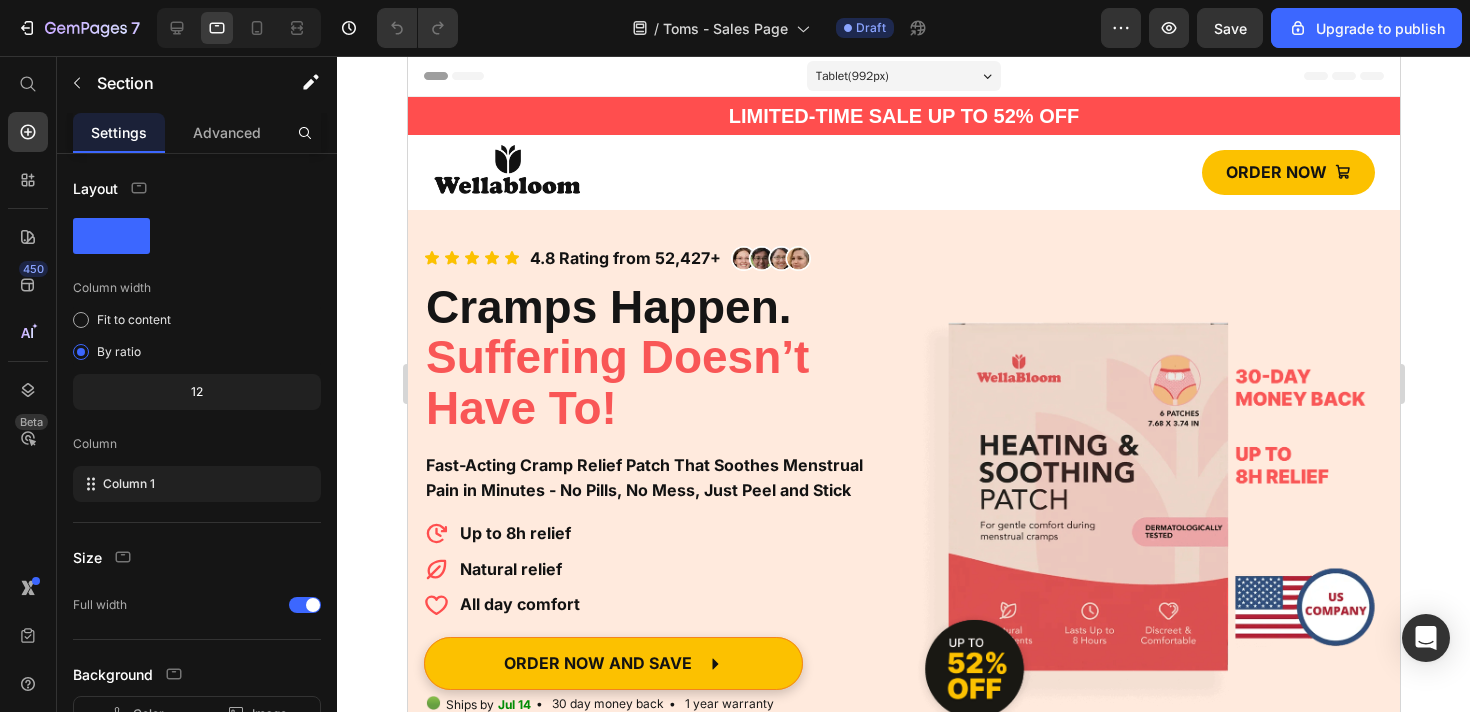 click on "Tablet  ( 992 px)" at bounding box center [851, 76] 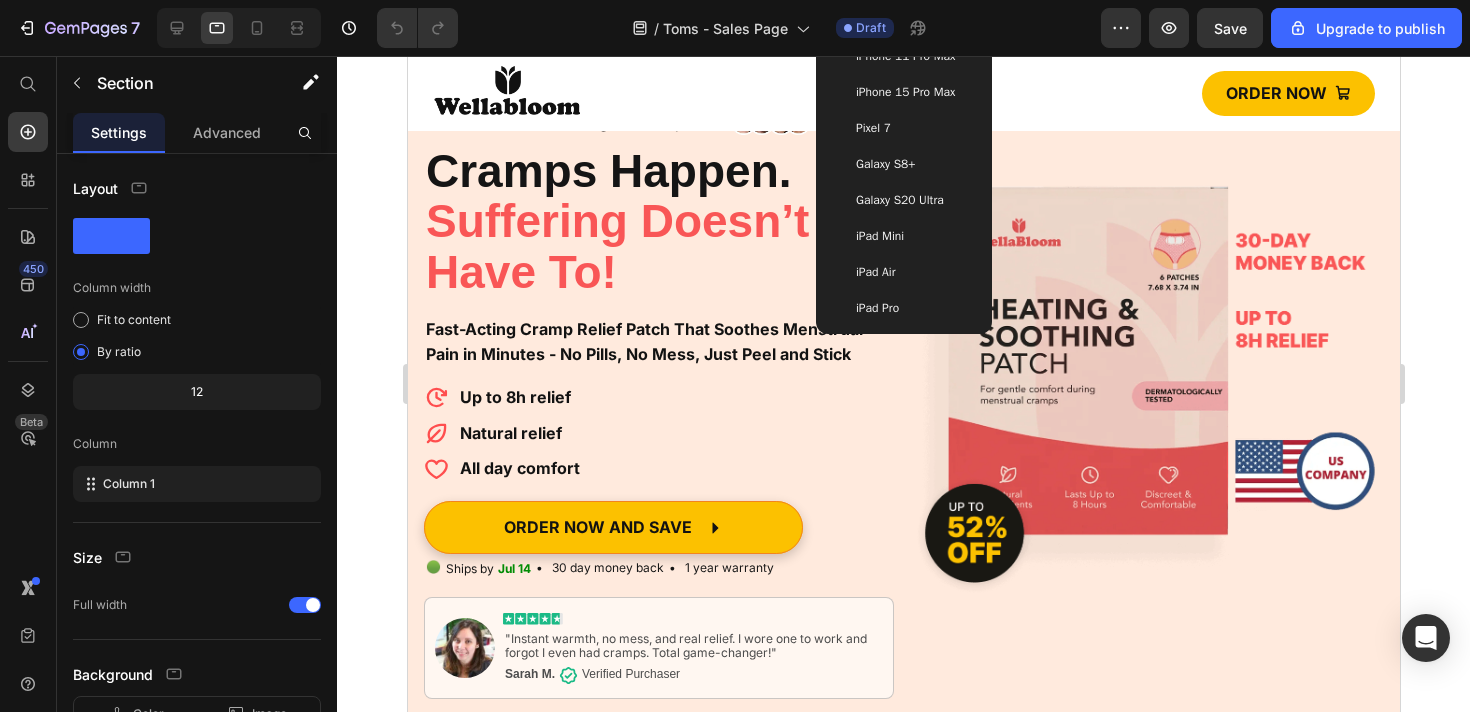 scroll, scrollTop: 123, scrollLeft: 0, axis: vertical 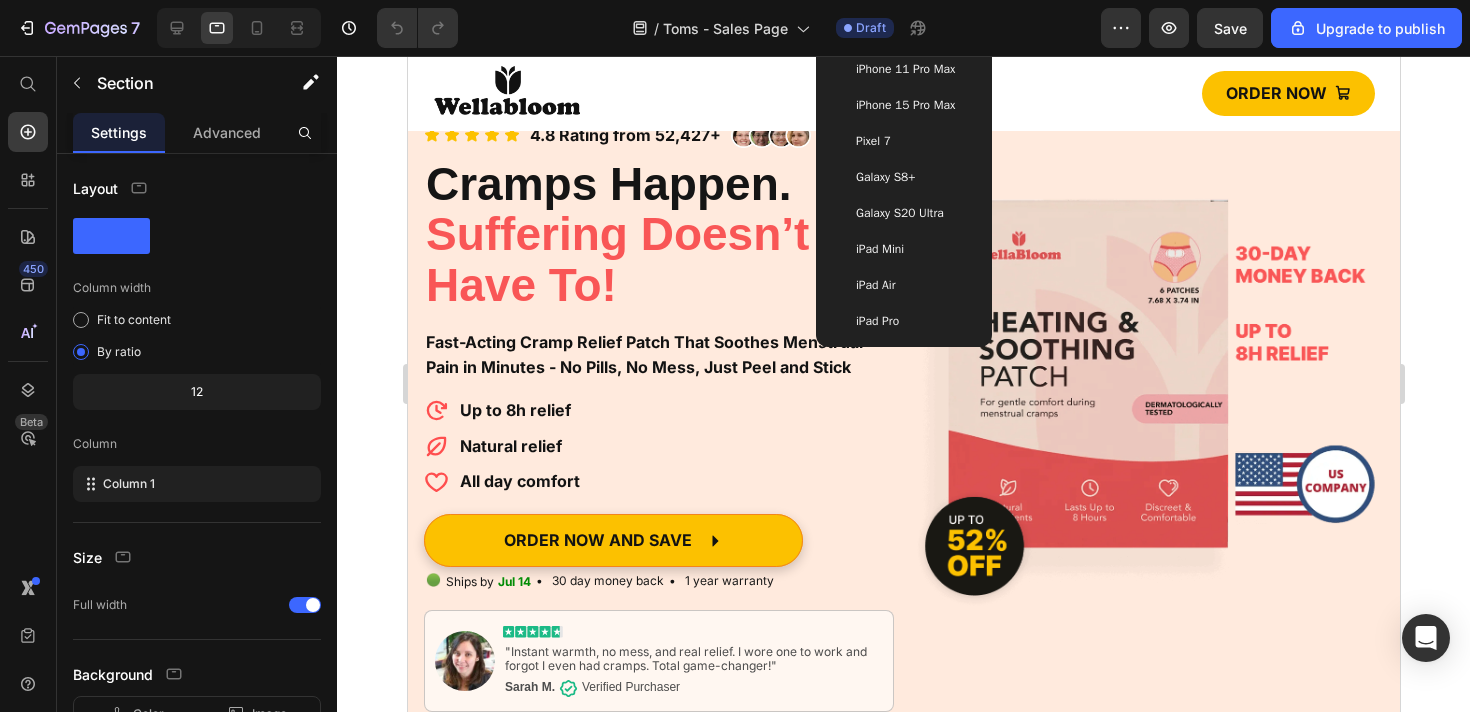 click on "iPad Air" at bounding box center (875, 285) 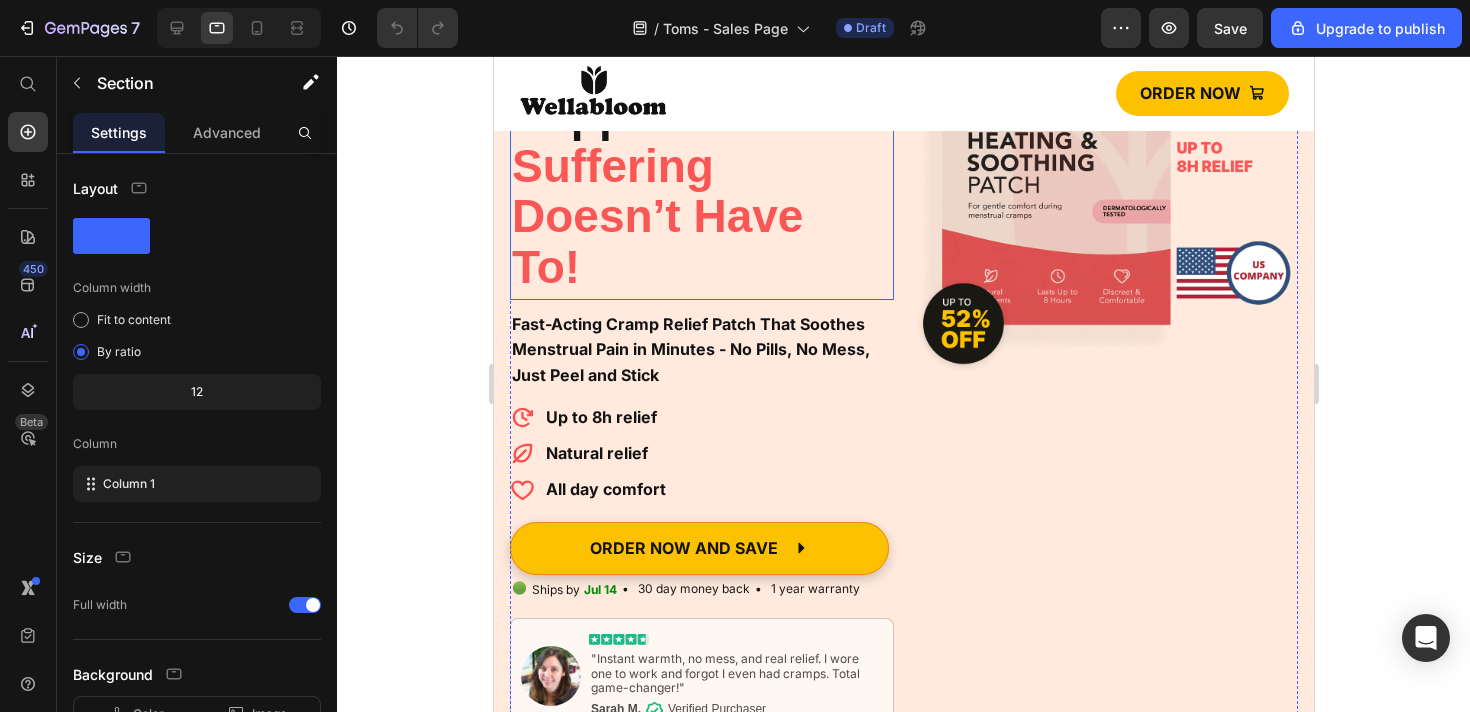 scroll, scrollTop: 0, scrollLeft: 0, axis: both 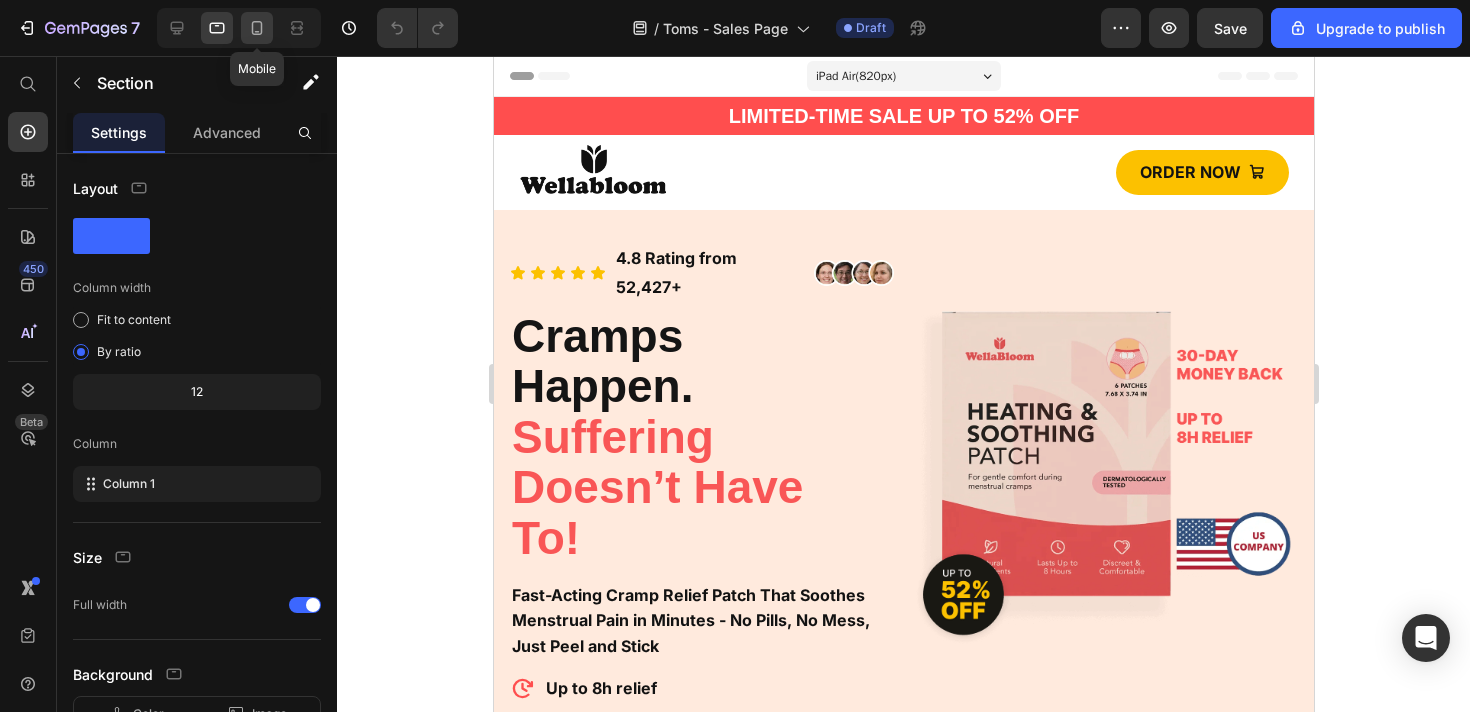 click 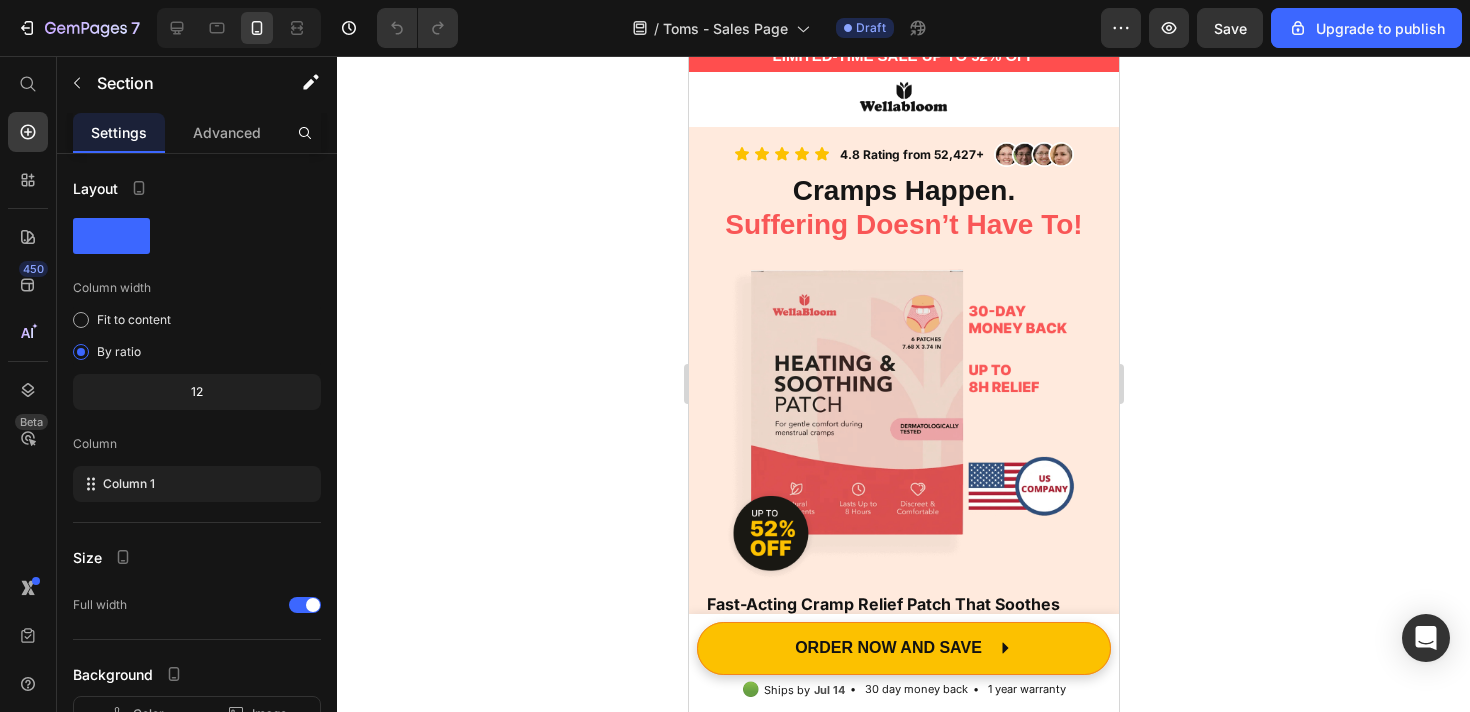 scroll, scrollTop: 0, scrollLeft: 0, axis: both 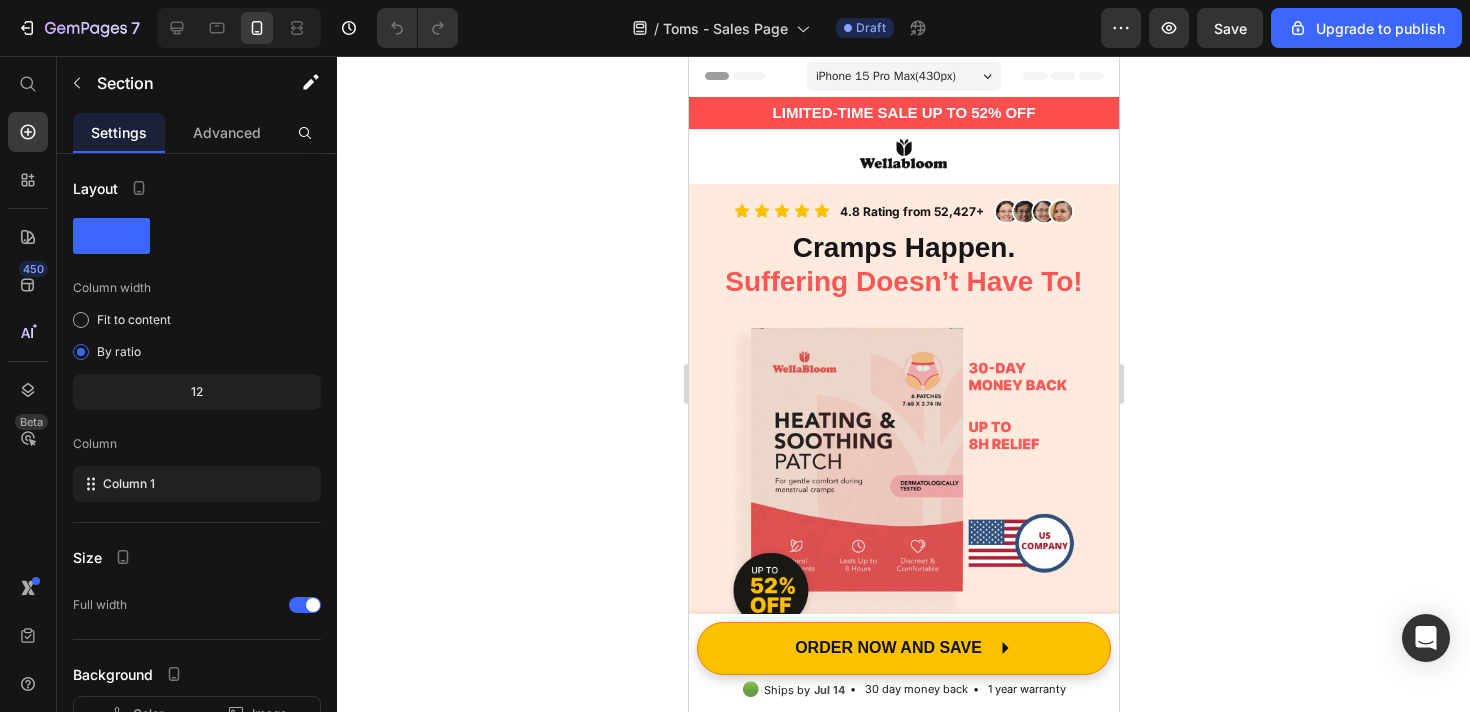 click on "iPhone 15 Pro Max  ( 430 px)" at bounding box center [885, 76] 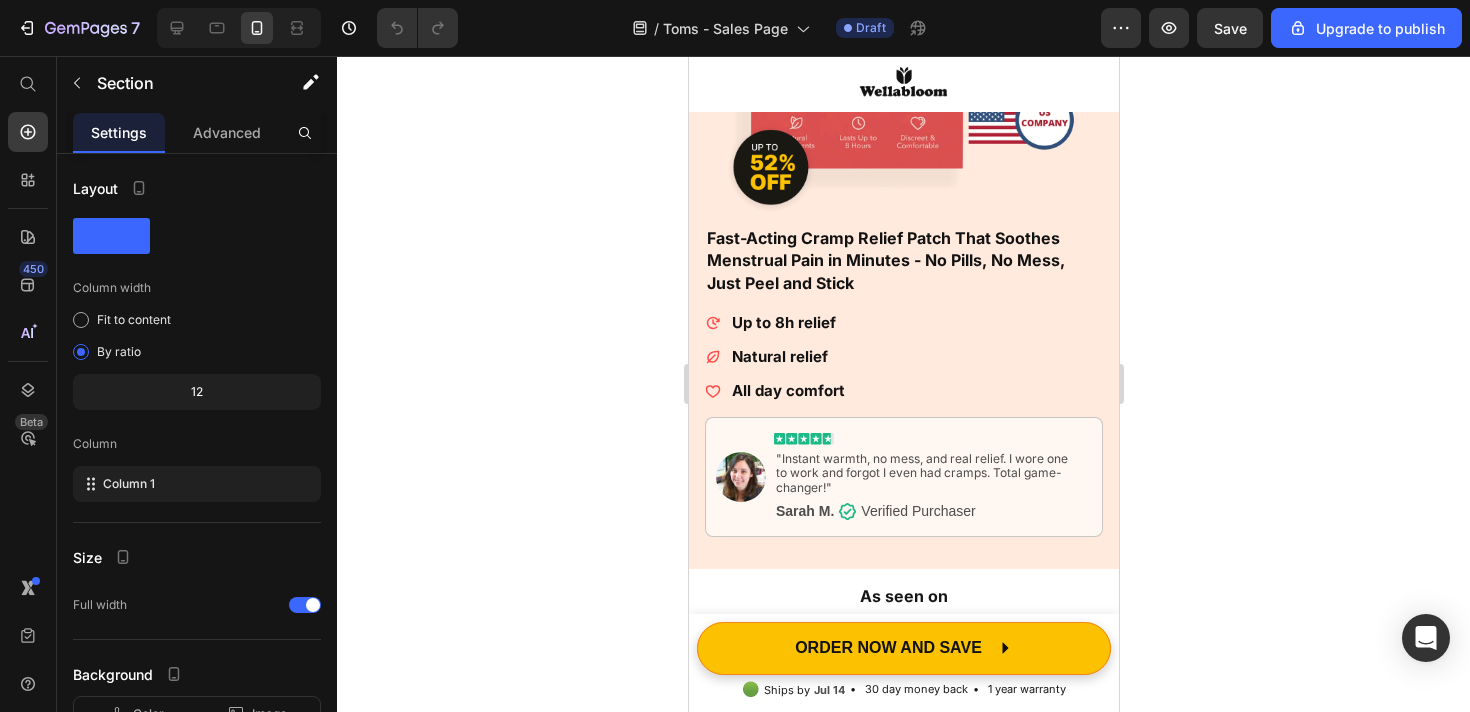 scroll, scrollTop: 0, scrollLeft: 0, axis: both 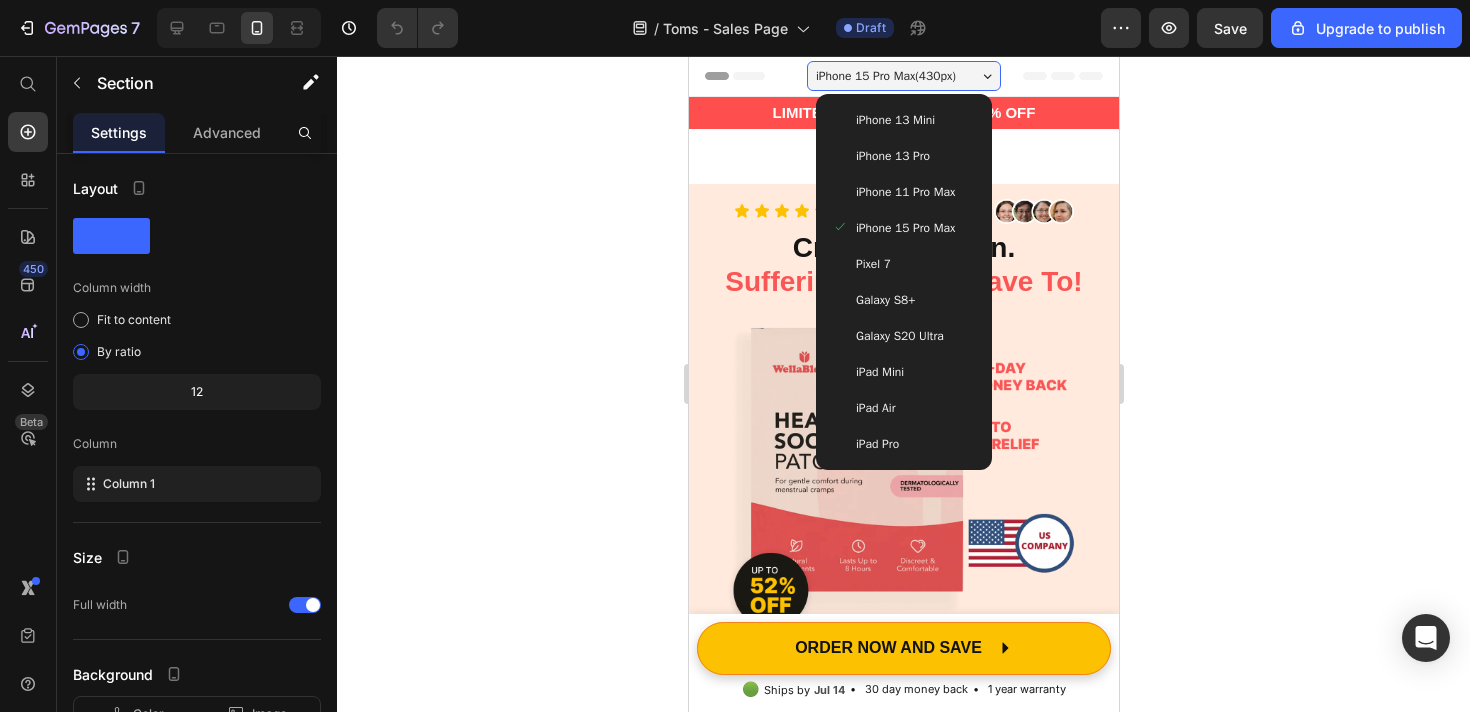 click on "iPhone 13 Pro" at bounding box center (892, 156) 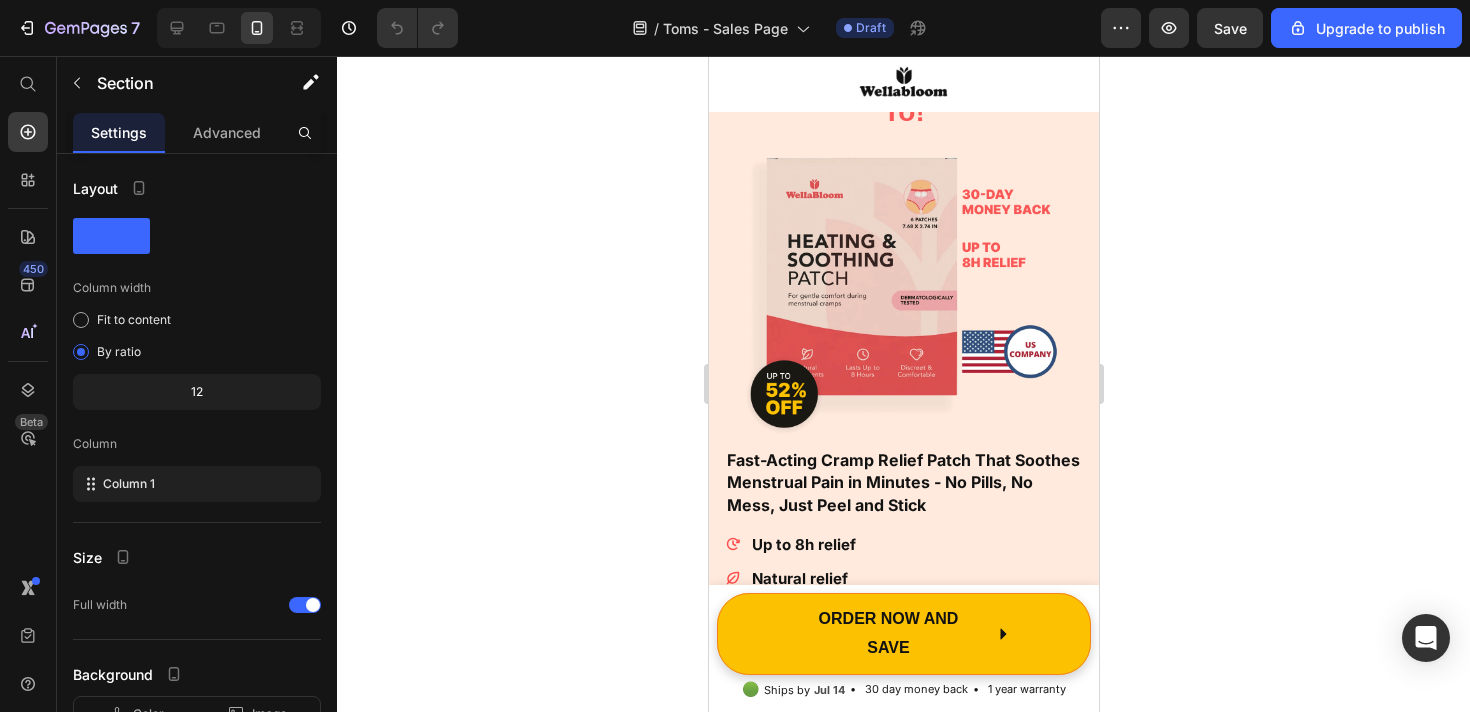 scroll, scrollTop: 0, scrollLeft: 0, axis: both 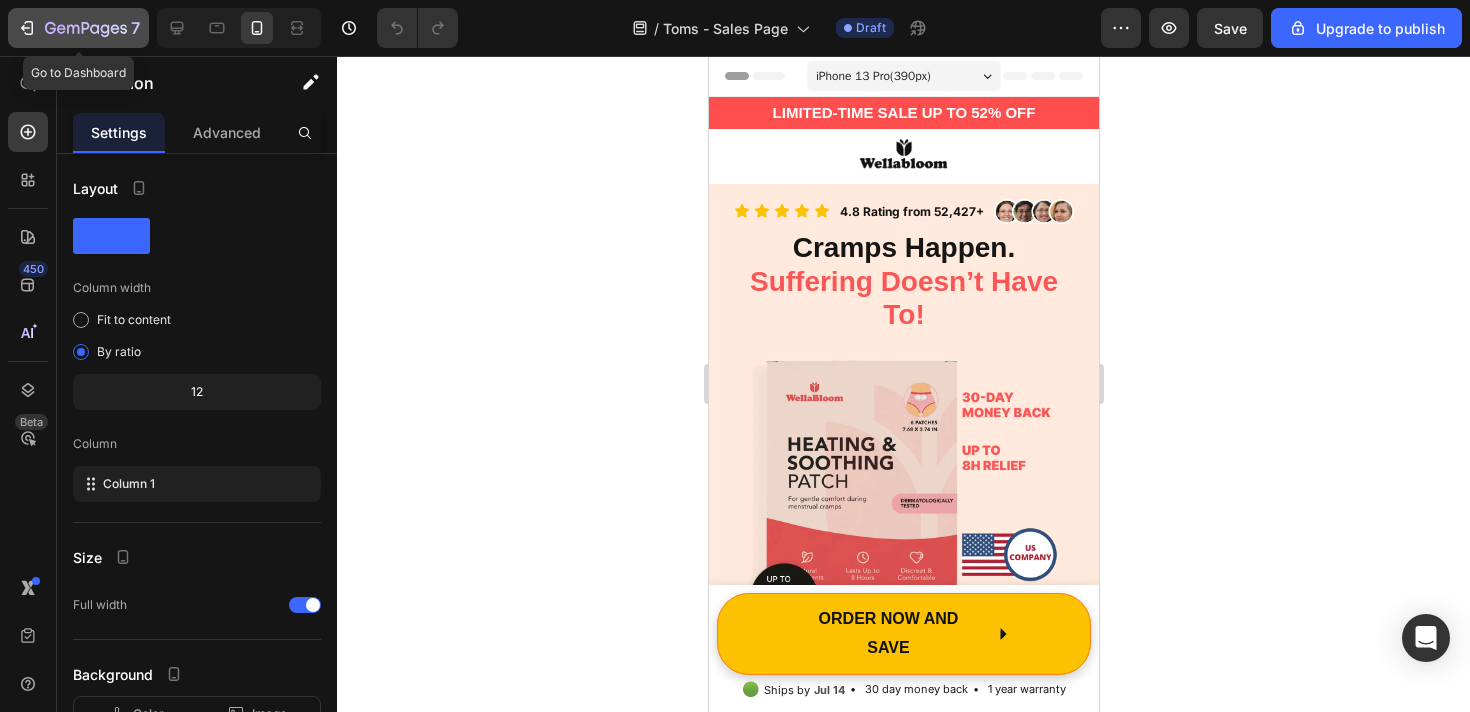 click on "7" 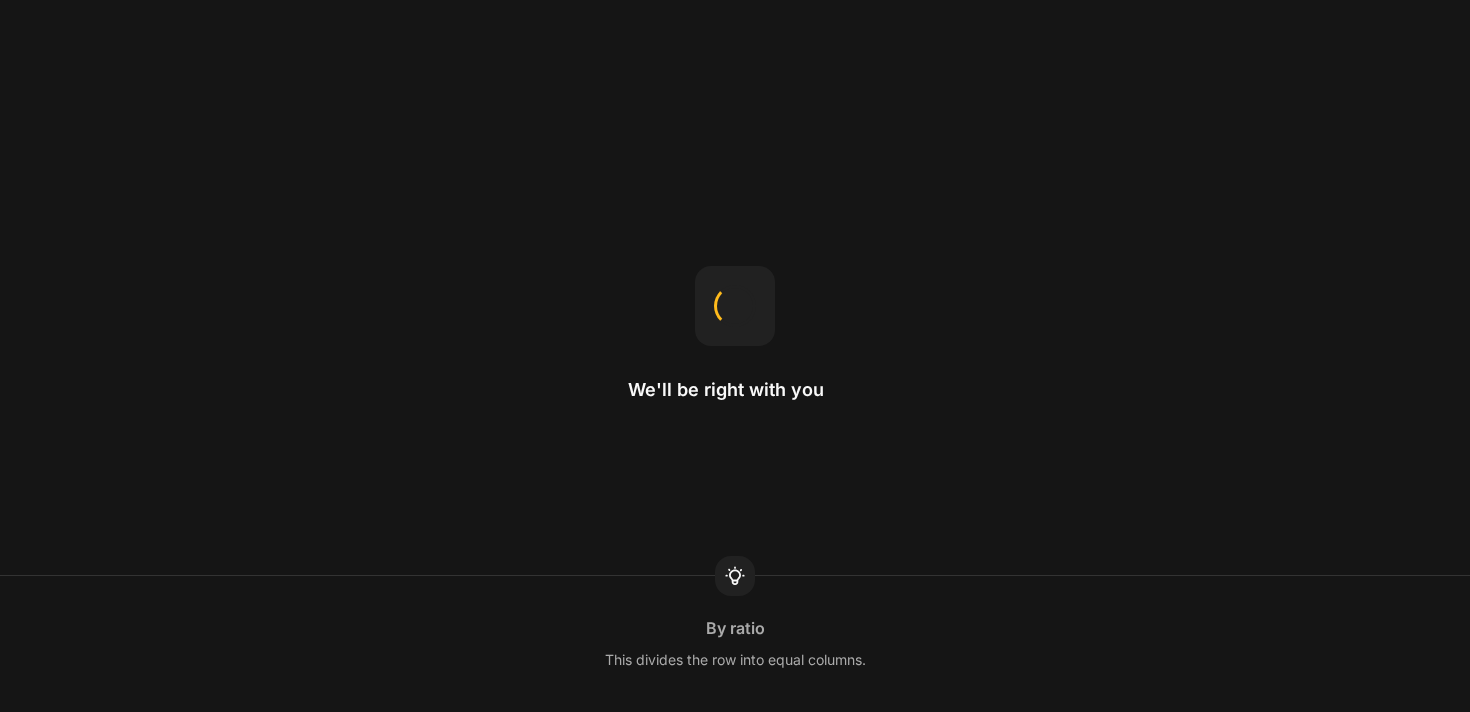 scroll, scrollTop: 0, scrollLeft: 0, axis: both 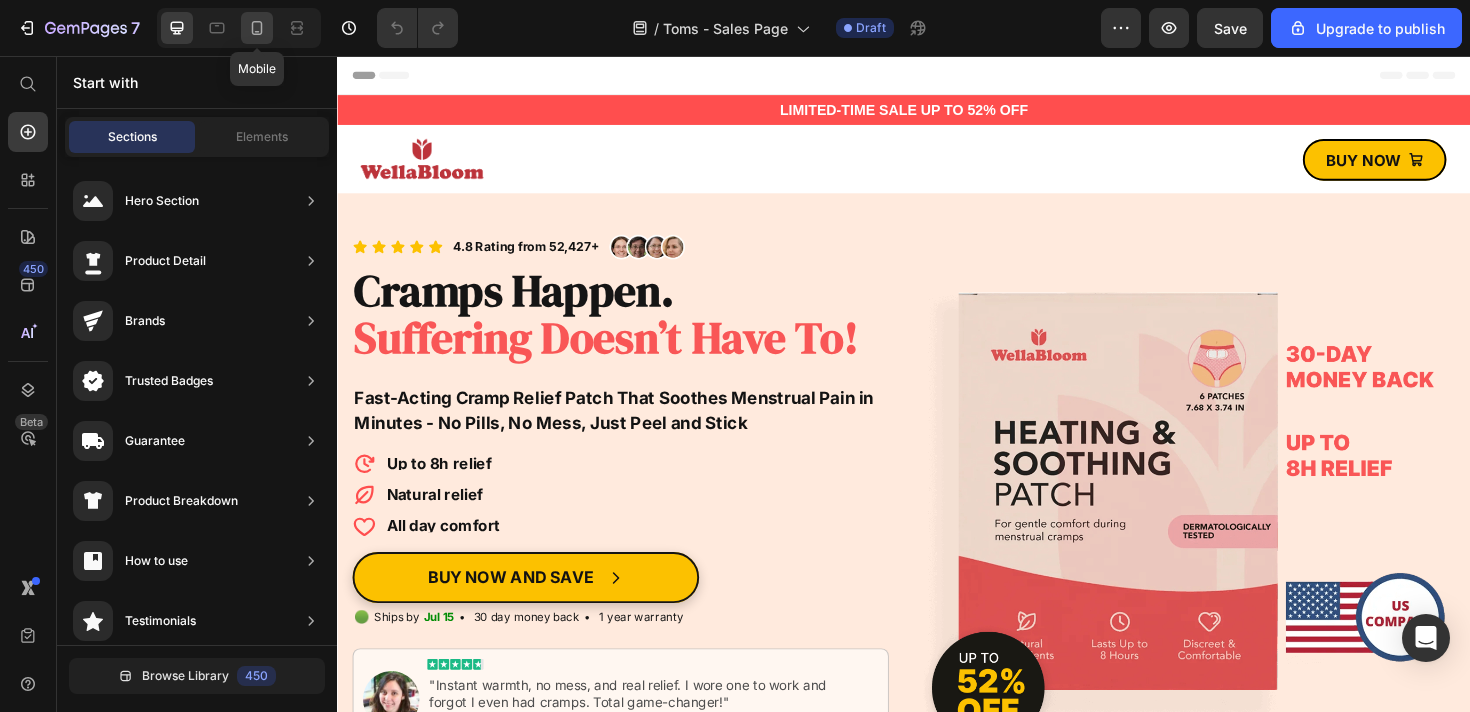click 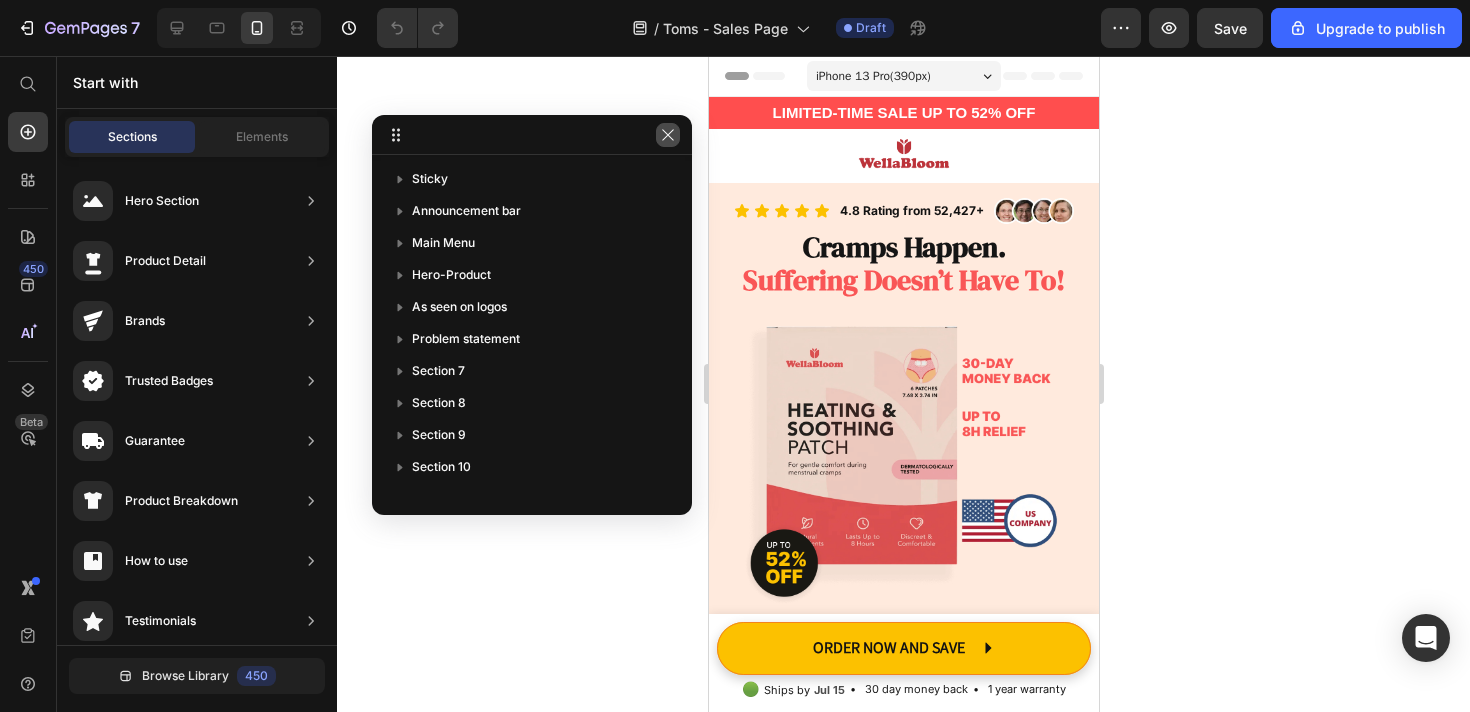 click at bounding box center (668, 135) 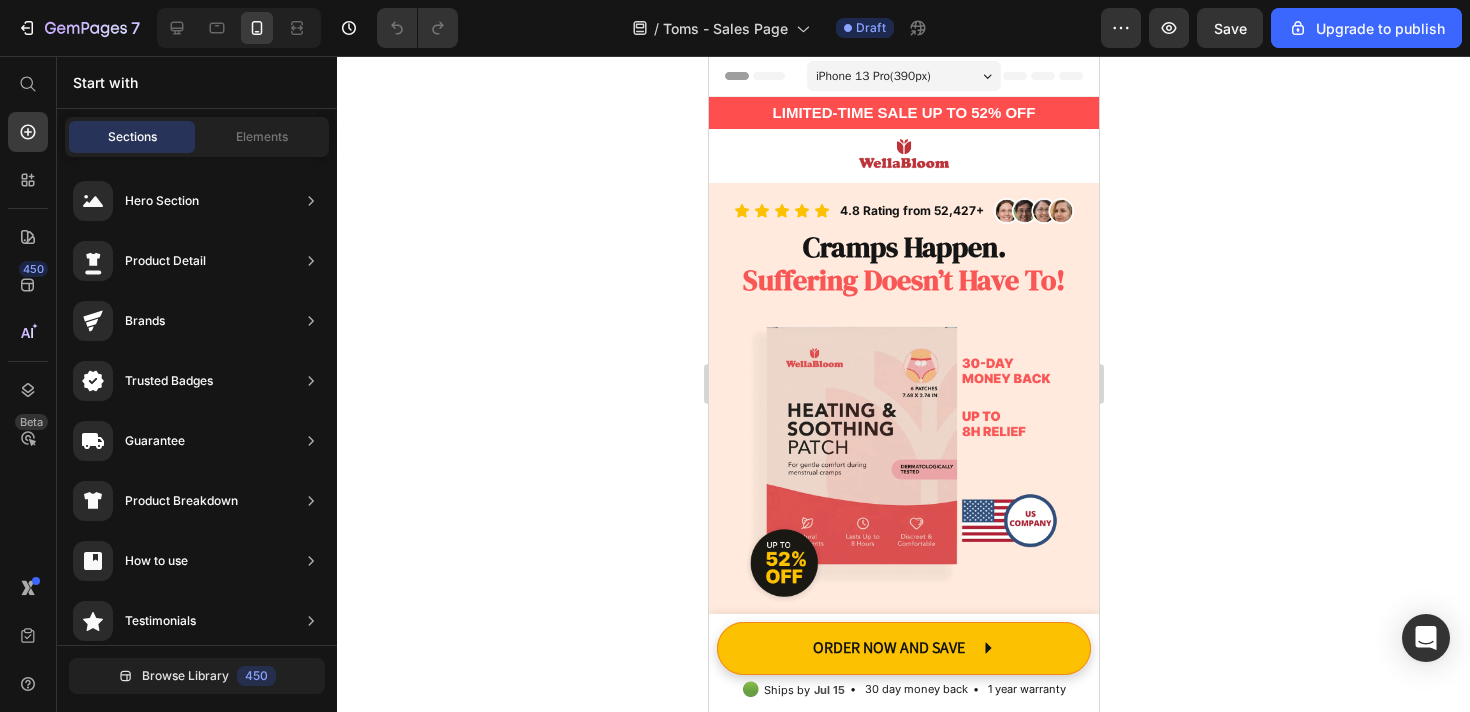 click on "iPhone 13 Pro  ( 390 px)" at bounding box center [903, 76] 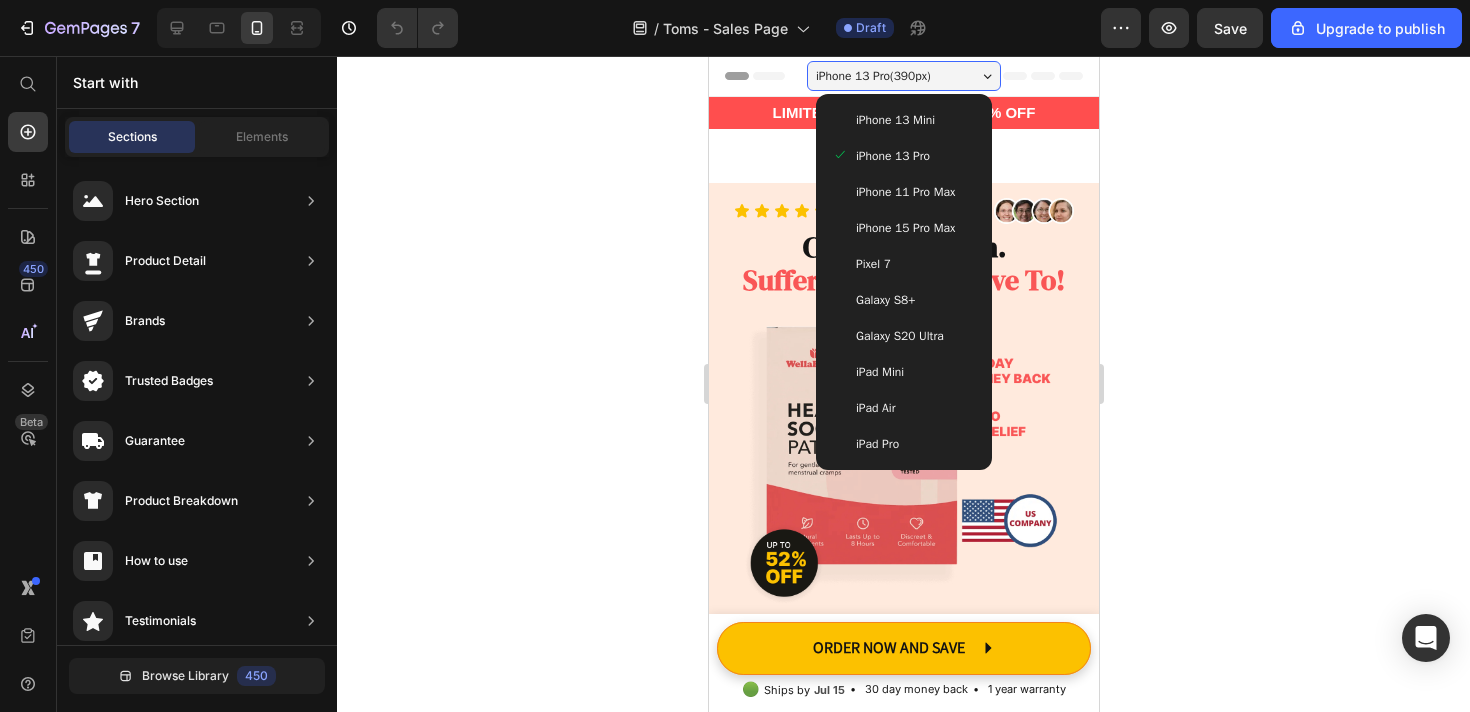 click on "iPhone 15 Pro Max" at bounding box center [904, 228] 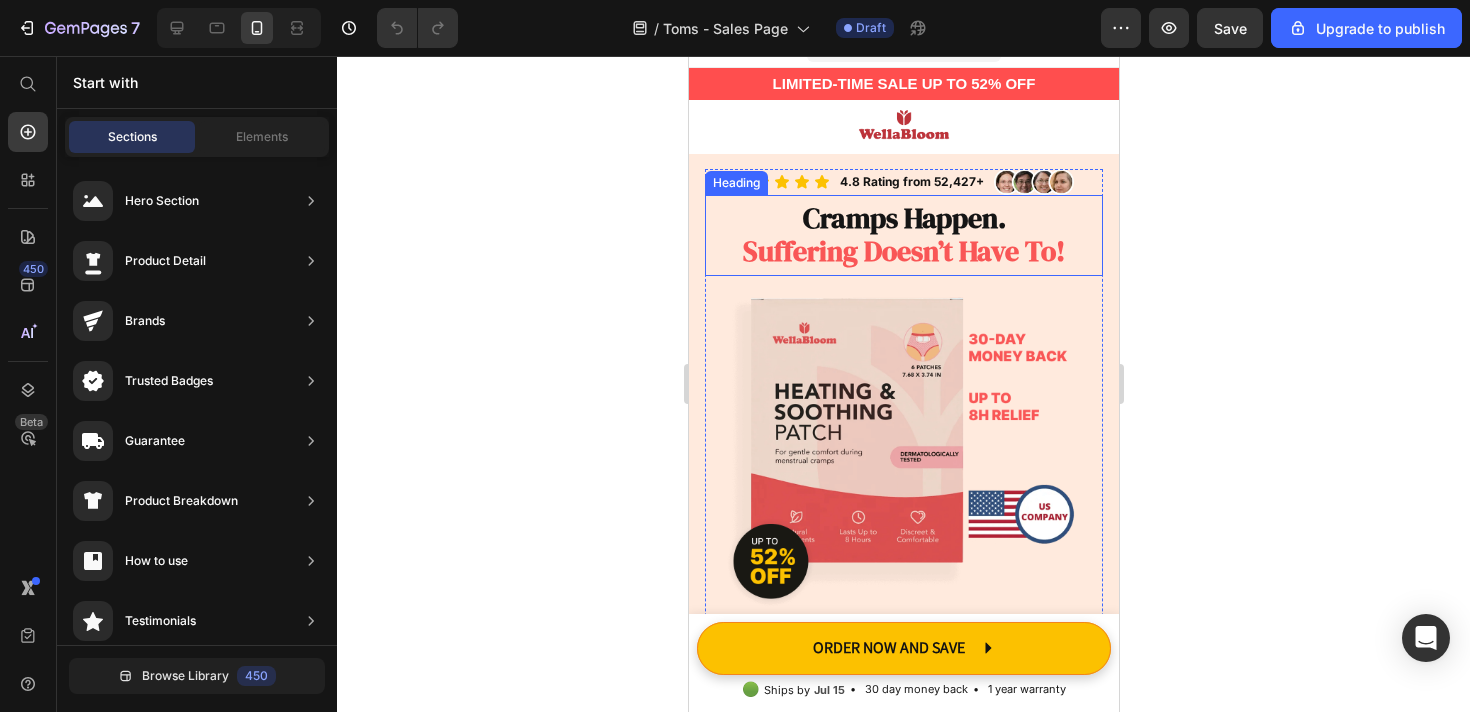 scroll, scrollTop: 0, scrollLeft: 0, axis: both 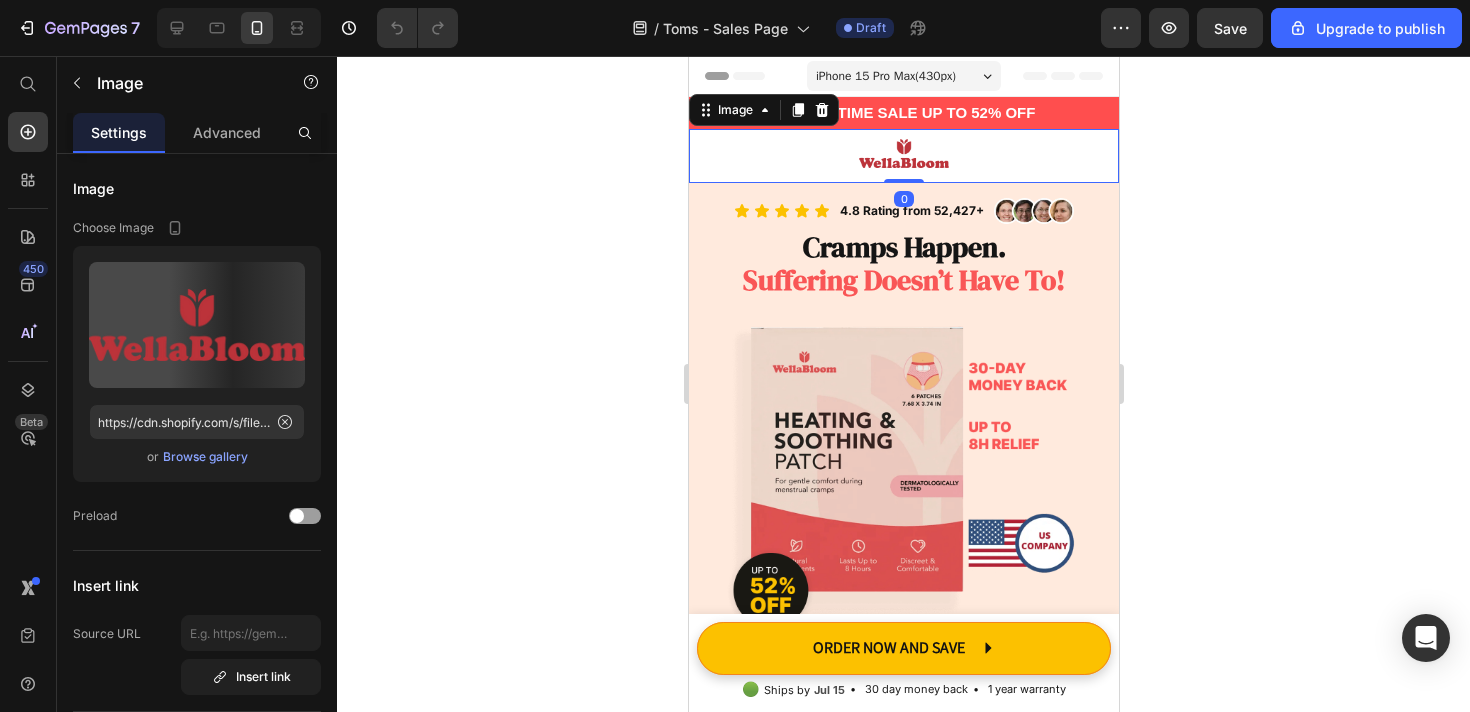 click at bounding box center [903, 156] 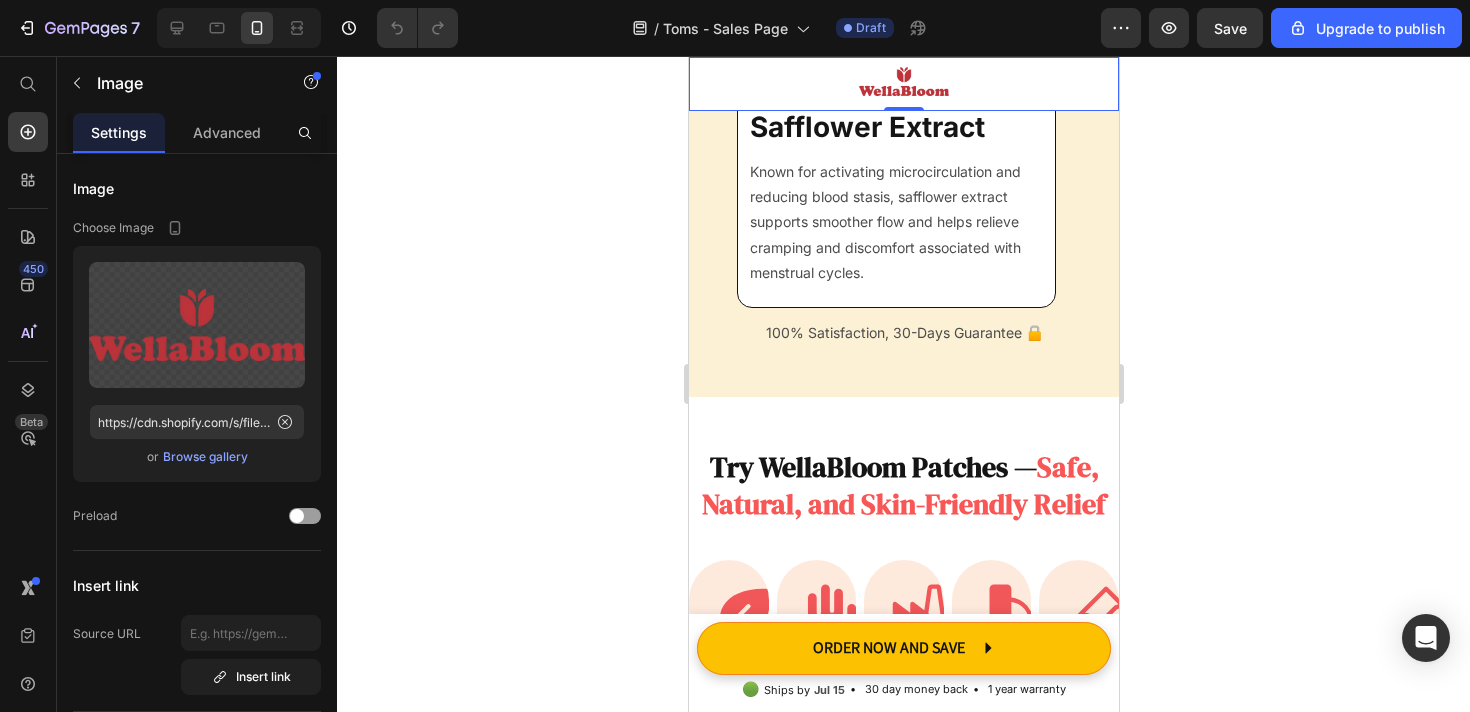 scroll, scrollTop: 11043, scrollLeft: 0, axis: vertical 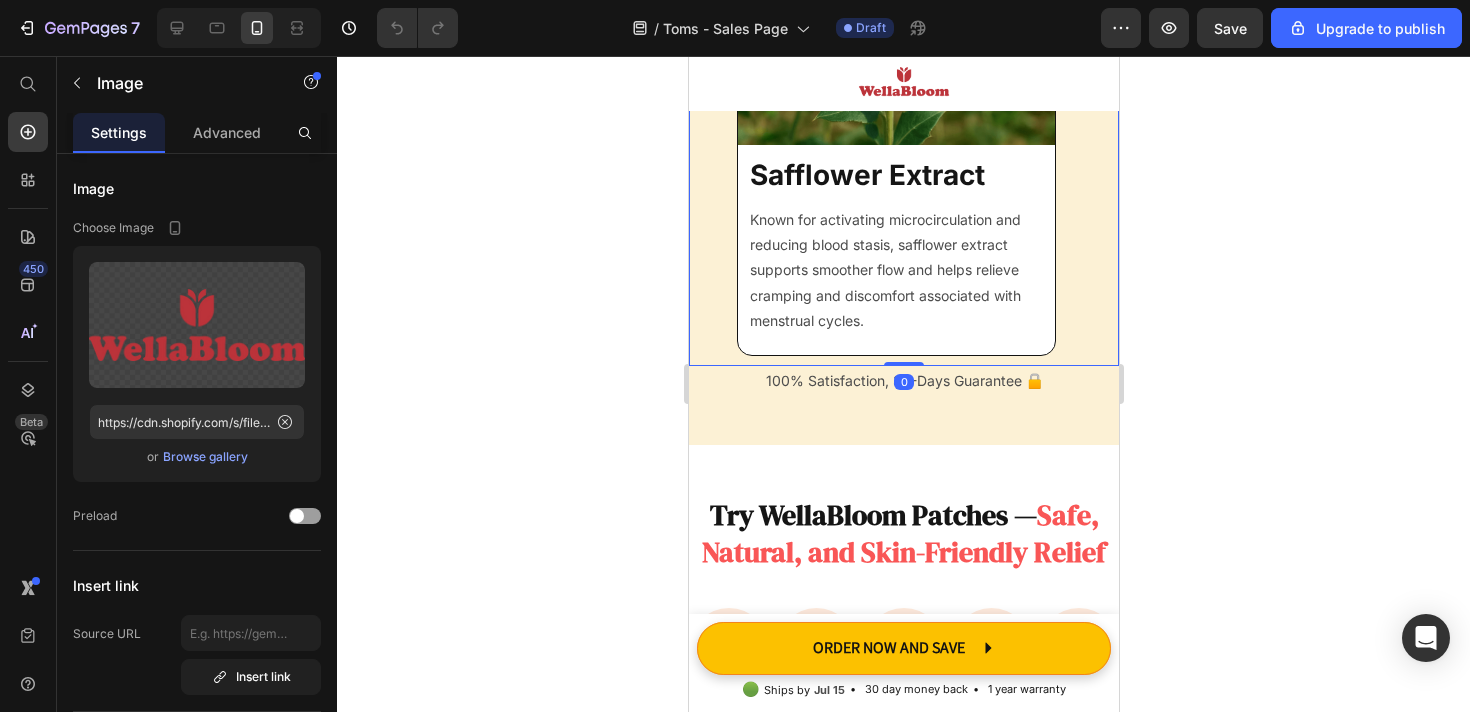 click 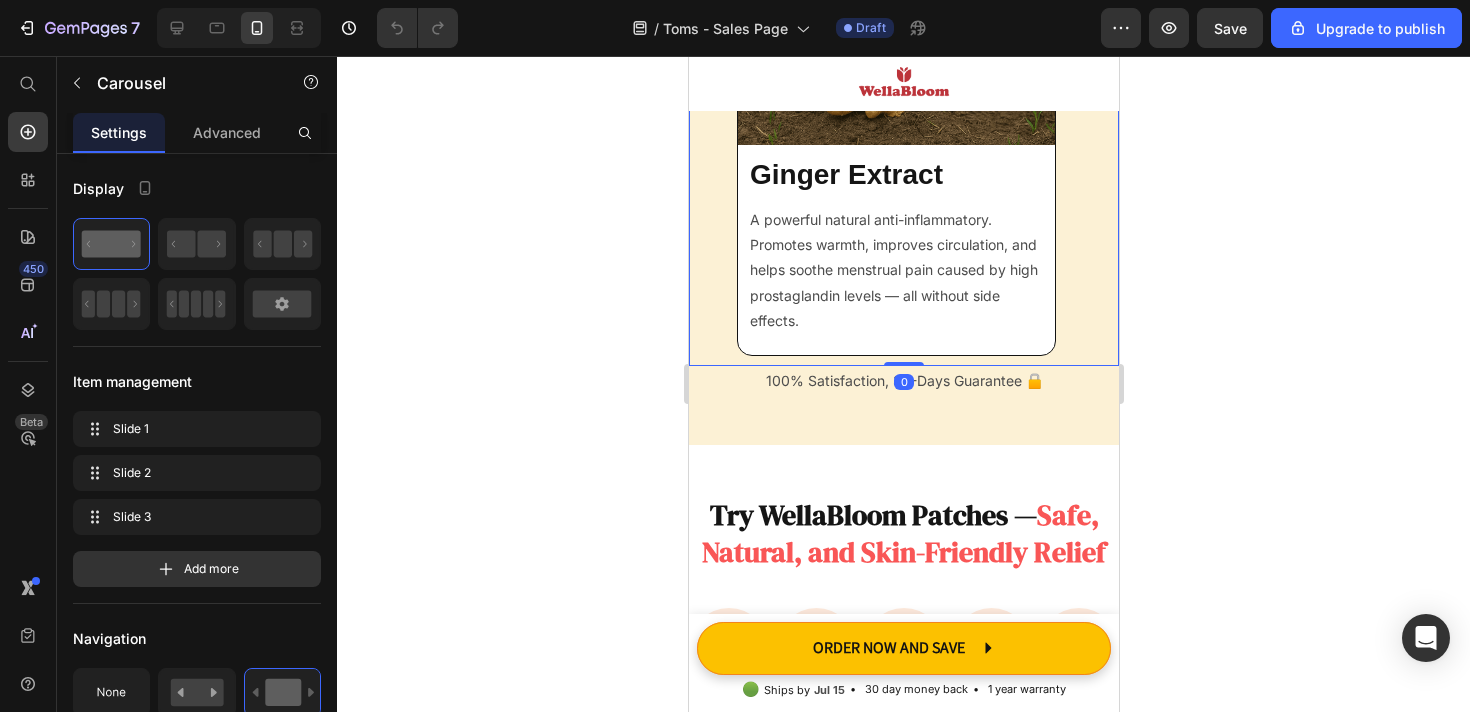 click 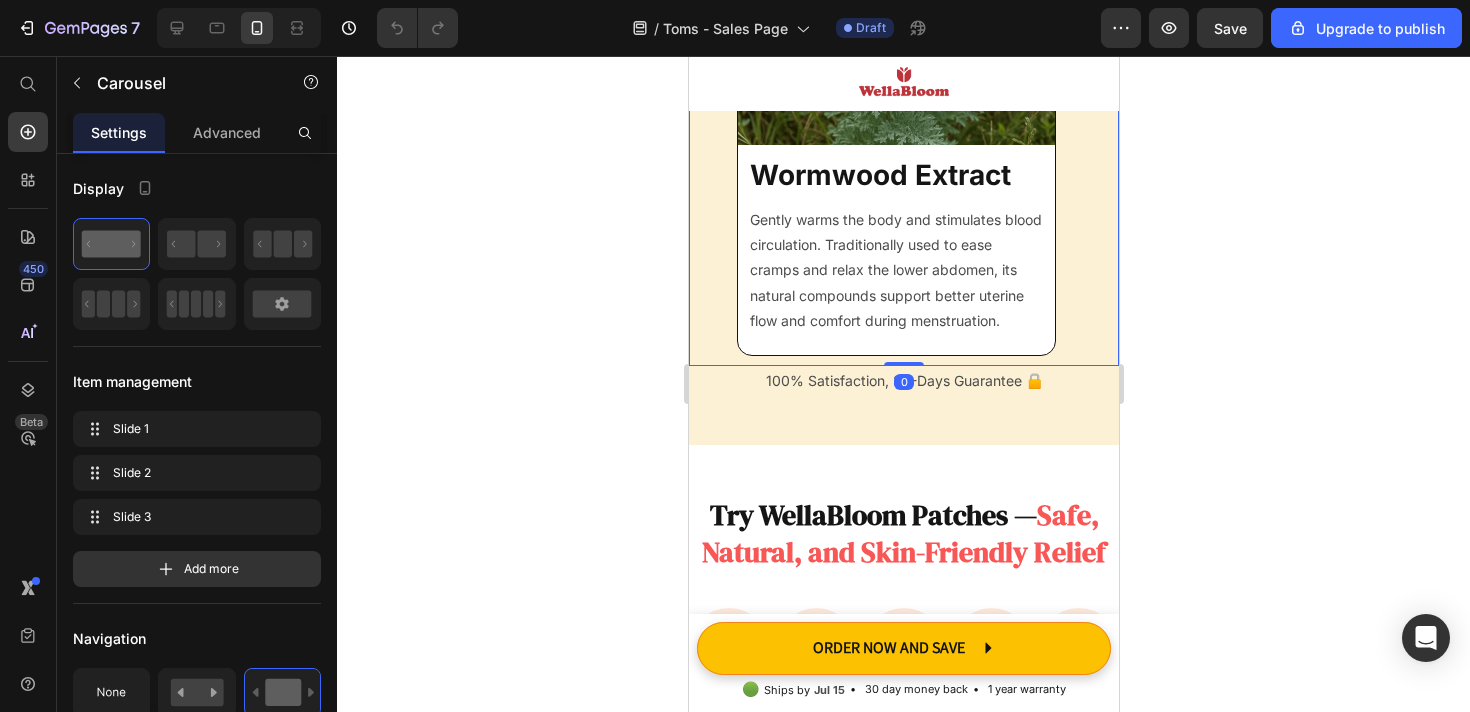 click on "Image Safflower Extract Heading Known for activating microcirculation and reducing blood stasis, safflower extract supports smoother flow and helps relieve cramping and discomfort associated with menstrual cycles. Text Block Image Ginger Extract Heading A powerful natural anti-inflammatory. Promotes warmth, improves circulation, and helps soothe menstrual pain caused by high prostaglandin levels — all without side effects. Text Block Image Wormwood Extract Heading Gently warms the body and stimulates blood circulation. Traditionally used to ease cramps and relax the lower abdomen, its natural compounds support better uterine flow and comfort during menstruation. Text Block" at bounding box center [903, 91] 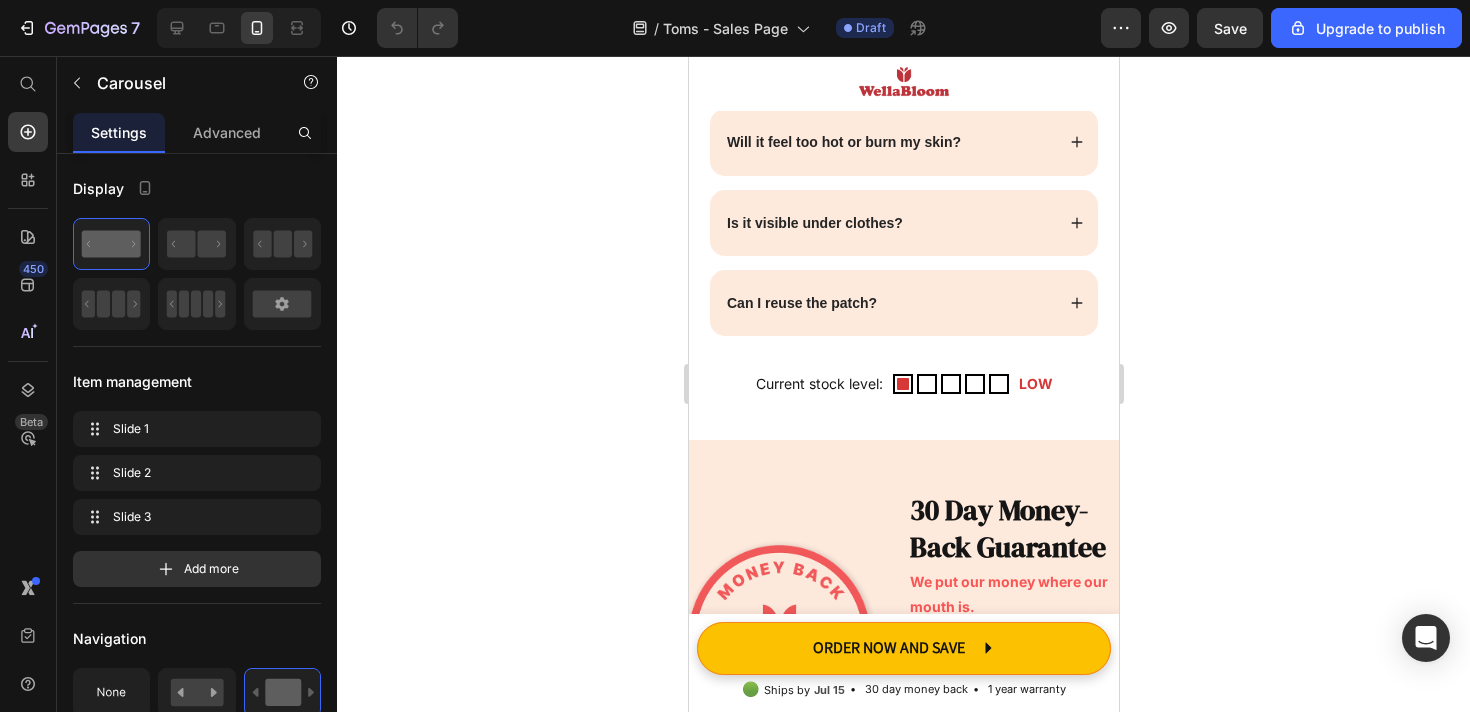 scroll, scrollTop: 16772, scrollLeft: 0, axis: vertical 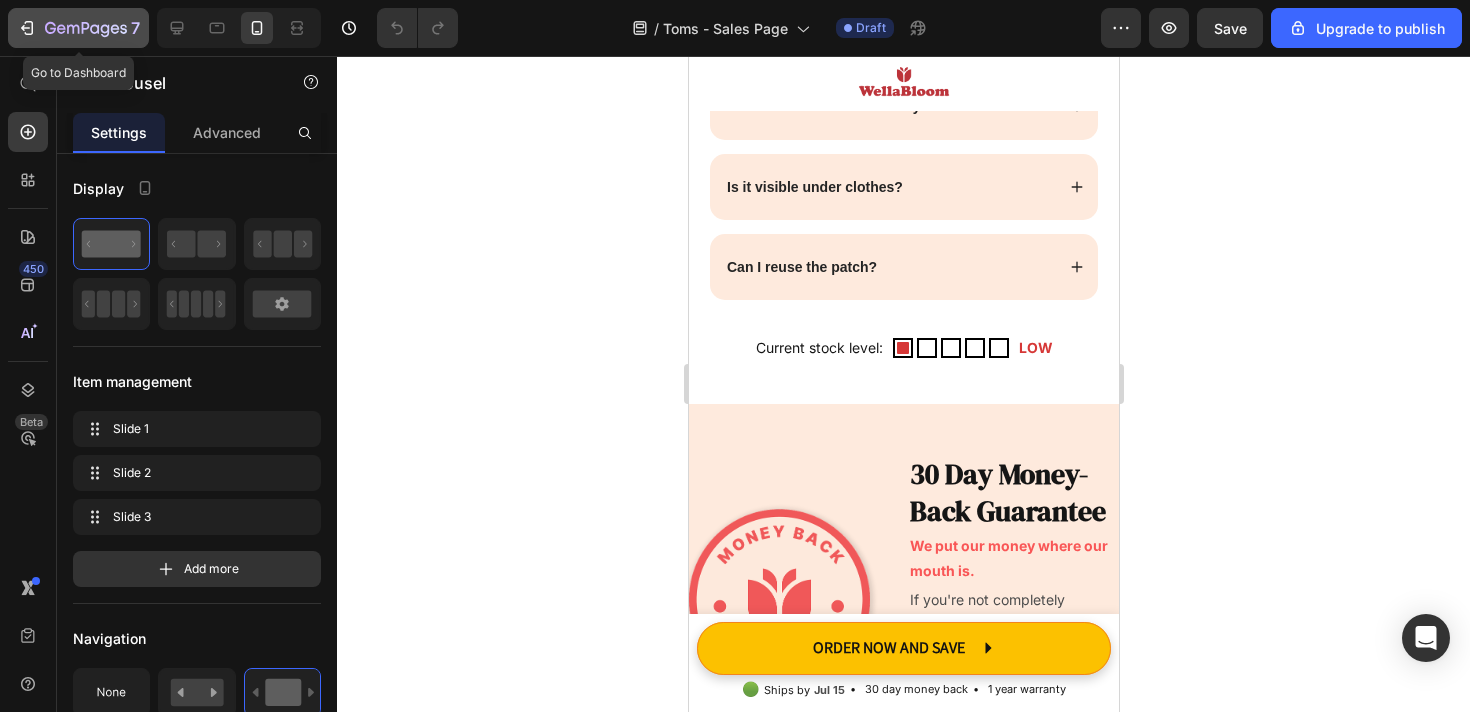 click 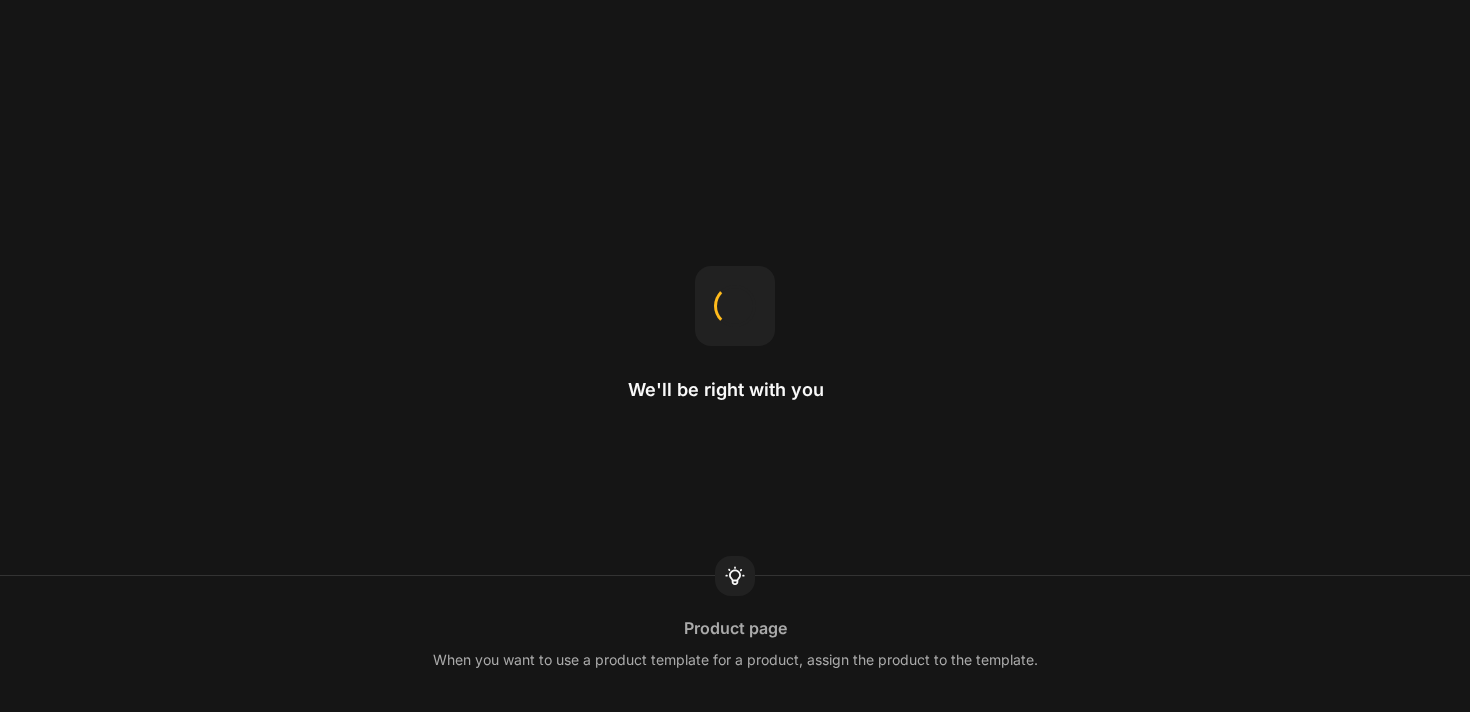 scroll, scrollTop: 0, scrollLeft: 0, axis: both 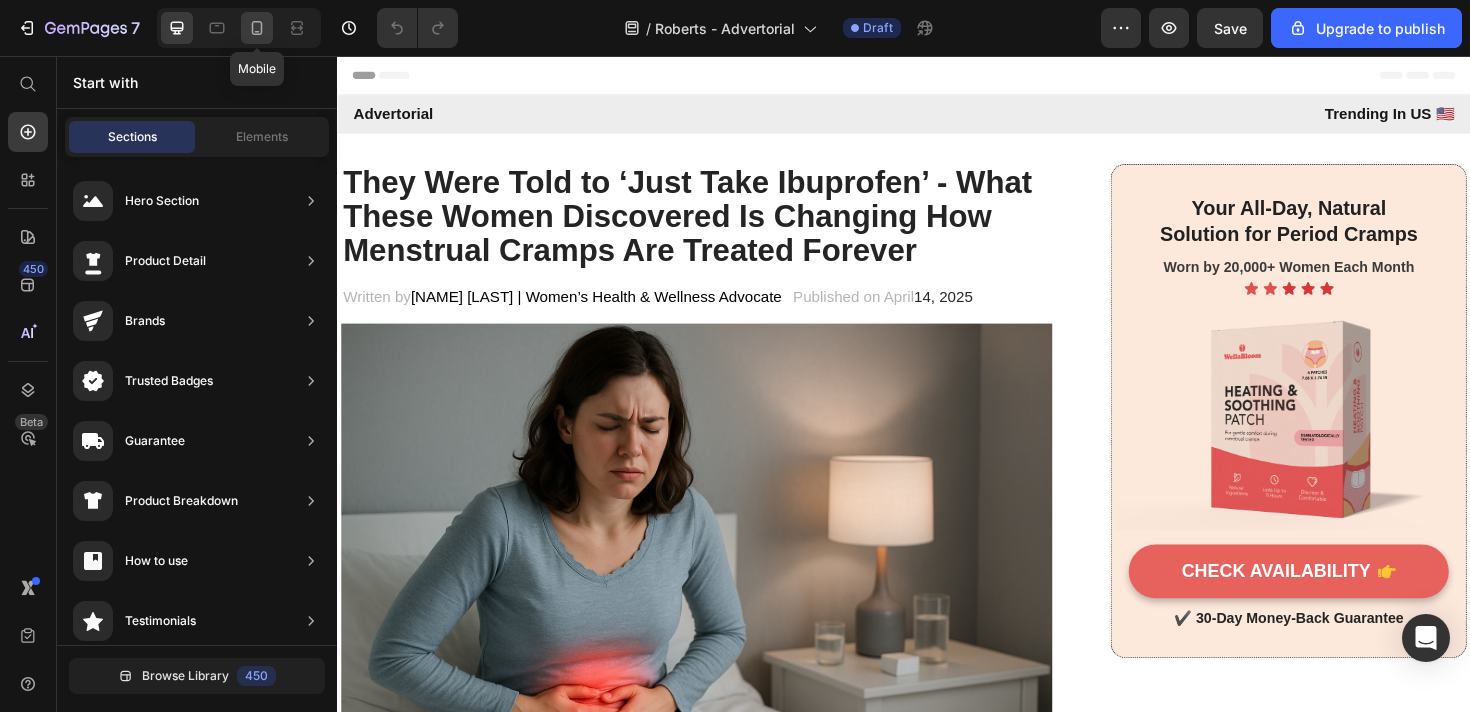 click 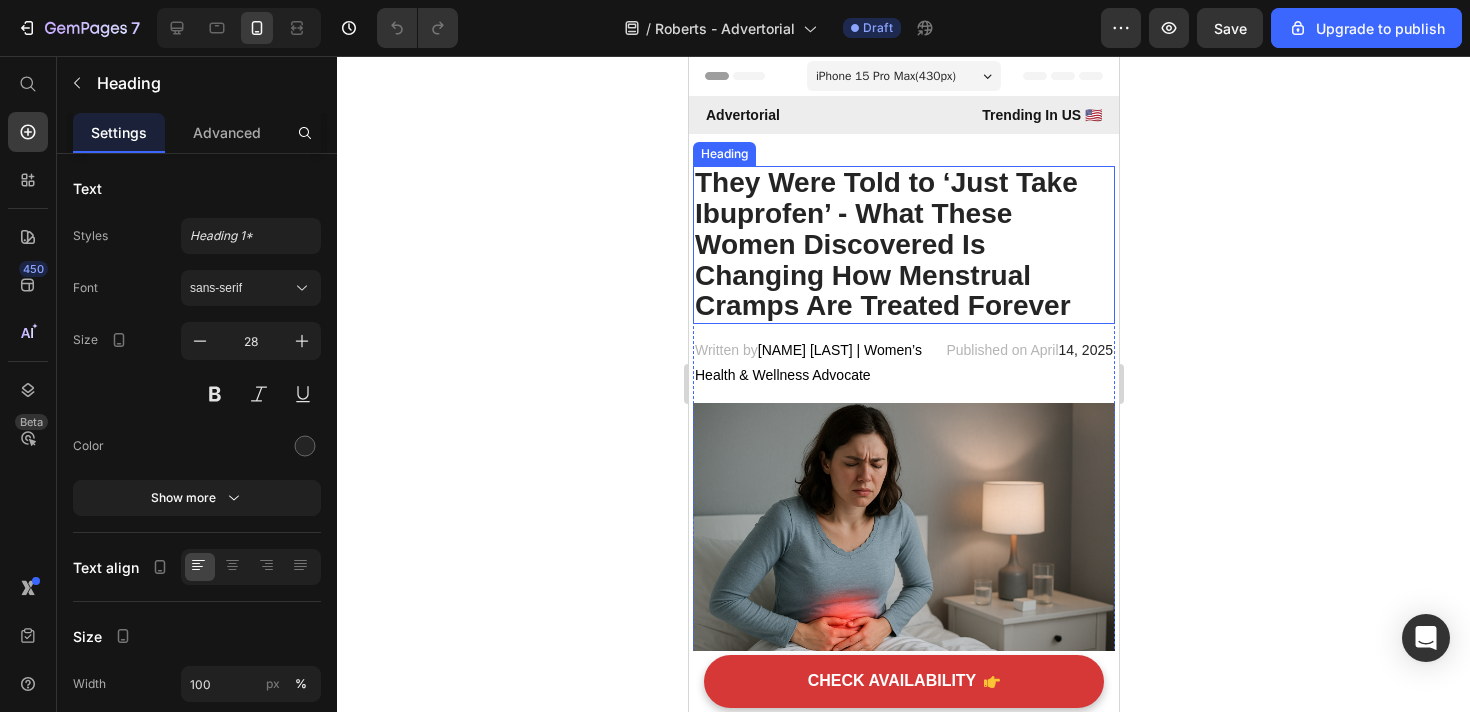 click on "They Were Told to ‘Just Take Ibuprofen’ - What These Women Discovered Is Changing How Menstrual Cramps Are Treated Forever" at bounding box center (903, 245) 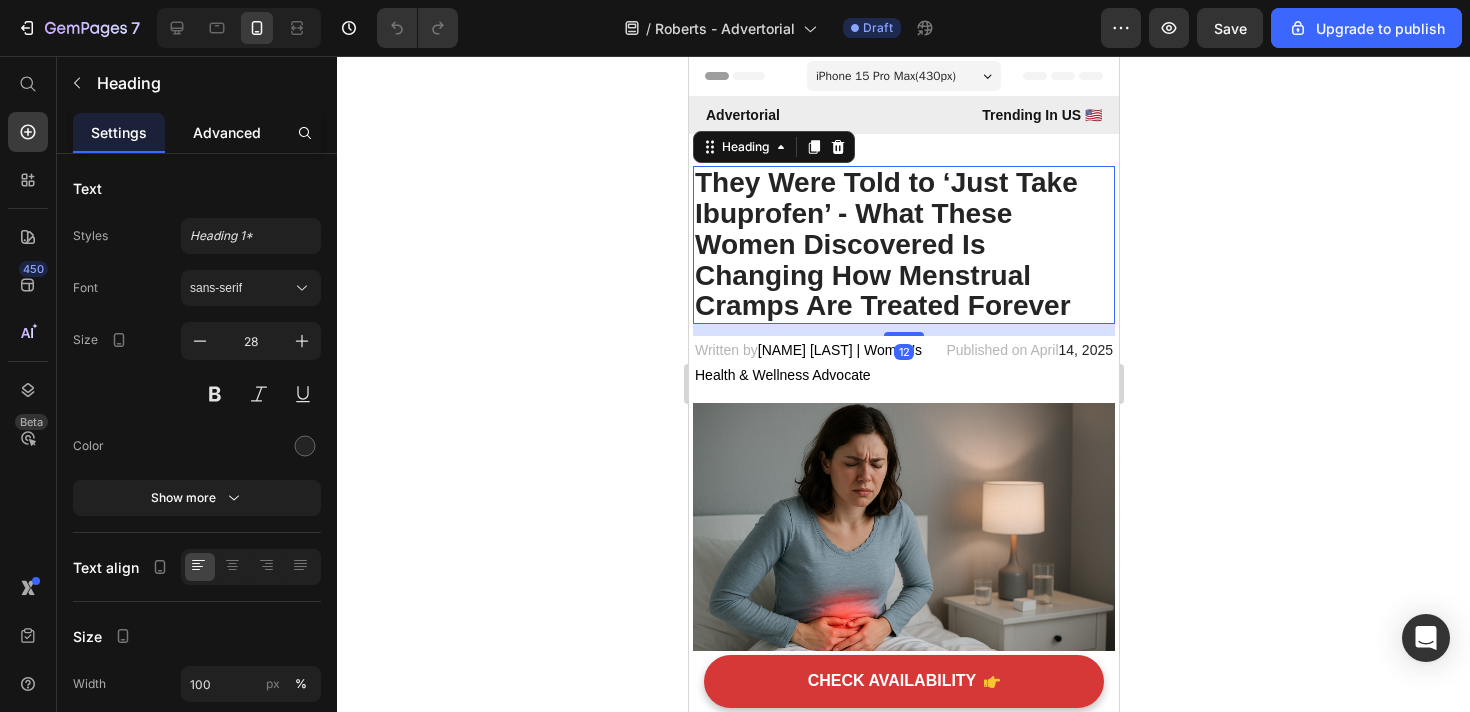 click on "Advanced" at bounding box center [227, 132] 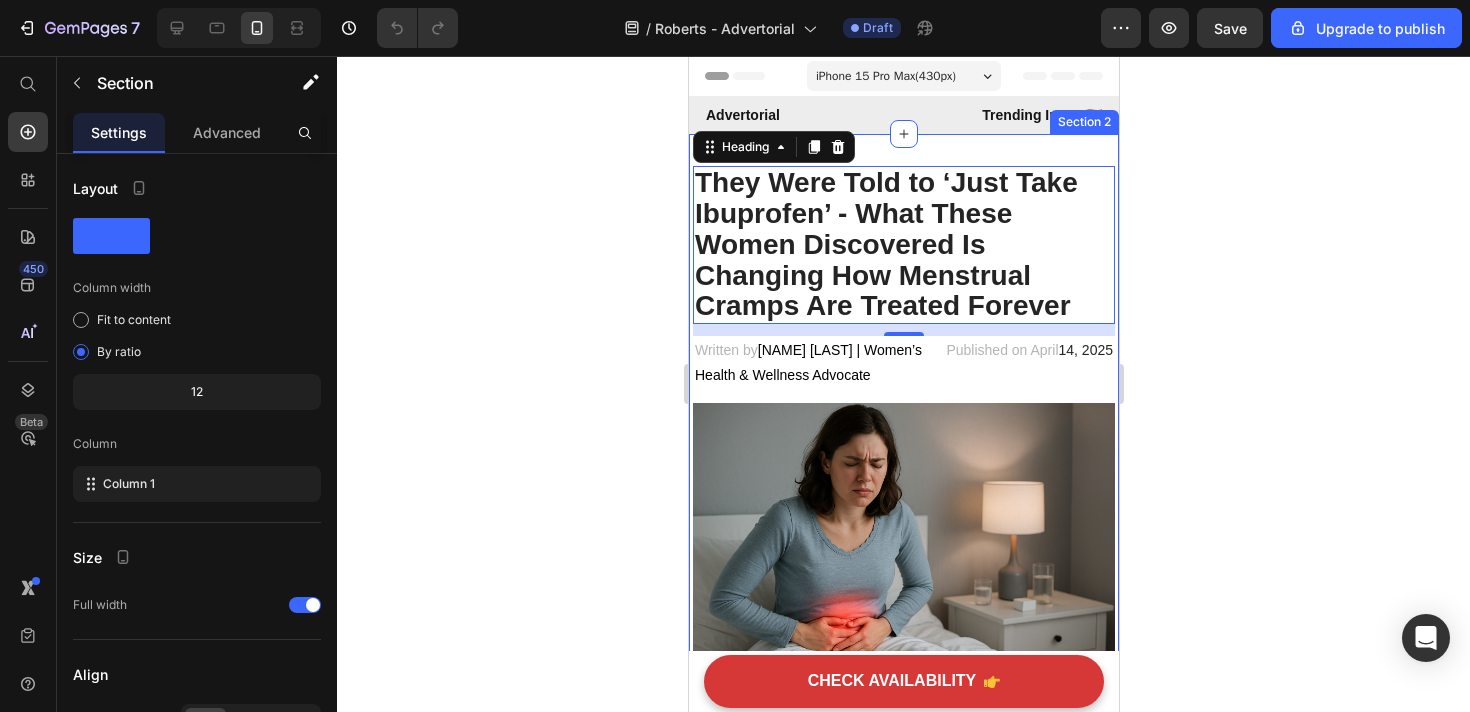 click on "They Were Told to ‘Just Take Ibuprofen’ - What These Women Discovered Is Changing How Menstrual Cramps Are Treated Forever Heading
12 Written by [NAME] [LAST] | Women’s Health & Wellness Advocate Text block Row Published on April 14, 2025 Text block Row Image Are period cramps interrupting your life every month? Do you dread your cycle knowing you'll miss work, school, or social events? Are painkillers barely touching the pain, leaving you tired, frustrated, and searching endlessly for something that actually works? If you’re one of millions dealing with severe period cramps each month, you know exactly how draining, exhausting, and isolating it can feel. Text block The "Period Pain Myth" That's Keeping You in Agony Heading
And yet, you've likely been told:
- “Just take some ibuprofen and tough it out.” - “It’s not that bad—it's normal.” - "A hot water bottle should help enough."
Sound familiar?
The reality? You deserve better. Text block Text block 	   Button Row" at bounding box center (903, 2954) 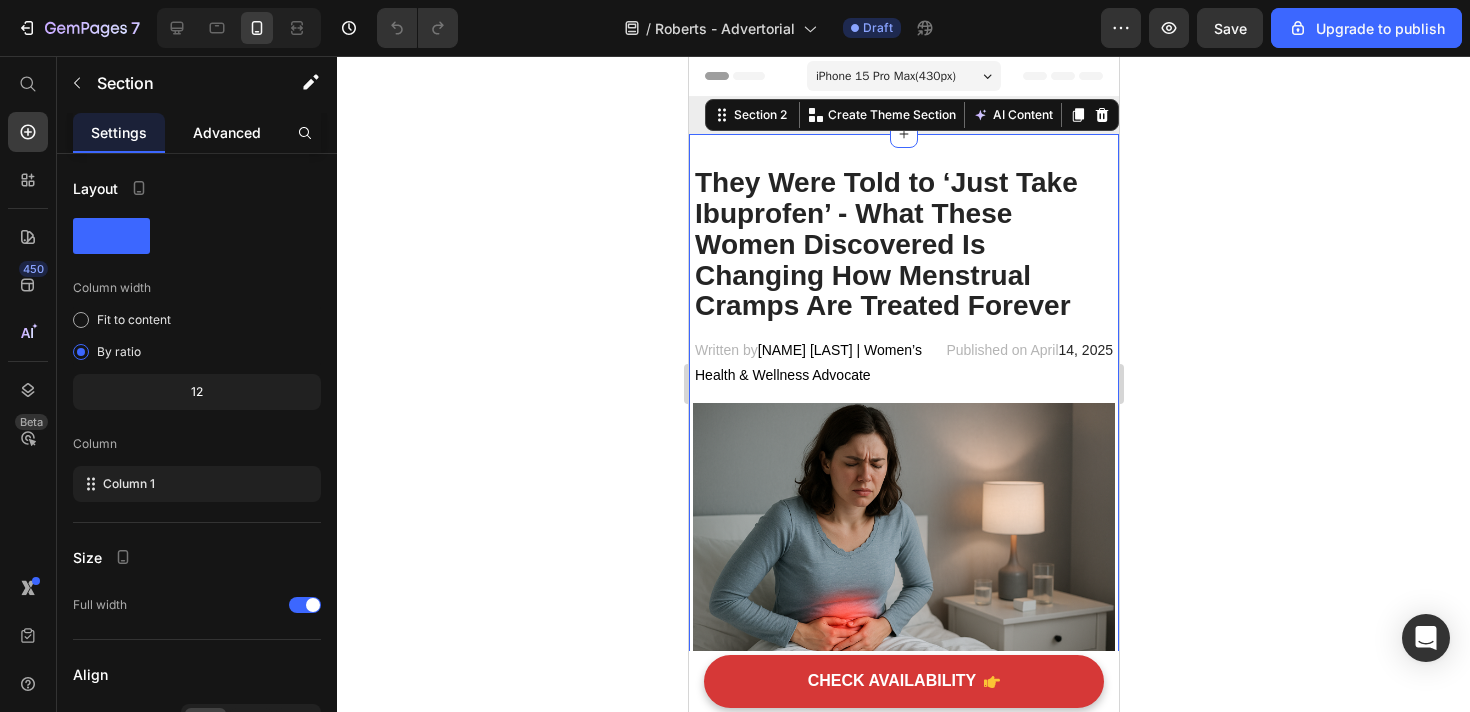 click on "Advanced" at bounding box center [227, 132] 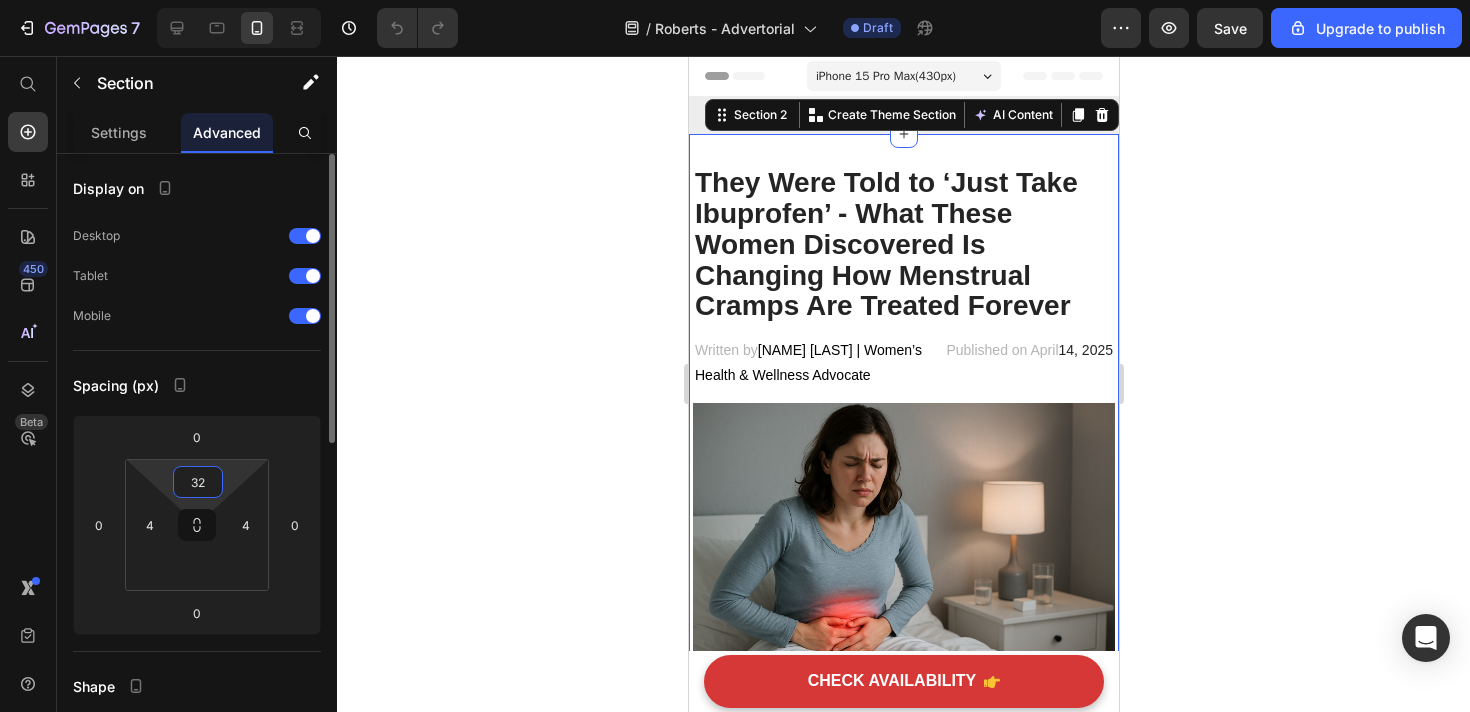 click on "32" at bounding box center [198, 482] 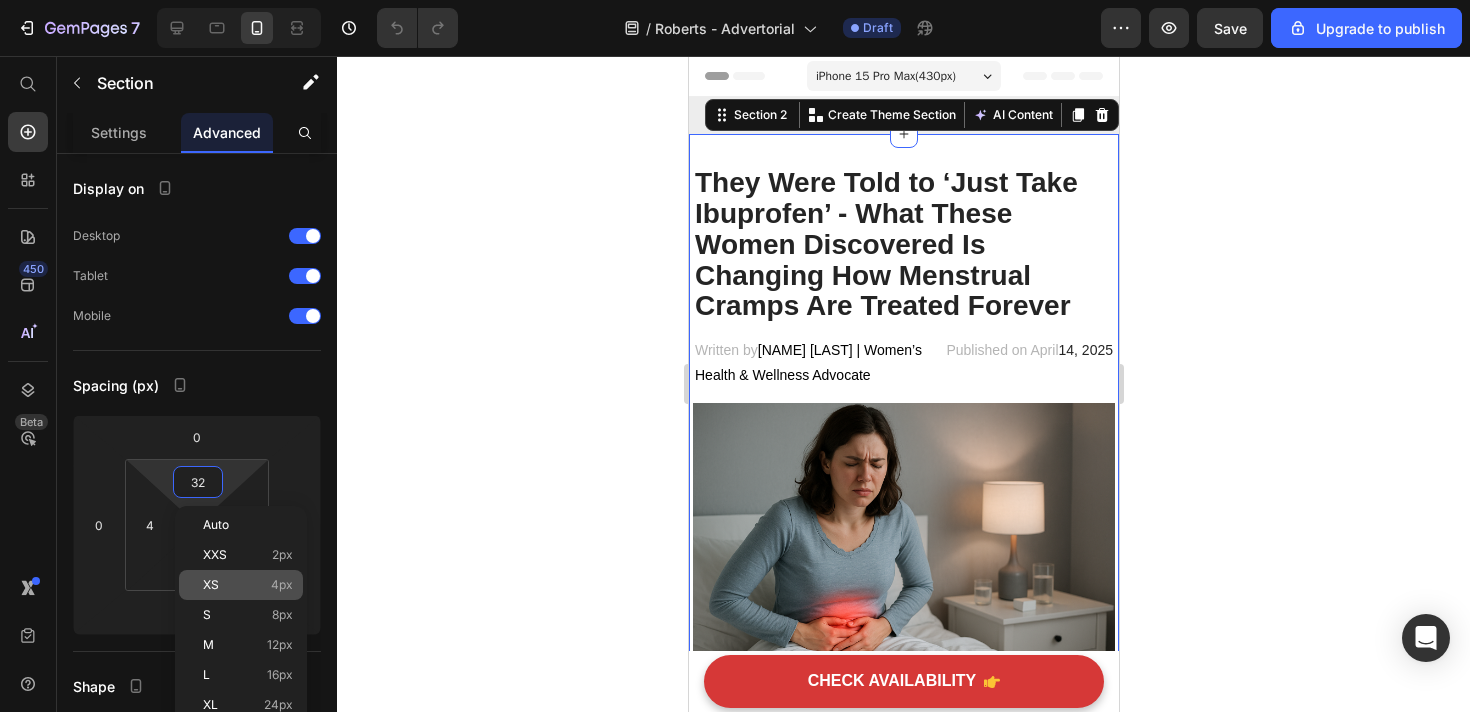 click on "XS 4px" at bounding box center [248, 585] 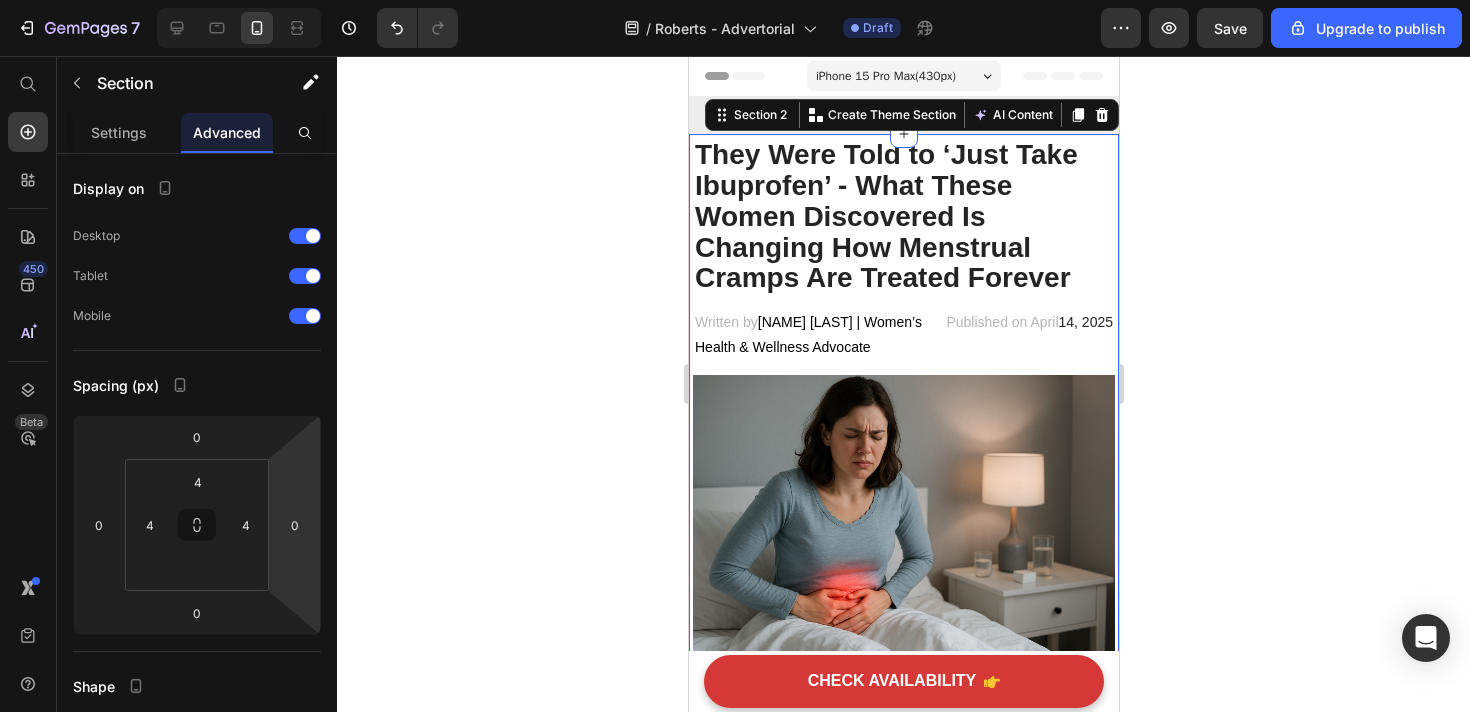 click 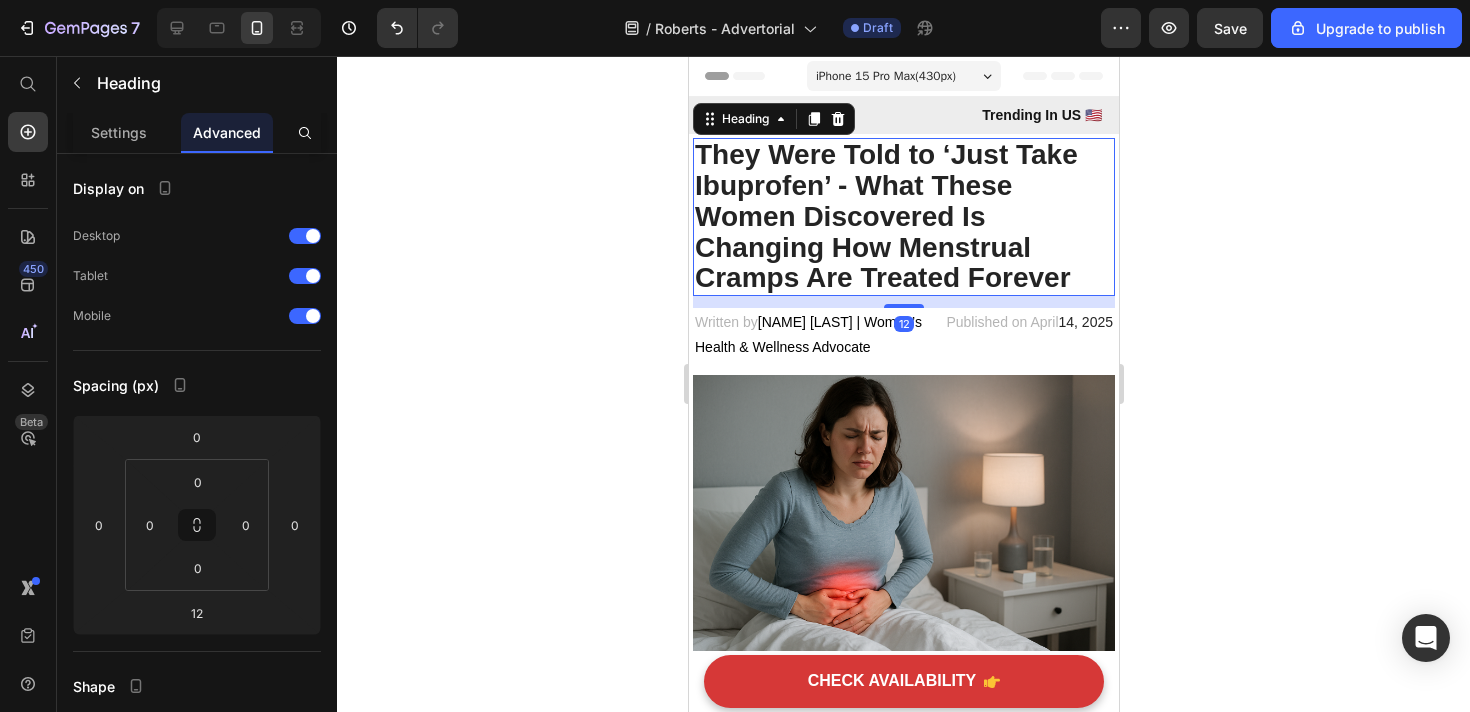 click on "12" at bounding box center [903, 302] 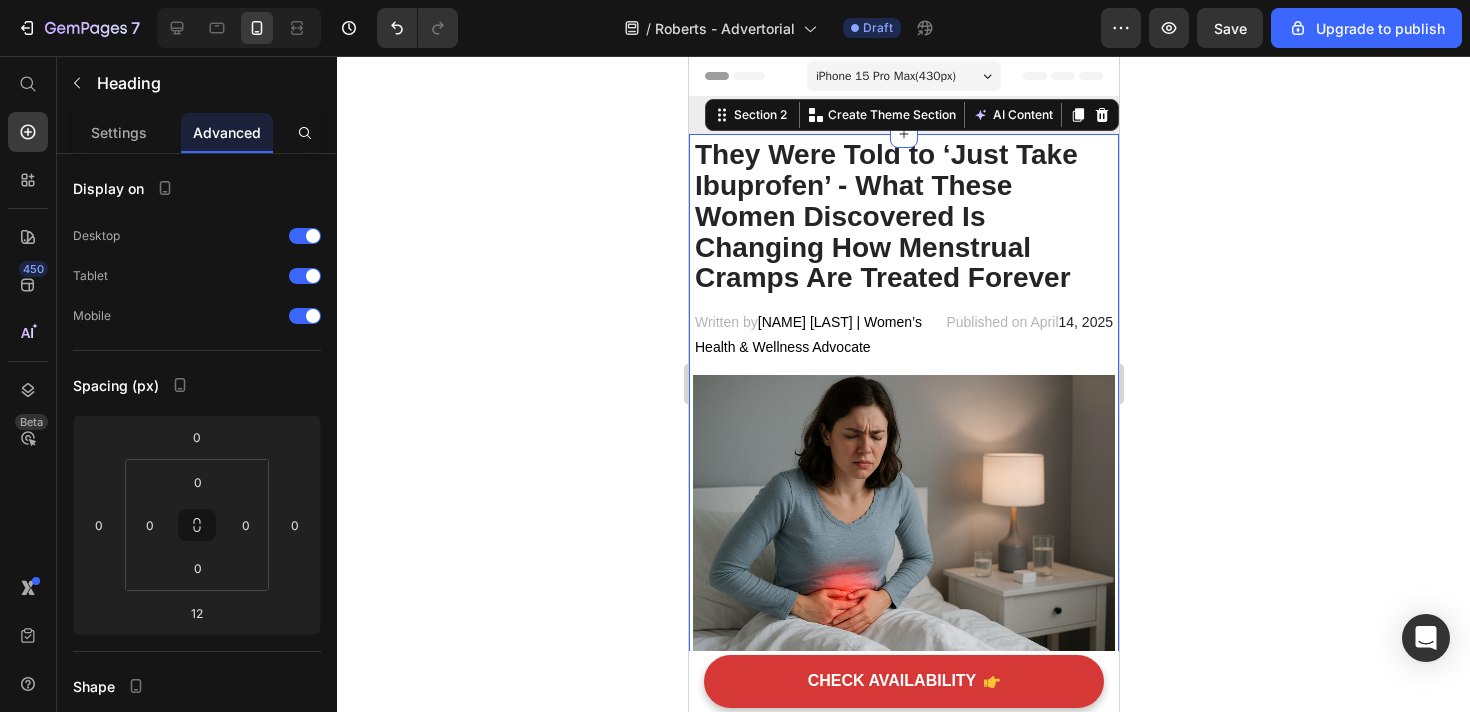 click on "They Were Told to ‘Just Take Ibuprofen’ - What These Women Discovered Is Changing How Menstrual Cramps Are Treated Forever Heading Written by [NAME] [LAST] | Women’s Health & Wellness Advocate Text block Row Published on April 14, 2025 Text block Row Image Are period cramps interrupting your life every month? Do you dread your cycle knowing you'll miss work, school, or social events? Are painkillers barely touching the pain, leaving you tired, frustrated, and searching endlessly for something that actually works? If you’re one of millions dealing with severe period cramps each month, you know exactly how draining, exhausting, and isolating it can feel. Text block The "Period Pain Myth" That's Keeping You in Agony Heading
And yet, you've likely been told:
- “Just take some ibuprofen and tough it out.” - “It’s not that bad—it's normal.” - "A hot water bottle should help enough."
Sound familiar?
The reality? You deserve better. Text block Text block 	   CHECK AVAILABILITY" at bounding box center (903, 2940) 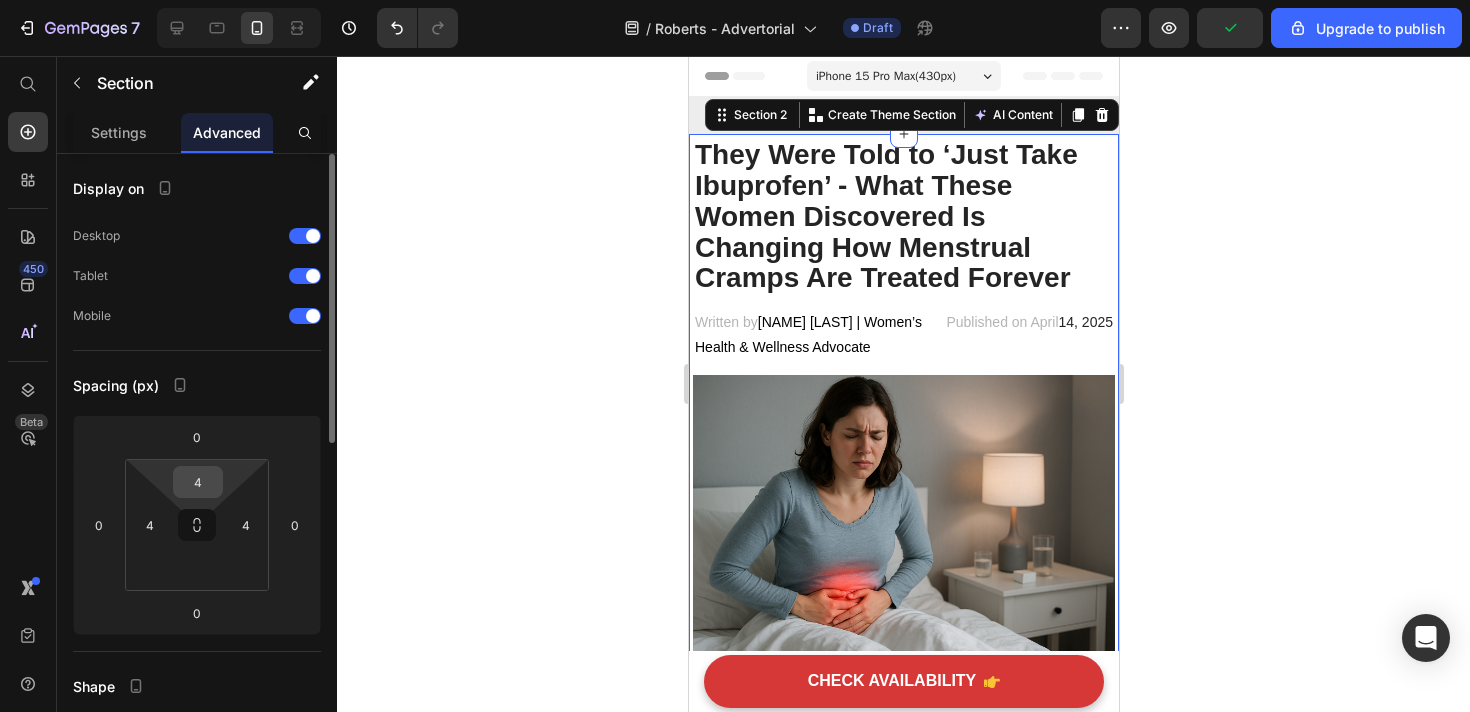click on "4" at bounding box center (198, 482) 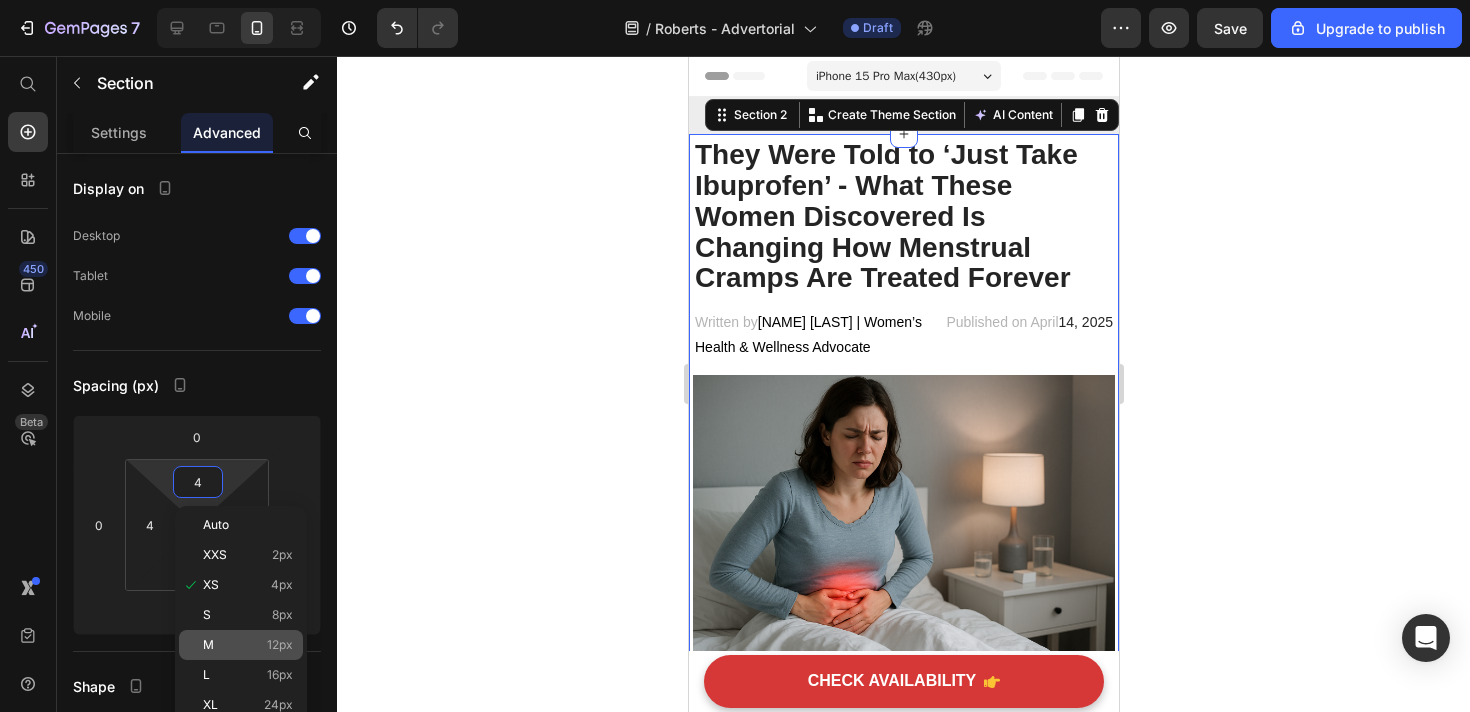 click on "M 12px" 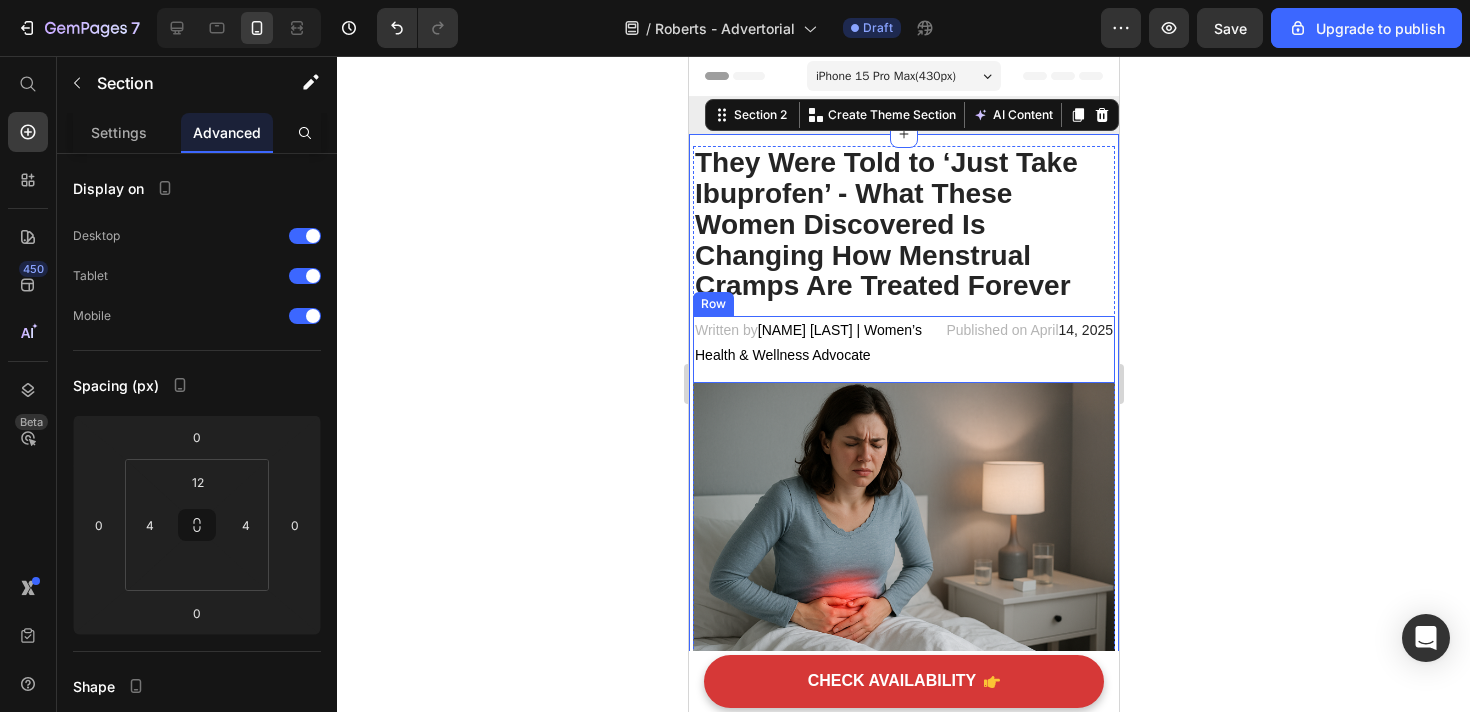 click 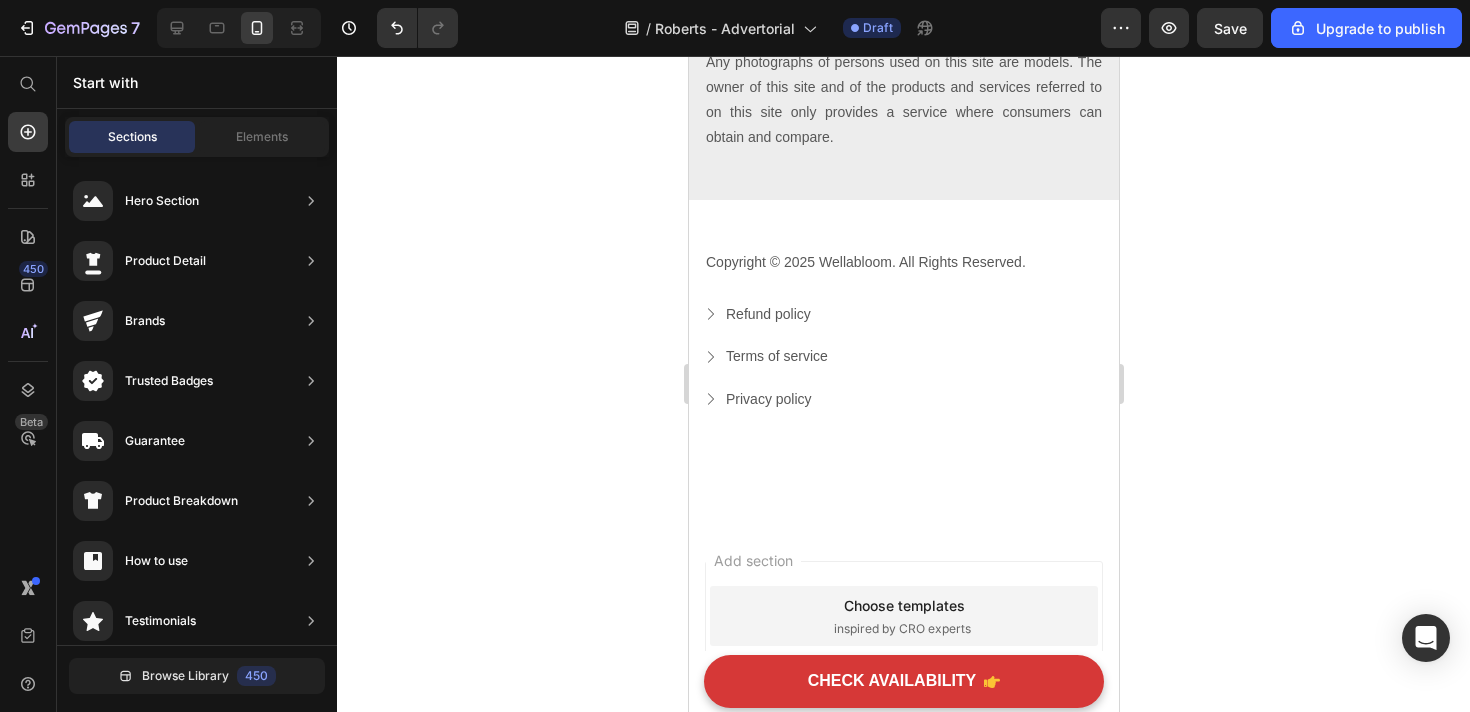 scroll, scrollTop: 9872, scrollLeft: 0, axis: vertical 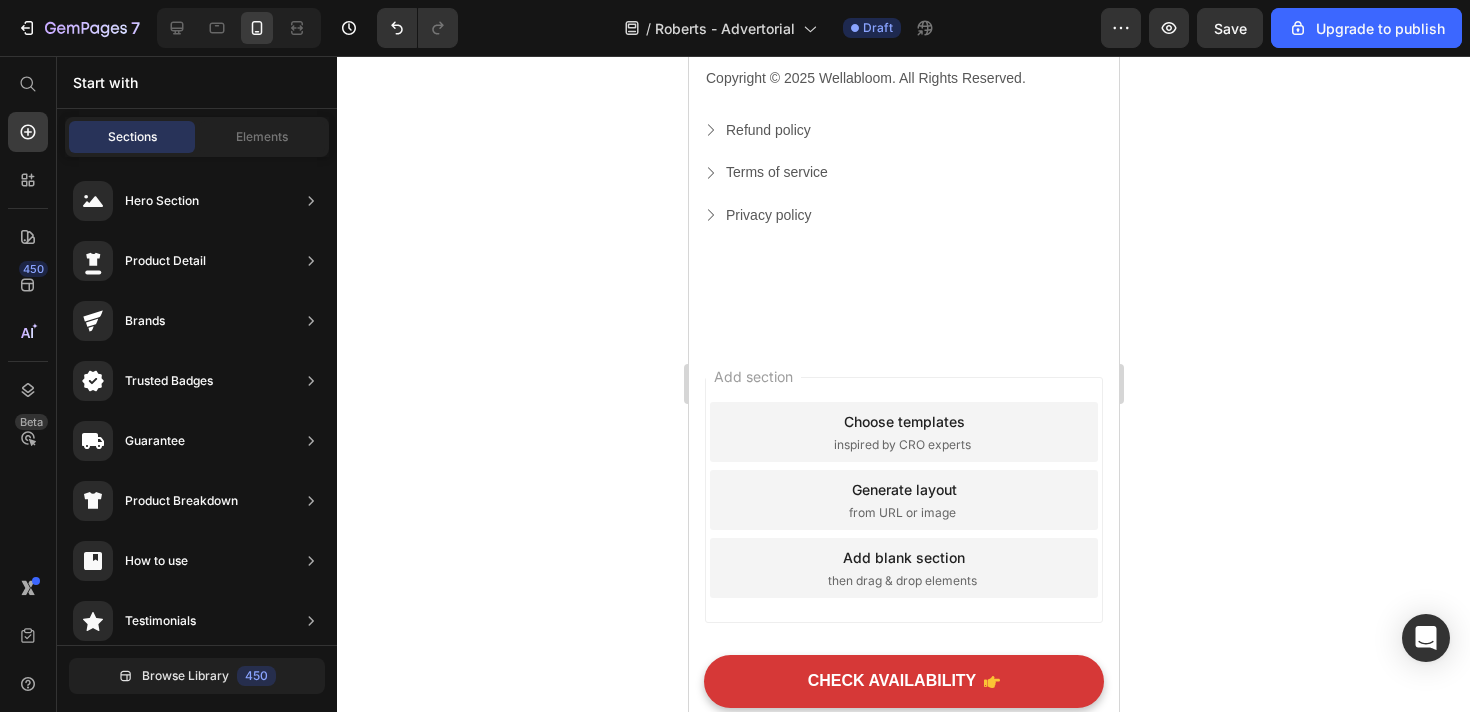click on "Choose templates" at bounding box center (903, 421) 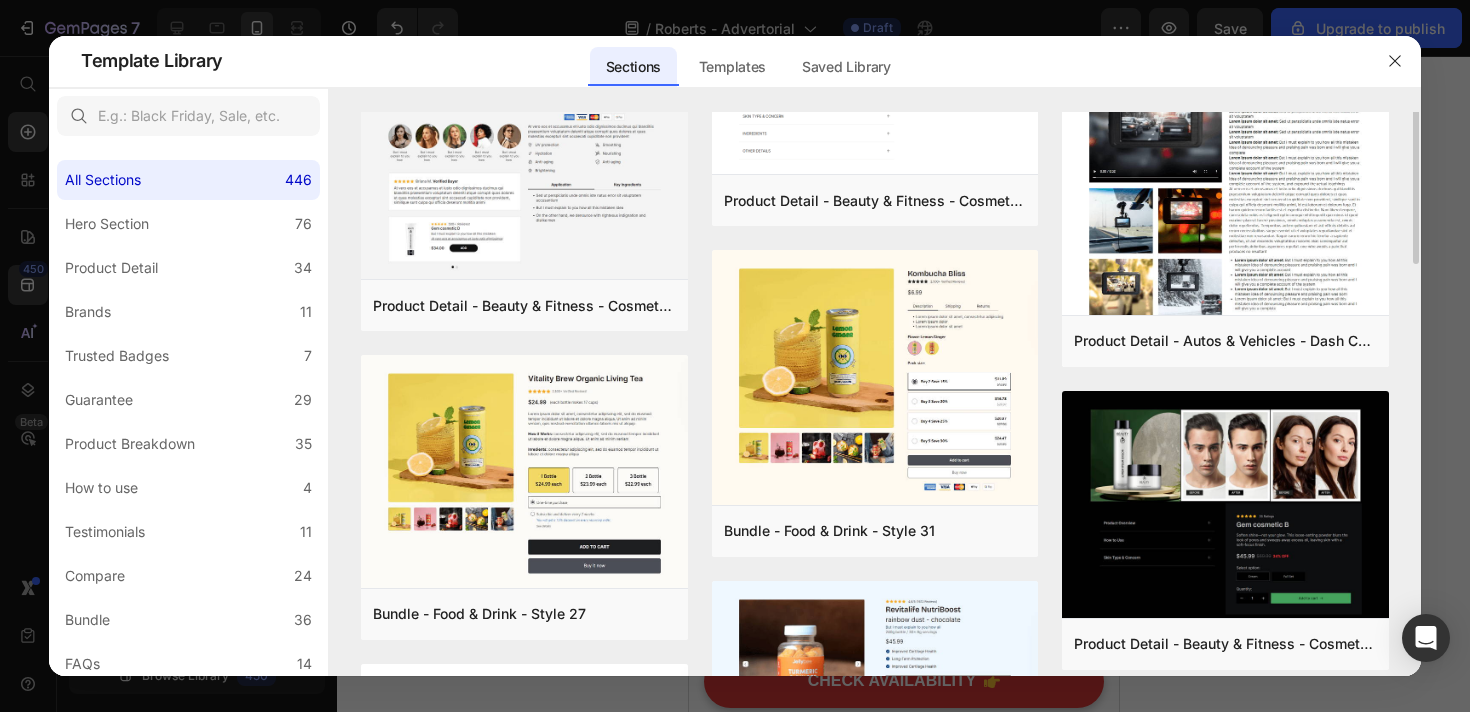 scroll, scrollTop: 810, scrollLeft: 0, axis: vertical 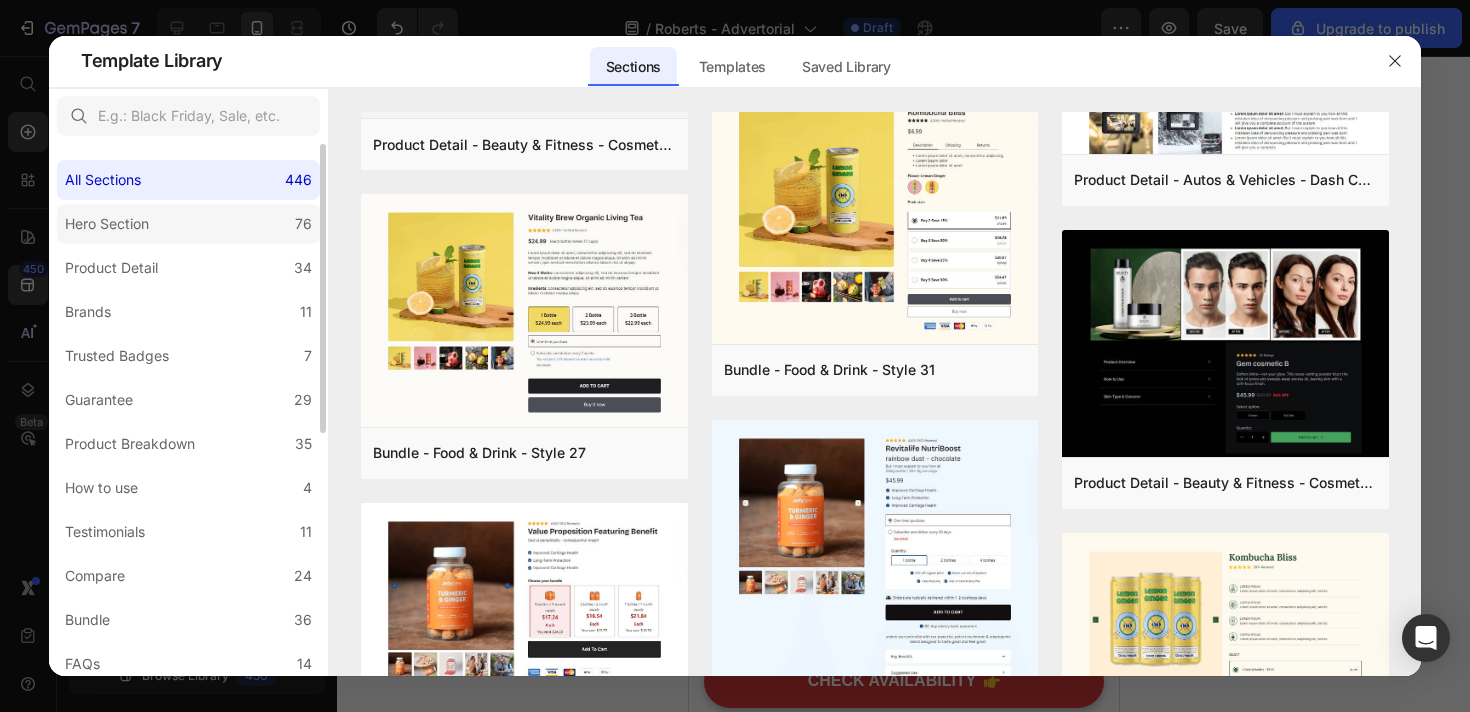 click on "Hero Section" at bounding box center (107, 224) 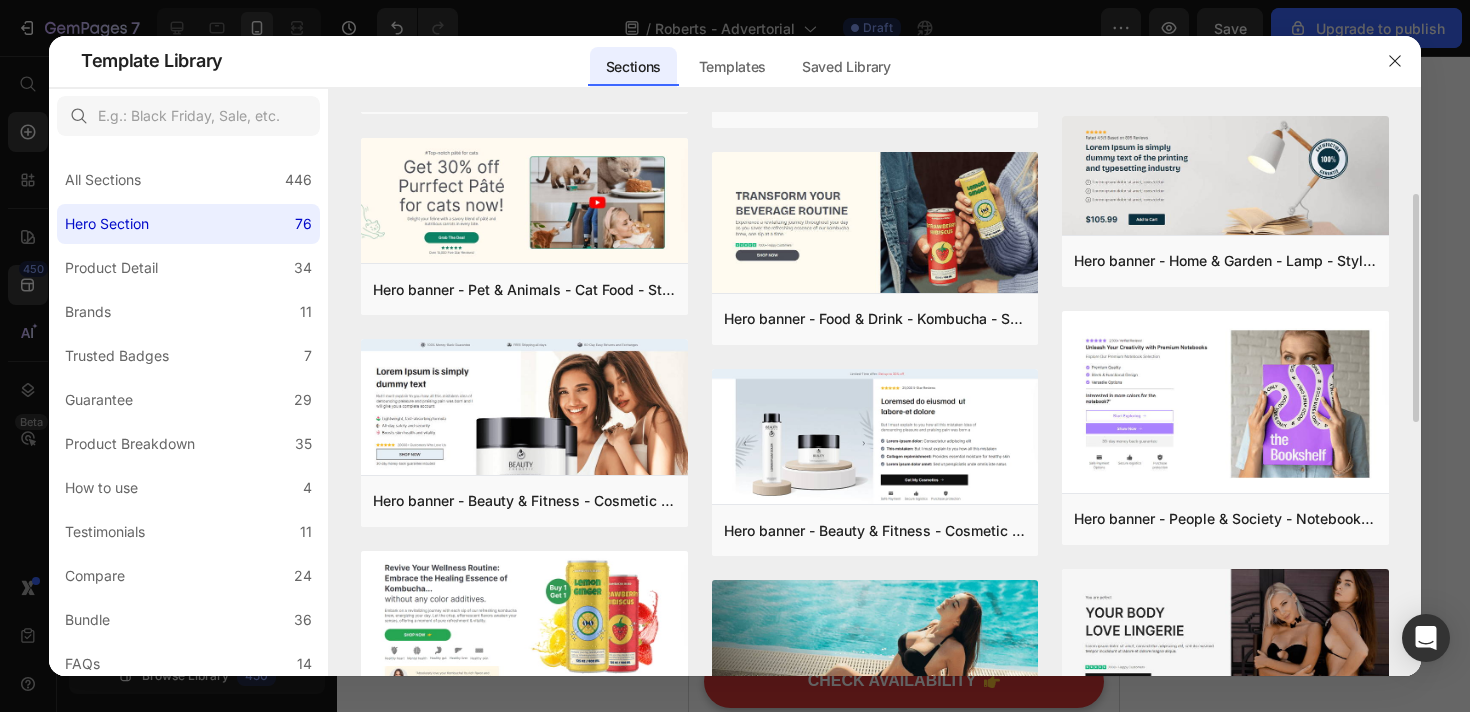 scroll, scrollTop: 207, scrollLeft: 0, axis: vertical 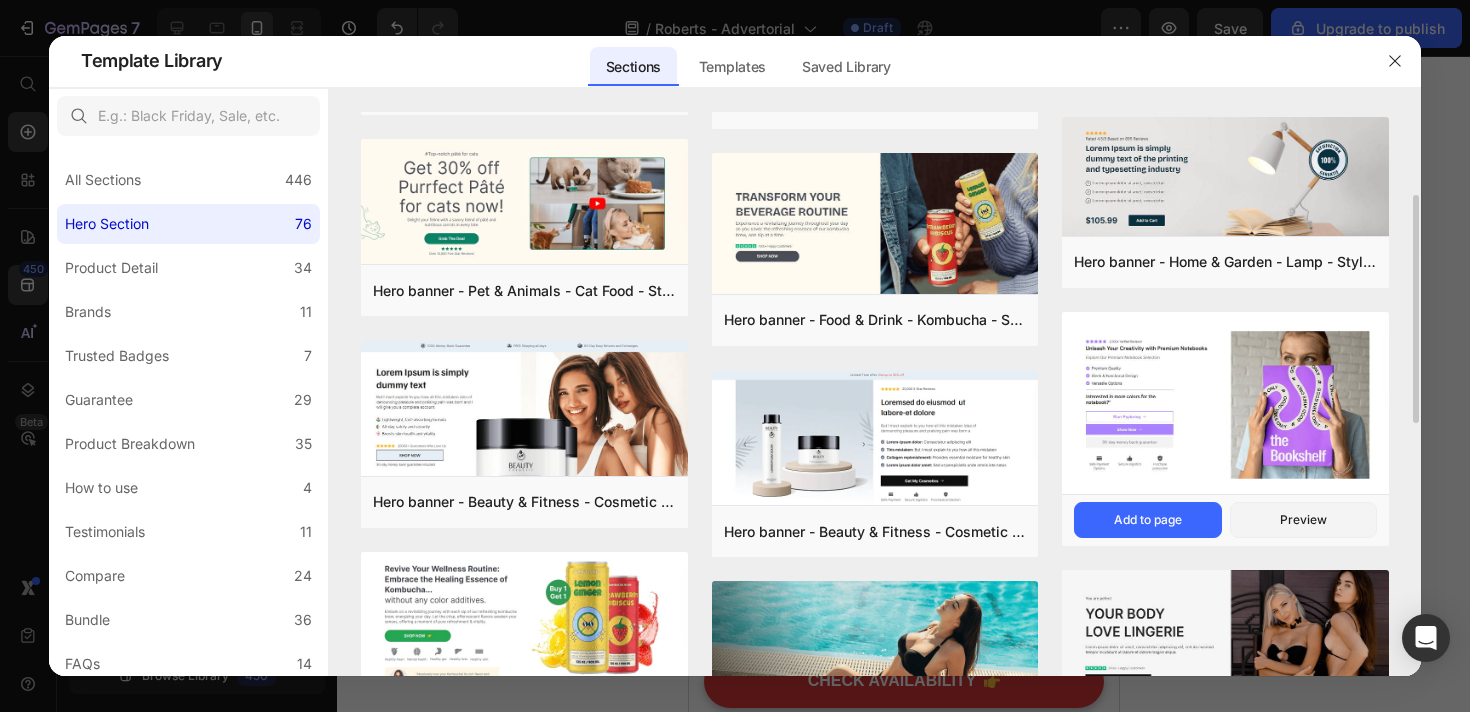 click at bounding box center (1225, 405) 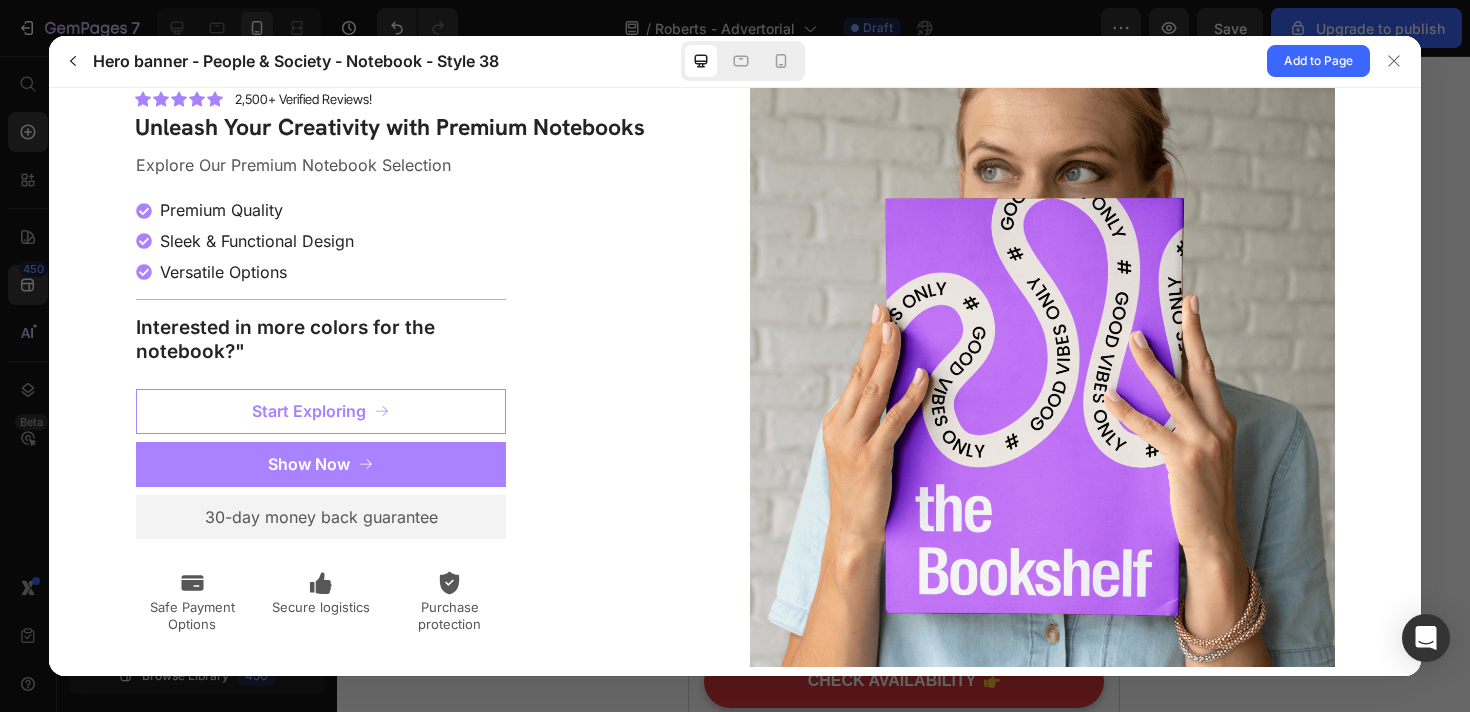 scroll, scrollTop: 0, scrollLeft: 0, axis: both 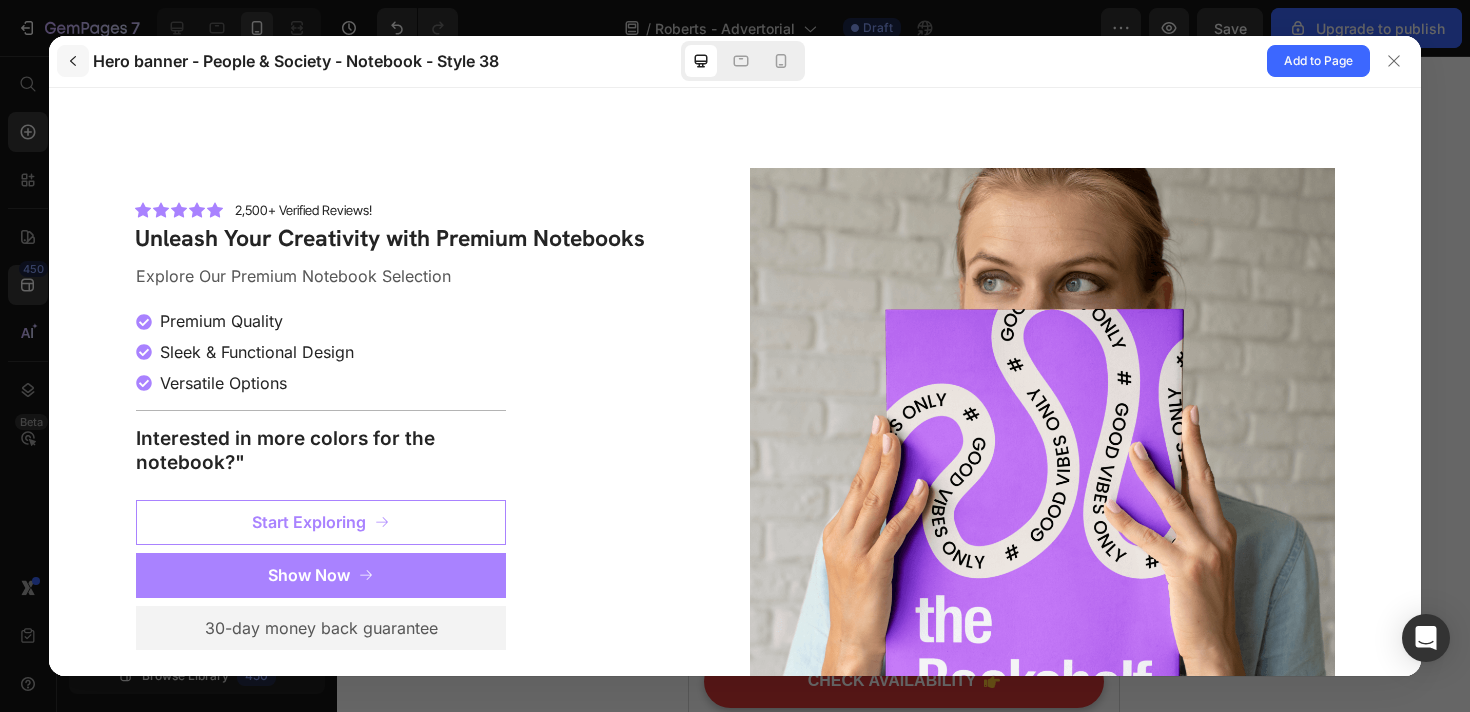 click 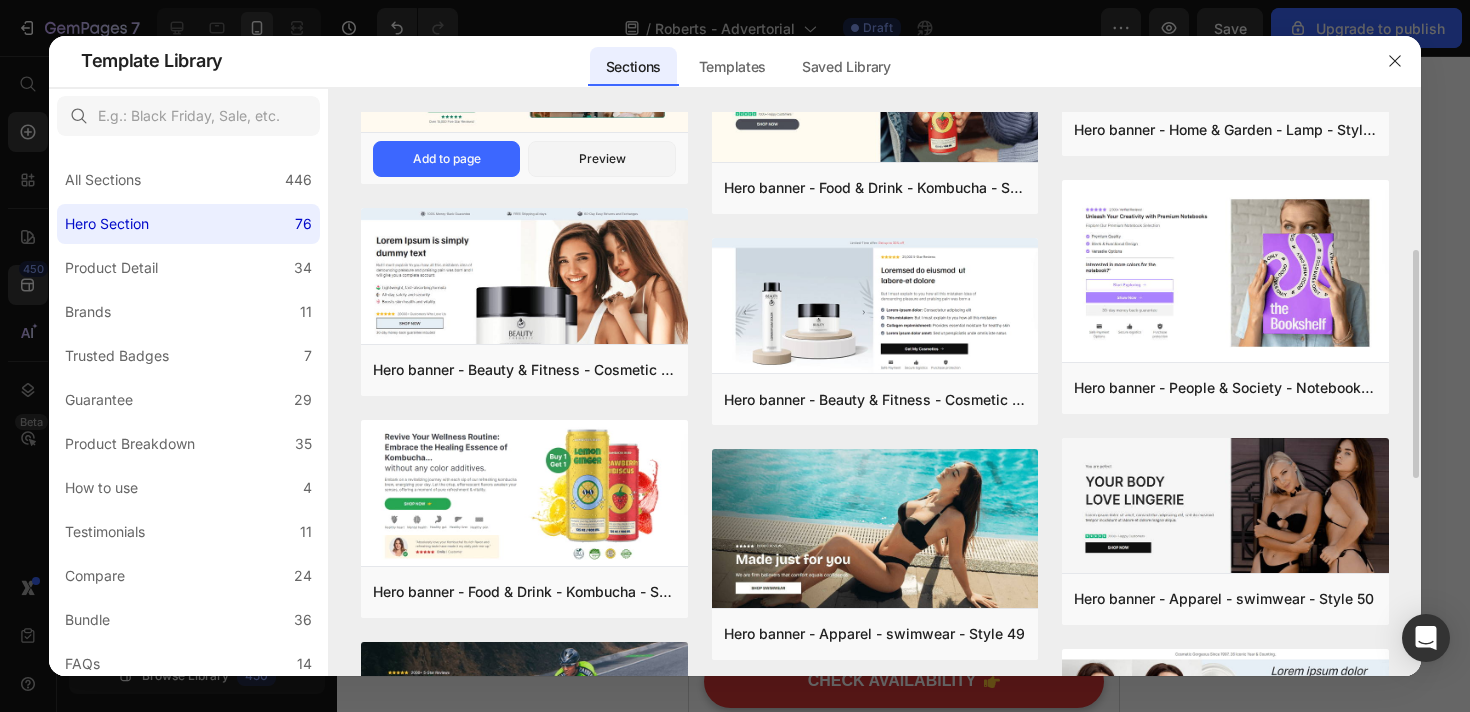 scroll, scrollTop: 442, scrollLeft: 0, axis: vertical 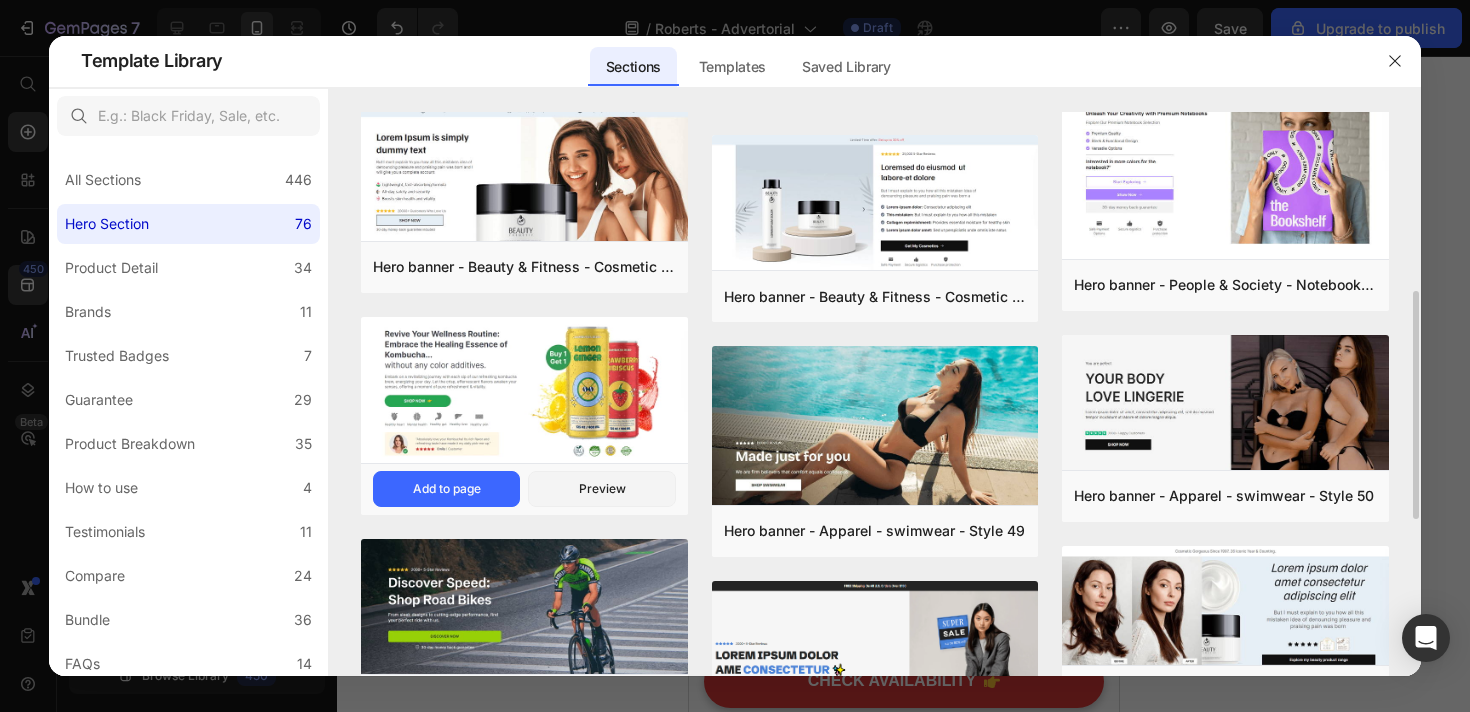 click at bounding box center (524, 392) 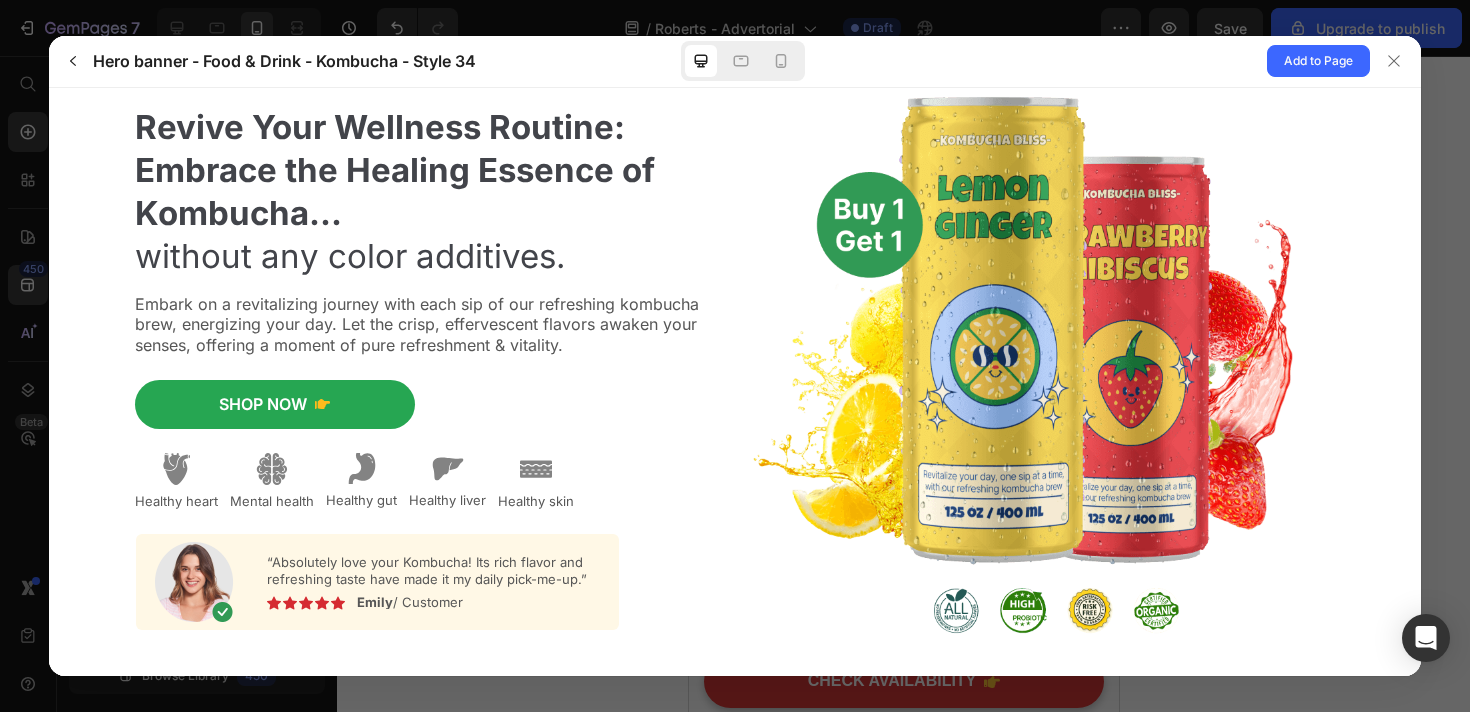 scroll, scrollTop: 0, scrollLeft: 0, axis: both 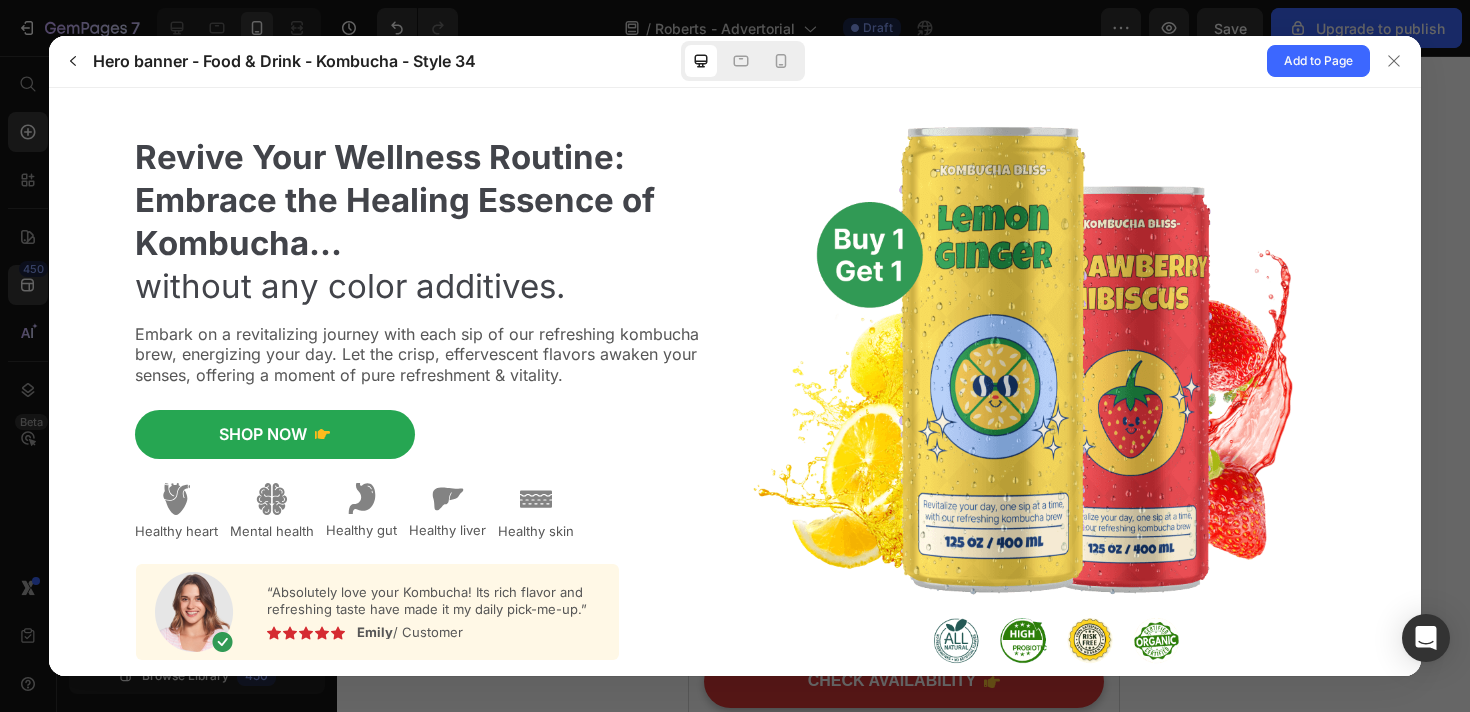 click at bounding box center [735, 356] 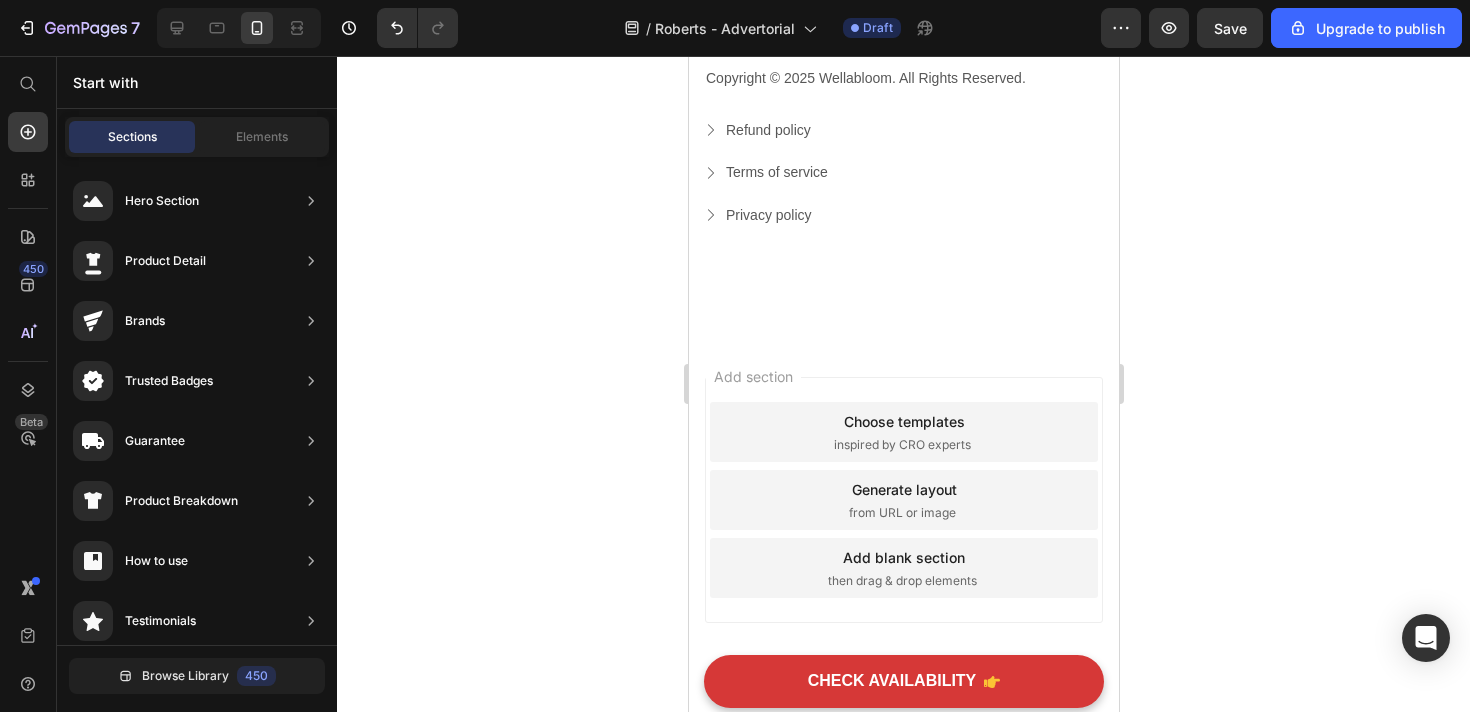click on "Choose templates" at bounding box center (903, 421) 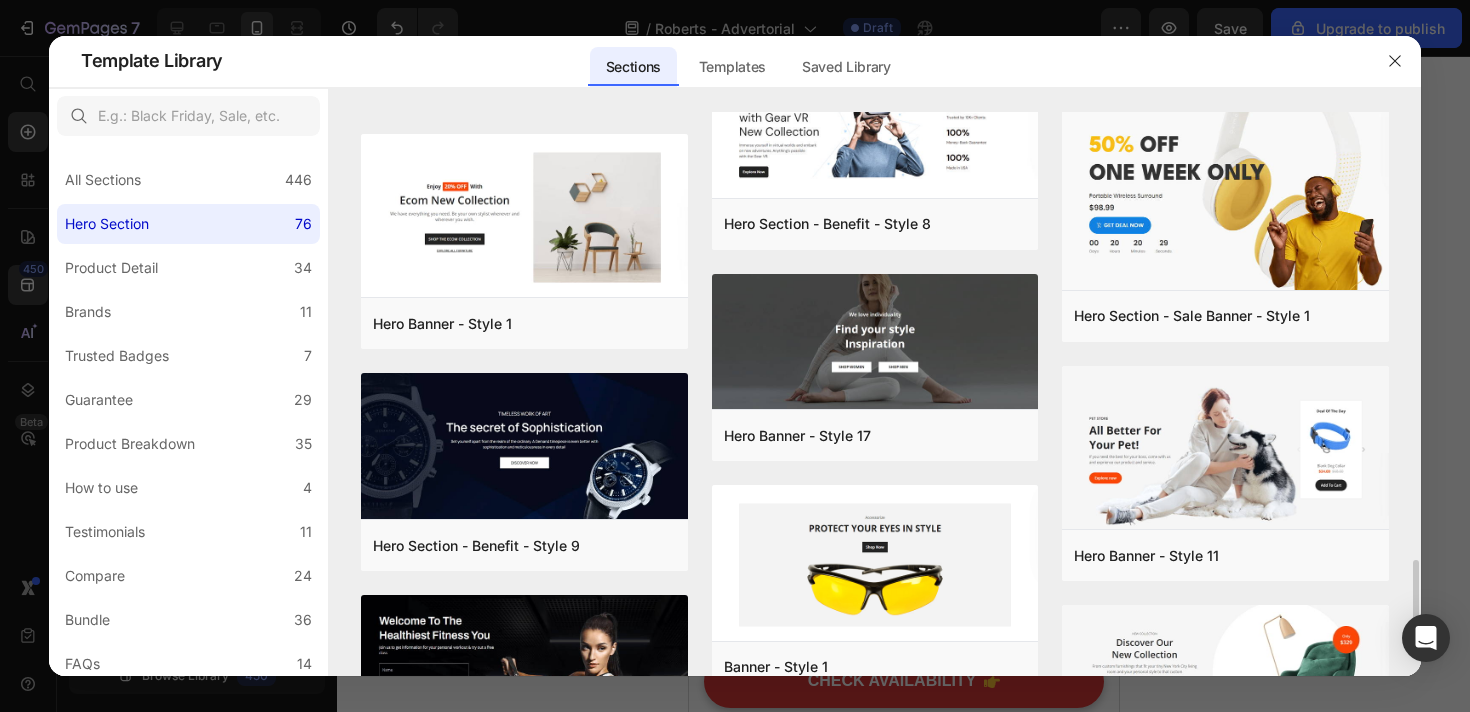 scroll, scrollTop: 4131, scrollLeft: 0, axis: vertical 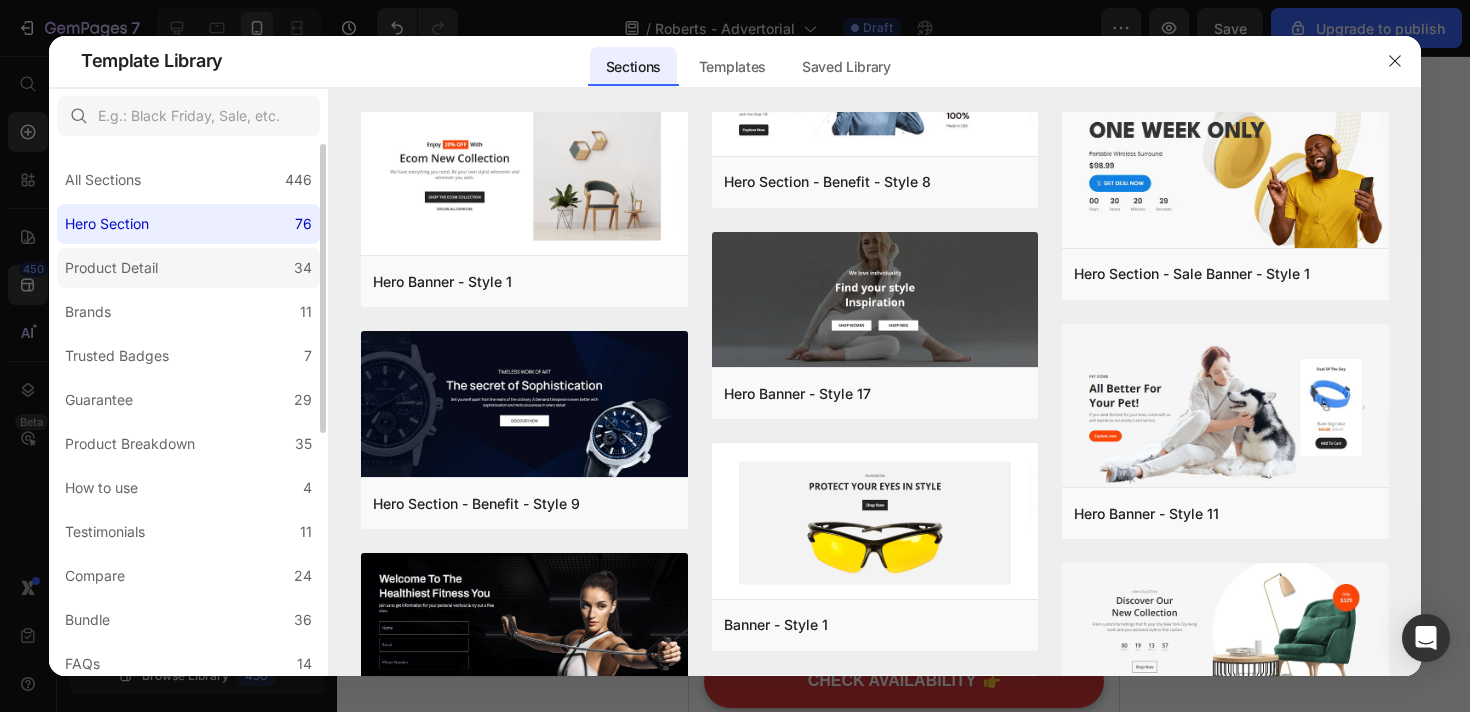 click on "Product Detail 34" 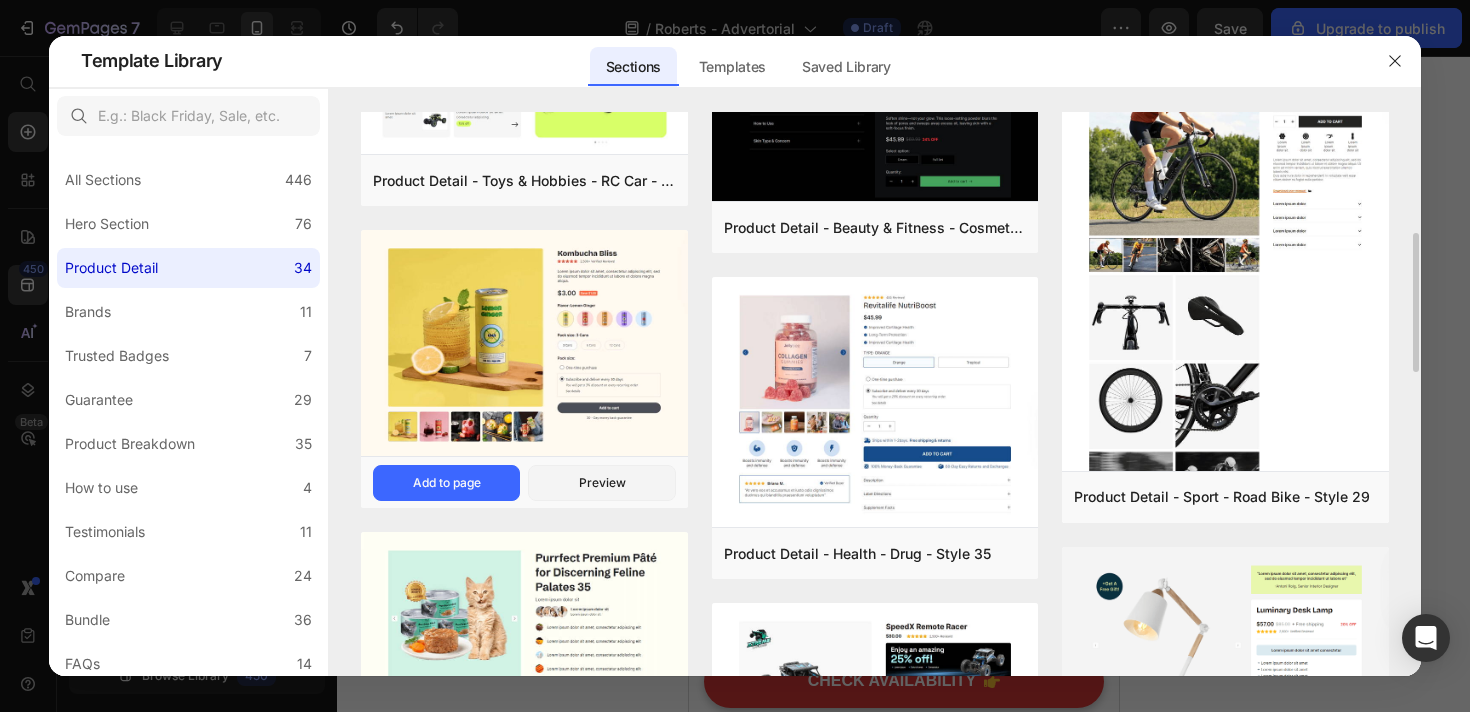 scroll, scrollTop: 472, scrollLeft: 0, axis: vertical 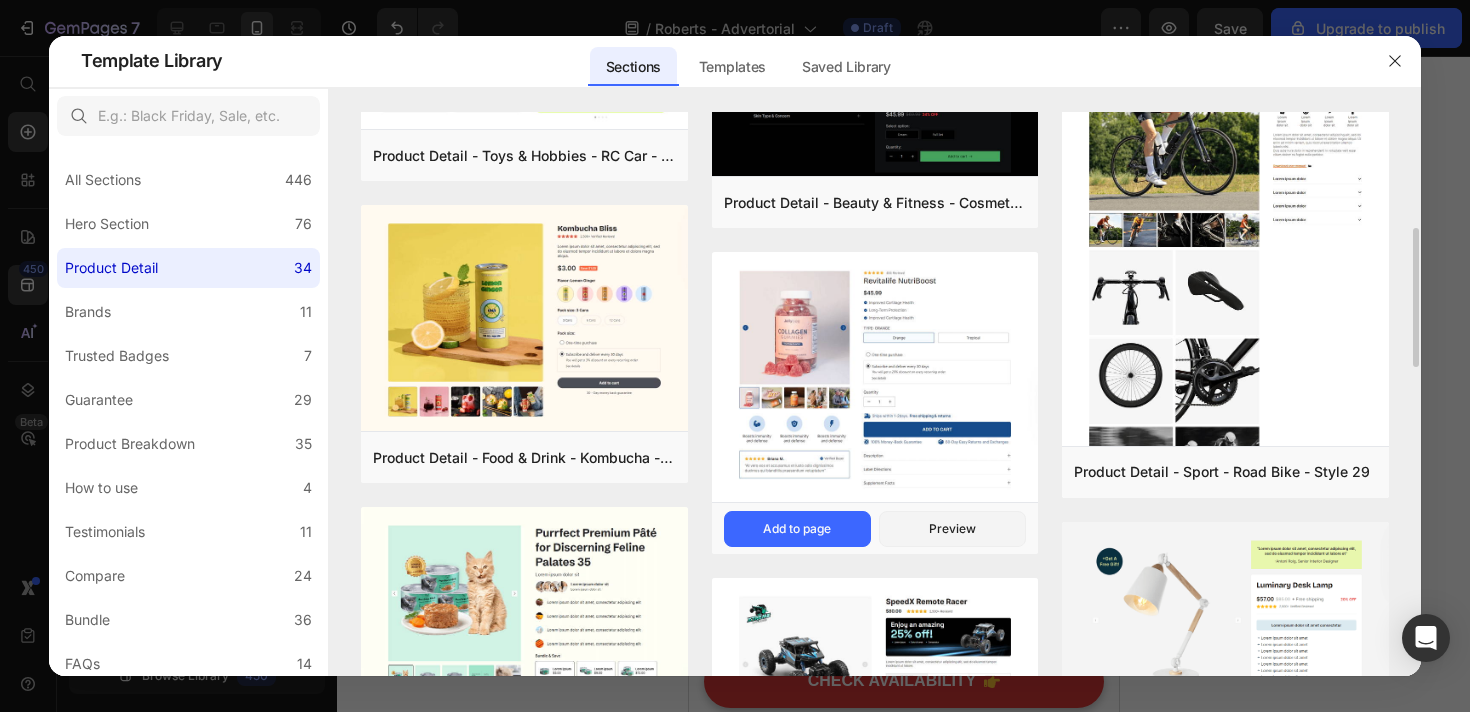 click at bounding box center (875, 380) 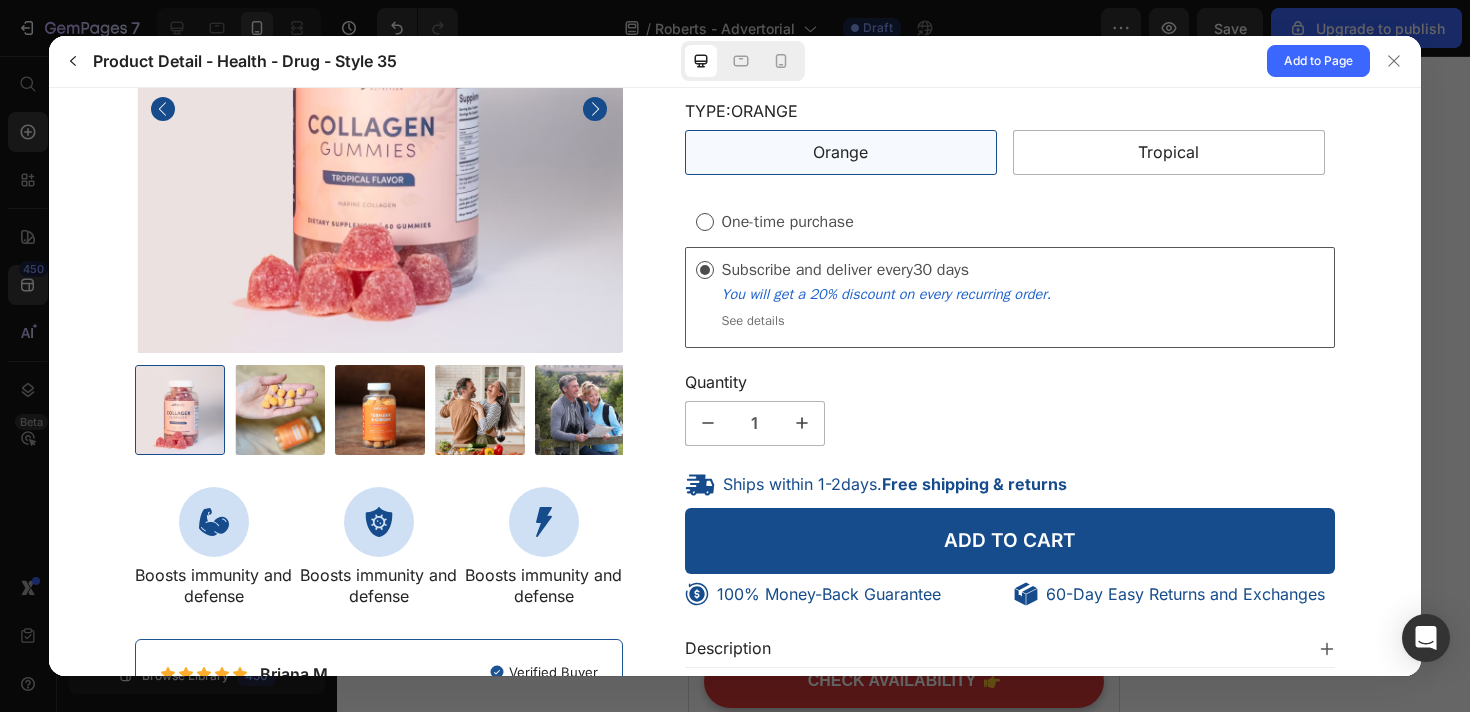 scroll, scrollTop: 508, scrollLeft: 0, axis: vertical 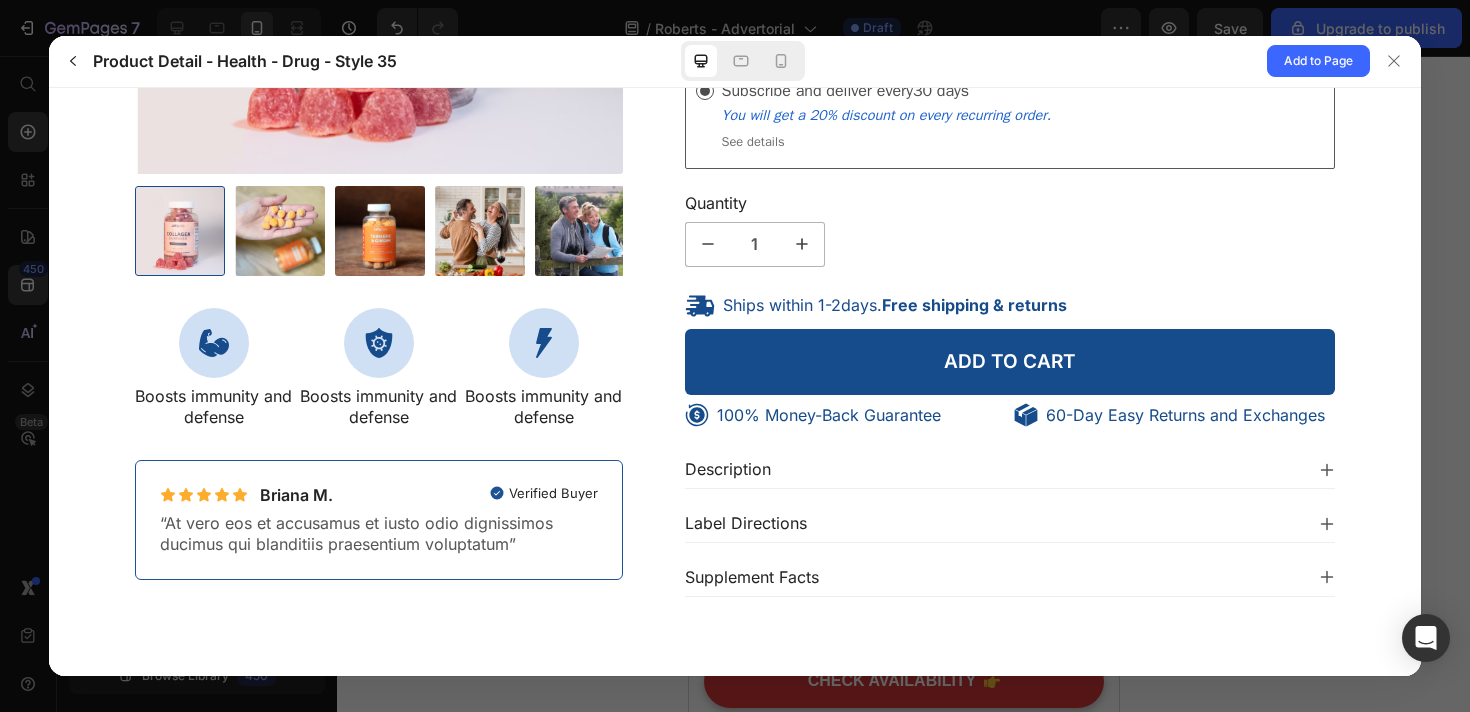 click at bounding box center (735, 356) 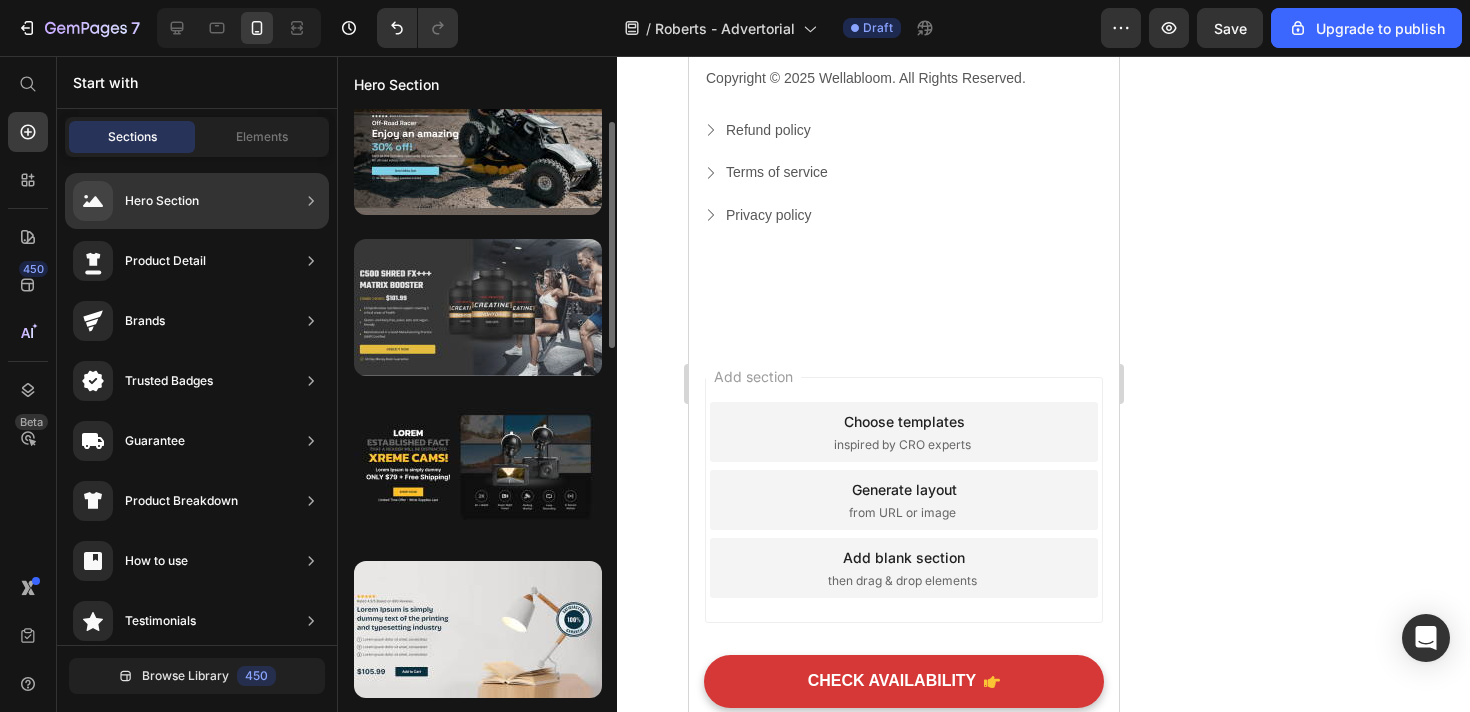 scroll, scrollTop: 40, scrollLeft: 0, axis: vertical 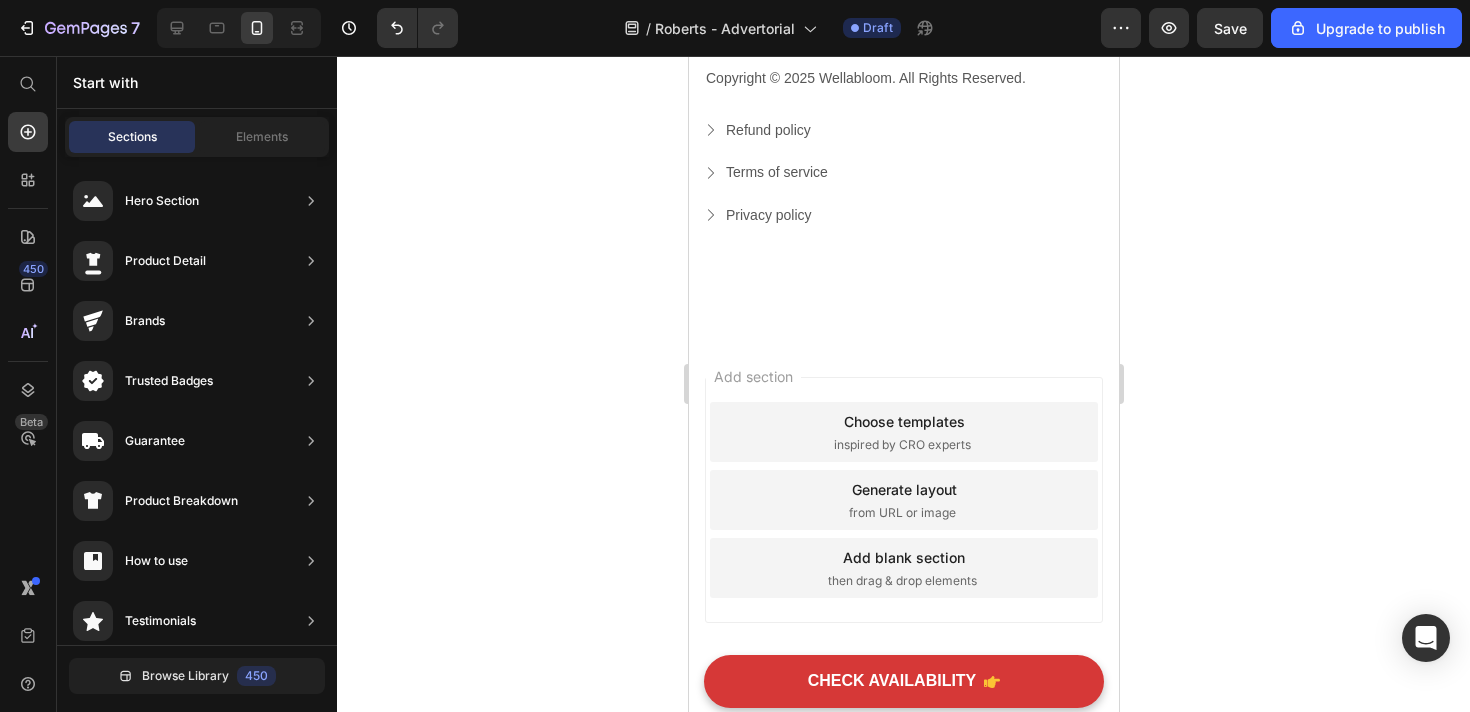click on "Choose templates" at bounding box center [903, 421] 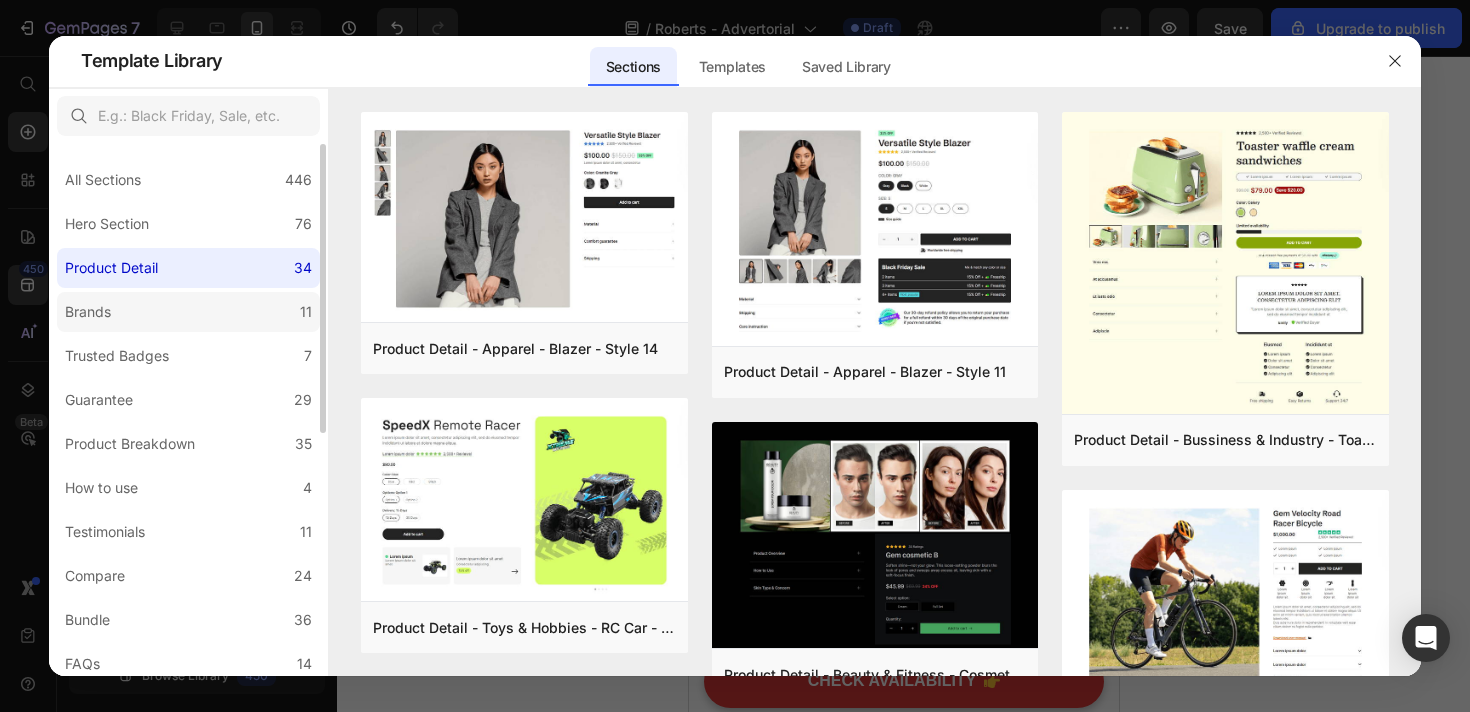 click on "Brands 11" 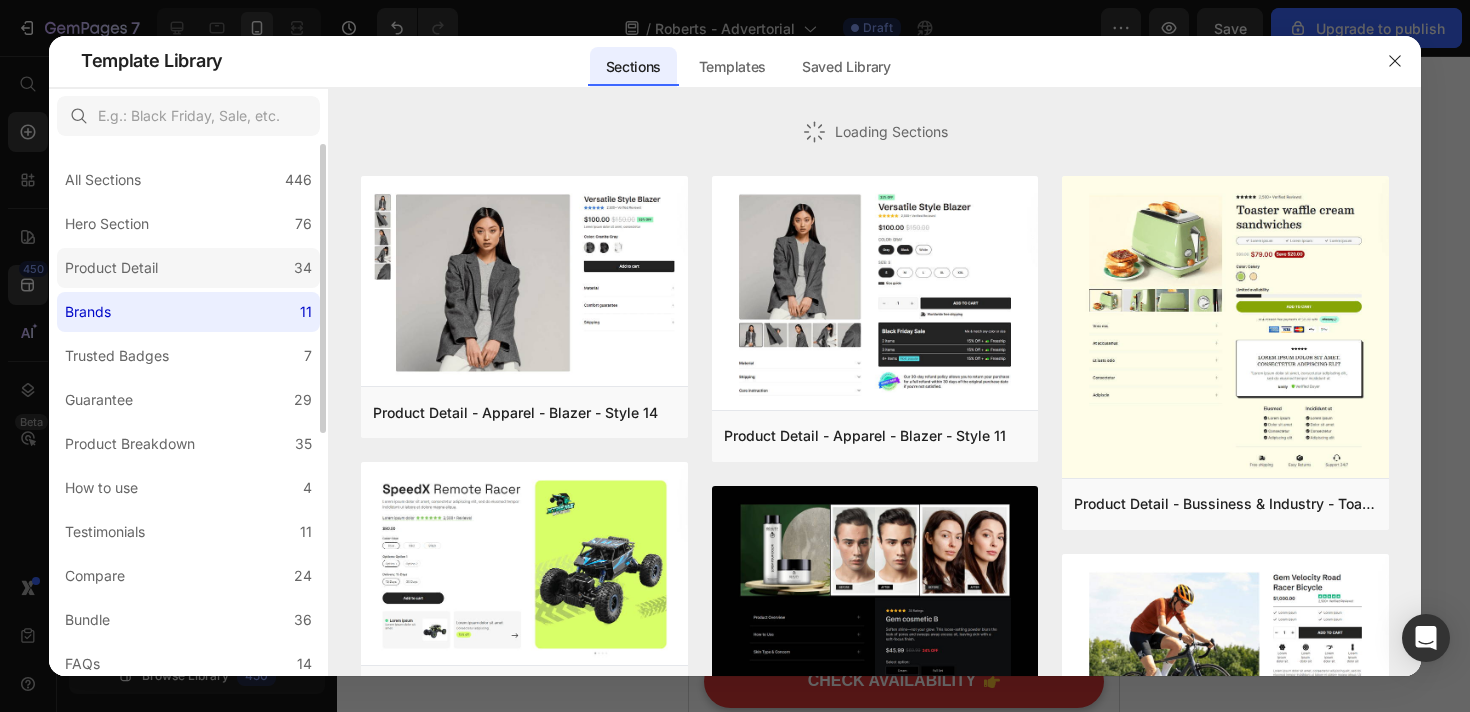click on "Product Detail 34" 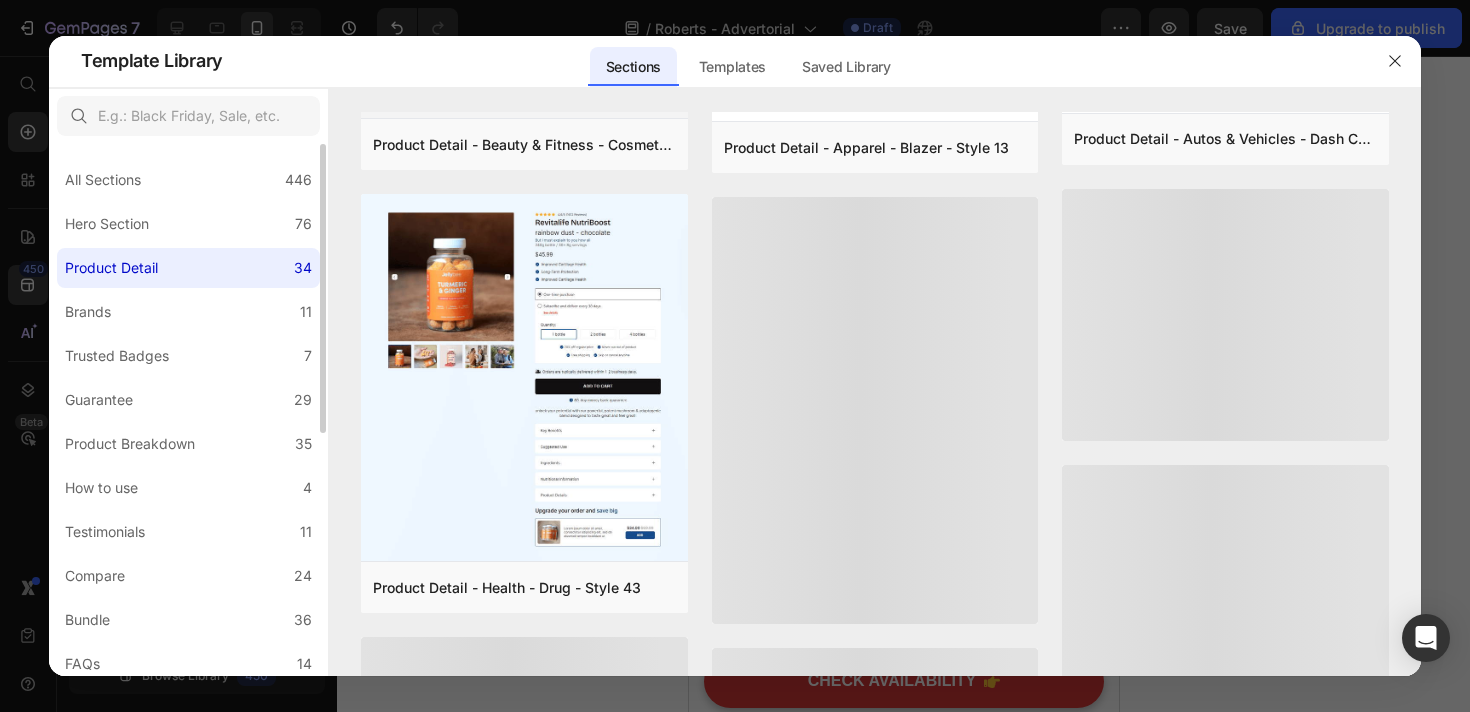 scroll, scrollTop: 1366, scrollLeft: 0, axis: vertical 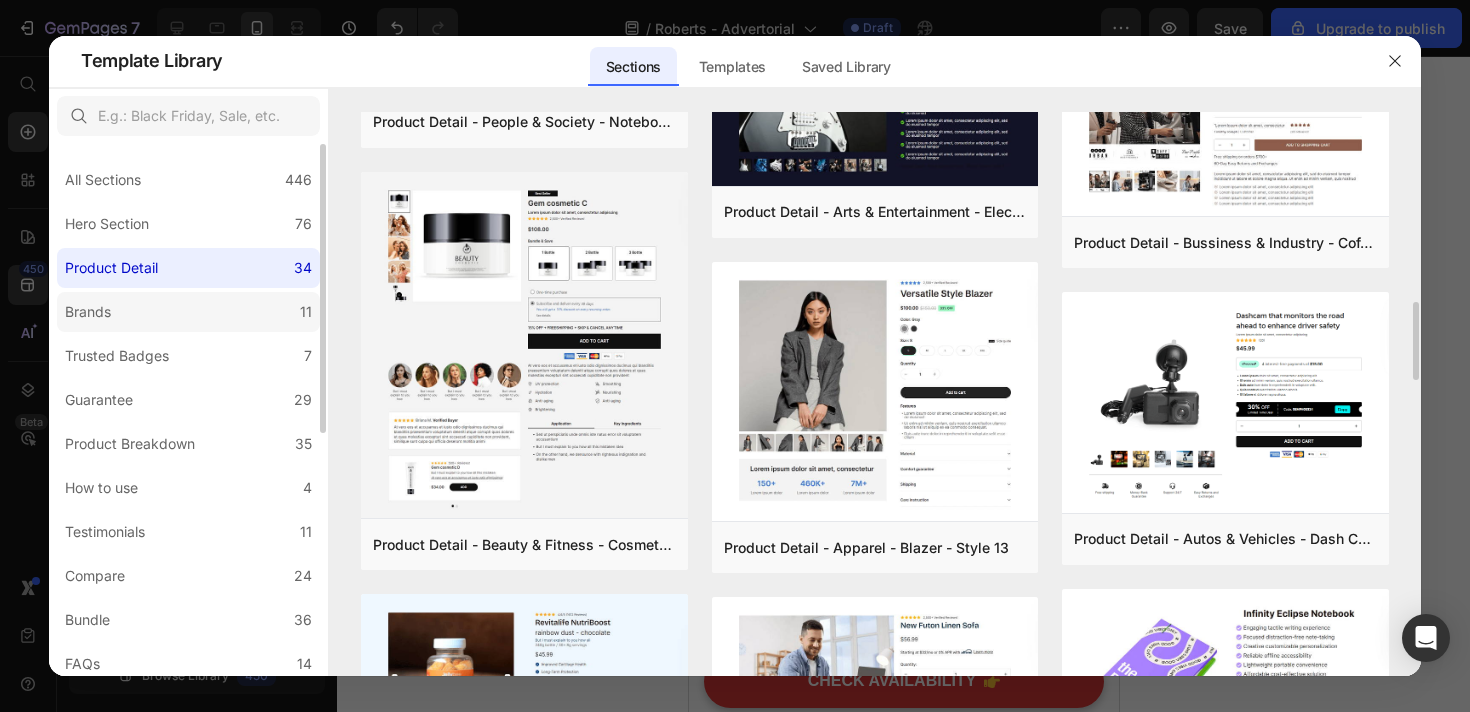click on "Brands 11" 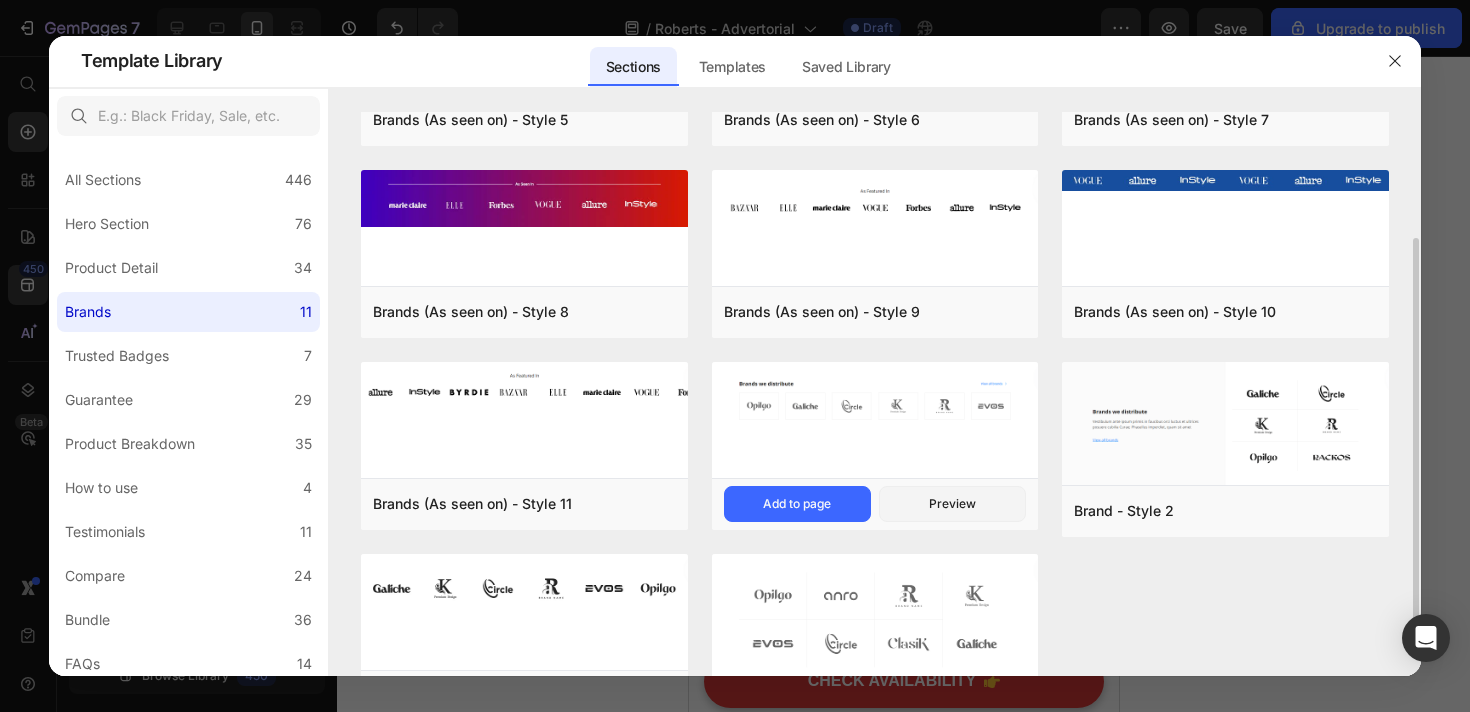 scroll, scrollTop: 187, scrollLeft: 0, axis: vertical 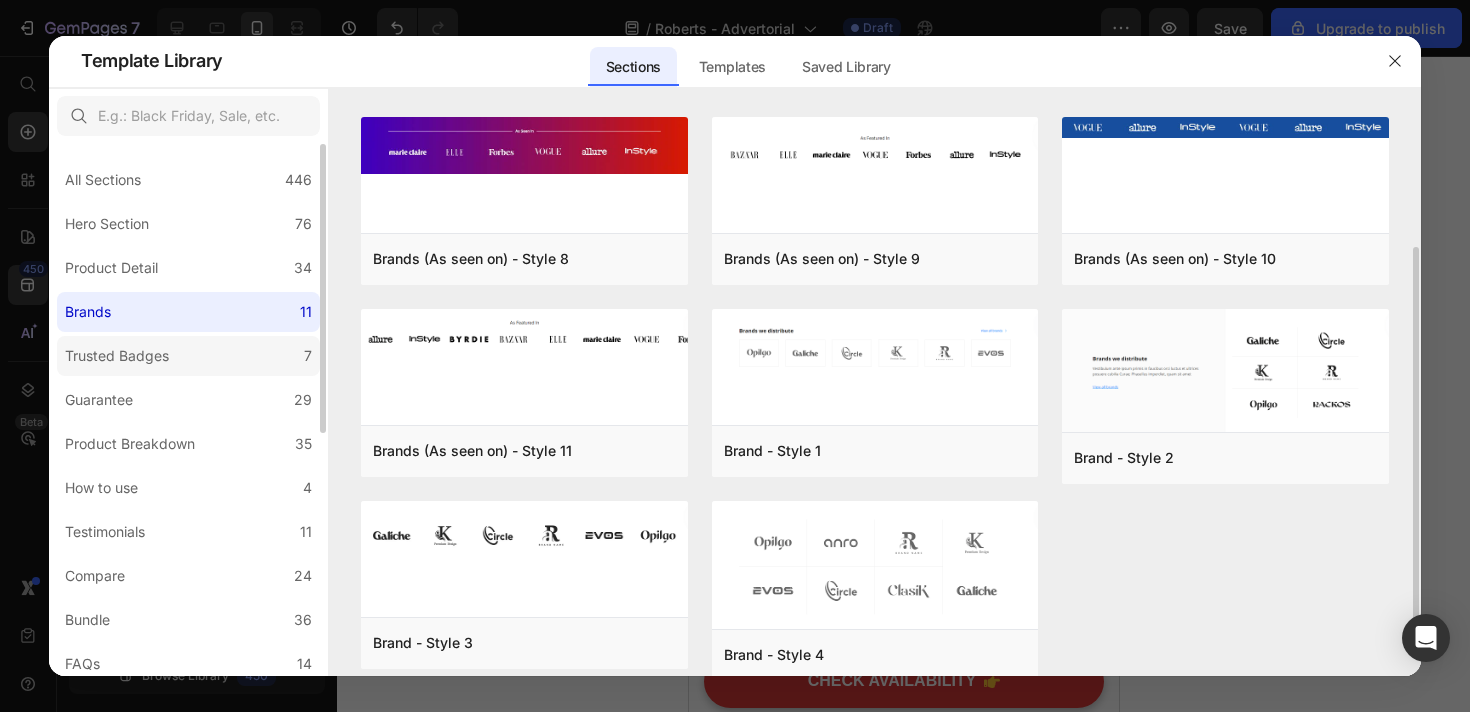 click on "Trusted Badges 7" 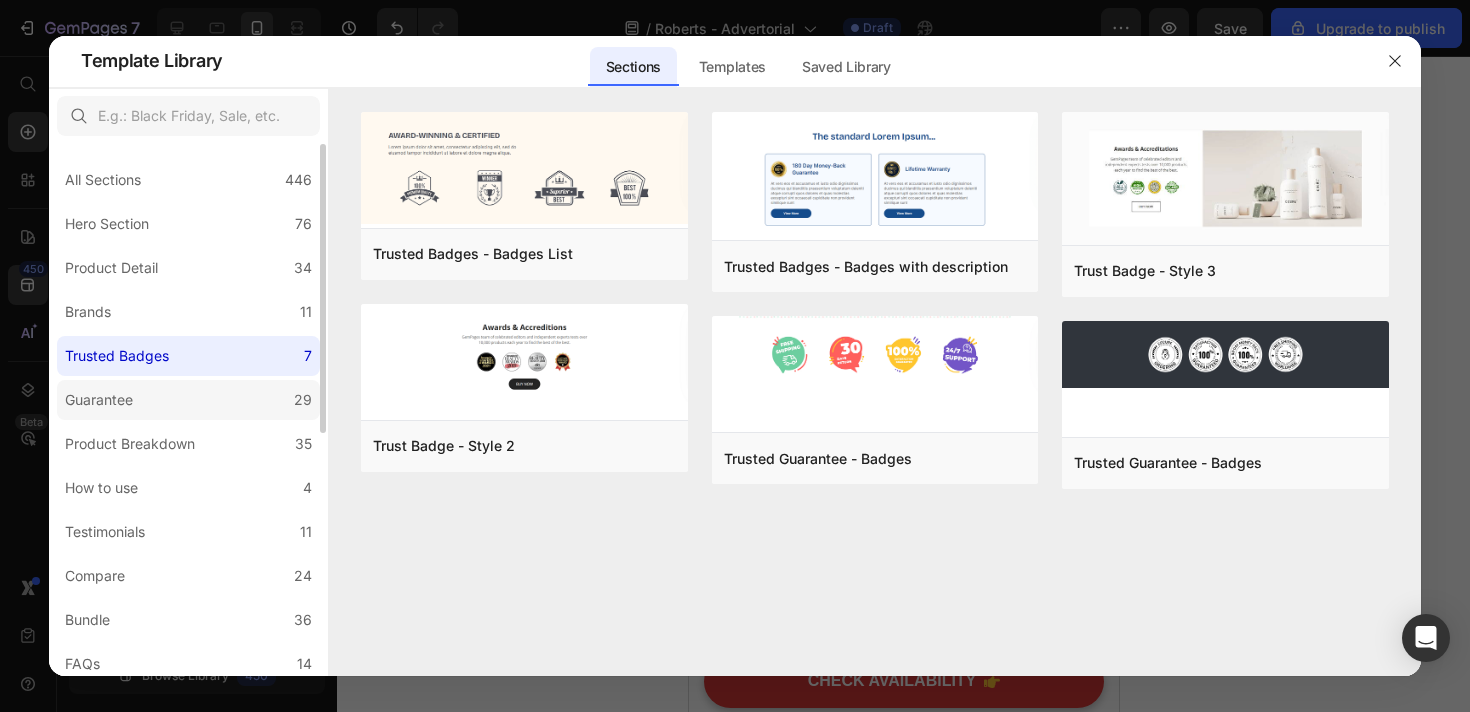 click on "Guarantee 29" 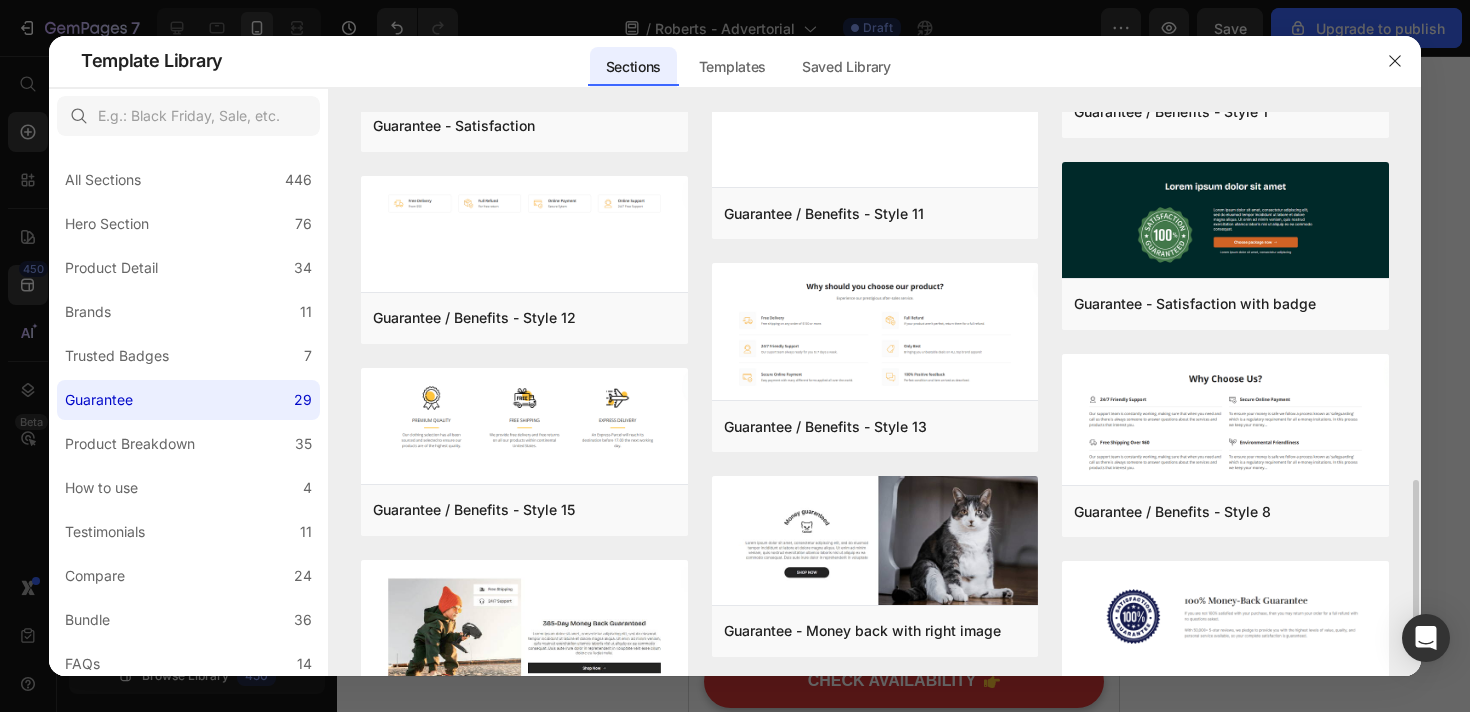 scroll, scrollTop: 1429, scrollLeft: 0, axis: vertical 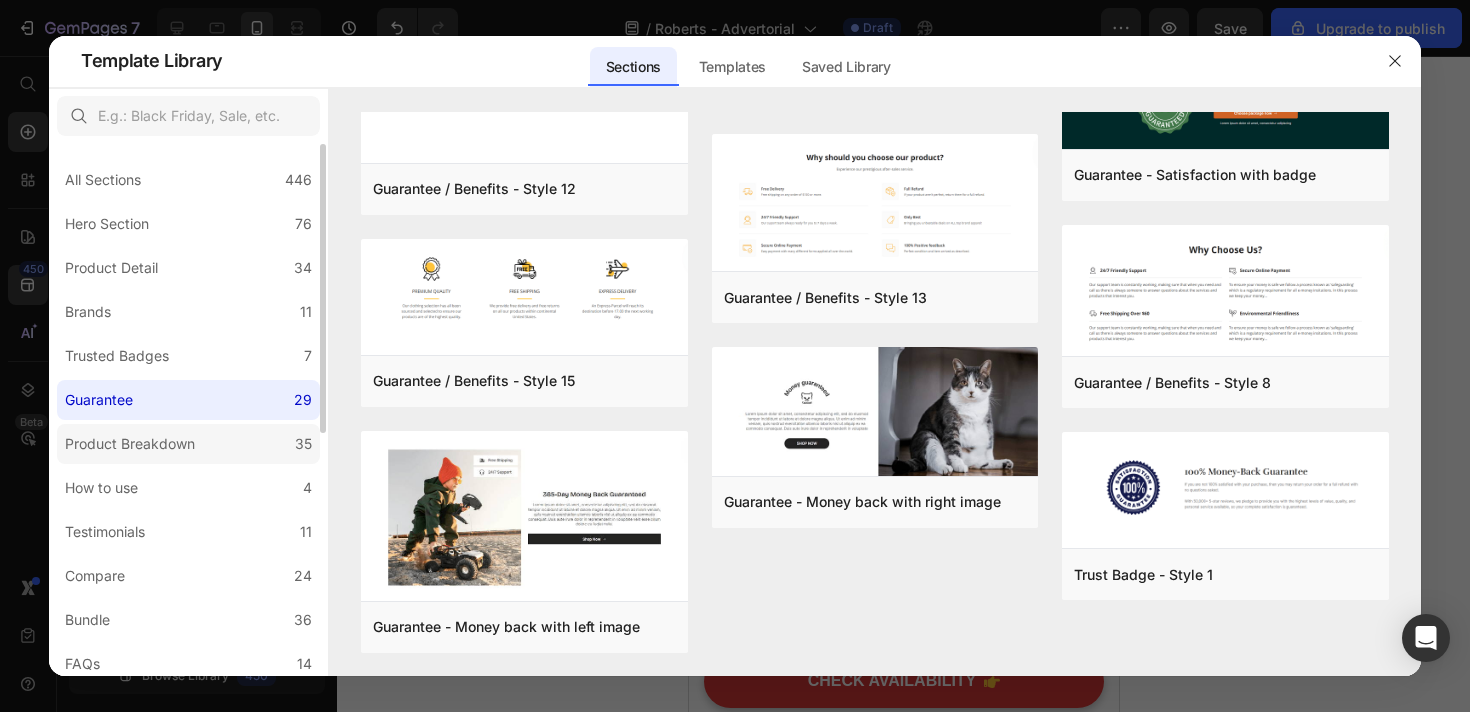 click on "Product Breakdown" at bounding box center [130, 444] 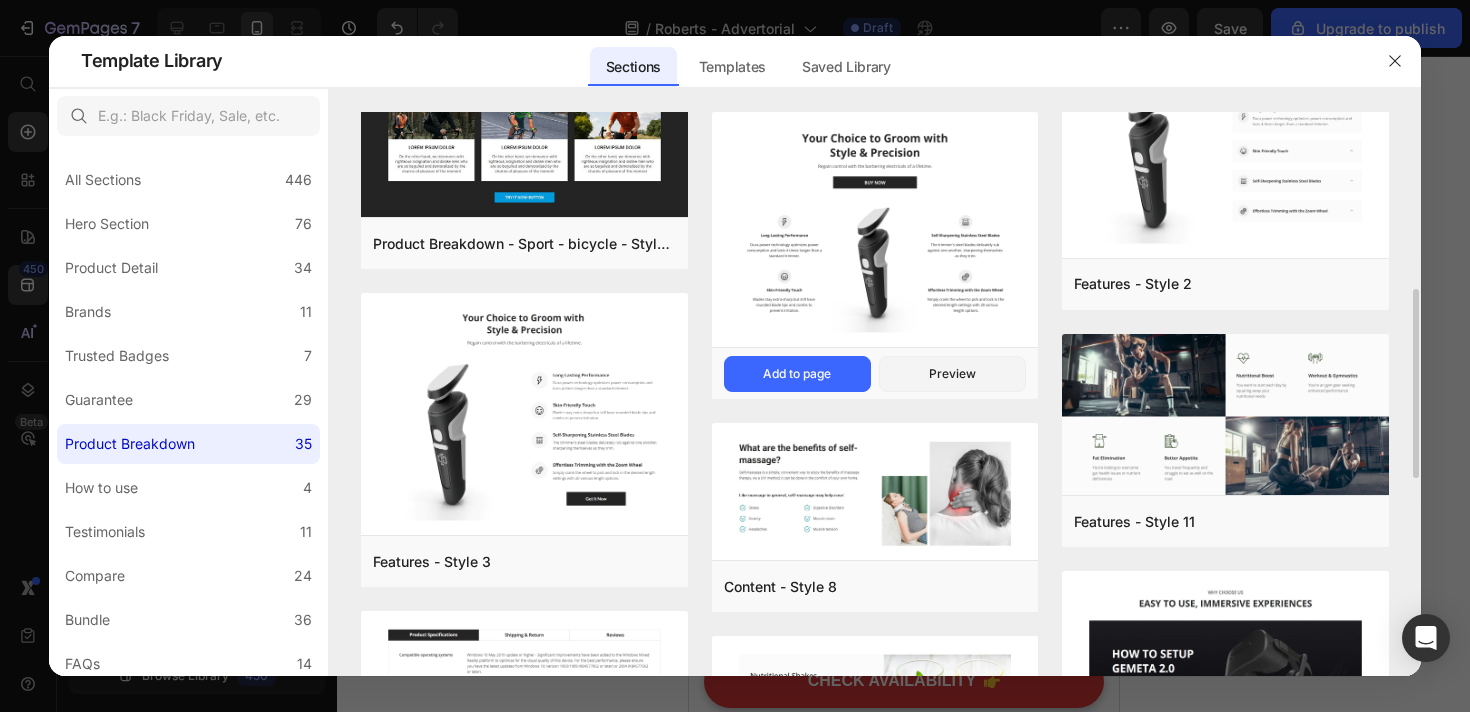 scroll, scrollTop: 594, scrollLeft: 0, axis: vertical 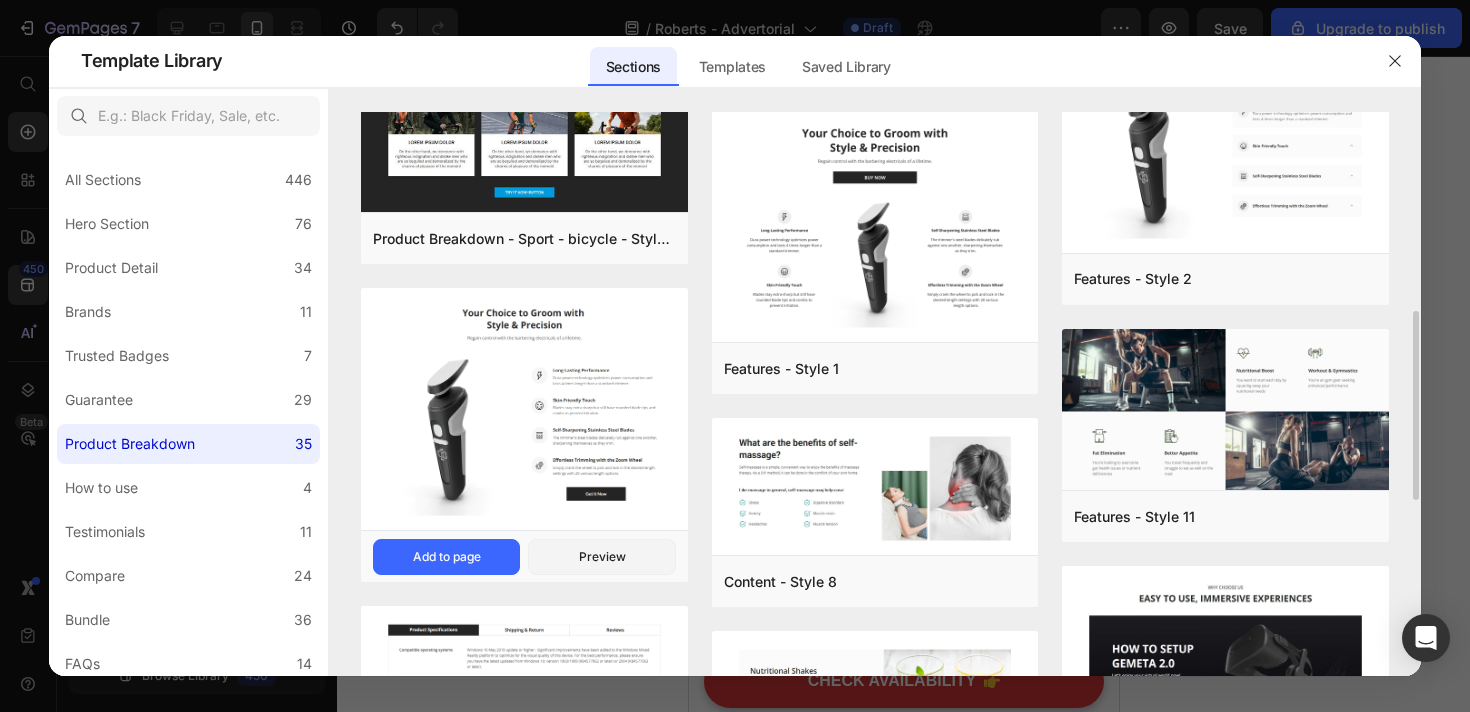 click at bounding box center [524, 411] 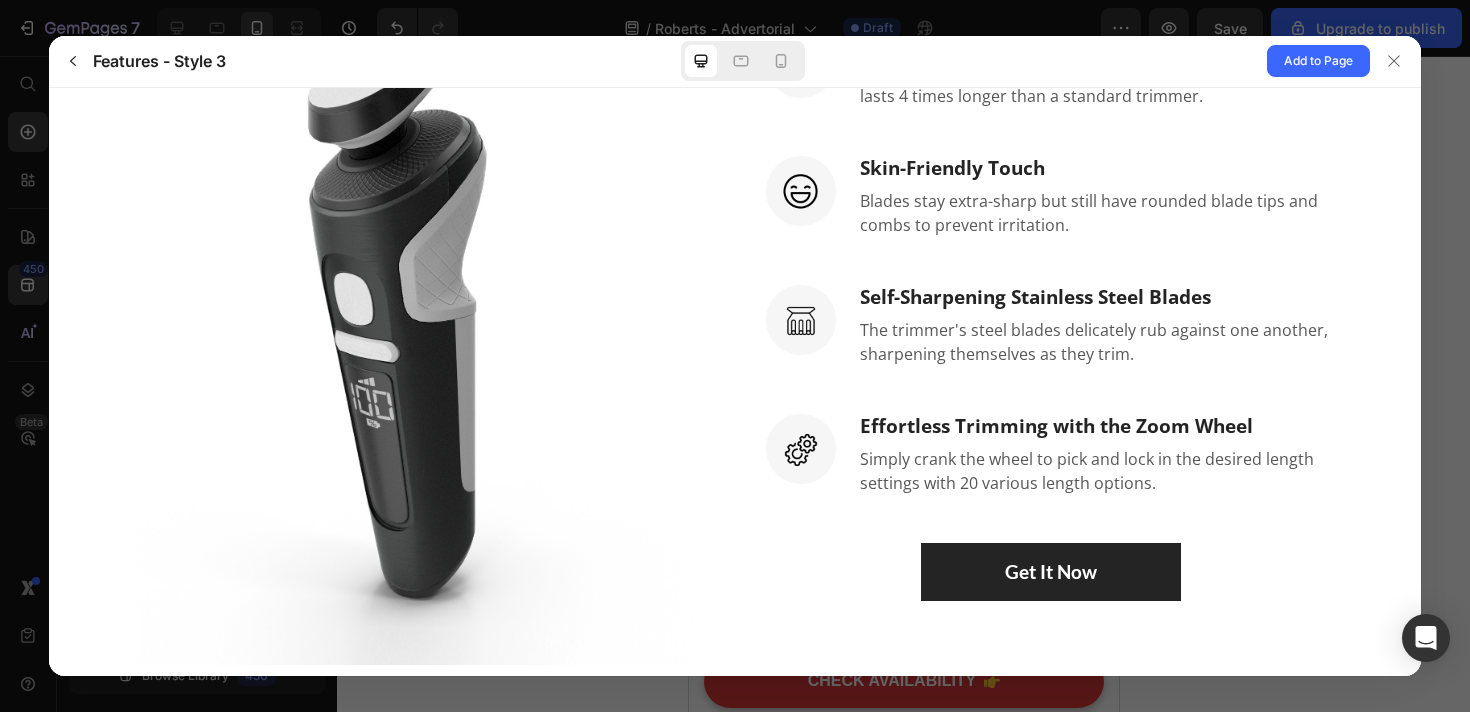 scroll, scrollTop: 419, scrollLeft: 0, axis: vertical 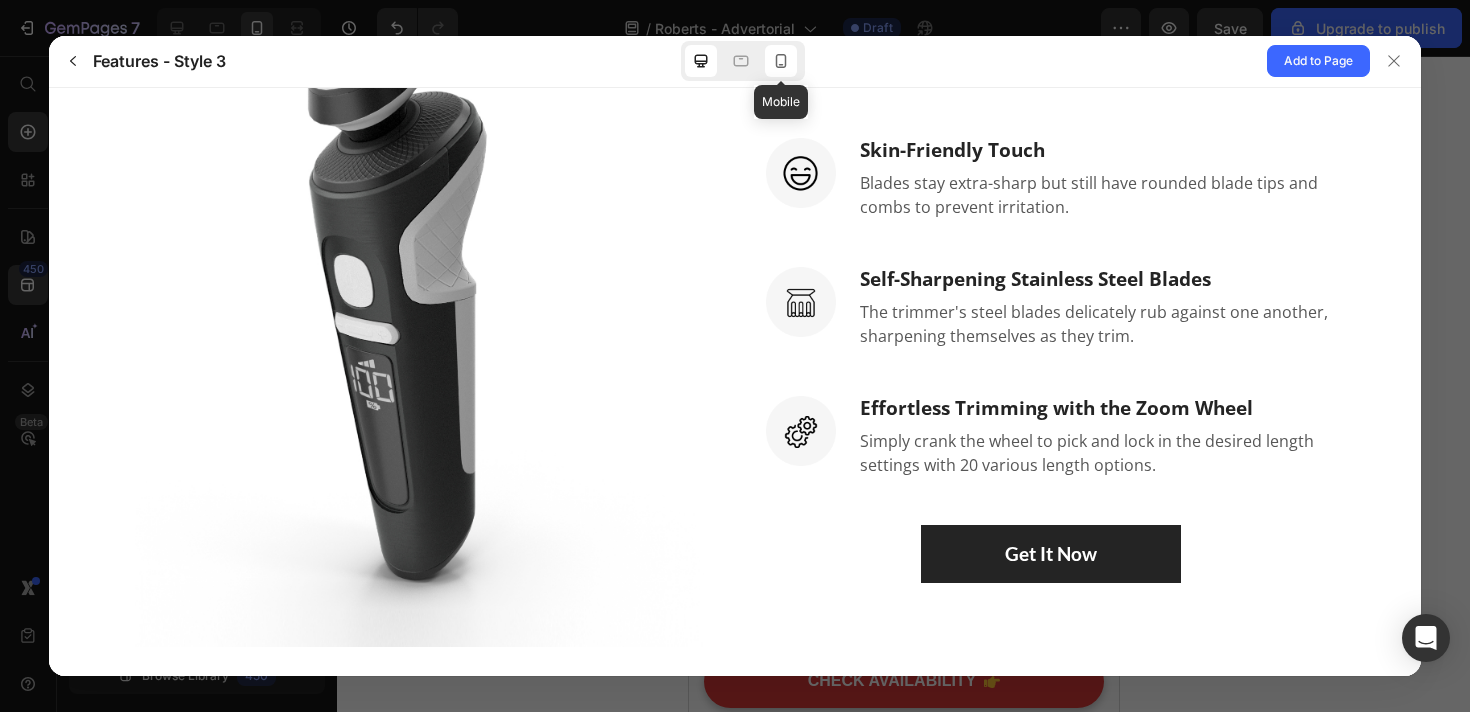 click 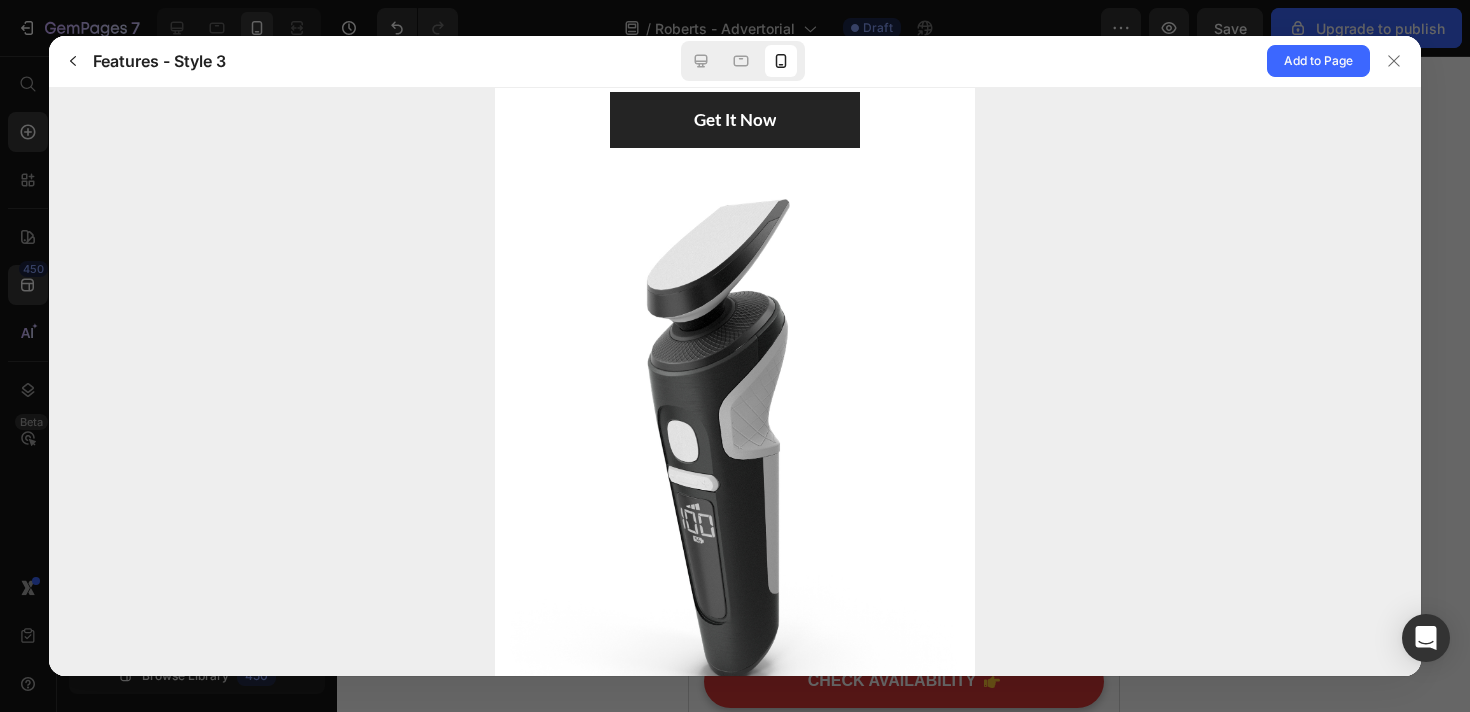 scroll, scrollTop: 1149, scrollLeft: 0, axis: vertical 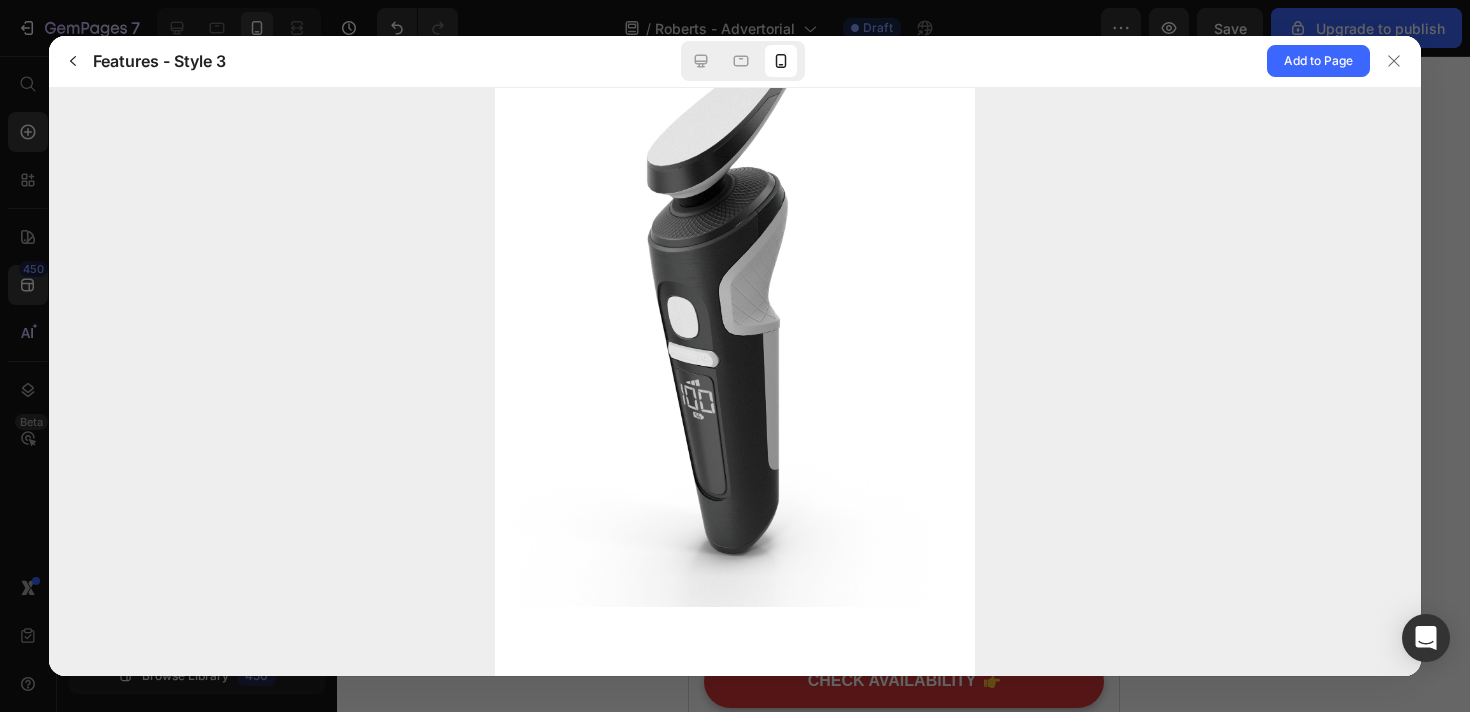 click on "Features - Style 3 Add to Page" at bounding box center (735, 62) 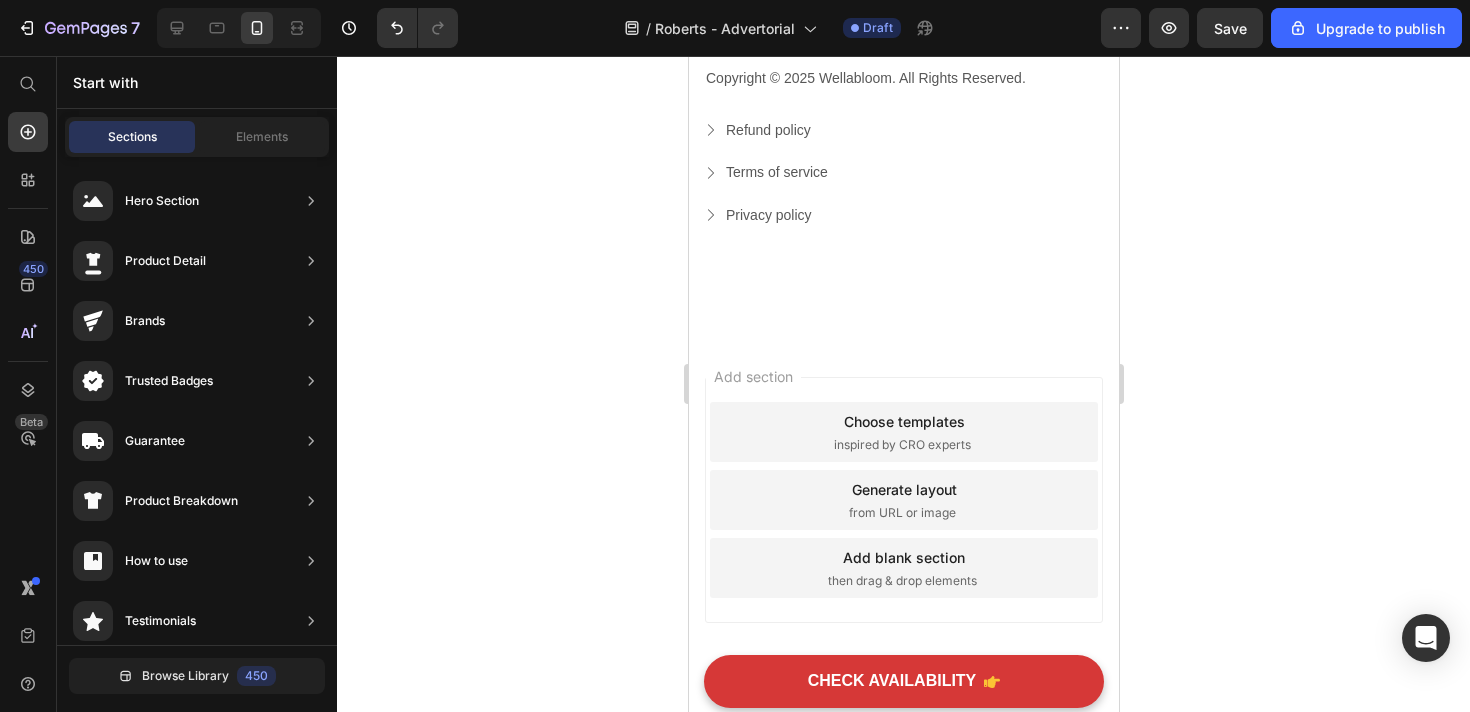 click on "inspired by CRO experts" at bounding box center [901, 445] 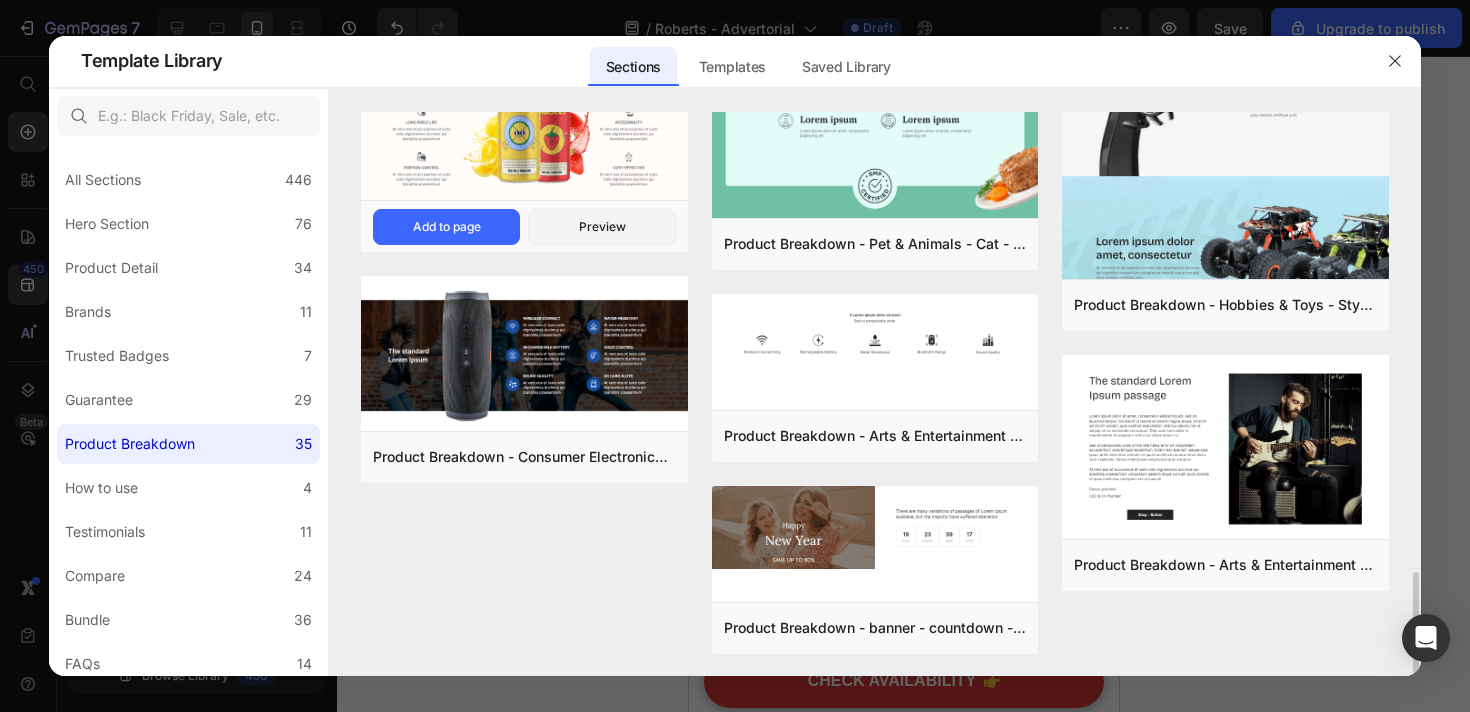 scroll, scrollTop: 2493, scrollLeft: 0, axis: vertical 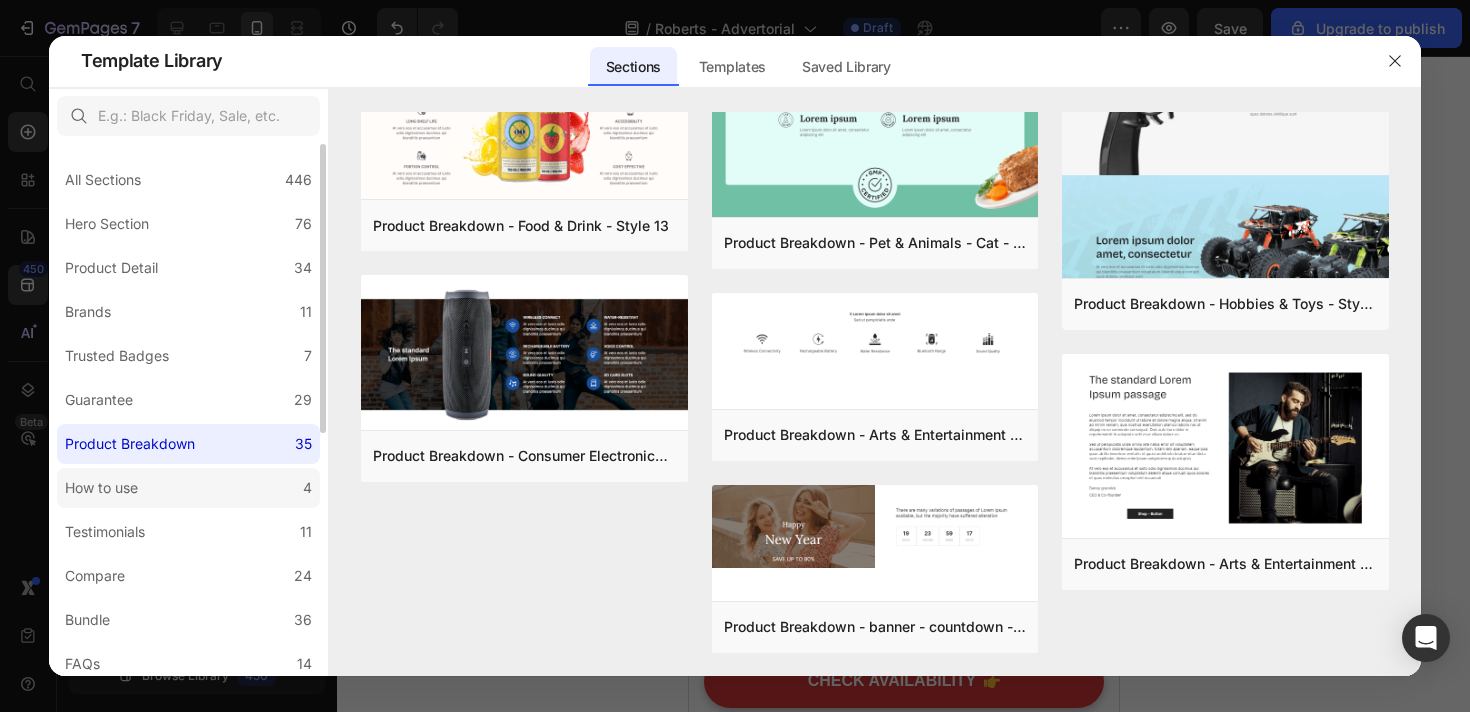 click on "How to use" at bounding box center (101, 488) 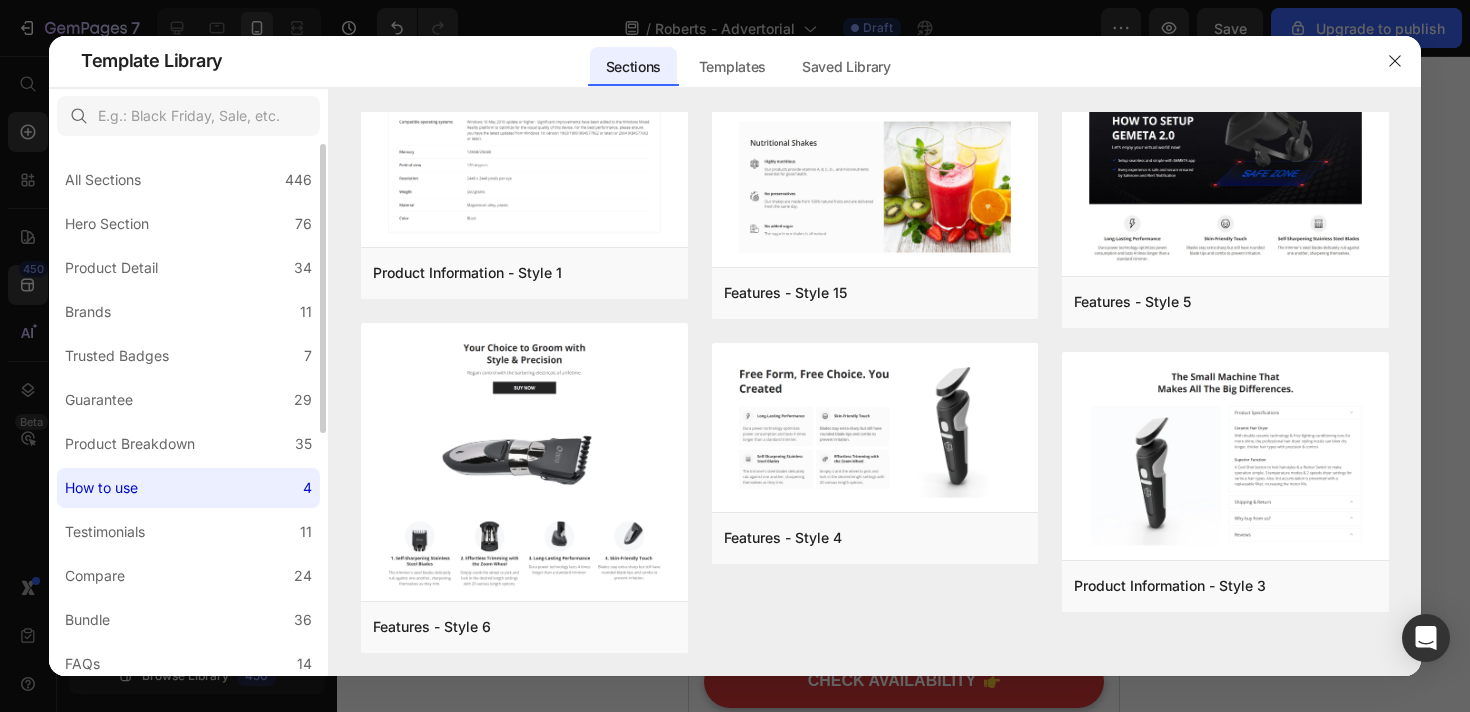 scroll, scrollTop: 0, scrollLeft: 0, axis: both 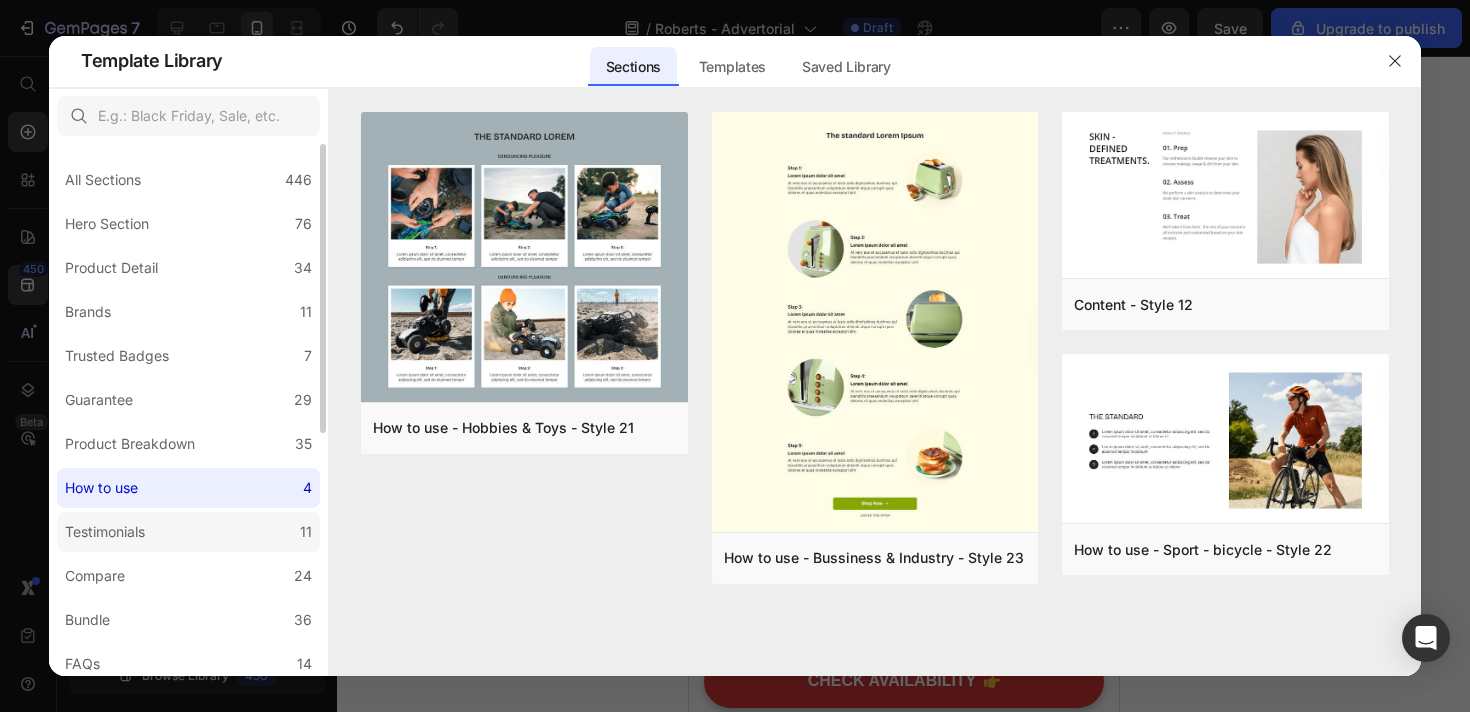 click on "Testimonials" at bounding box center (105, 532) 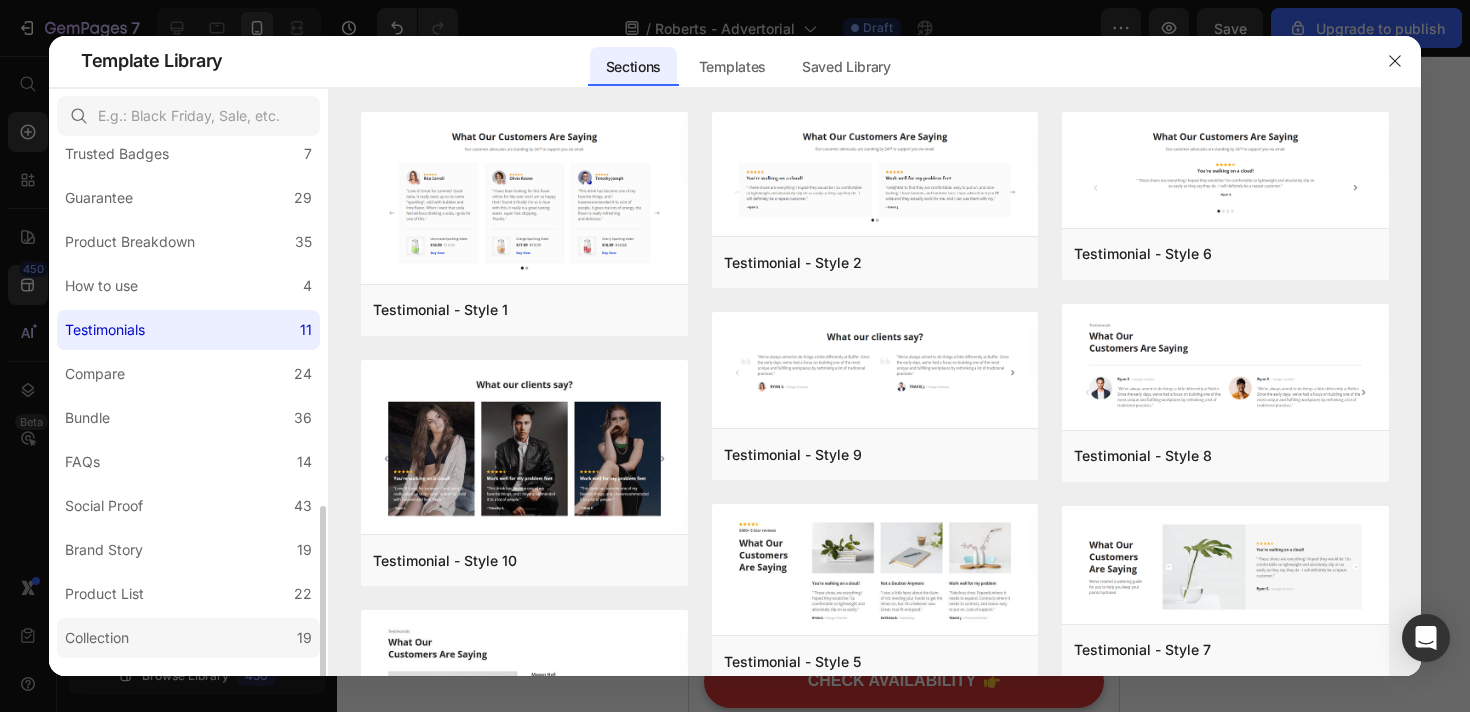 scroll, scrollTop: 447, scrollLeft: 0, axis: vertical 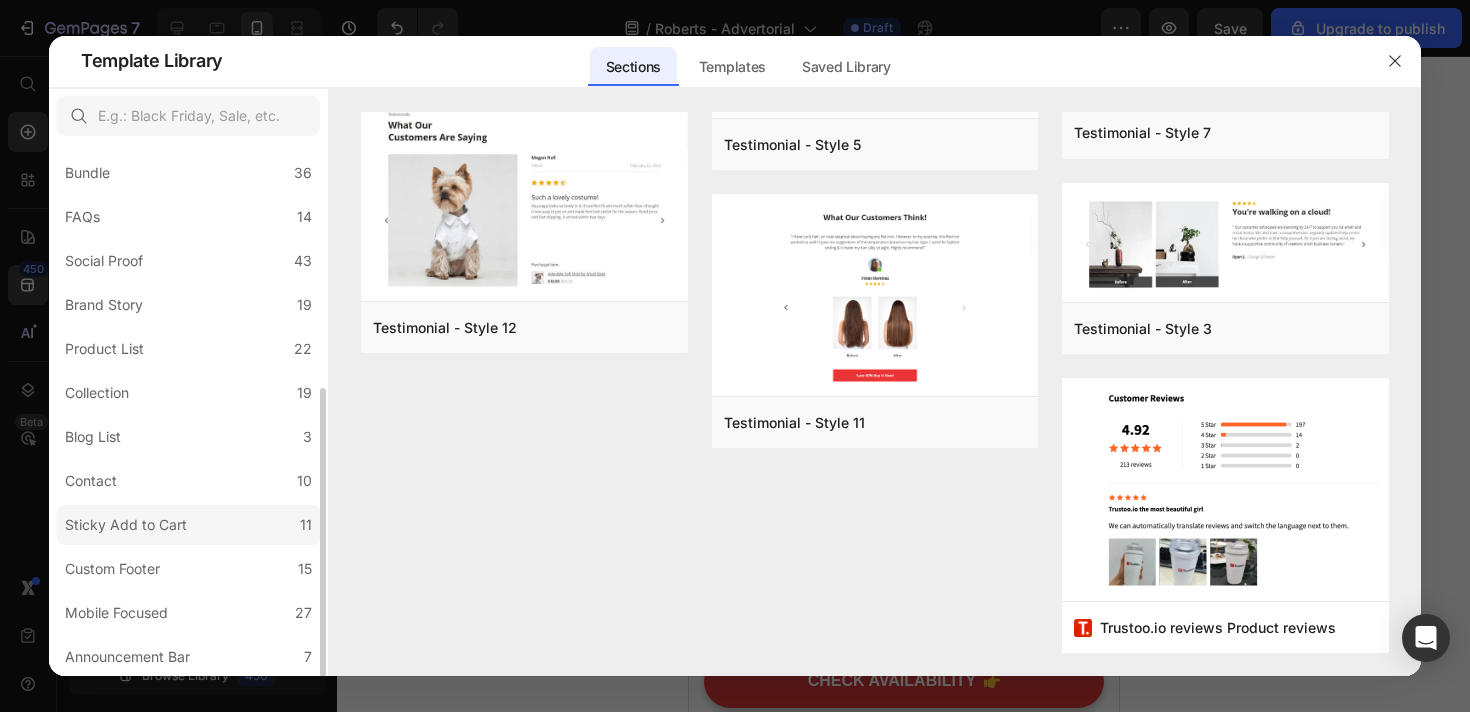 click on "Sticky Add to Cart" at bounding box center (126, 525) 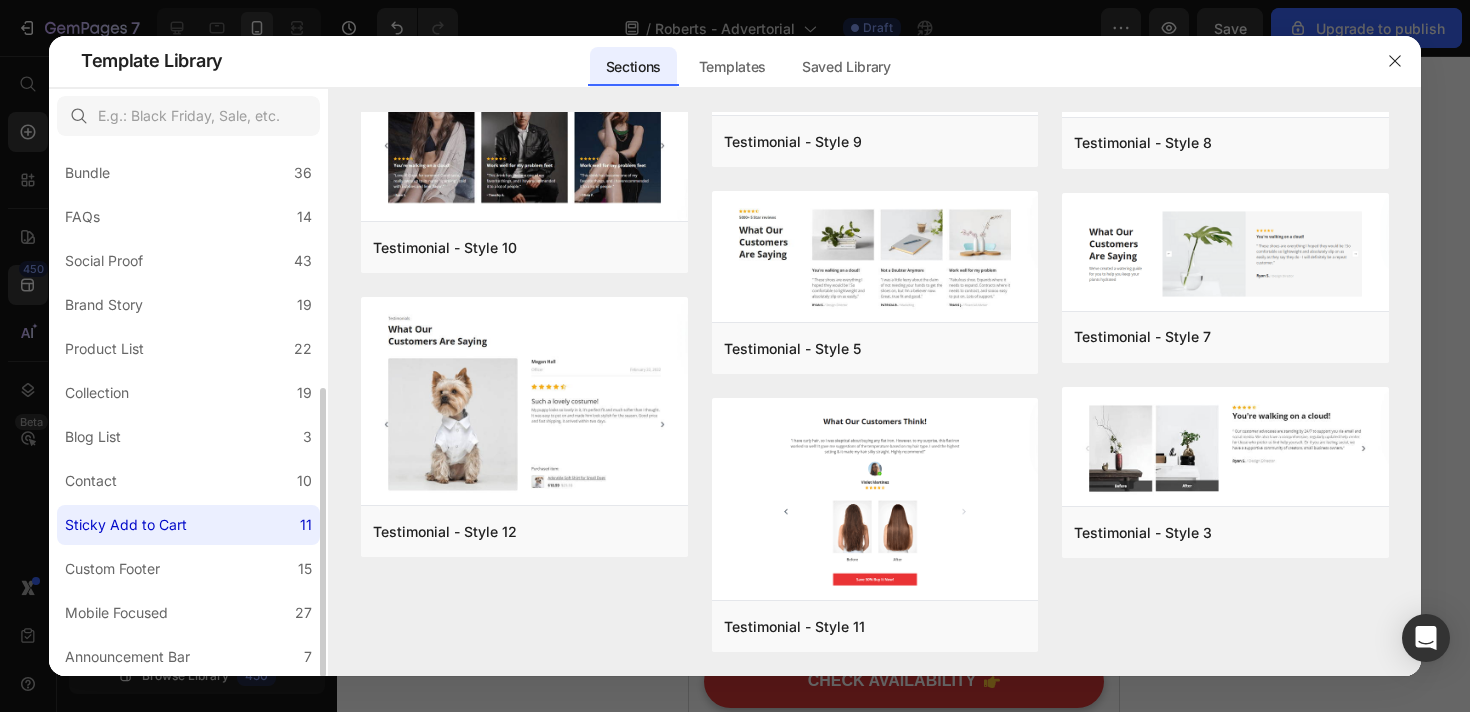 scroll, scrollTop: 0, scrollLeft: 0, axis: both 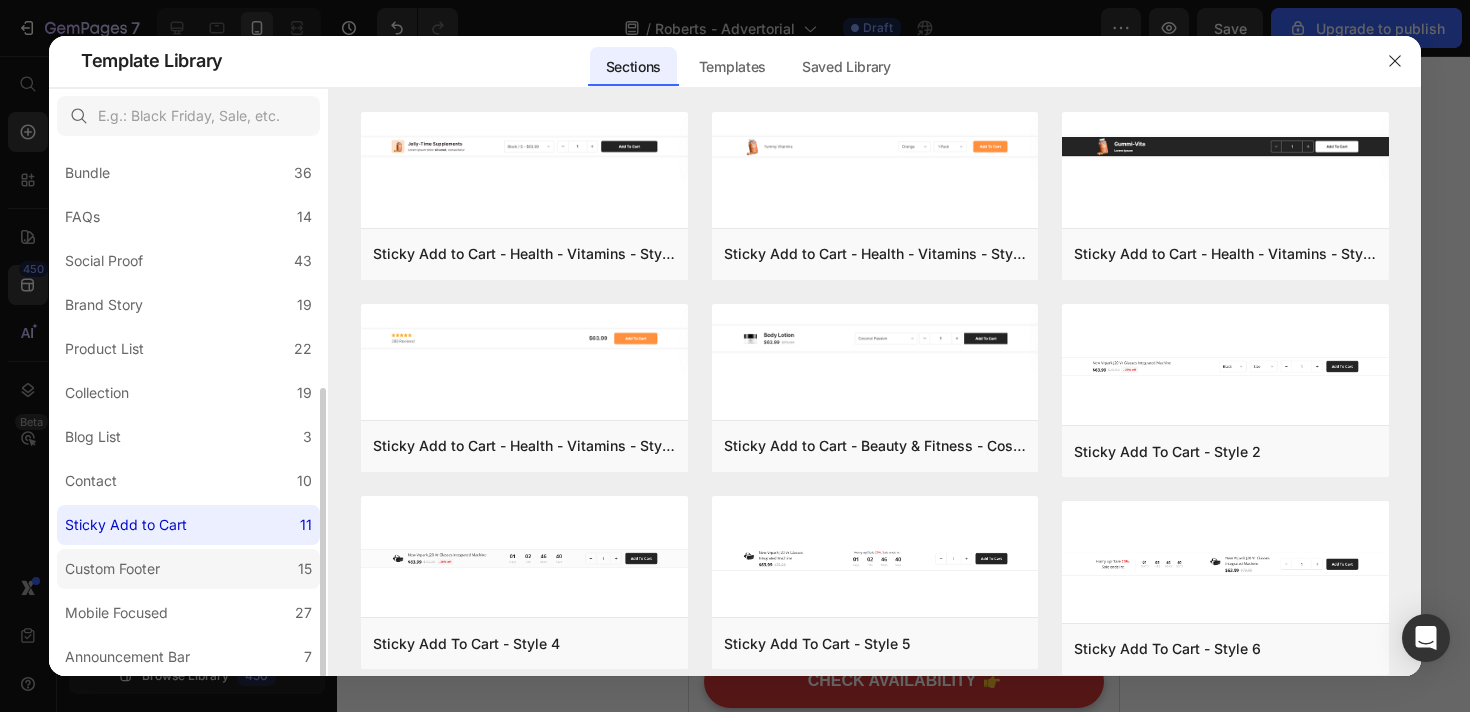 click on "Custom Footer" at bounding box center [112, 569] 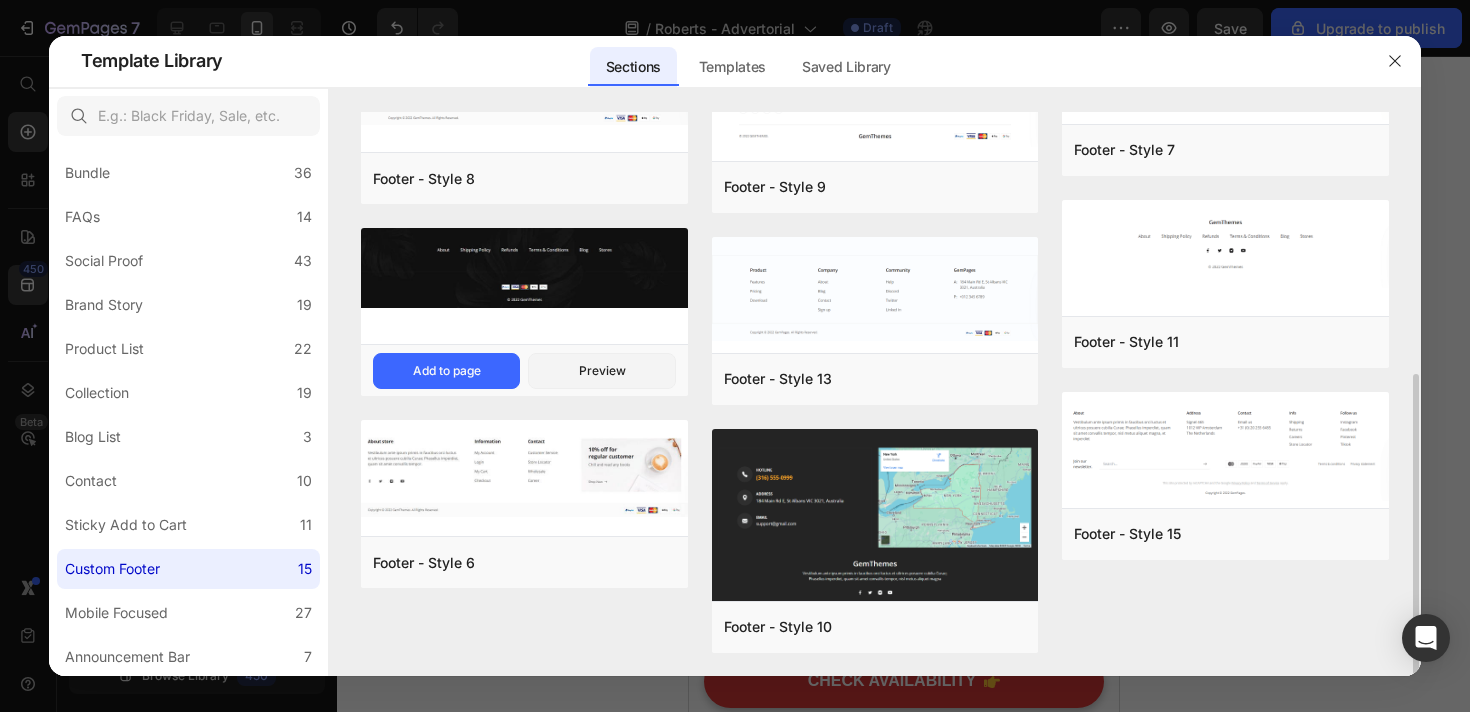 scroll, scrollTop: 487, scrollLeft: 0, axis: vertical 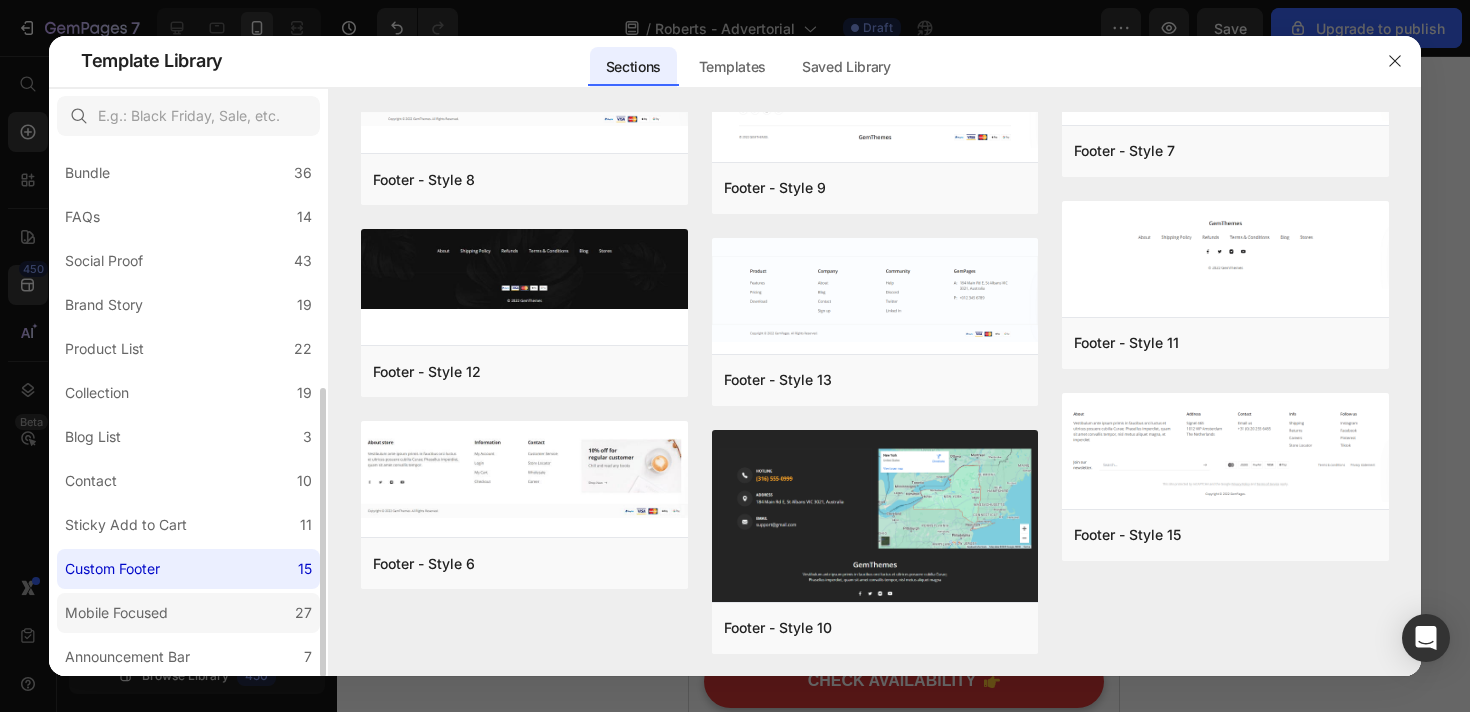 click on "Mobile Focused" at bounding box center [116, 613] 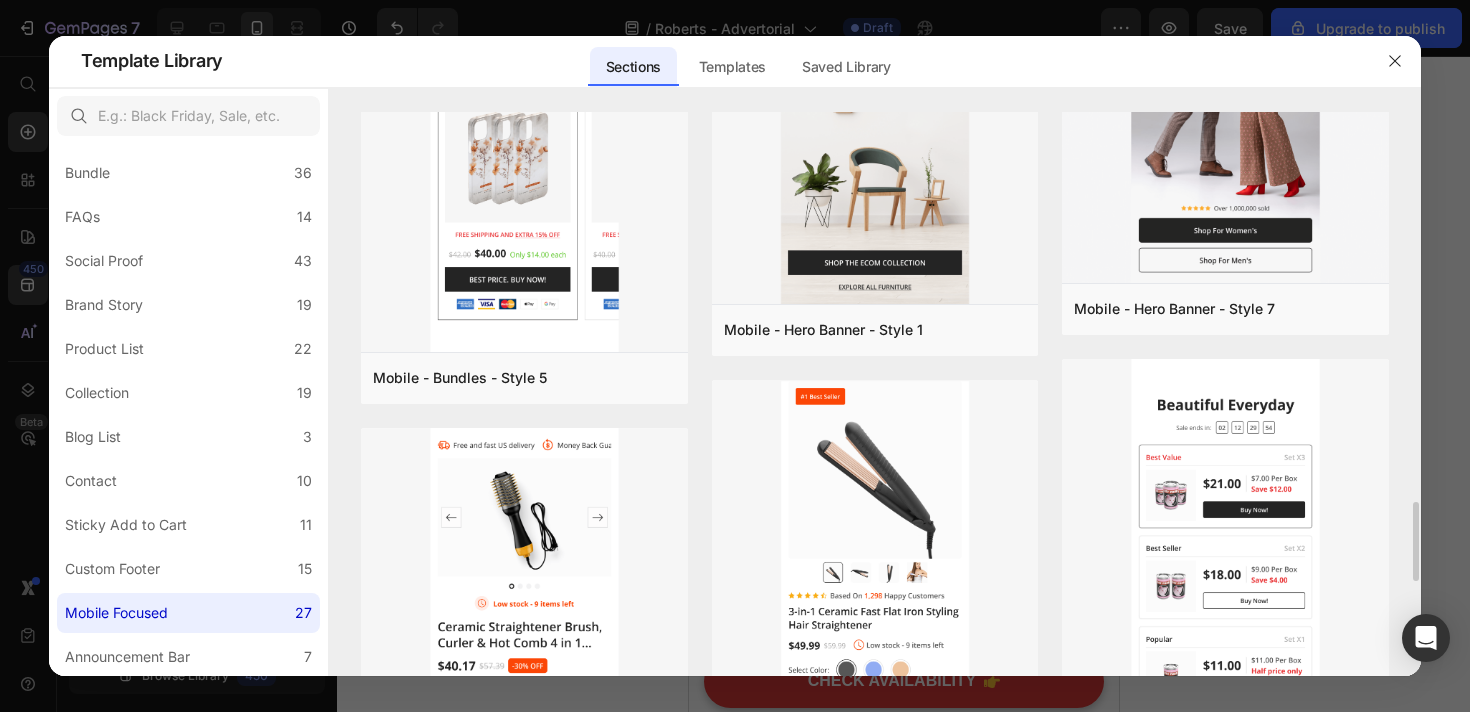 scroll, scrollTop: 2733, scrollLeft: 0, axis: vertical 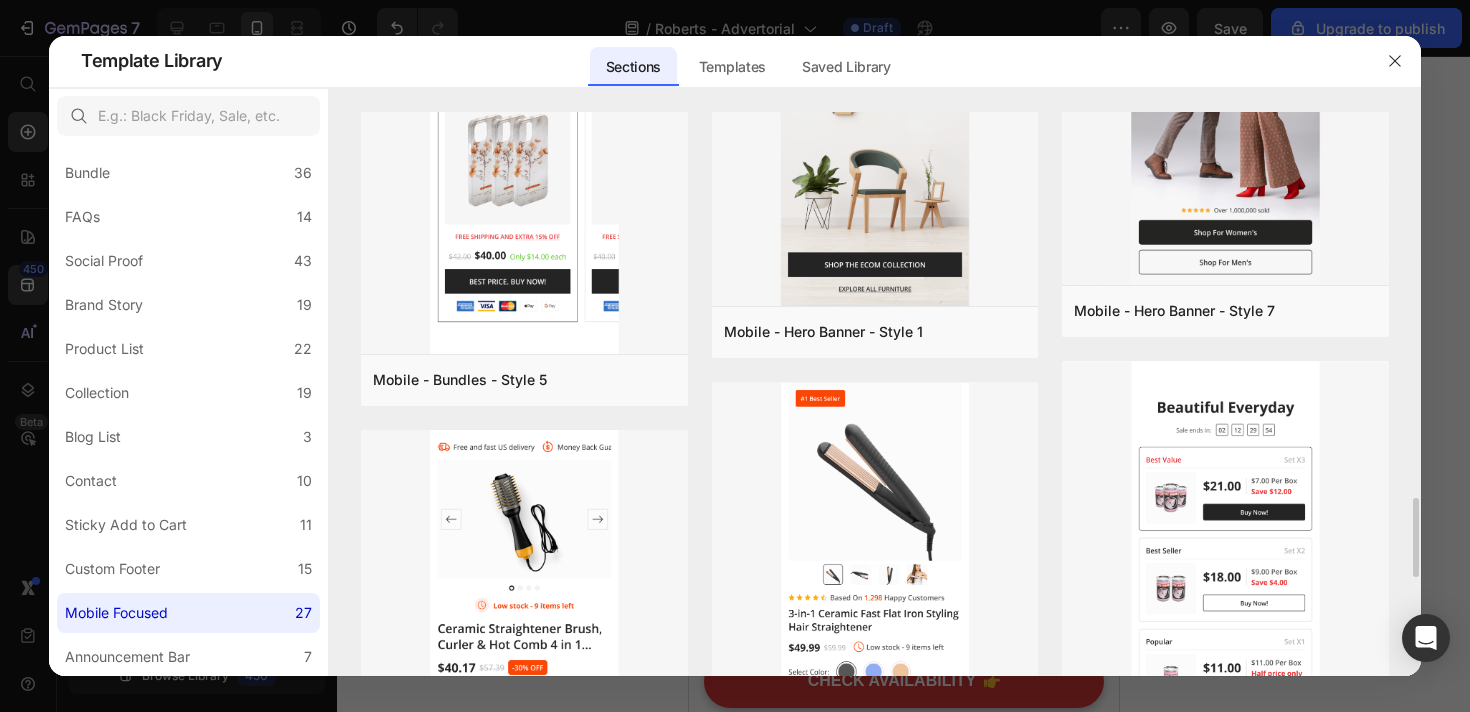 click at bounding box center [1225, 555] 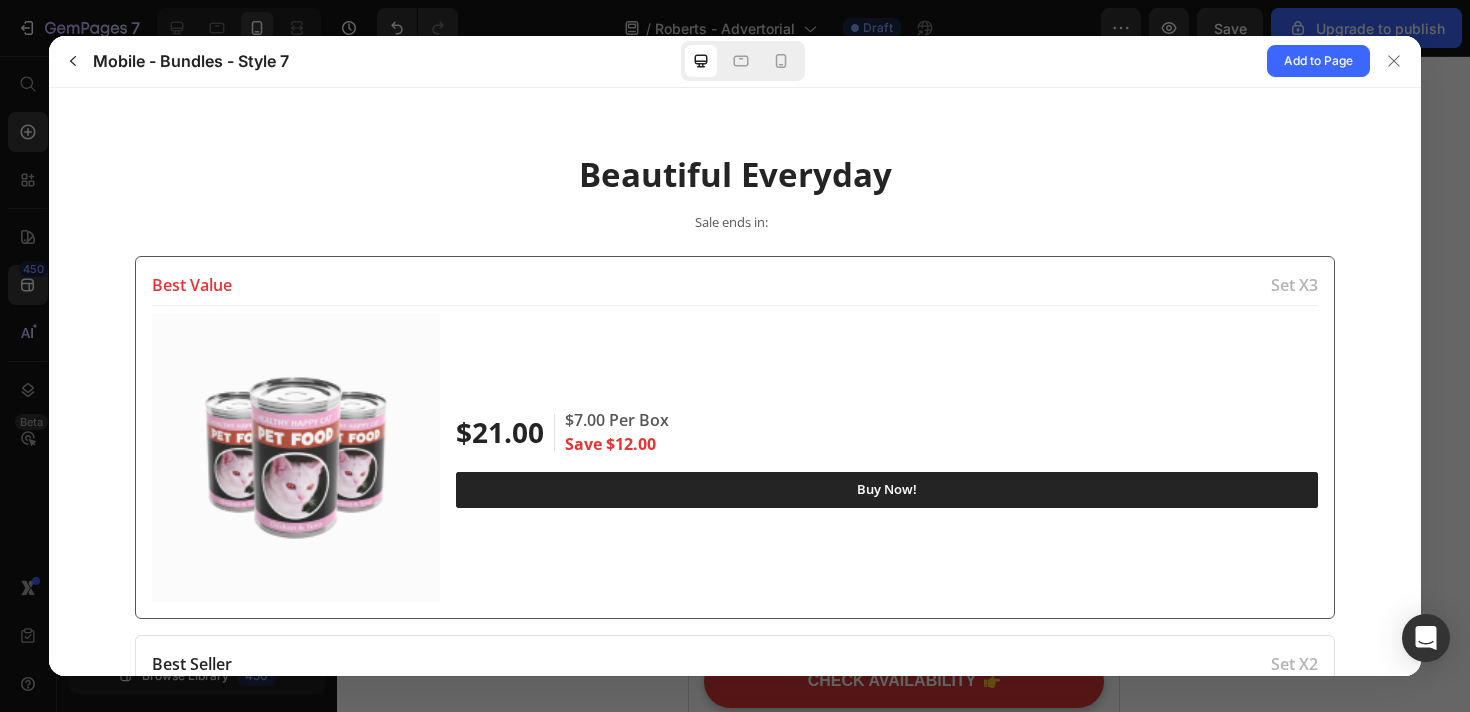 scroll, scrollTop: 0, scrollLeft: 0, axis: both 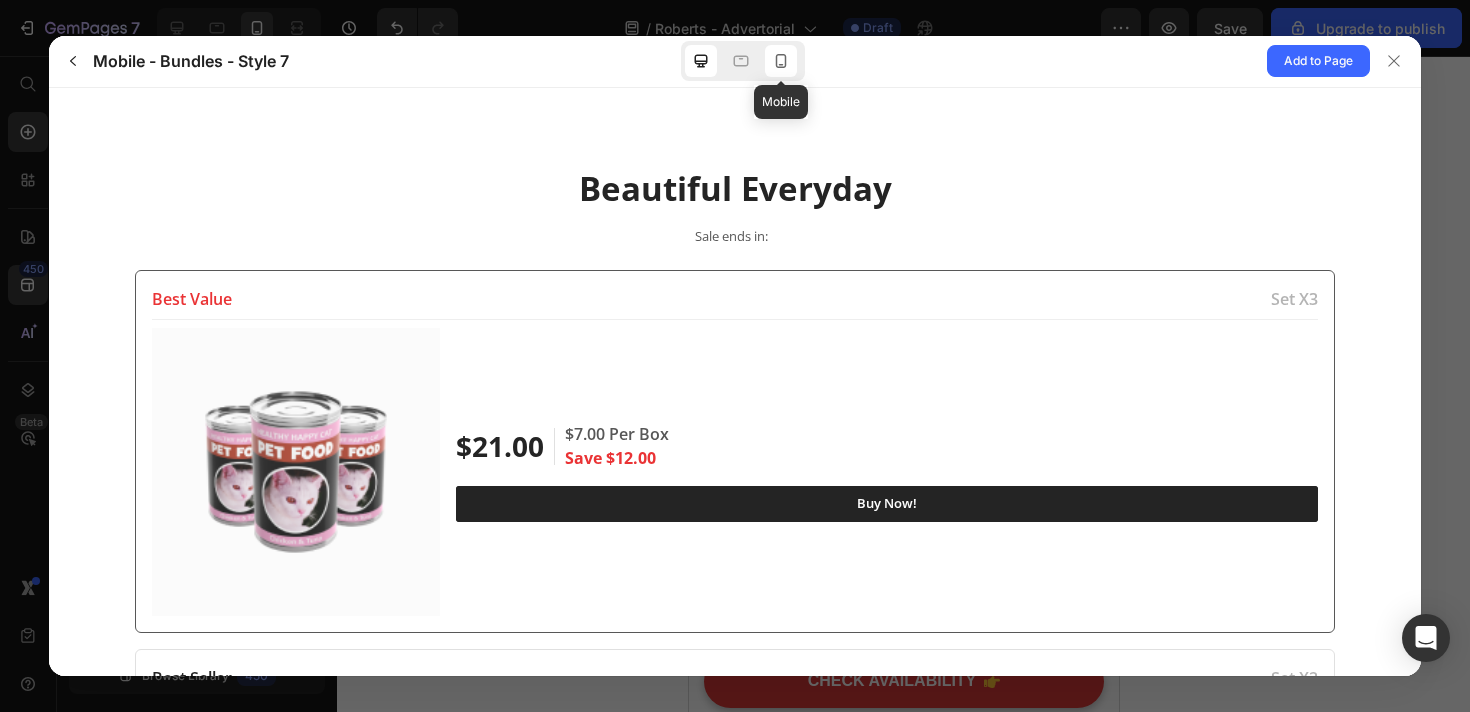 click 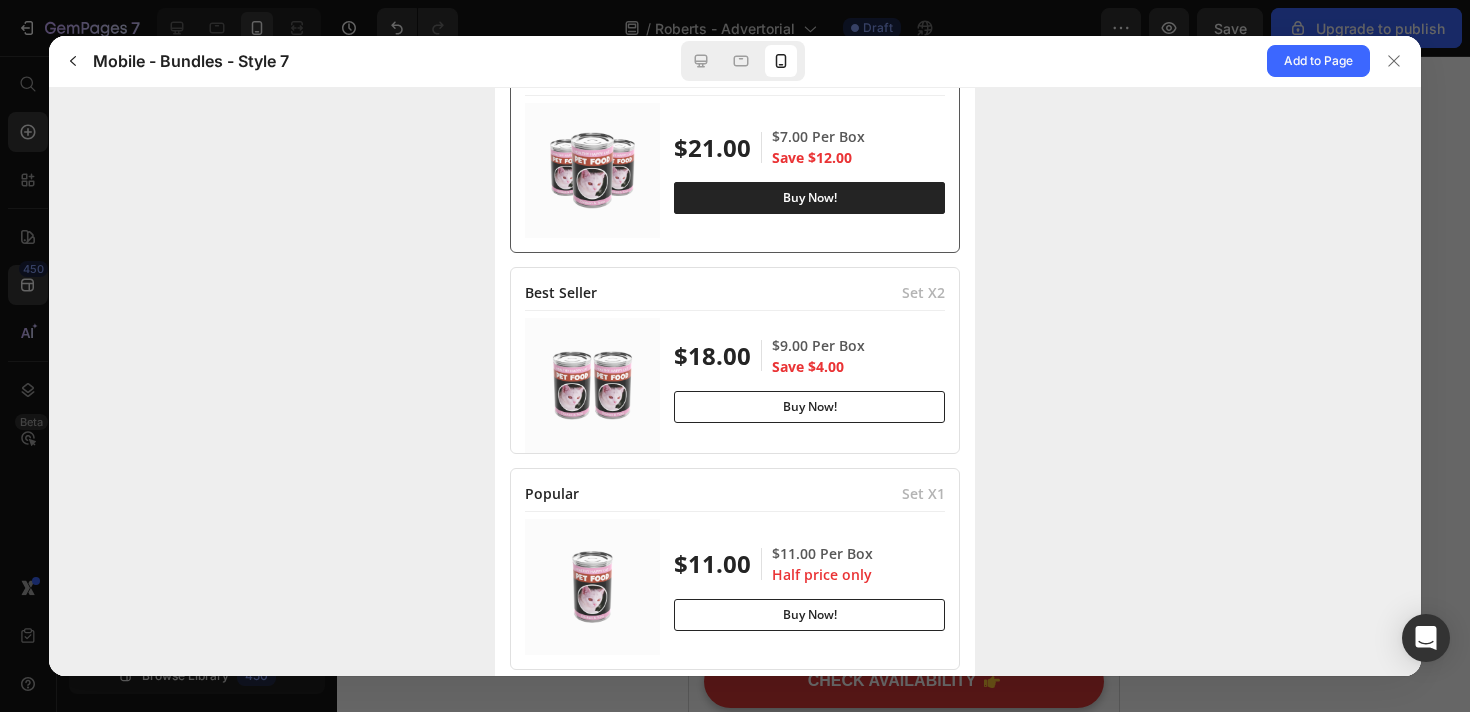 scroll, scrollTop: 244, scrollLeft: 0, axis: vertical 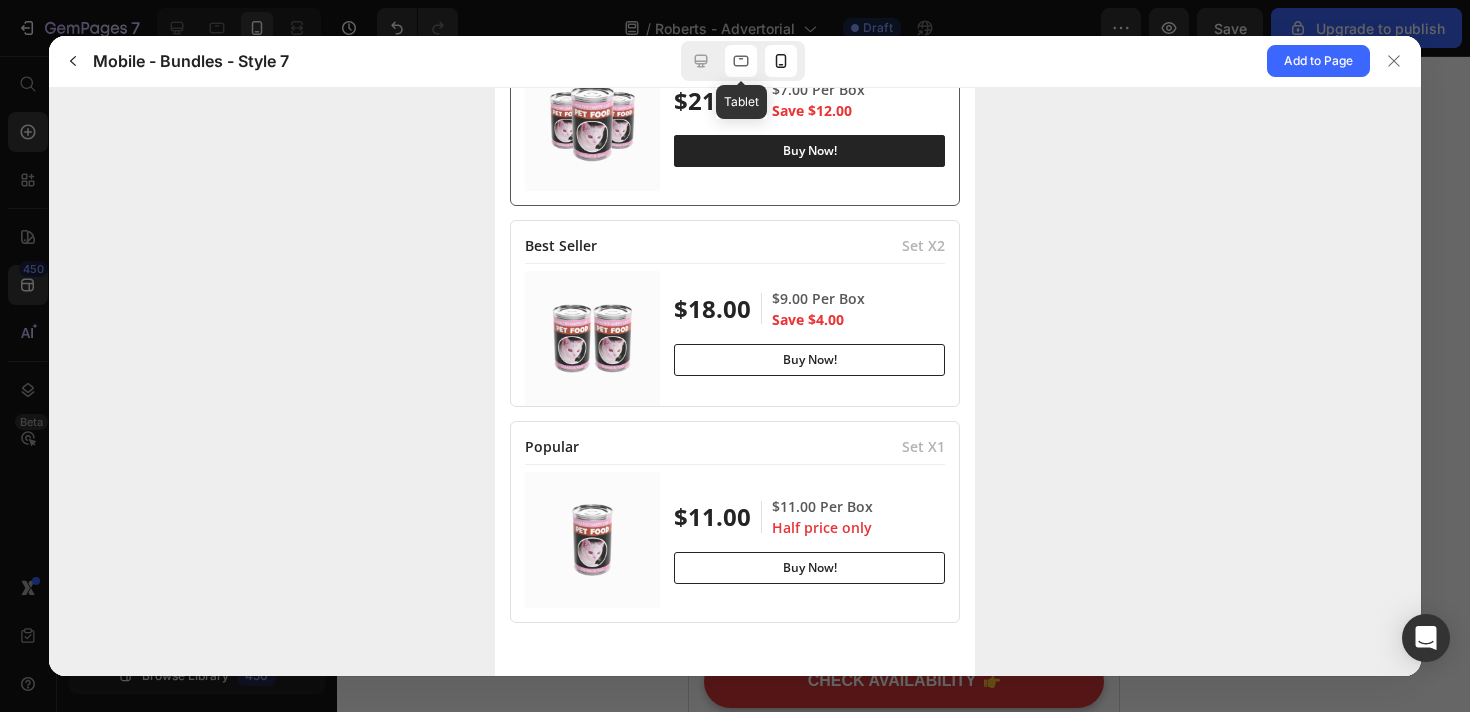 click 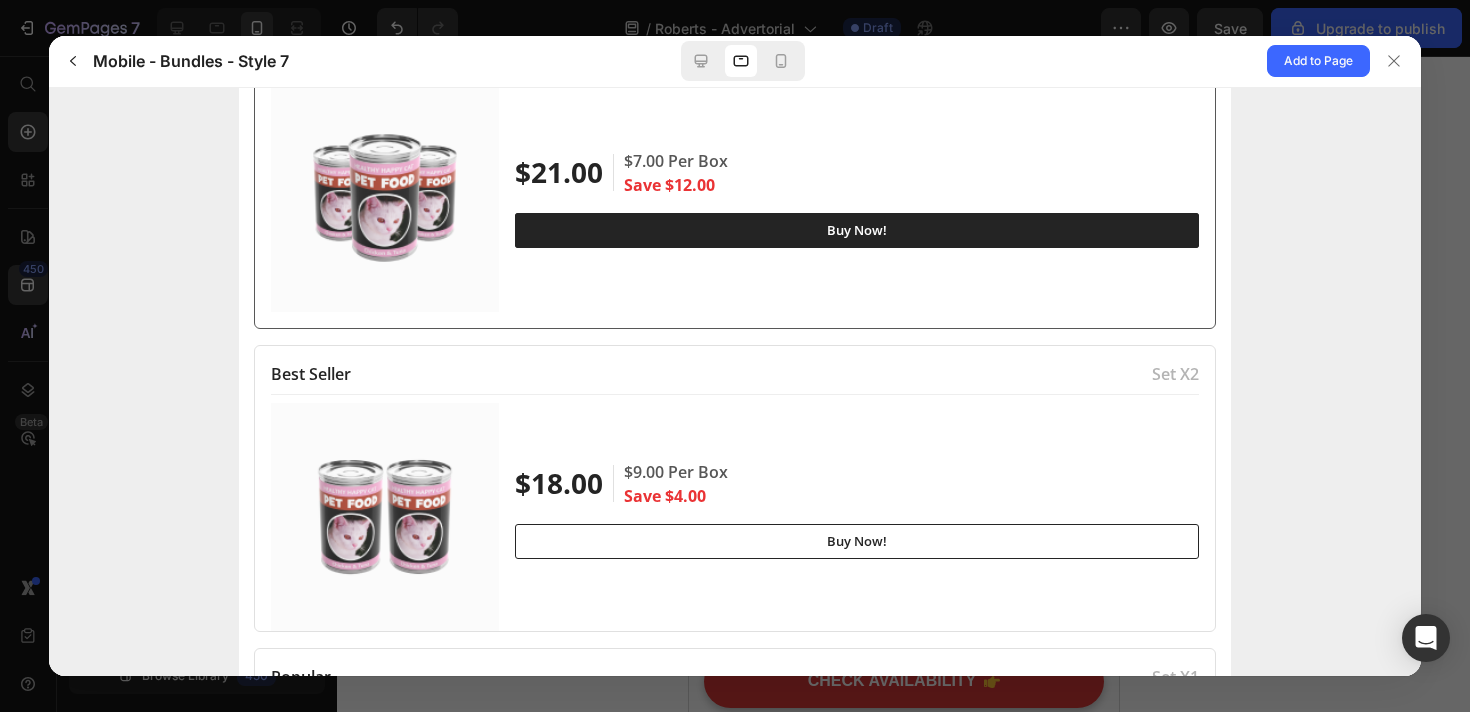 click on "Mobile - Bundles - Style 7 Add to Page" at bounding box center (735, 62) 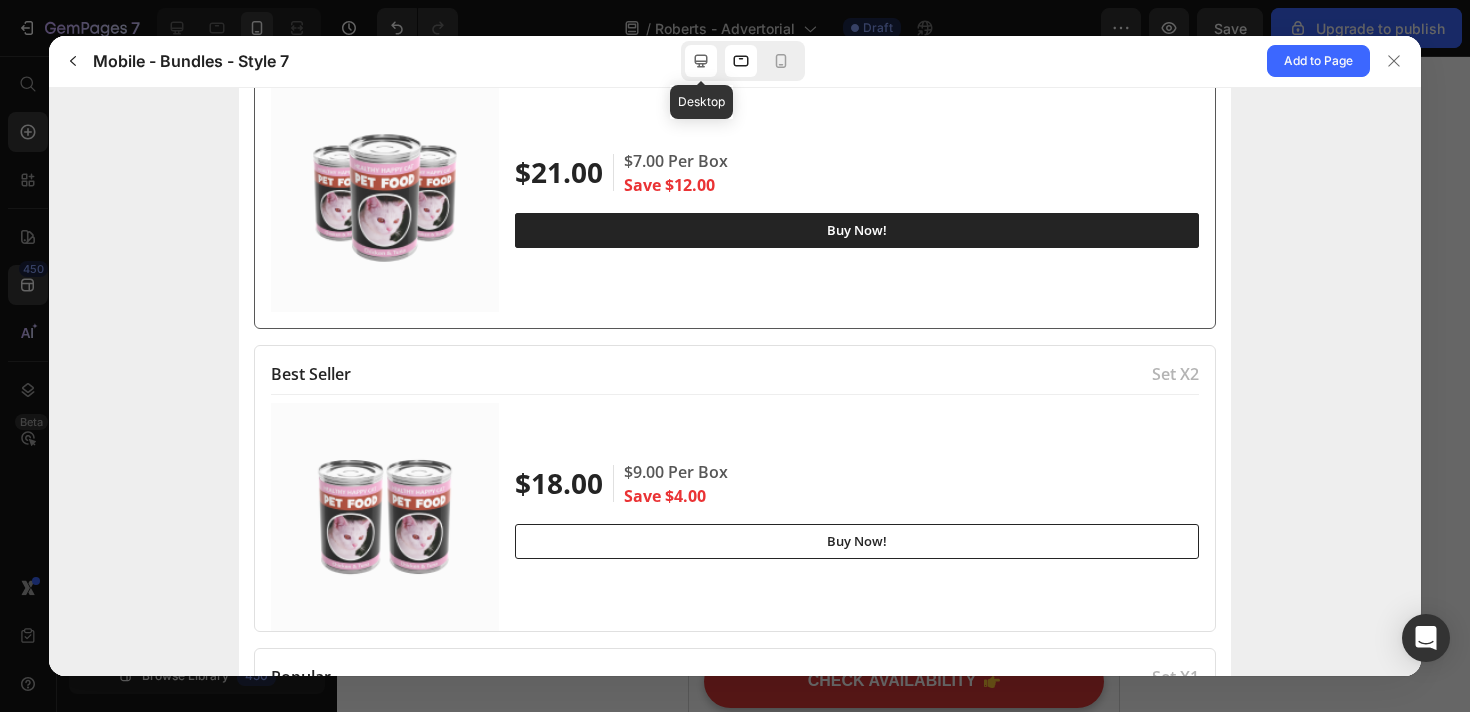 click 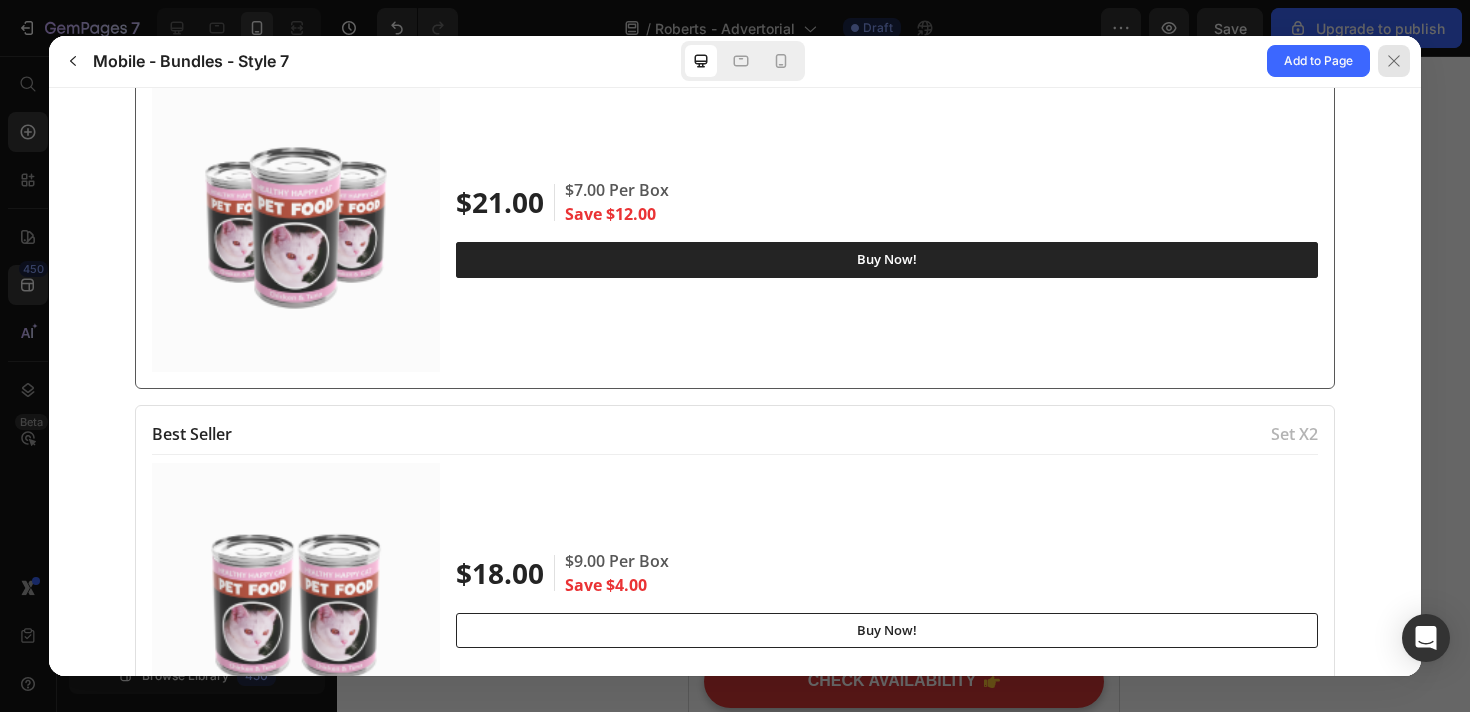 click at bounding box center [1394, 61] 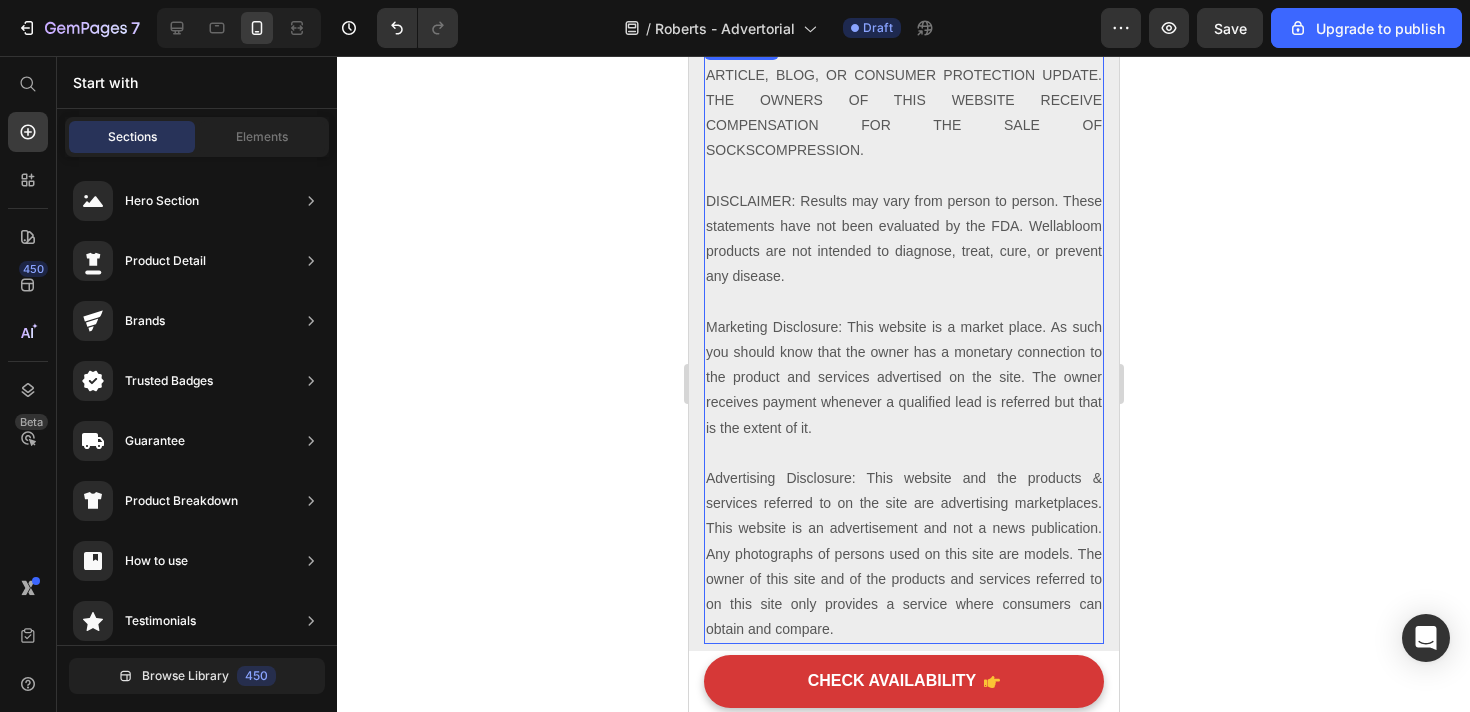 scroll, scrollTop: 9872, scrollLeft: 0, axis: vertical 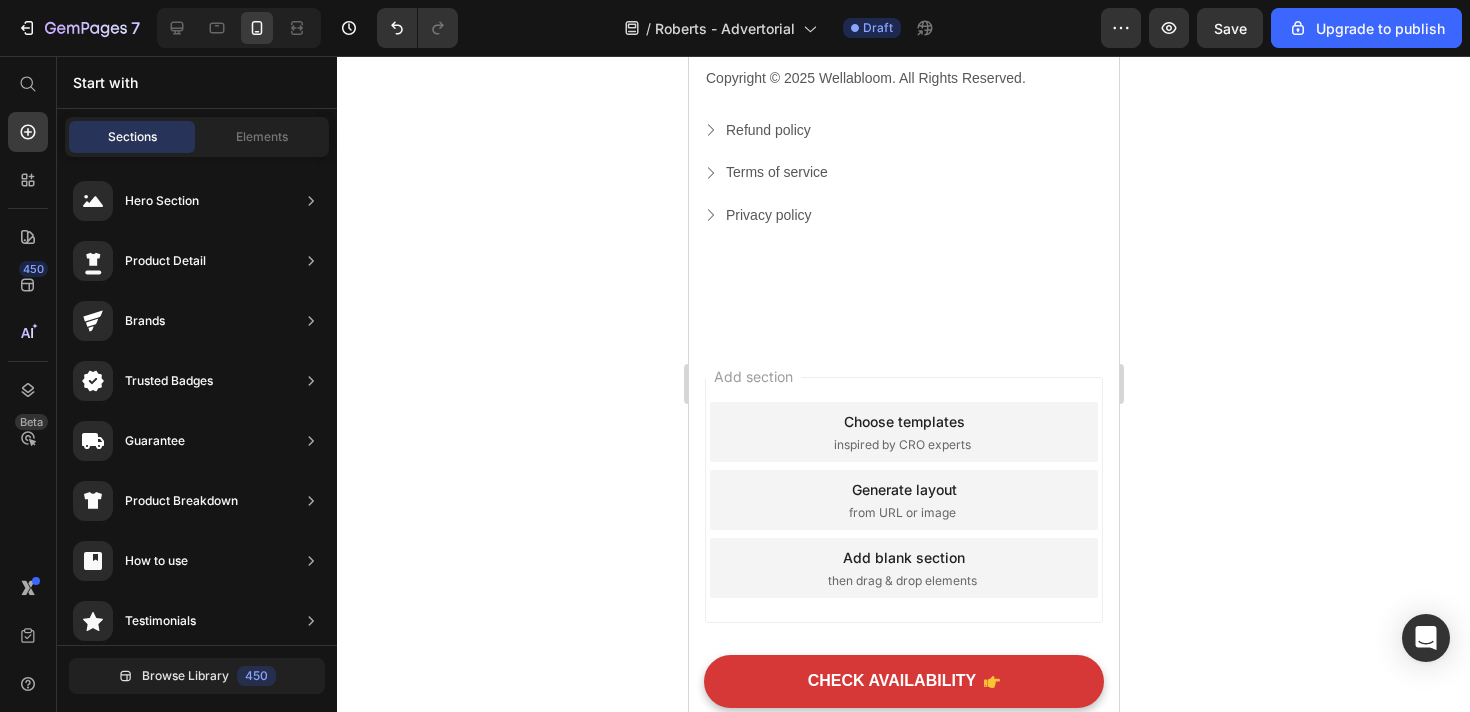 click on "inspired by CRO experts" at bounding box center [901, 445] 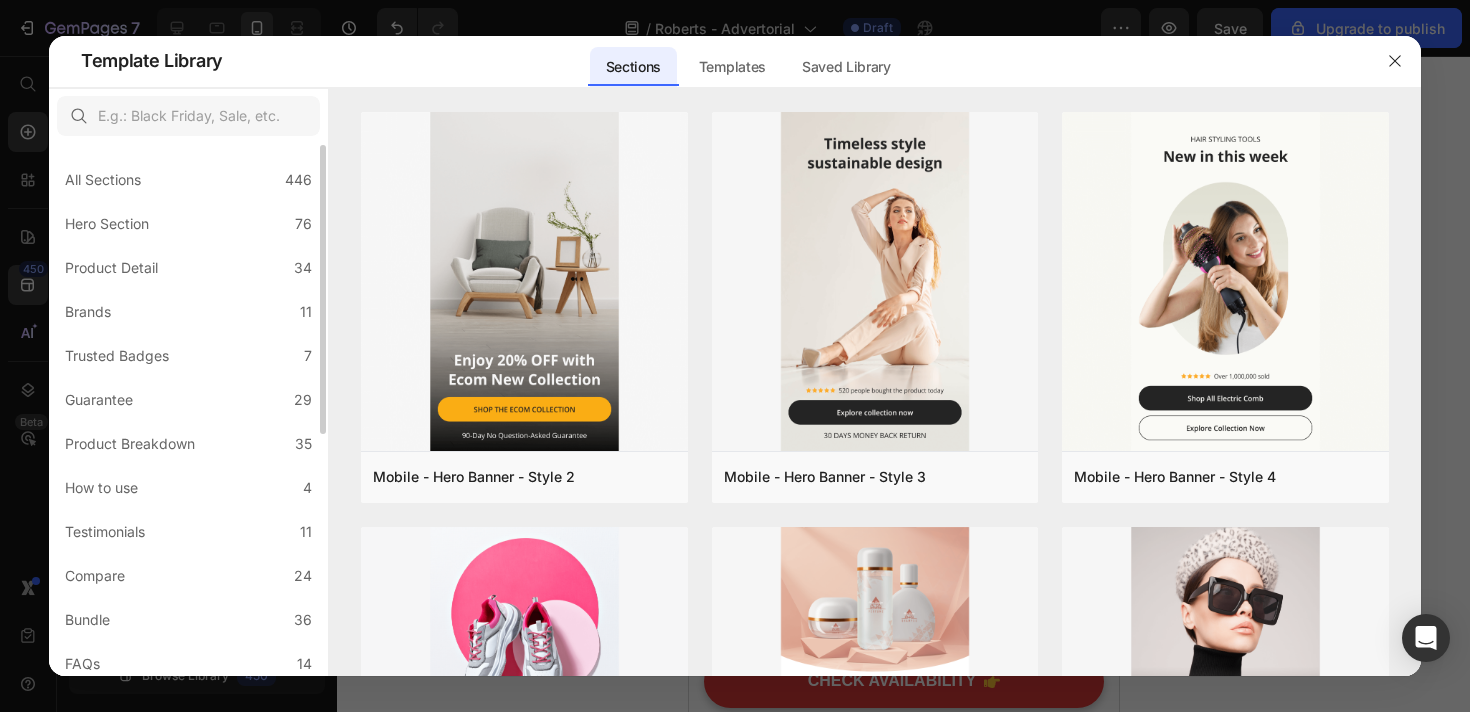 scroll, scrollTop: 447, scrollLeft: 0, axis: vertical 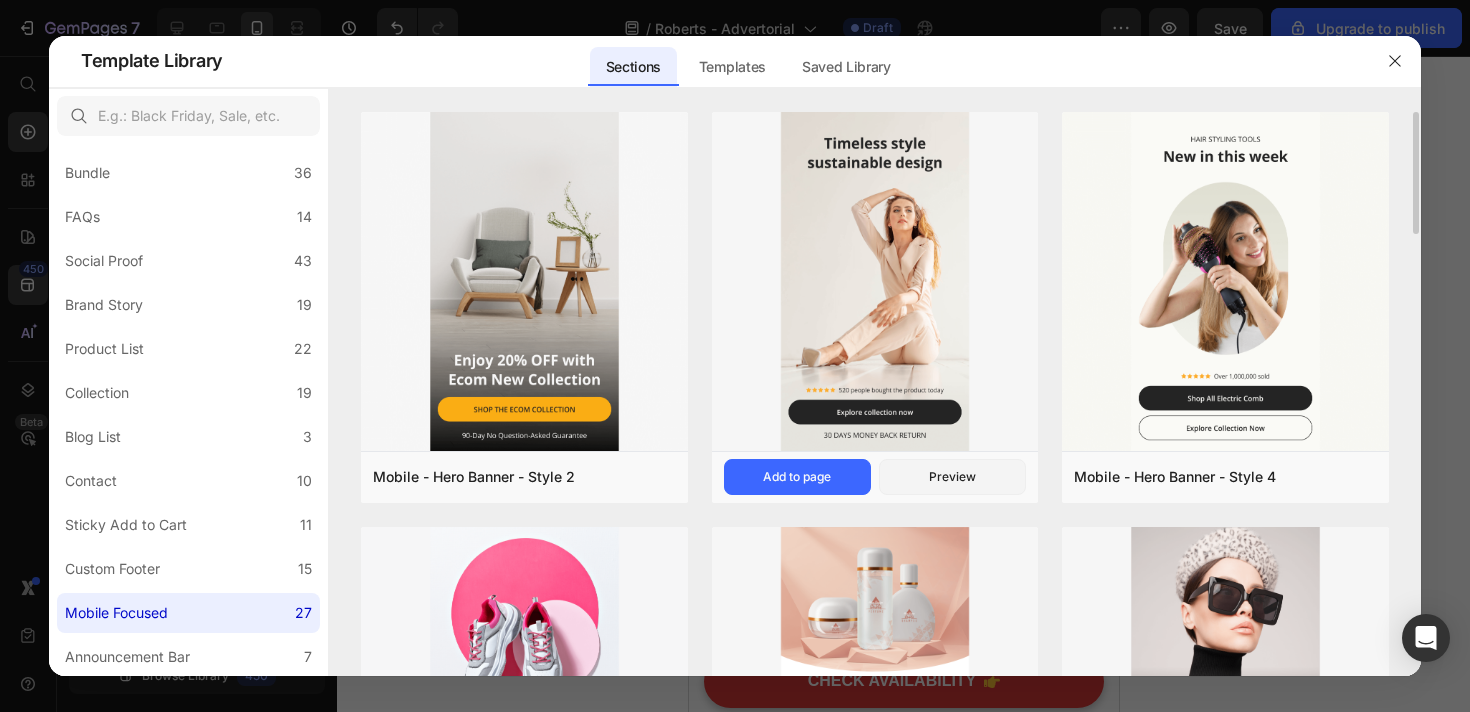 click at bounding box center [875, 282] 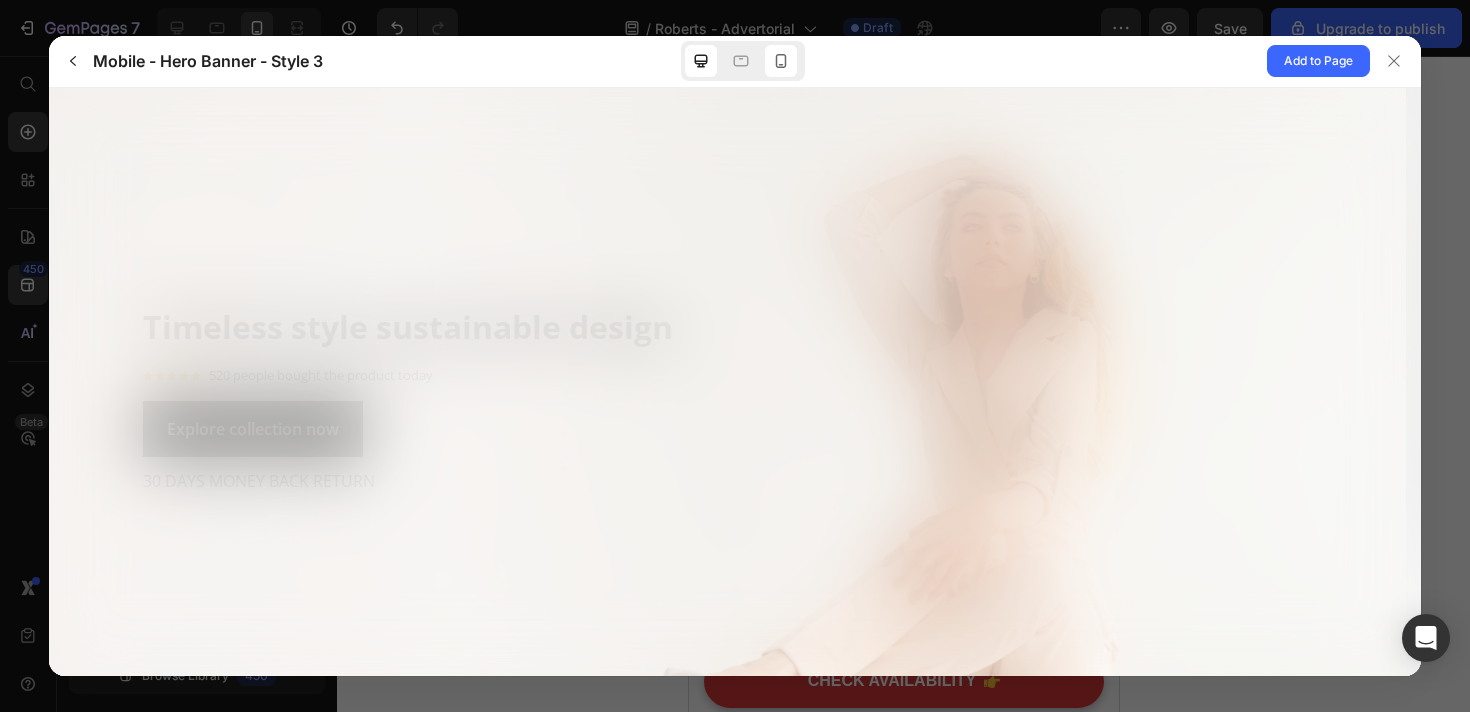 scroll, scrollTop: 0, scrollLeft: 0, axis: both 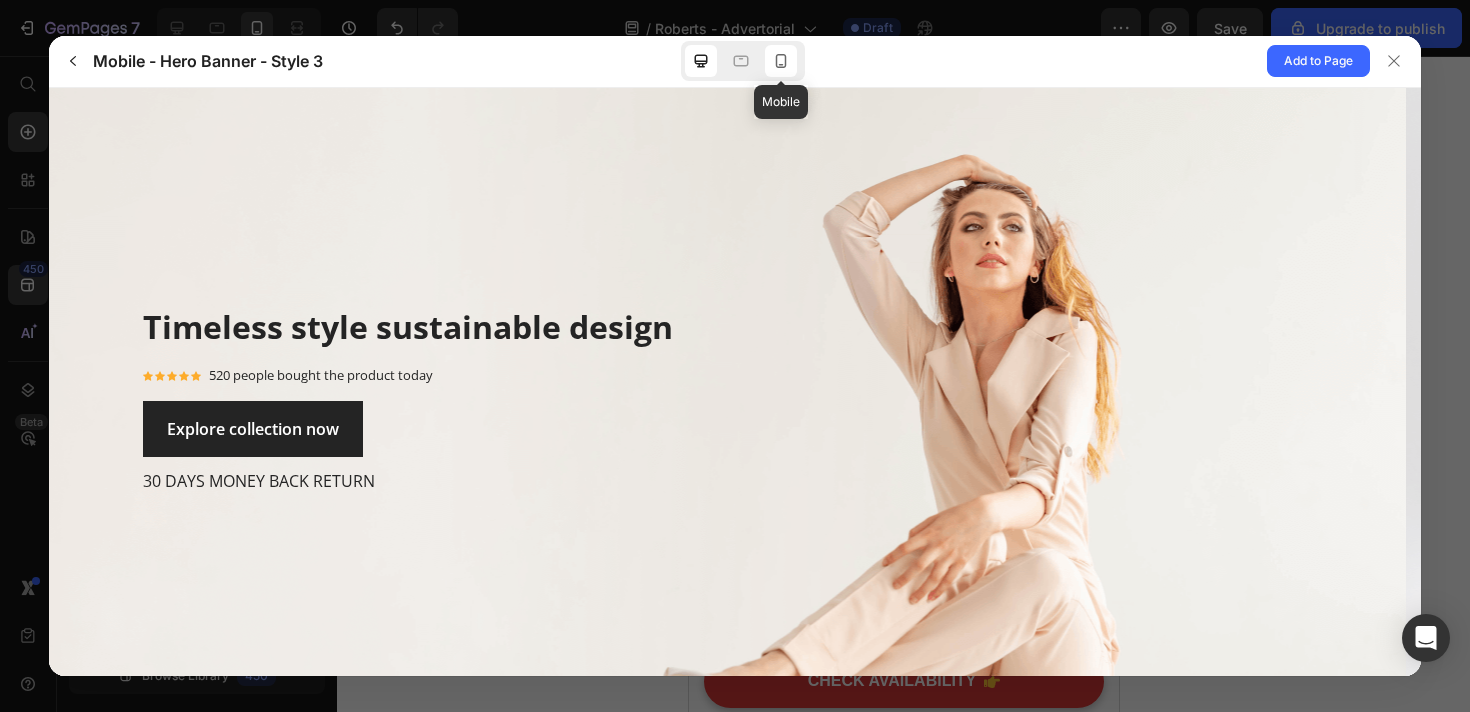 click 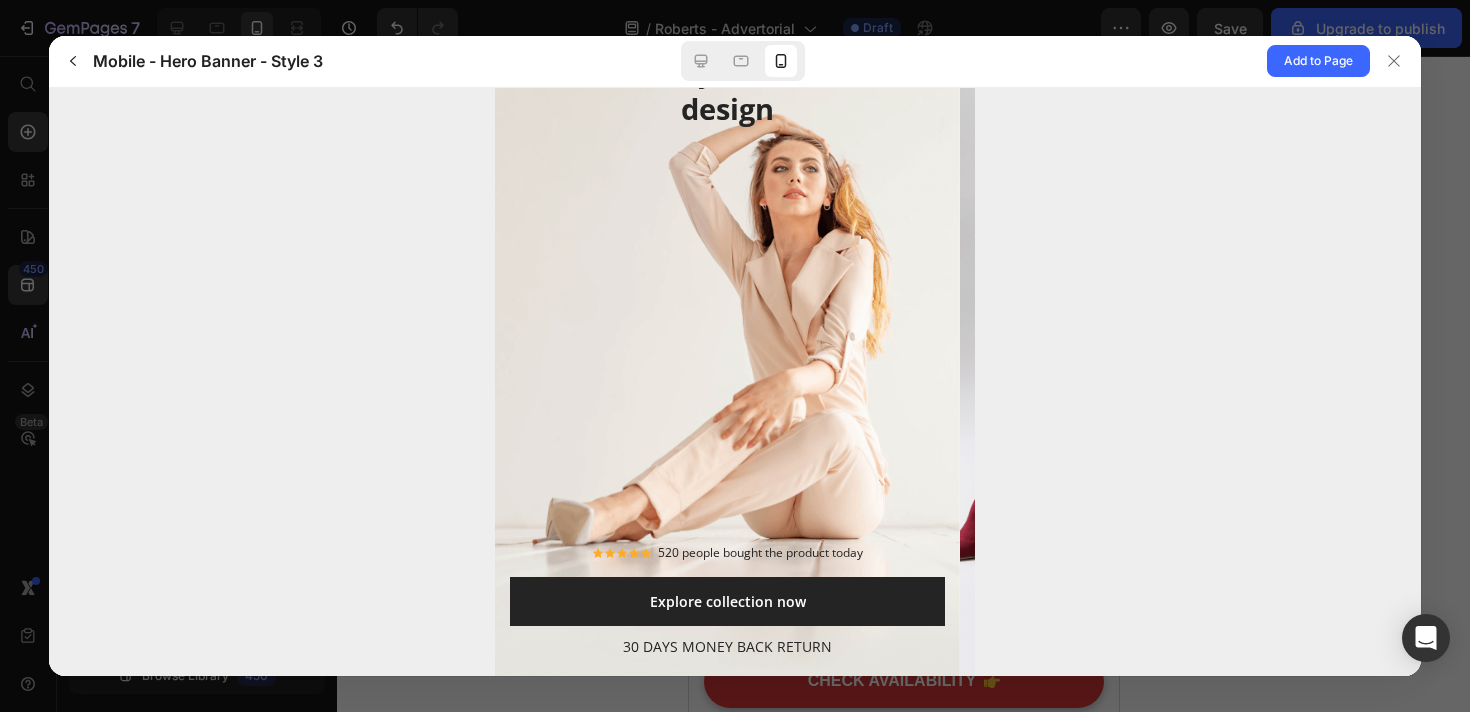 scroll, scrollTop: 0, scrollLeft: 0, axis: both 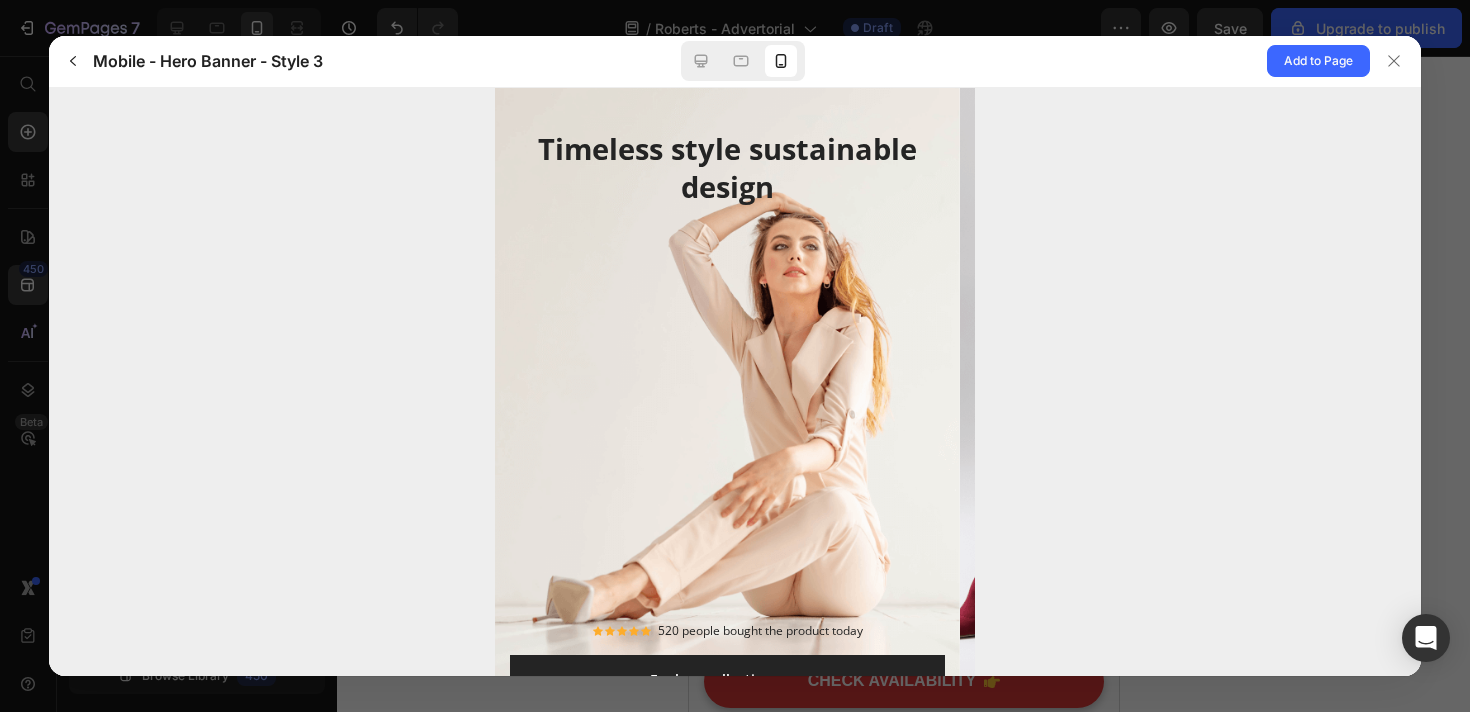 click at bounding box center [735, 356] 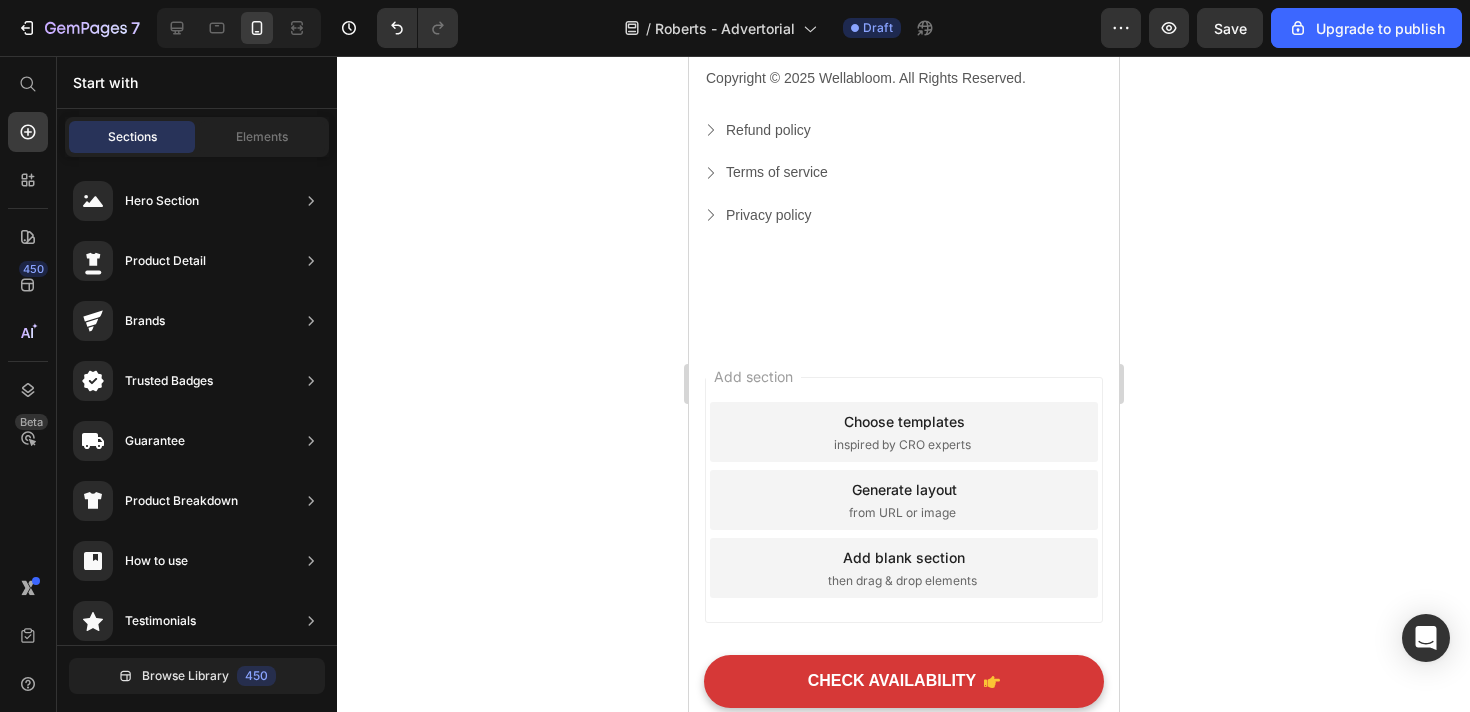 click on "Choose templates" at bounding box center [903, 421] 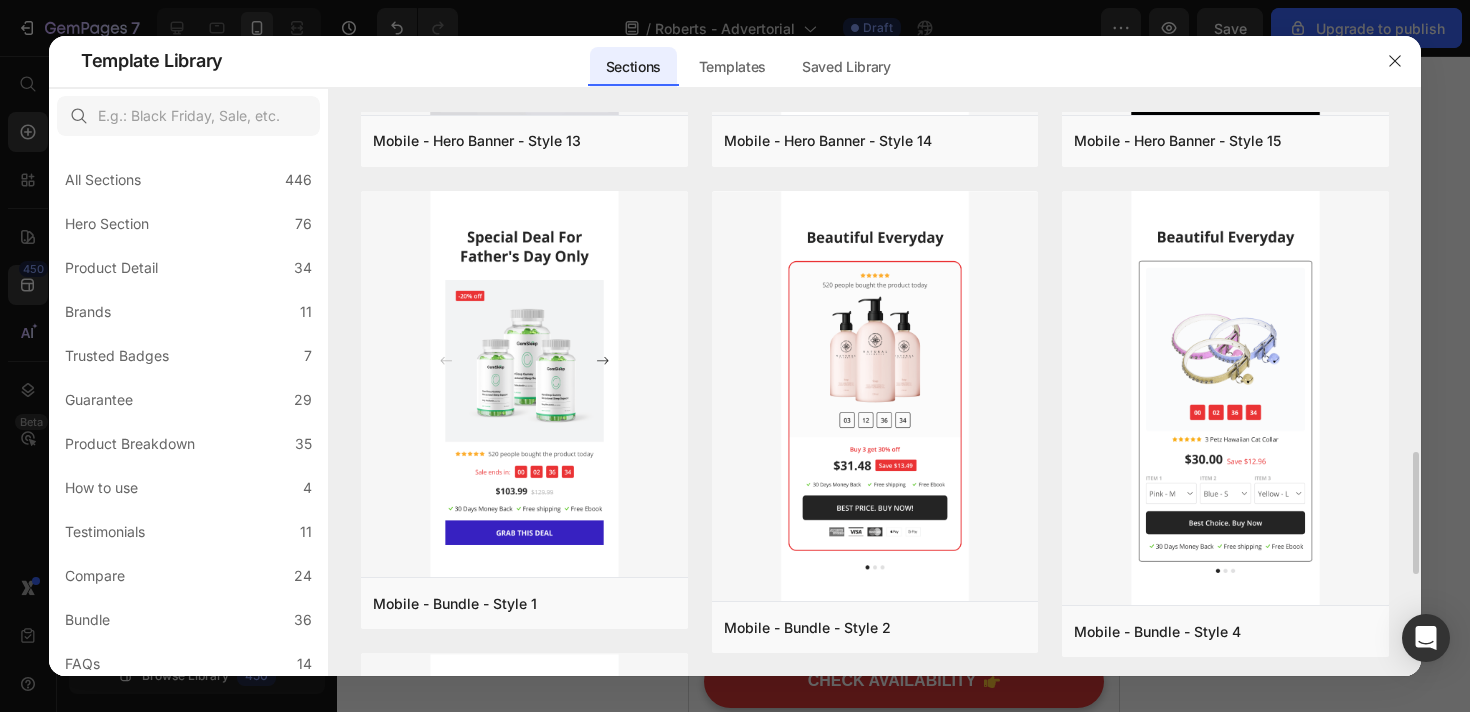 scroll, scrollTop: 1580, scrollLeft: 0, axis: vertical 